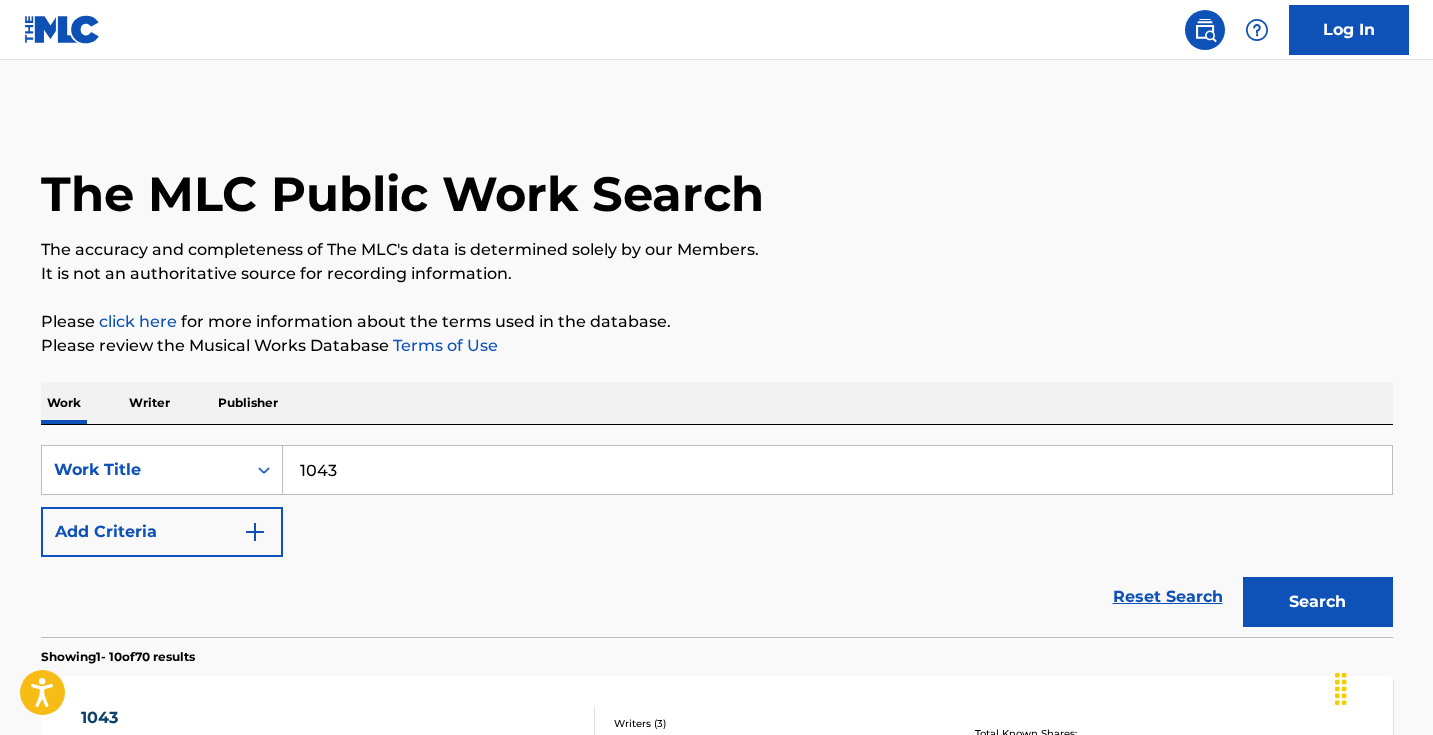 scroll, scrollTop: 0, scrollLeft: 0, axis: both 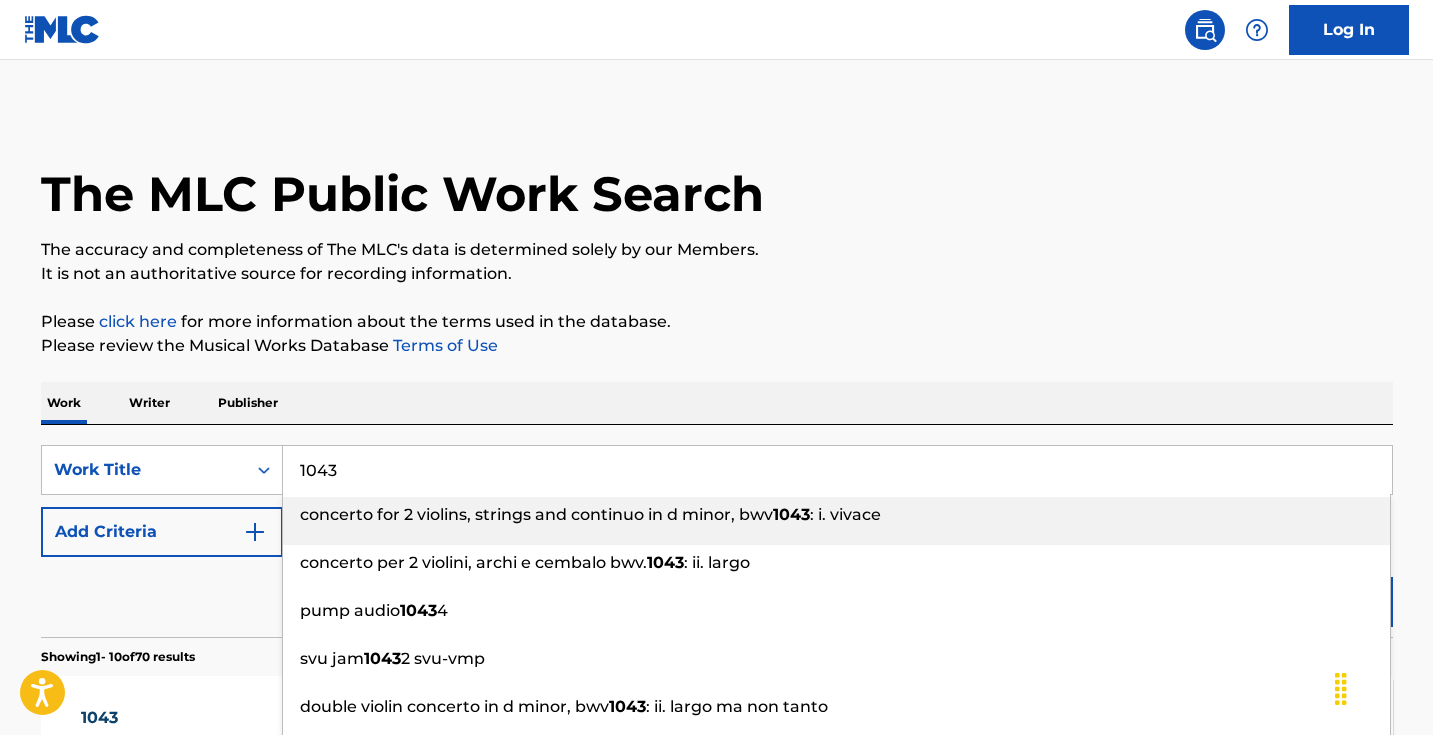 click on "1043" at bounding box center [837, 470] 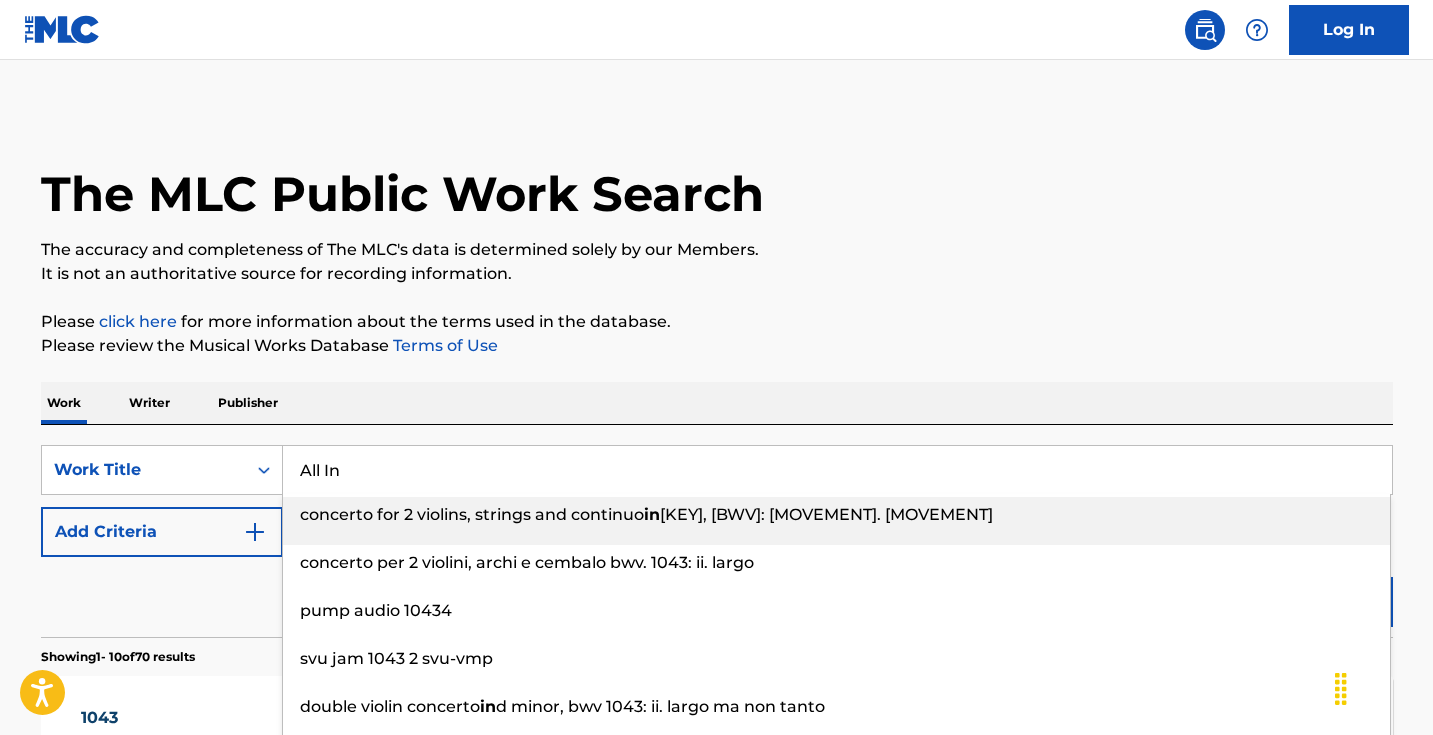 type on "All In" 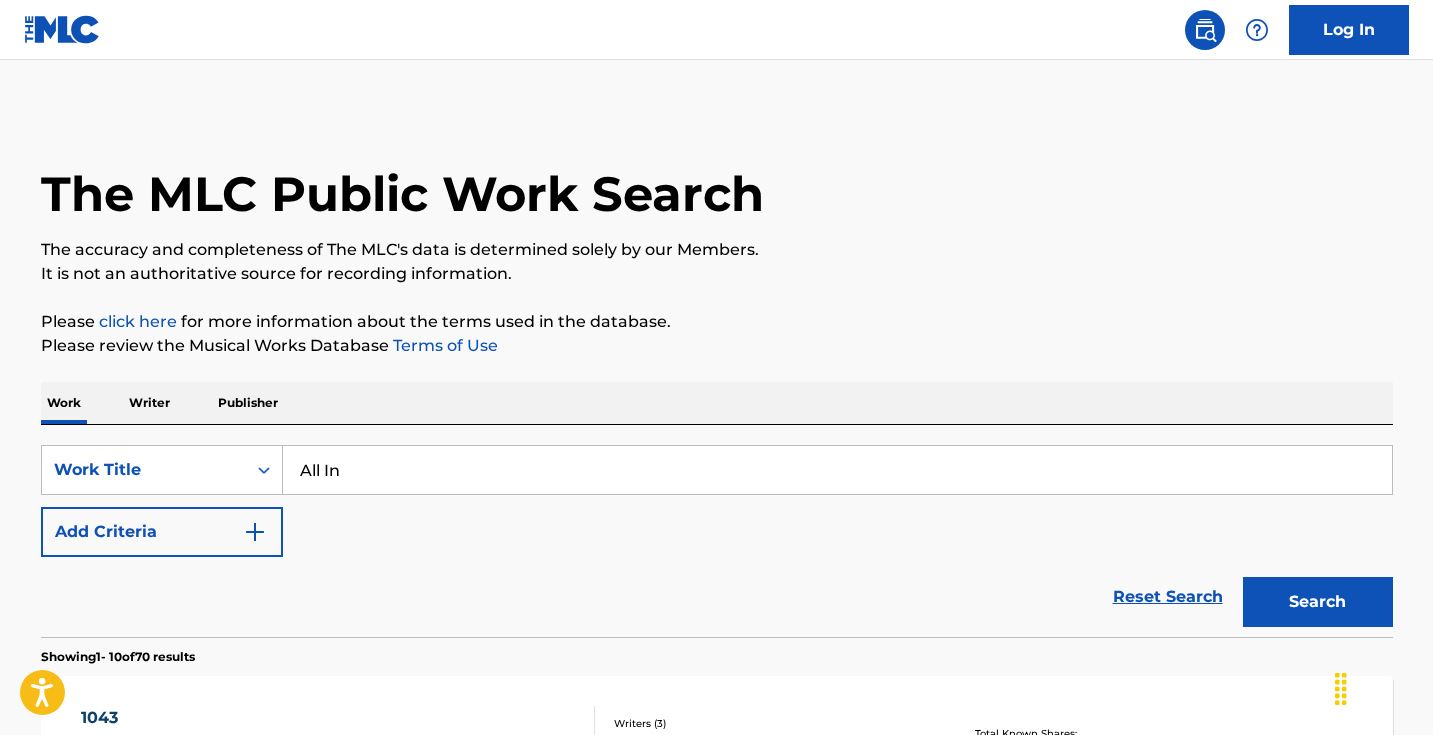 click on "Search" at bounding box center (1318, 602) 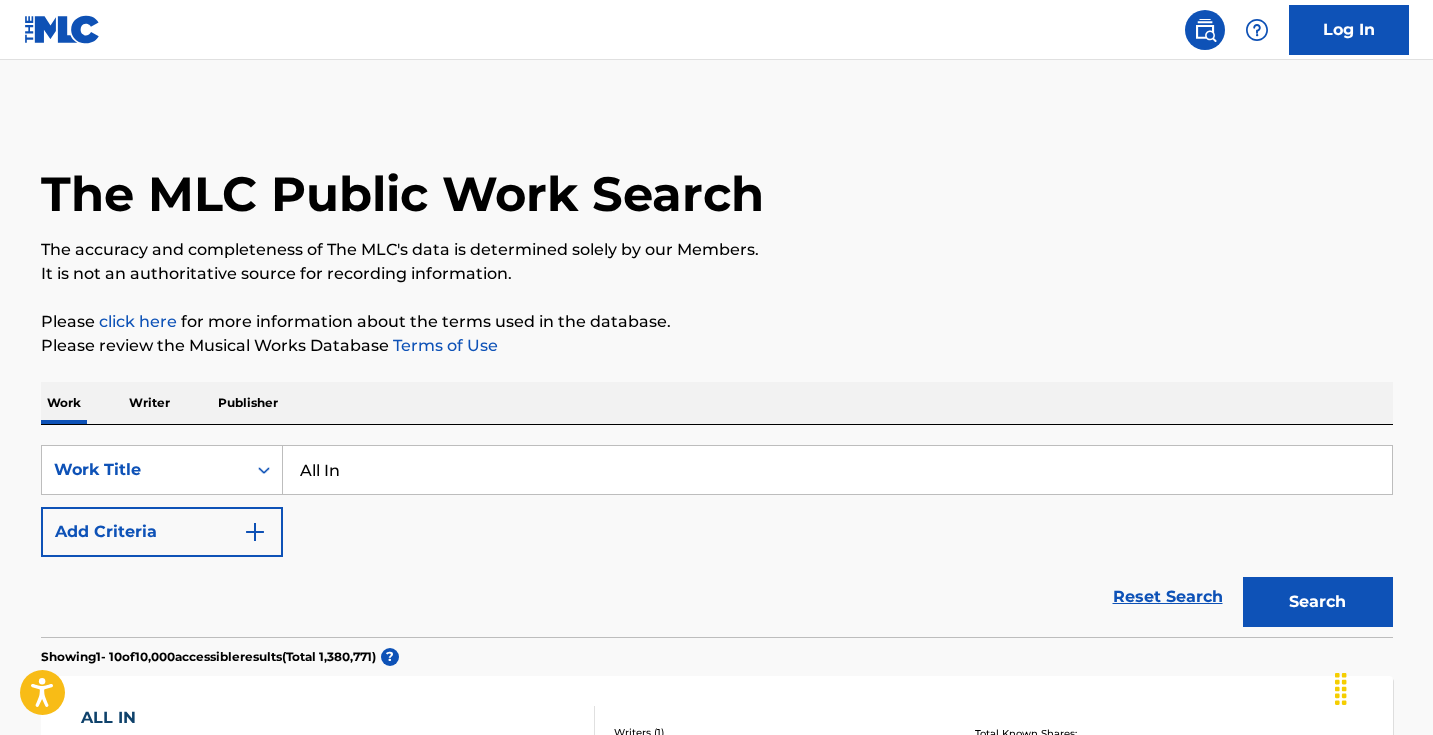 click on "Add Criteria" at bounding box center (162, 532) 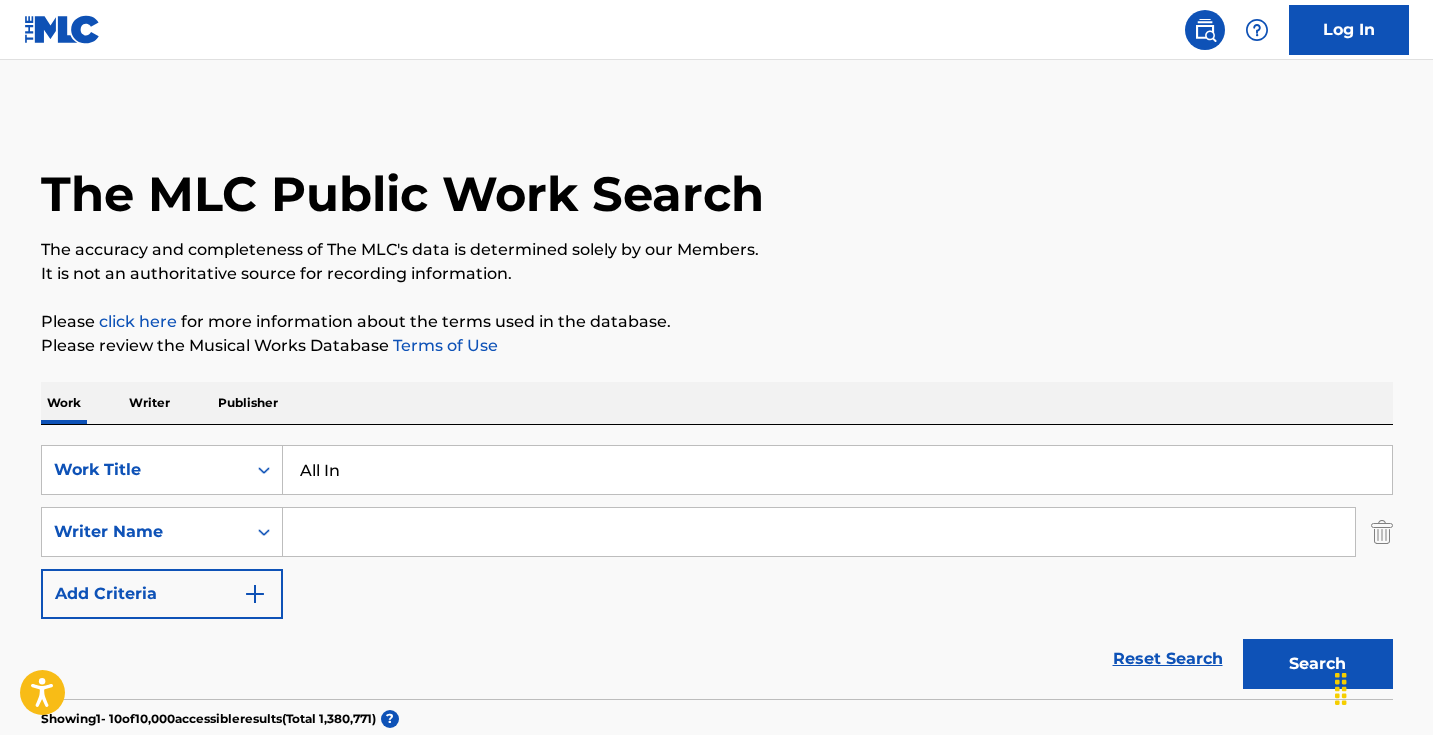 click at bounding box center (819, 532) 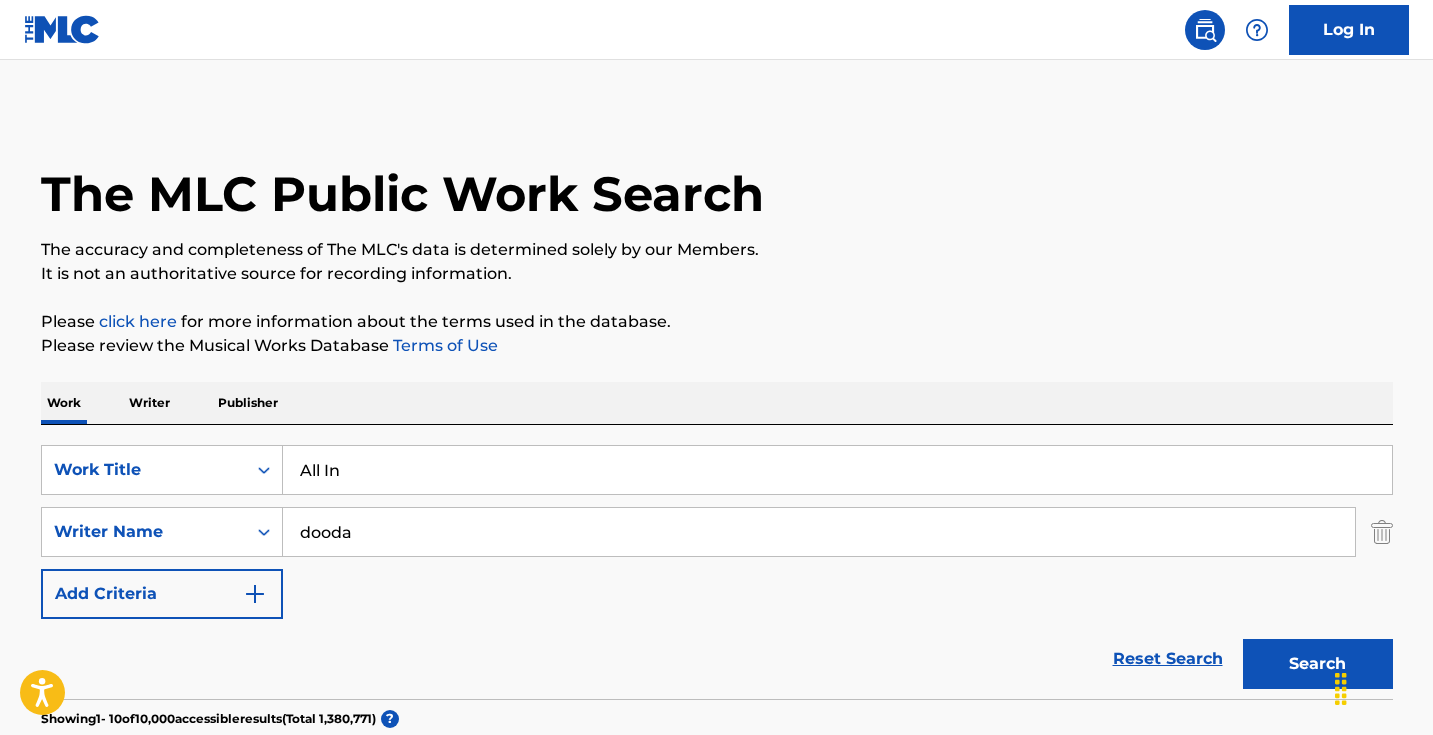 type on "dooda" 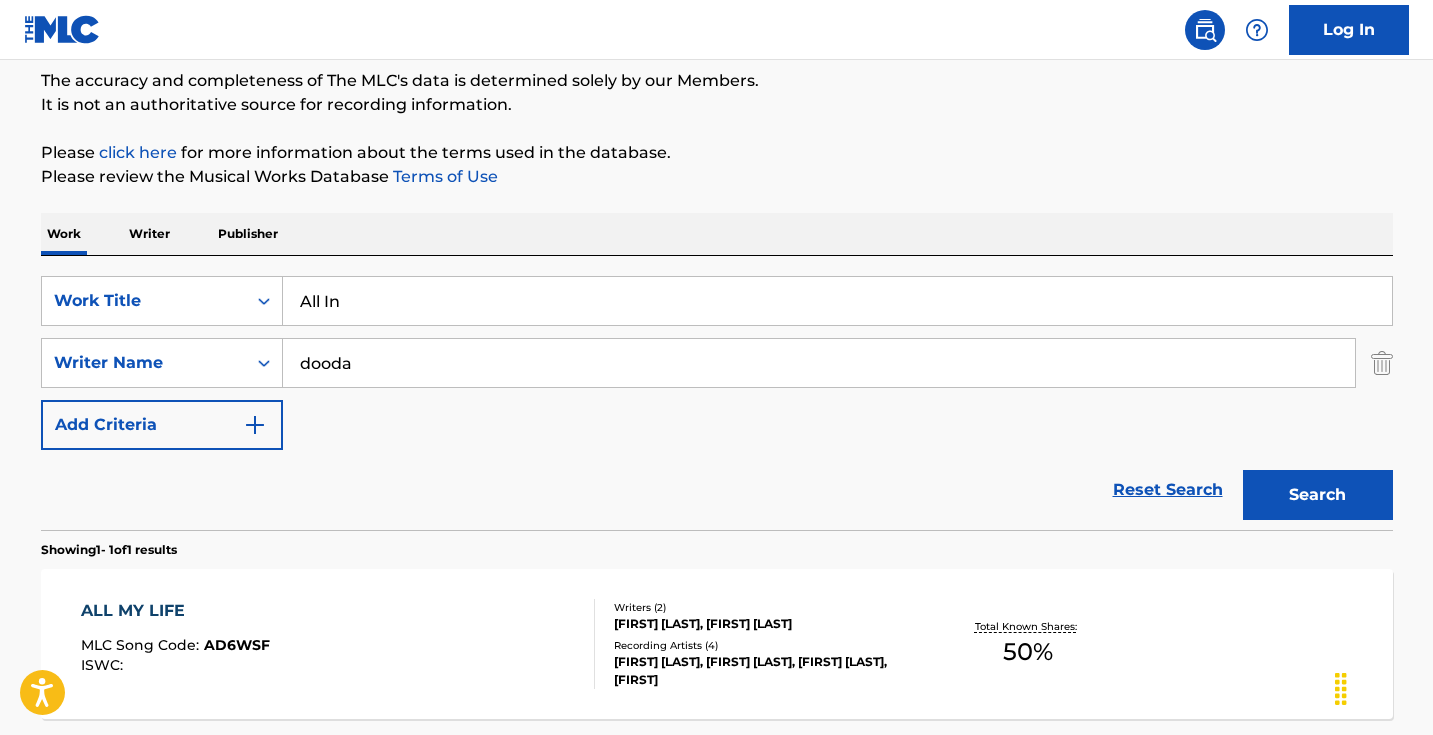 scroll, scrollTop: 292, scrollLeft: 0, axis: vertical 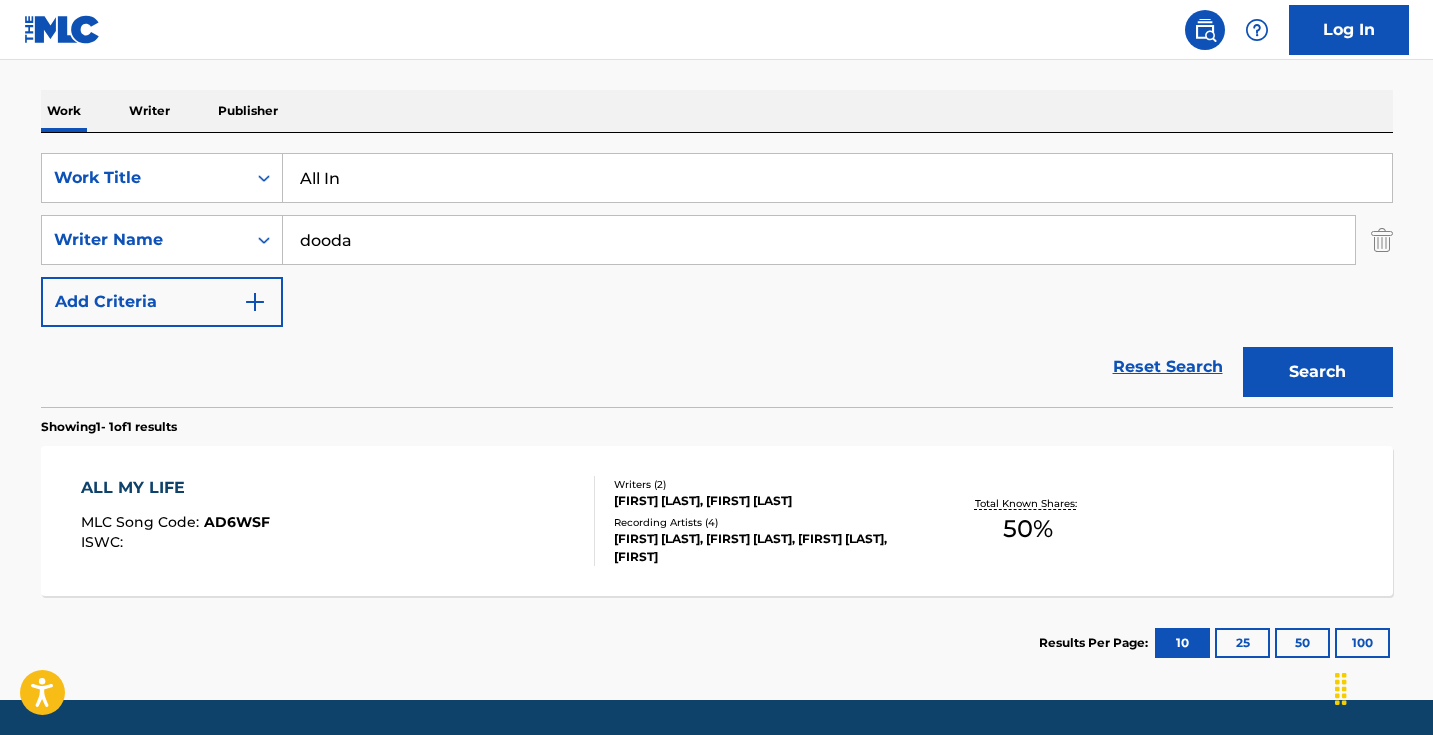 click on "All In" at bounding box center (837, 178) 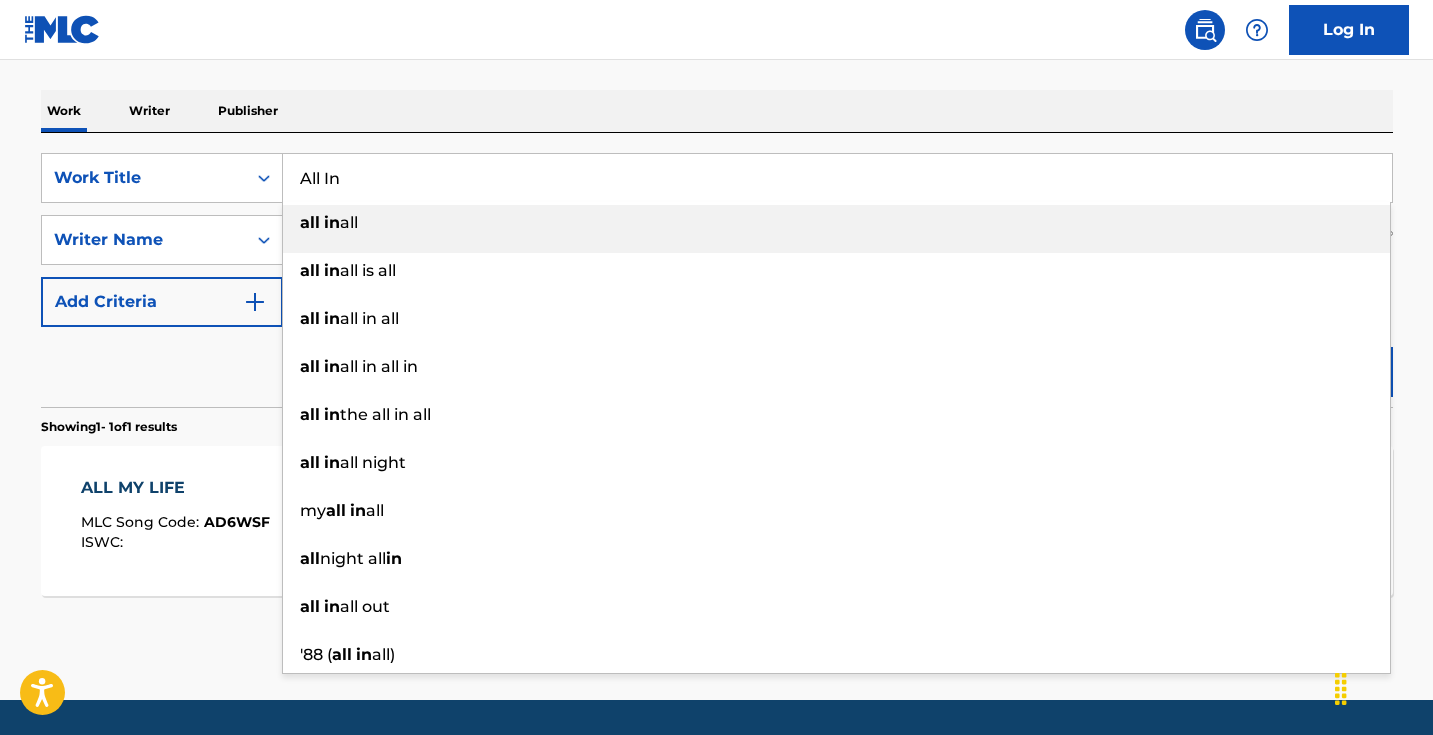 click on "All In" at bounding box center (837, 178) 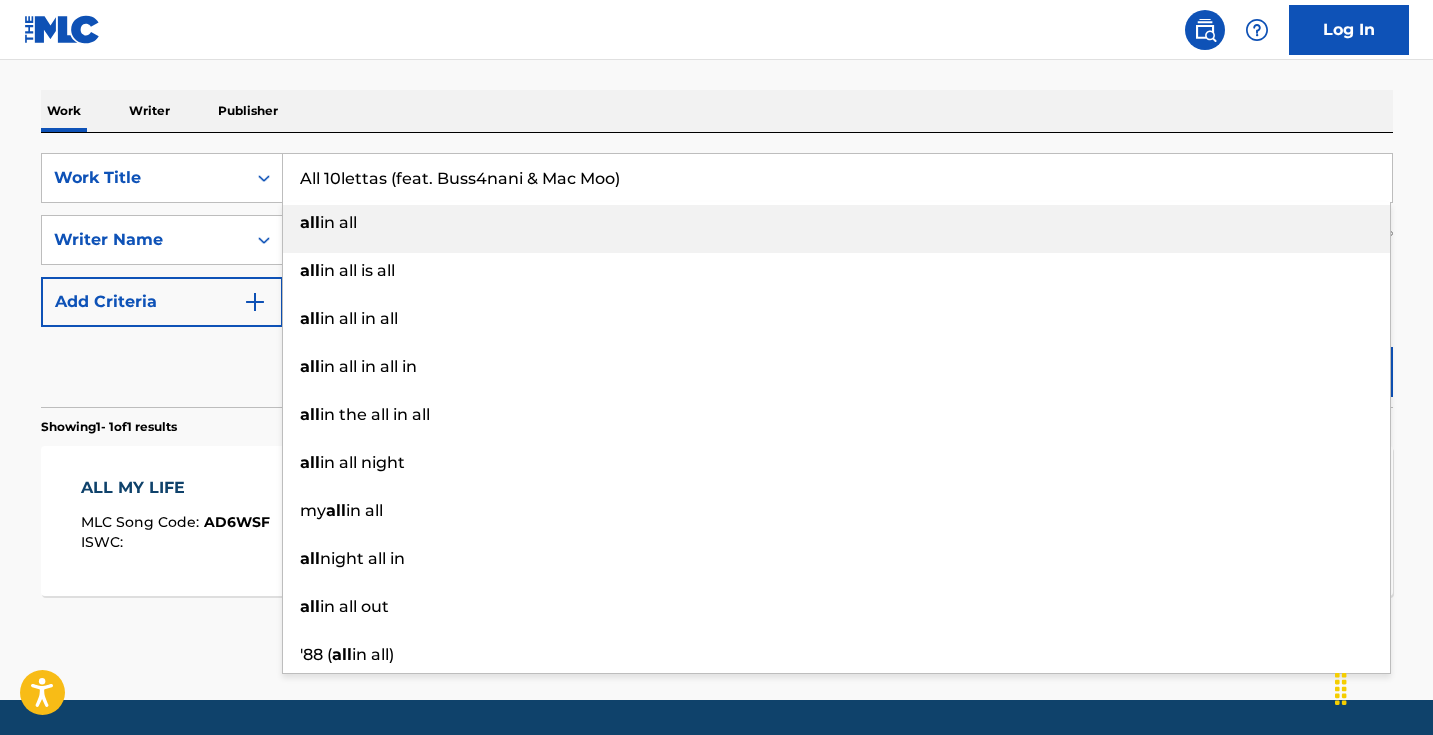 click on "All 10lettas (feat. Buss4nani & Mac Moo)" at bounding box center [837, 178] 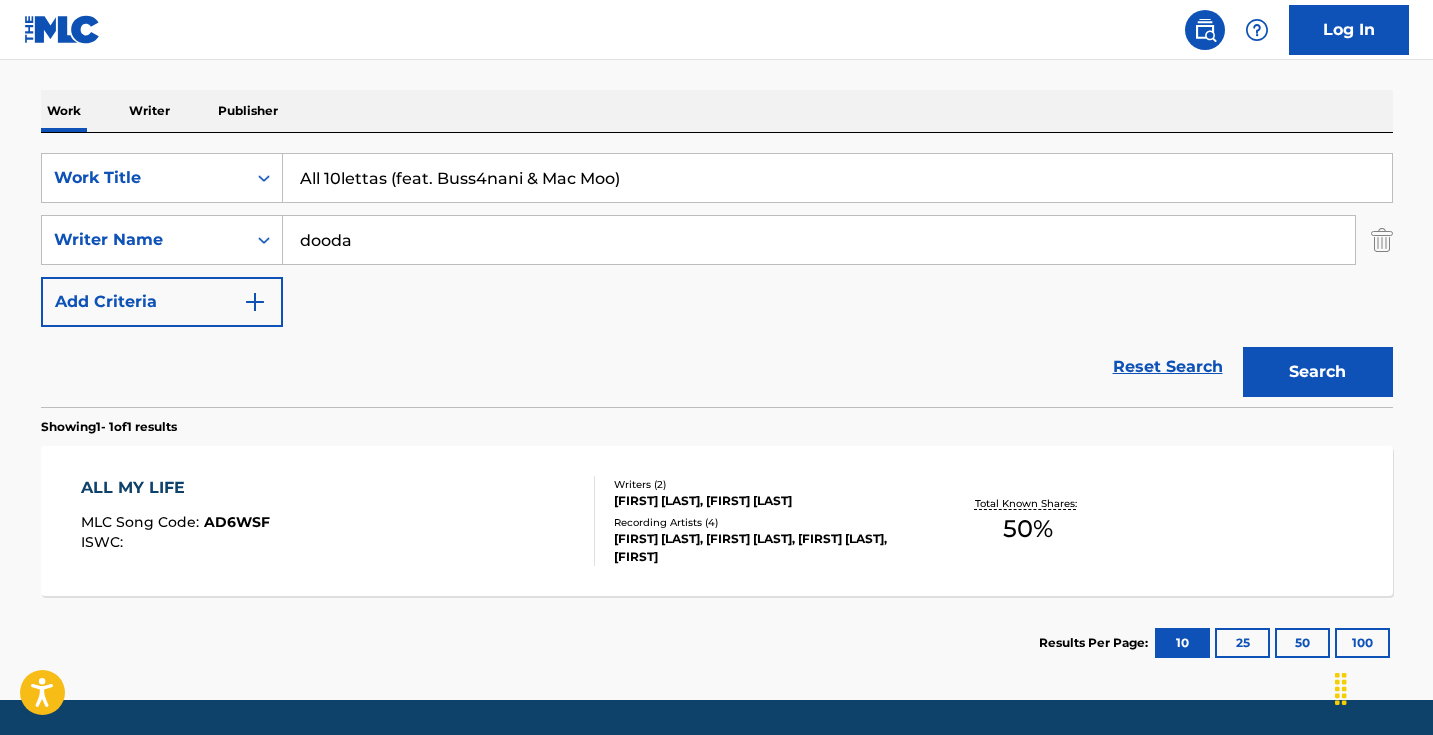 click on "All 10lettas (feat. Buss4nani & Mac Moo)" at bounding box center (837, 178) 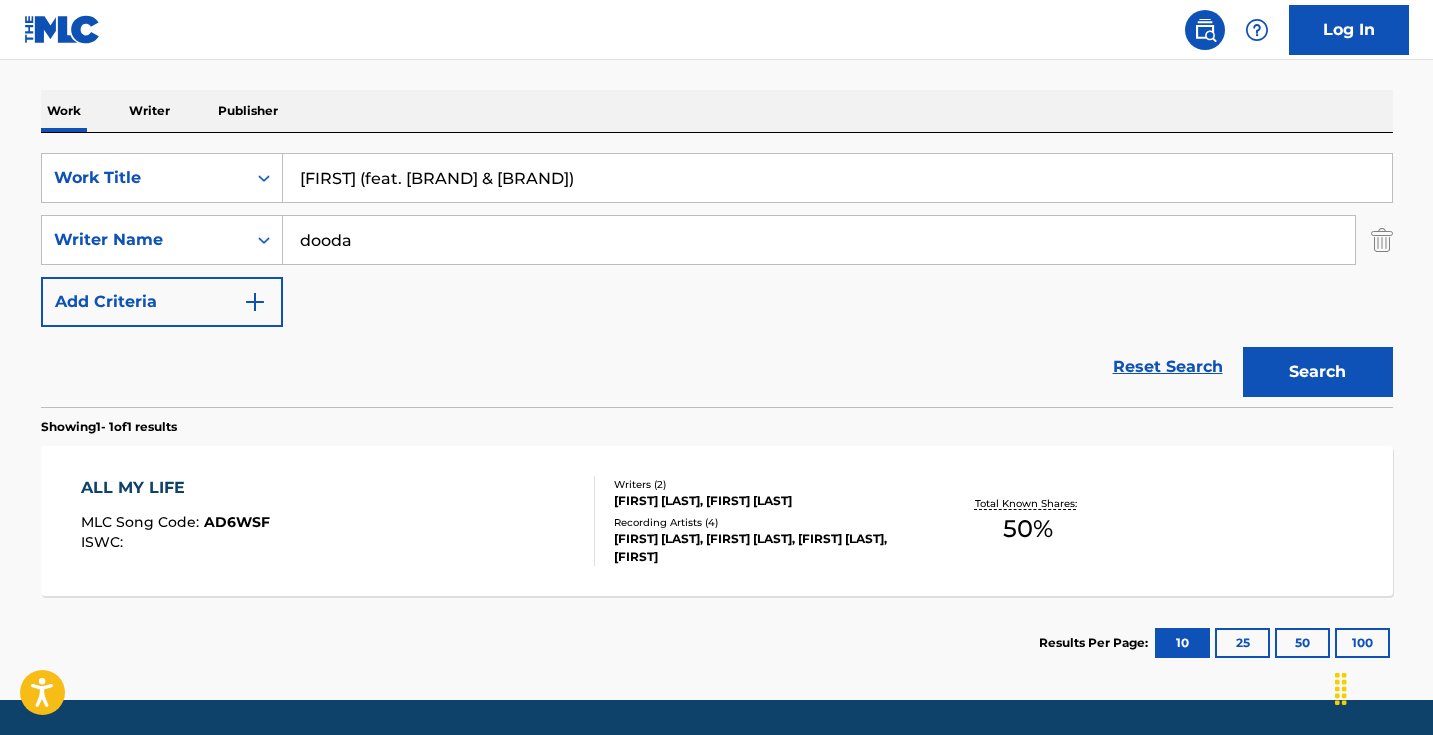 click on "Work Writer Publisher" at bounding box center [717, 111] 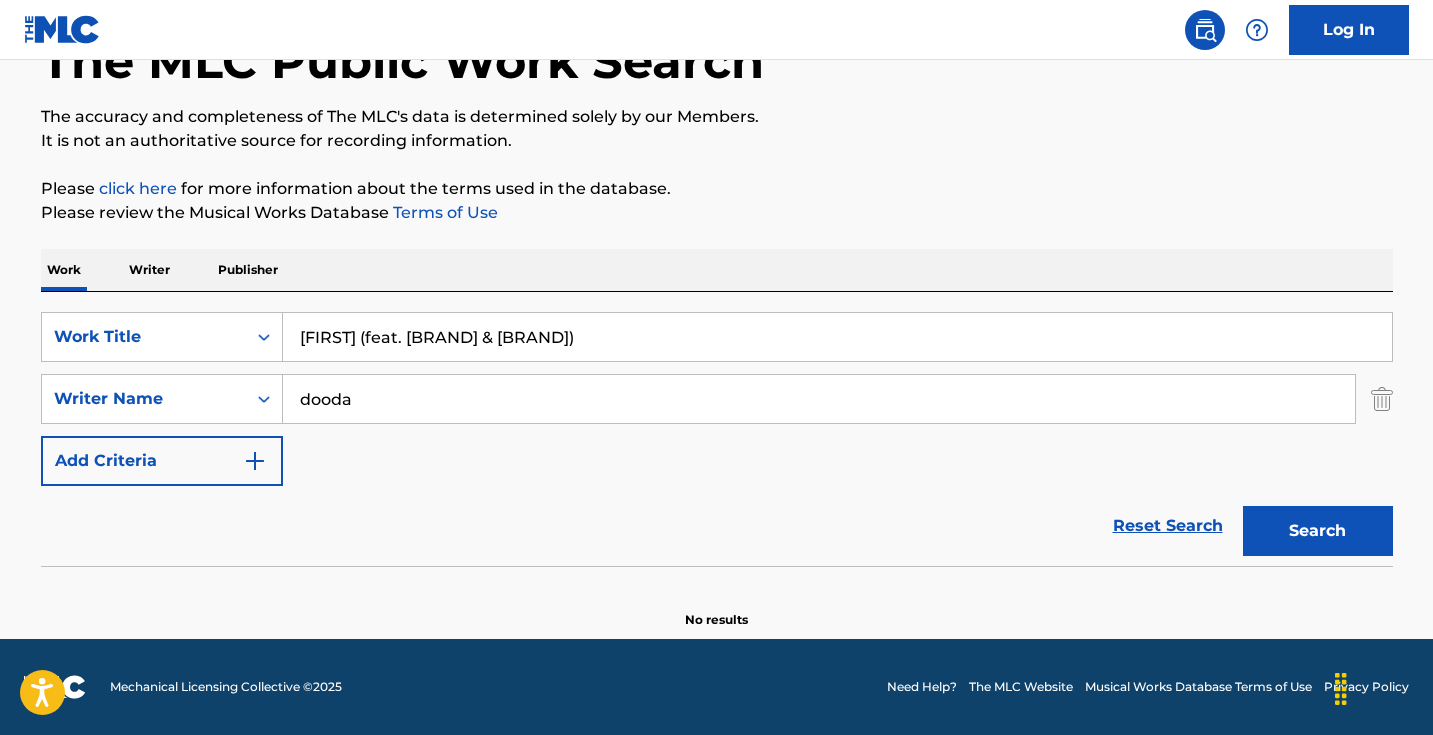 scroll, scrollTop: 133, scrollLeft: 0, axis: vertical 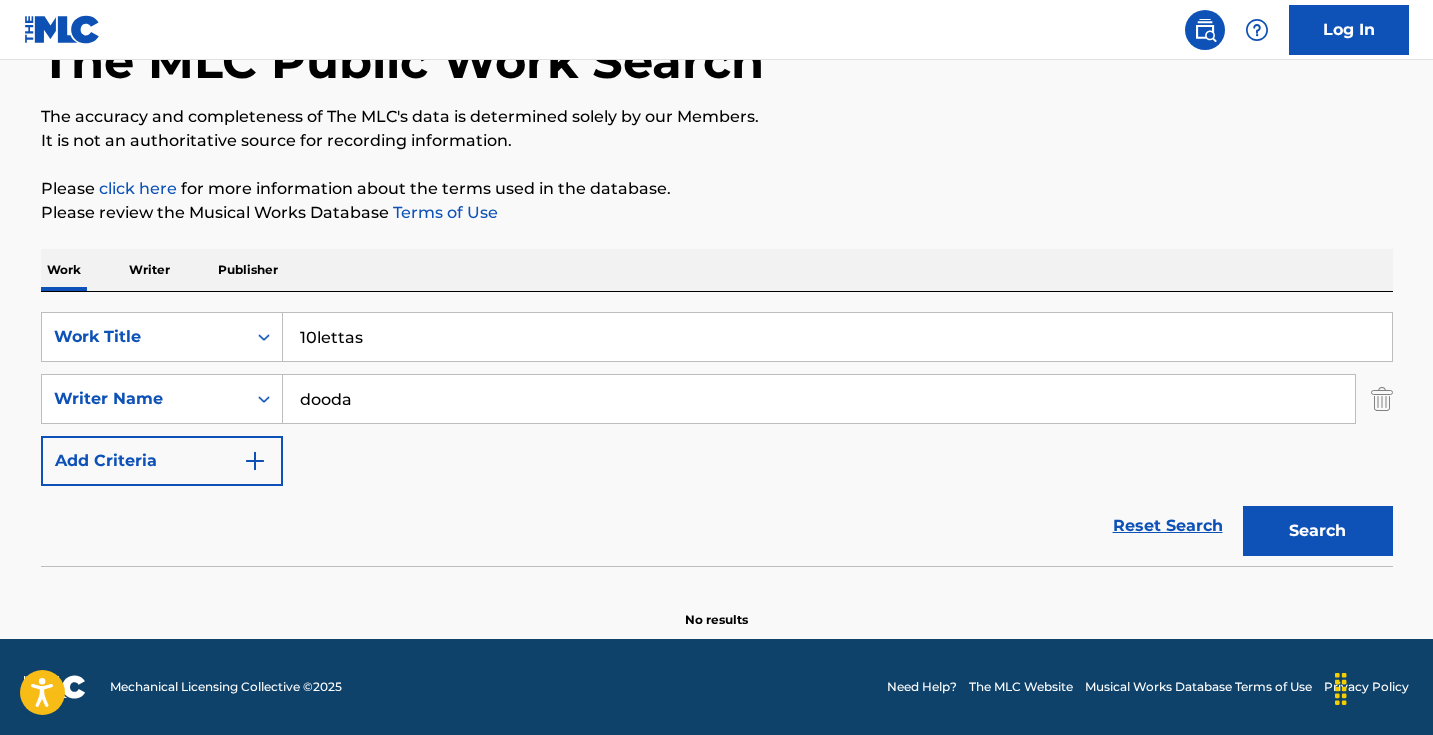 click on "Search" at bounding box center [1318, 531] 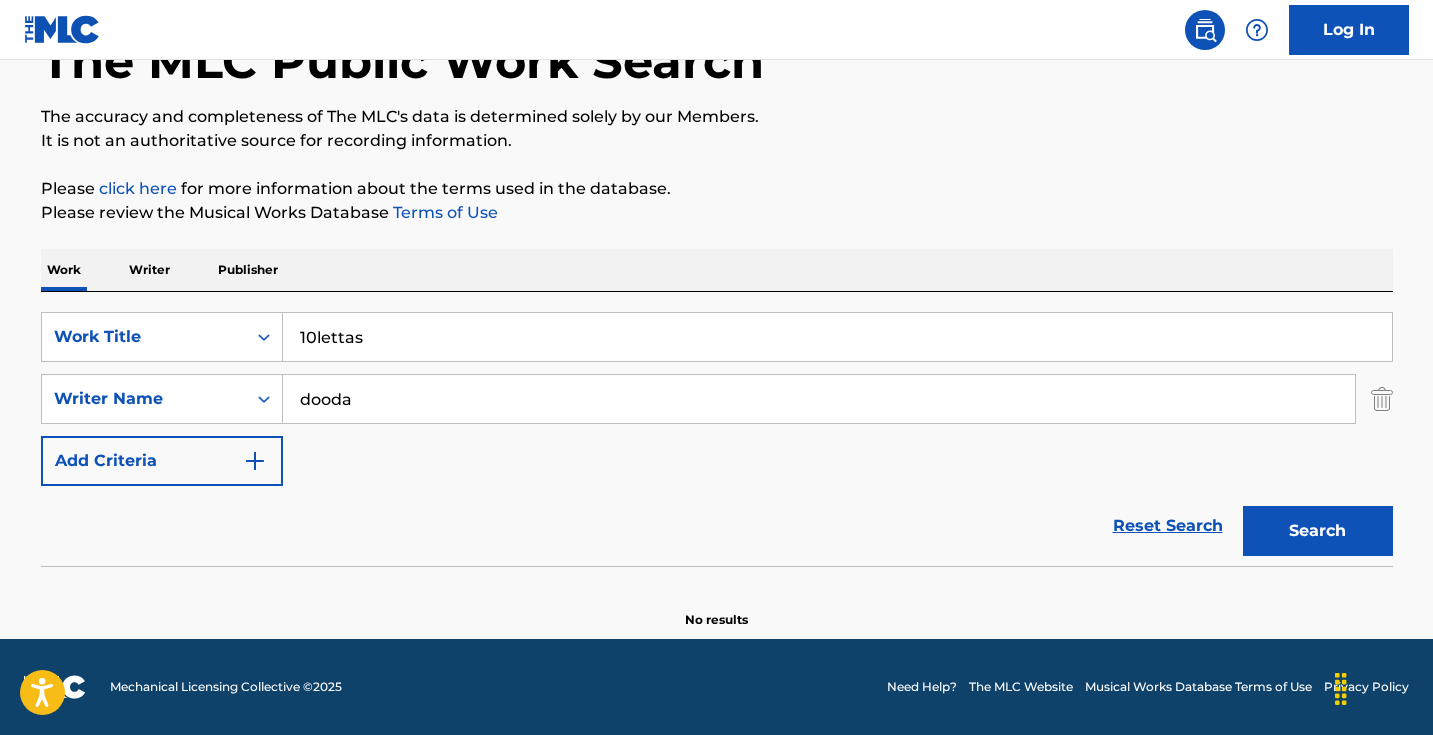 type 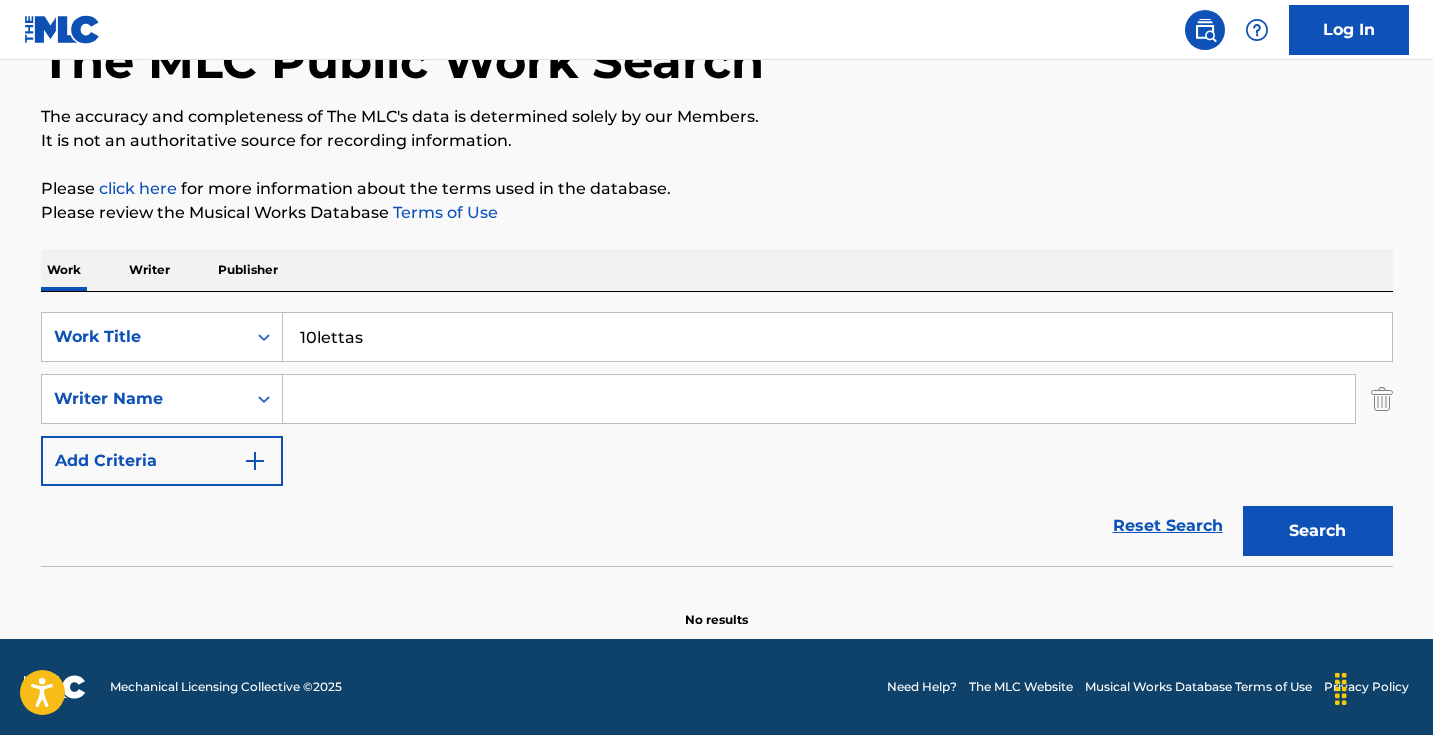 type 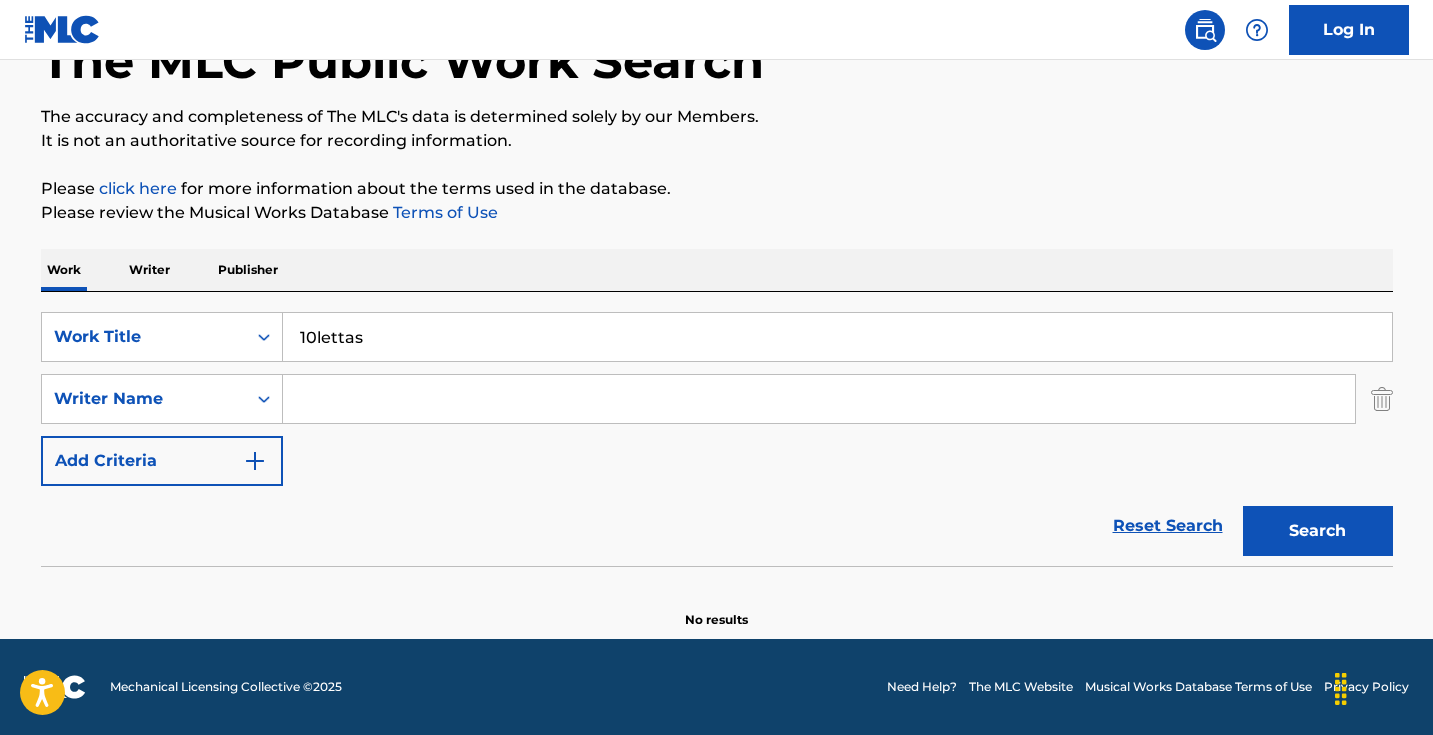 click at bounding box center [837, 337] 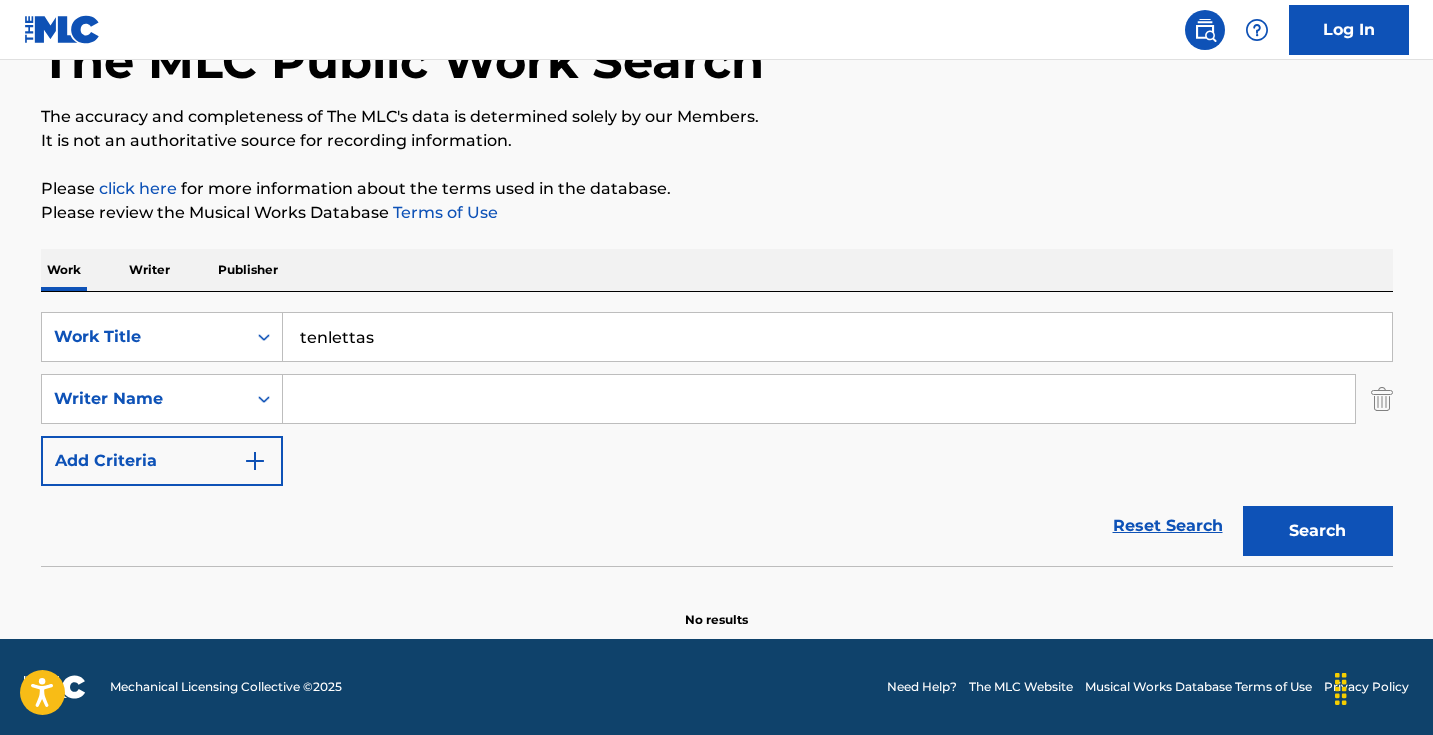 click on "Search" at bounding box center [1318, 531] 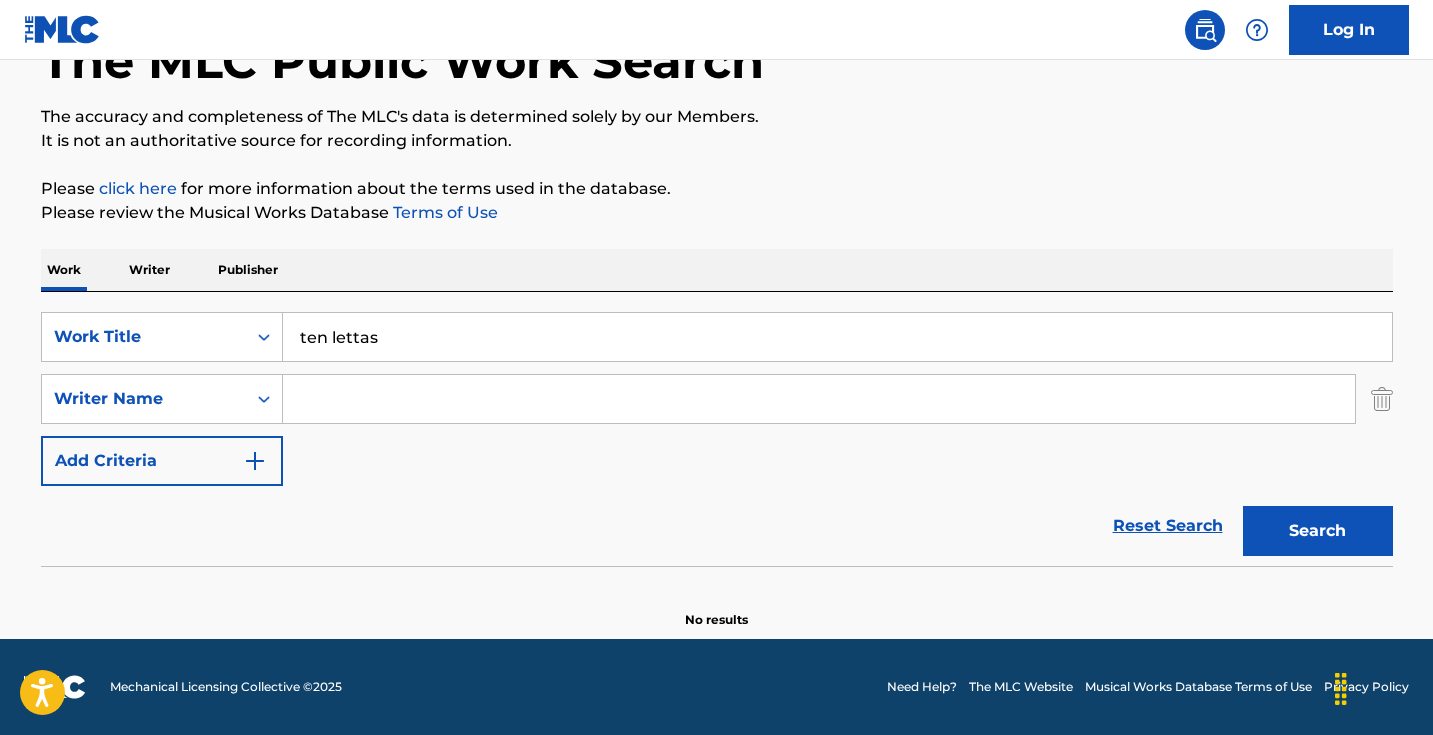 click on "Search" at bounding box center [1318, 531] 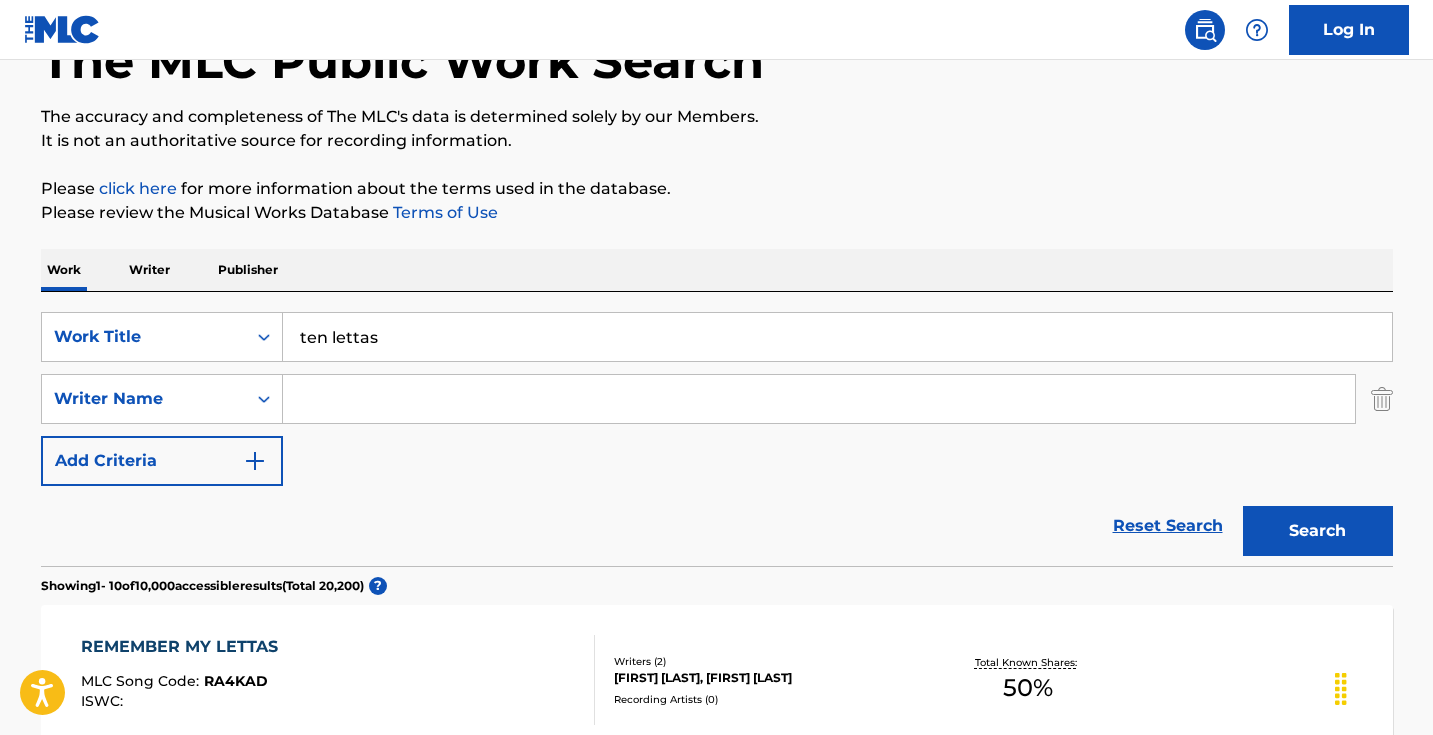 drag, startPoint x: 331, startPoint y: 334, endPoint x: 284, endPoint y: 333, distance: 47.010635 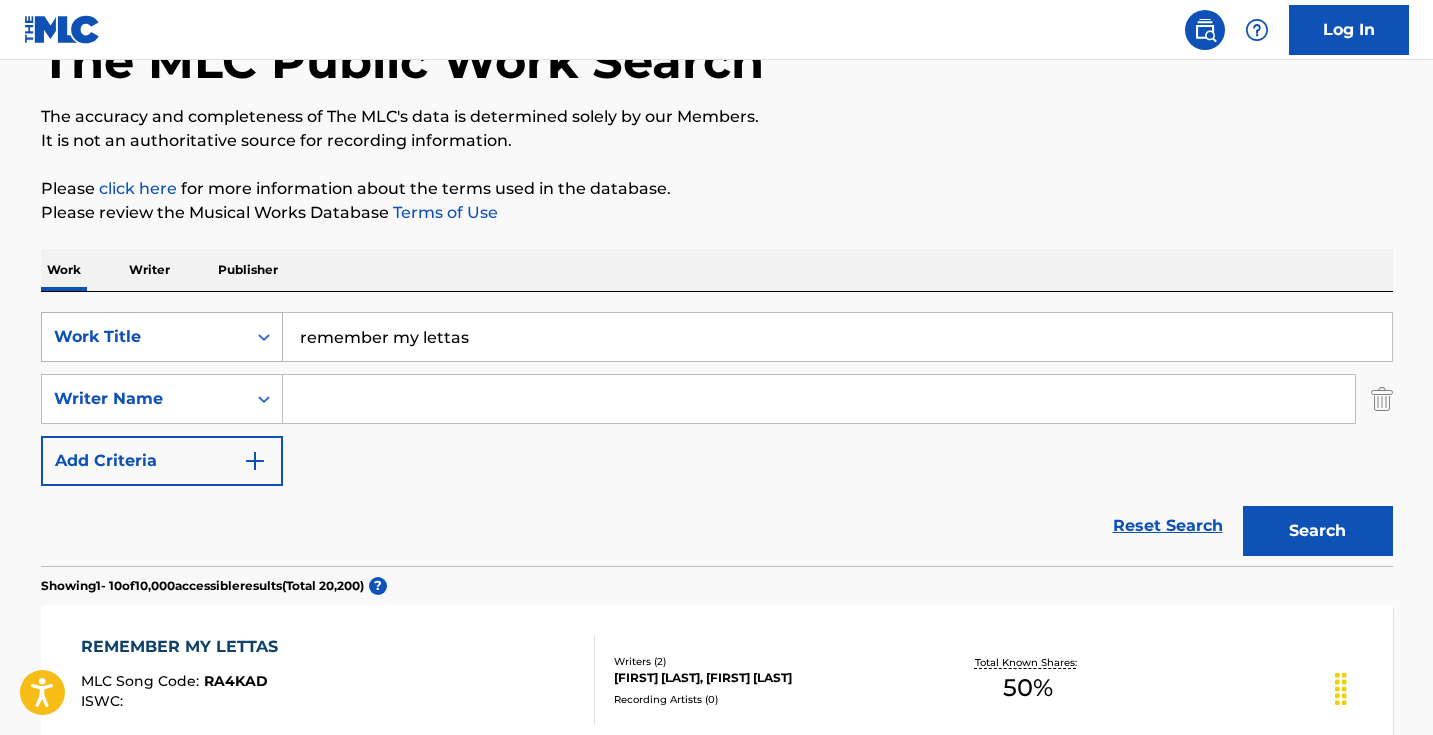 drag, startPoint x: 417, startPoint y: 341, endPoint x: 272, endPoint y: 332, distance: 145.27904 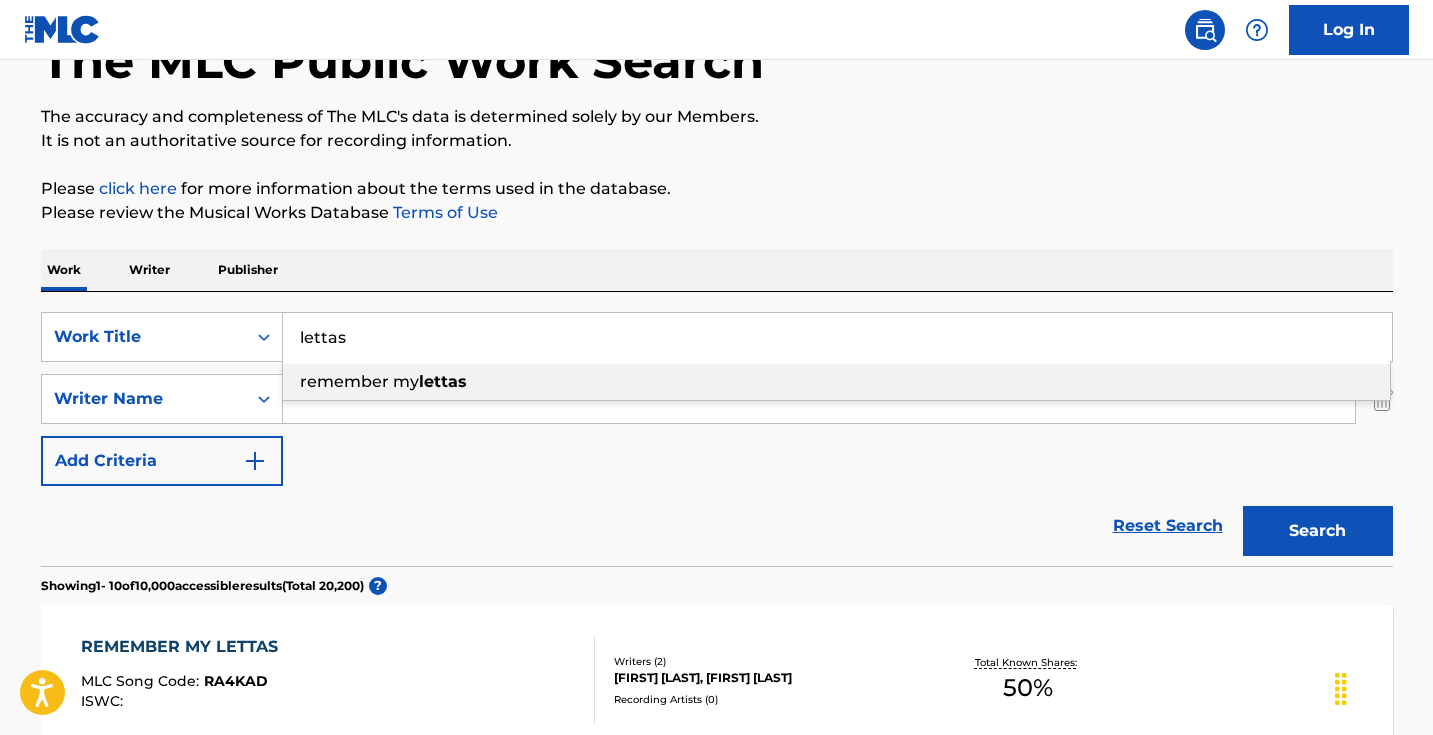 click on "The MLC Public Work Search The accuracy and completeness of The MLC's data is determined solely by our Members. It is not an authoritative source for recording information. Please   click here   for more information about the terms used in the database. Please review the Musical Works Database   Terms of Use Work Writer Publisher SearchWithCriteria[ID] Work Title [LAST] remember my  [LAST] SearchWithCriteri[ID] Writer Name Add Criteria Reset Search Search Showing  1  -   10  of  10,000  accessible  results  (Total   20,200 ) ? REMEMBER MY LETTAS MLC Song Code : [CODE] ISWC : [CODE] Writers ( 2 ) [FIRST] [LAST], [FIRST] [LAST] Recording Artists ( 0 ) Total Known Shares: 100 %" at bounding box center [717, 1124] 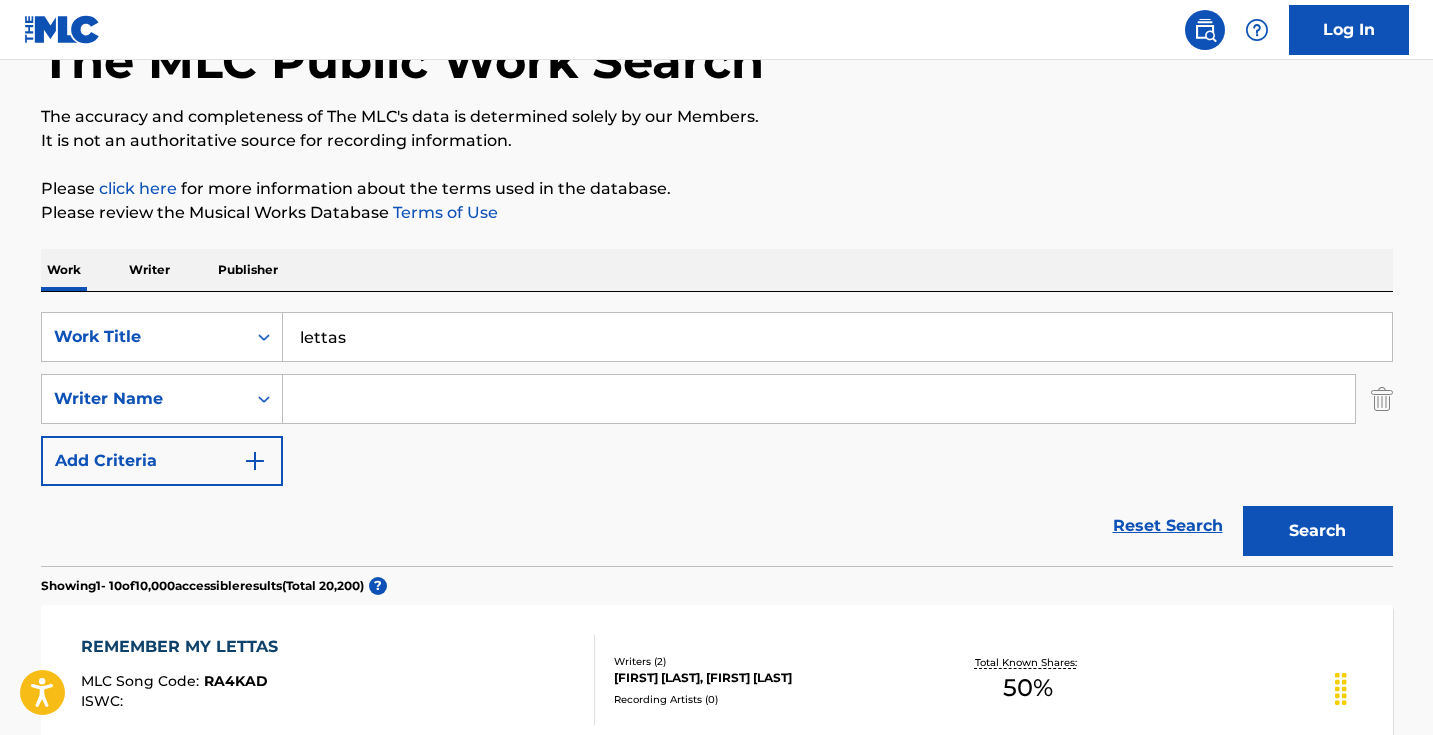 click on "Search" at bounding box center (1318, 531) 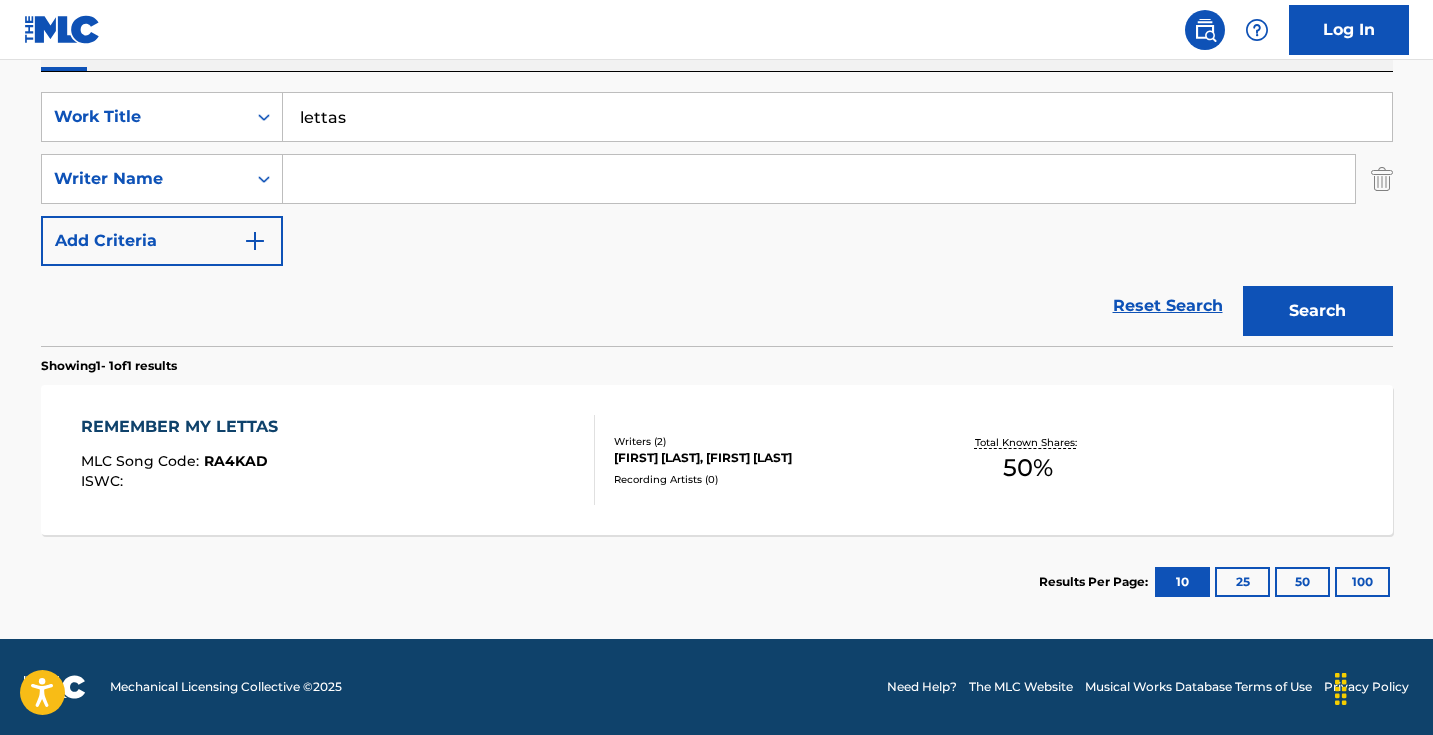 scroll, scrollTop: 353, scrollLeft: 0, axis: vertical 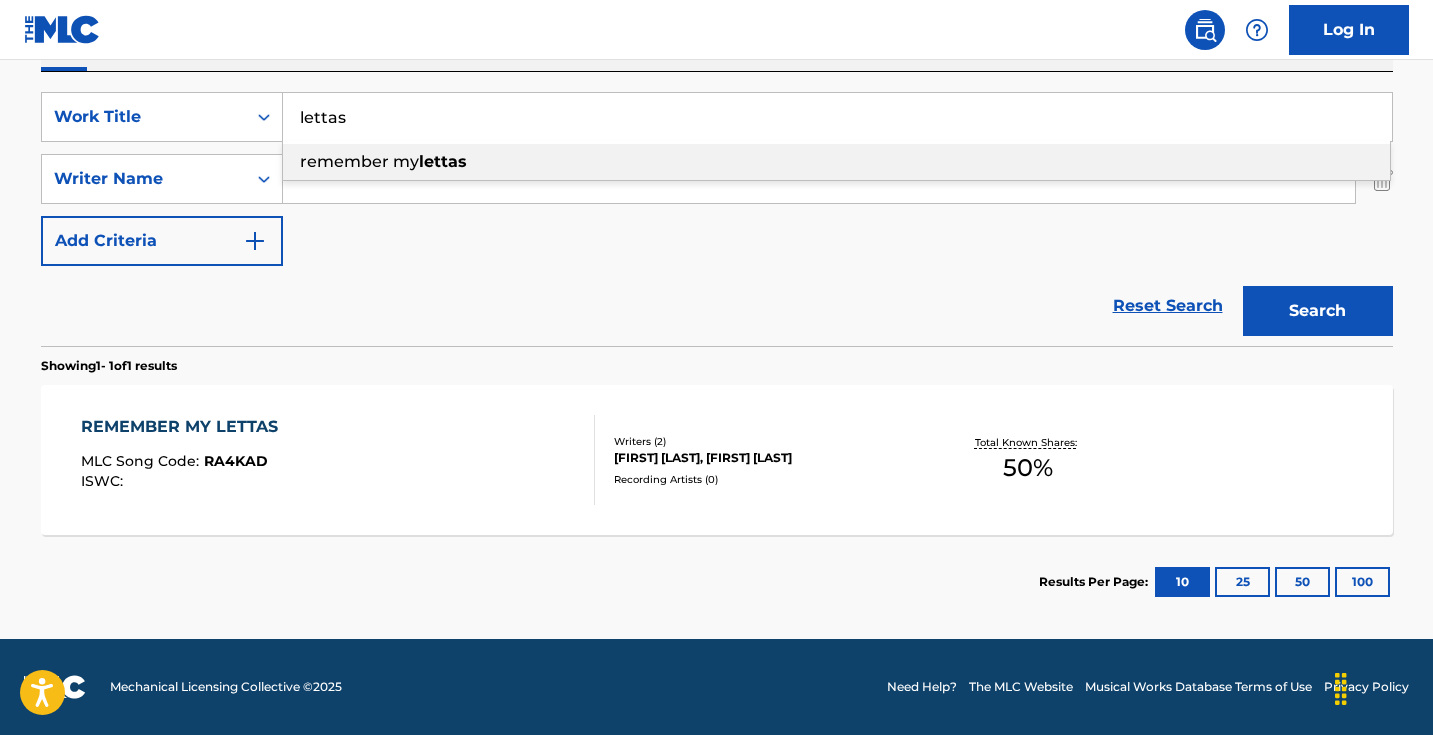click at bounding box center (837, 117) 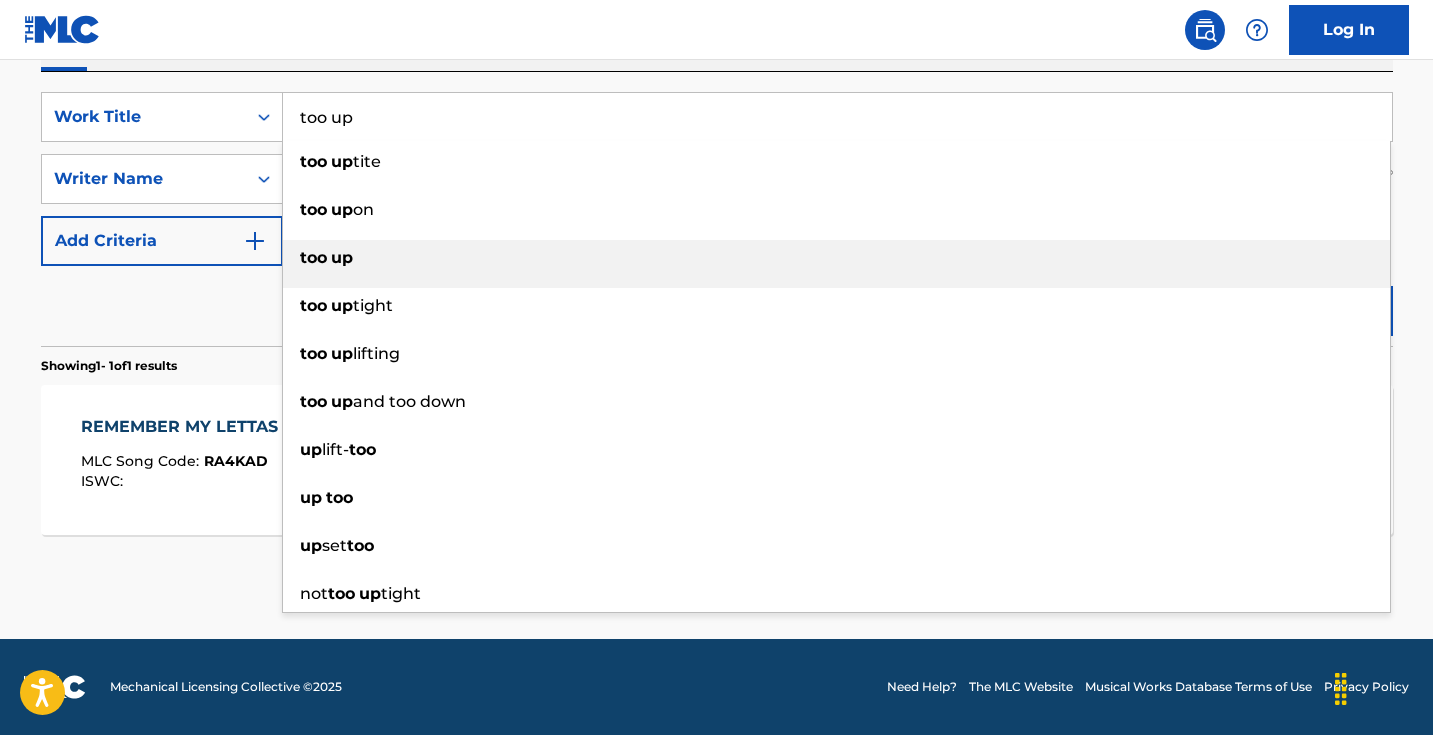 type on "too up" 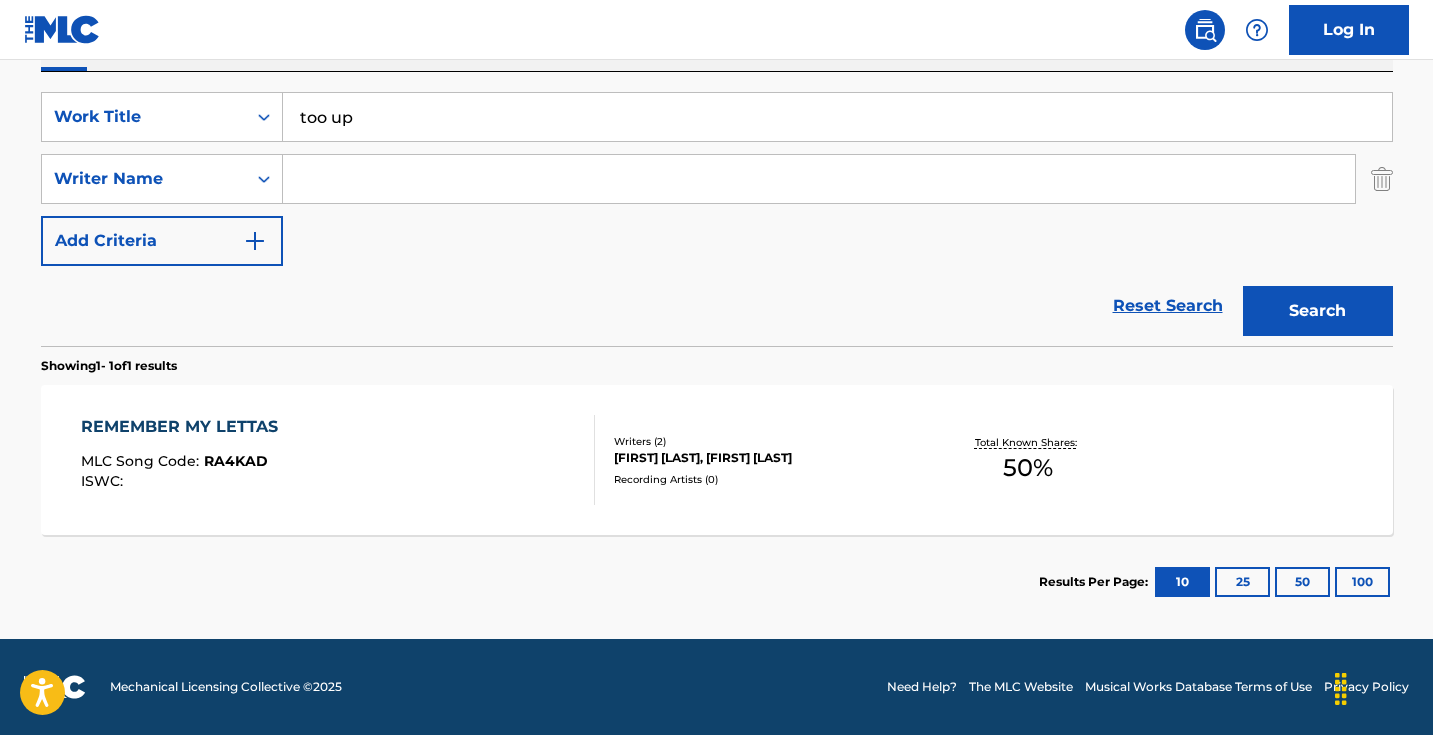 click on "Reset Search Search" at bounding box center (717, 306) 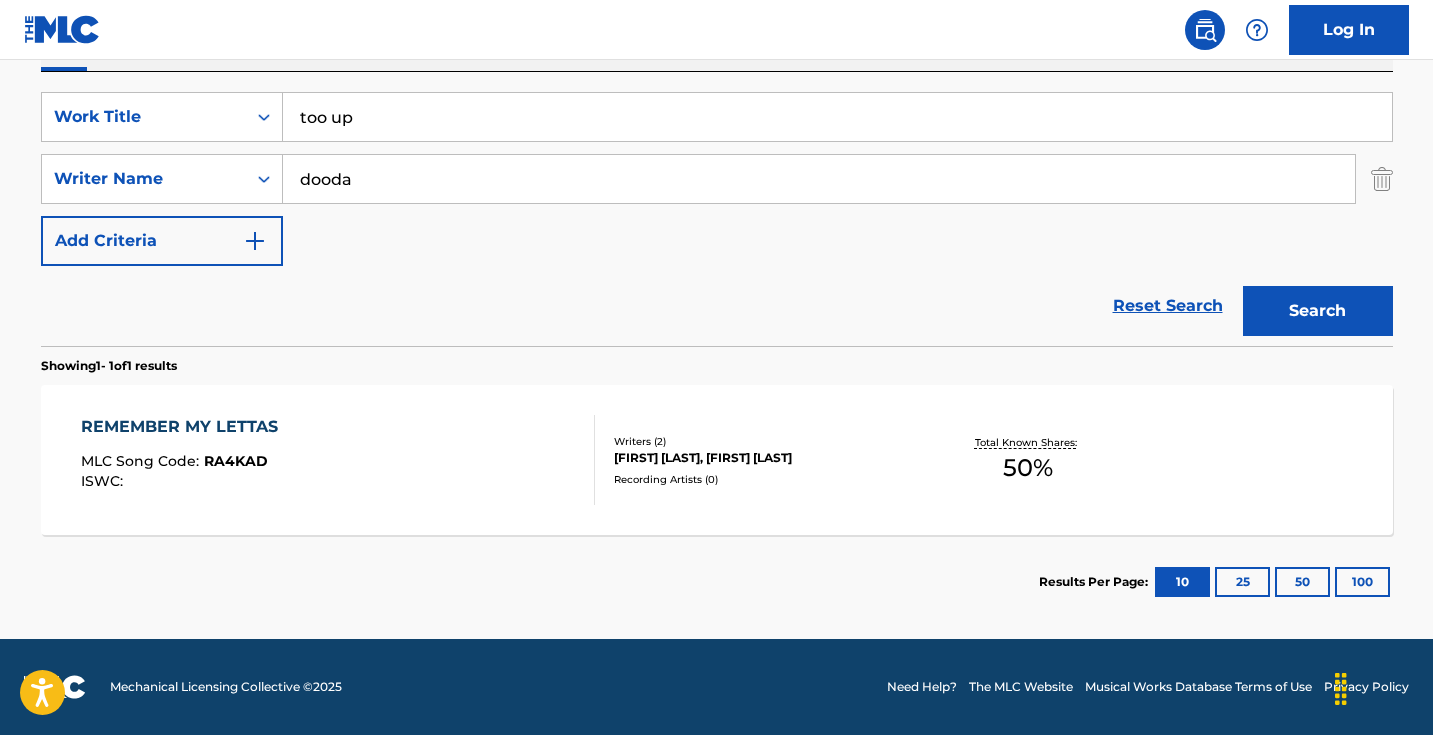 click on "Search" at bounding box center (1318, 311) 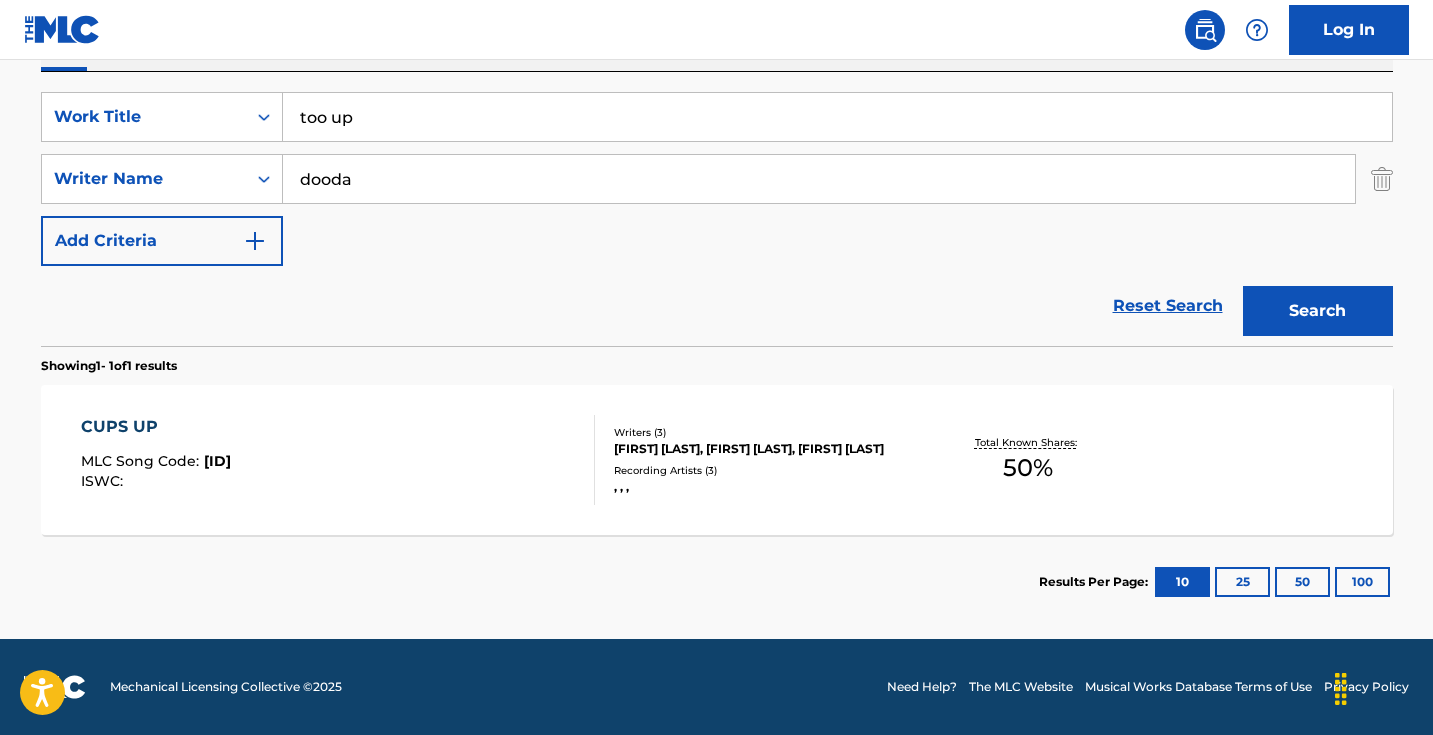 scroll, scrollTop: 353, scrollLeft: 0, axis: vertical 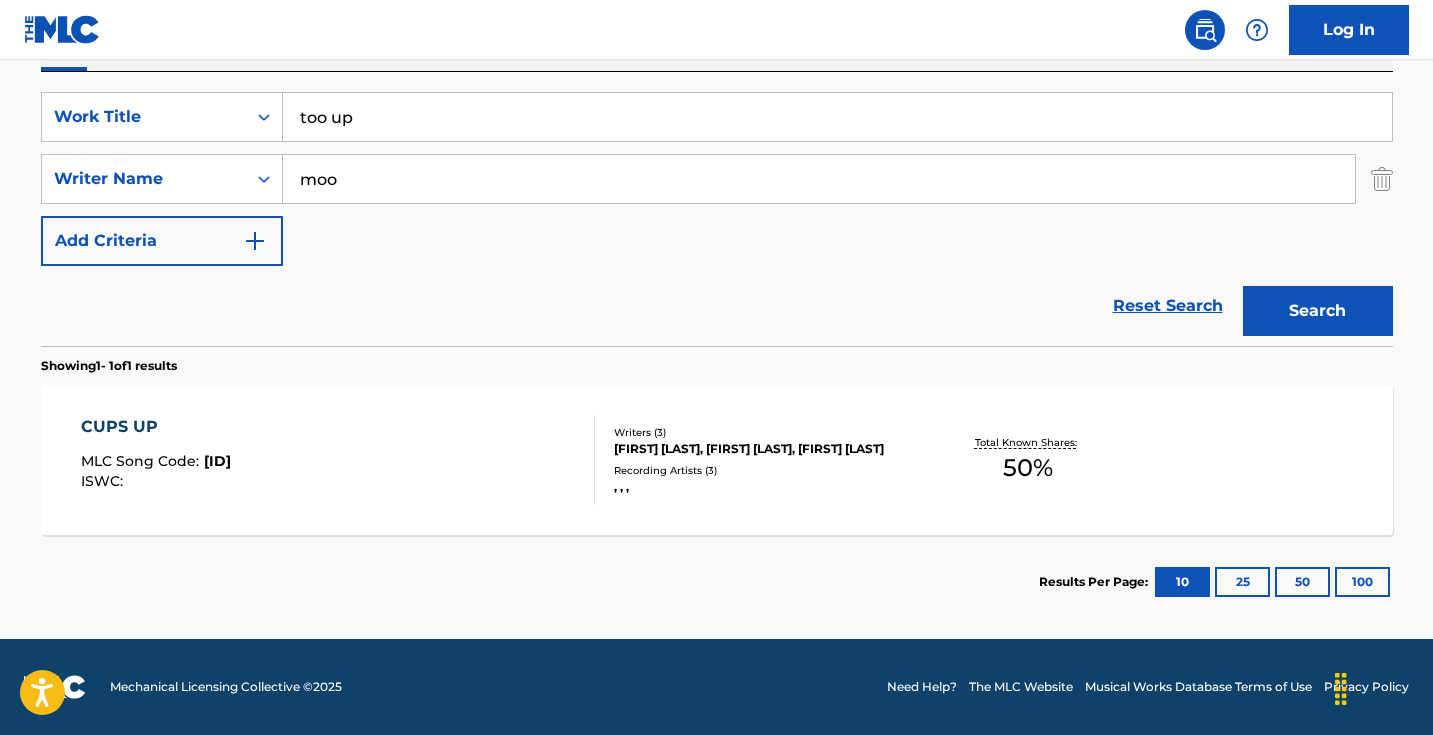 click on "Search" at bounding box center [1318, 311] 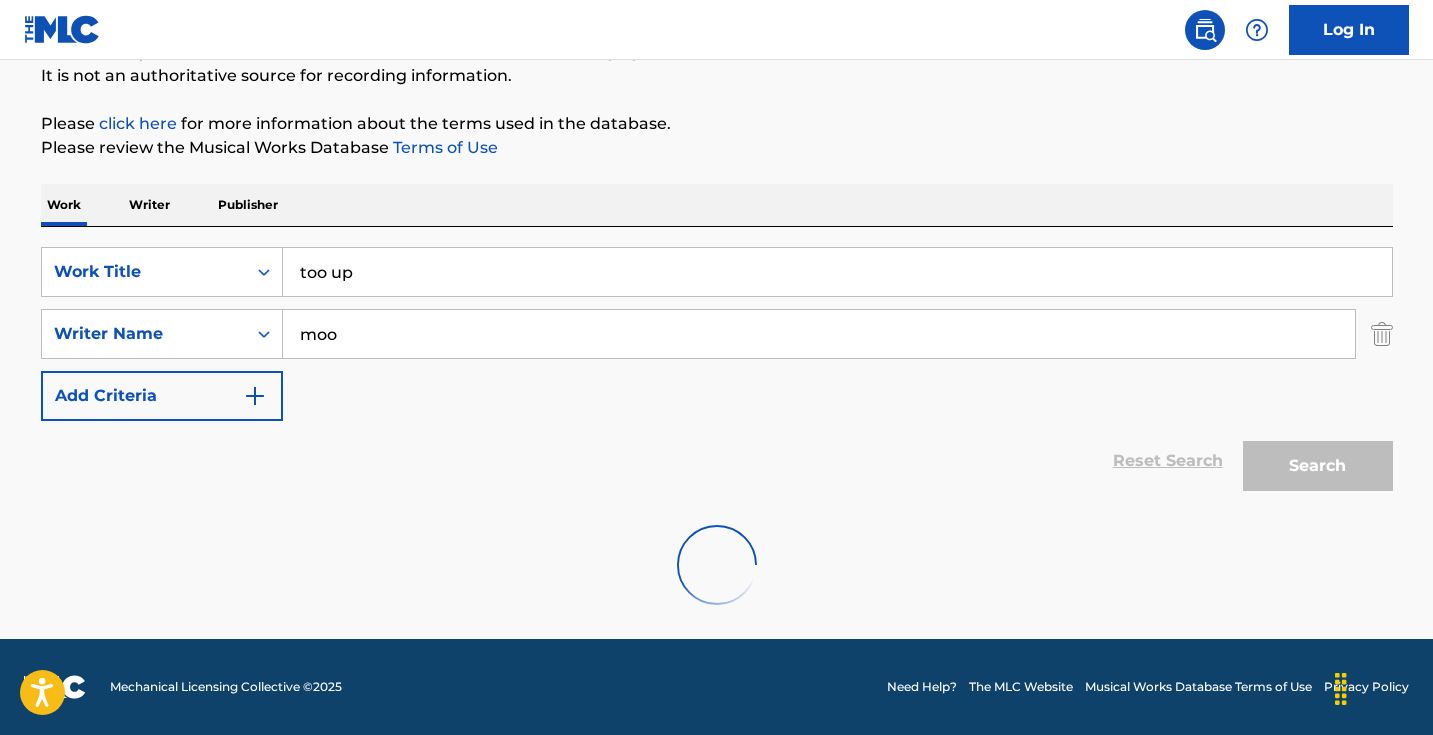 scroll, scrollTop: 198, scrollLeft: 0, axis: vertical 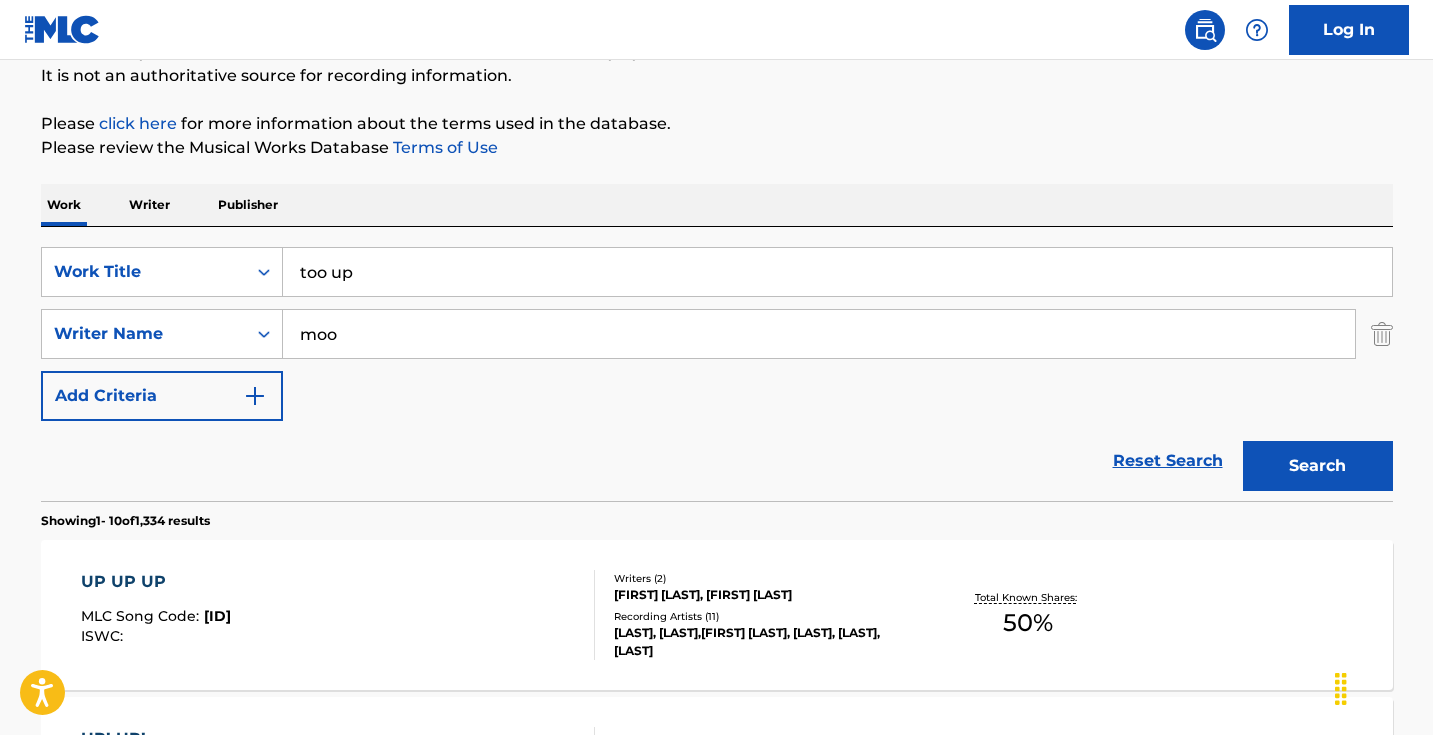 click on "moo" at bounding box center (819, 334) 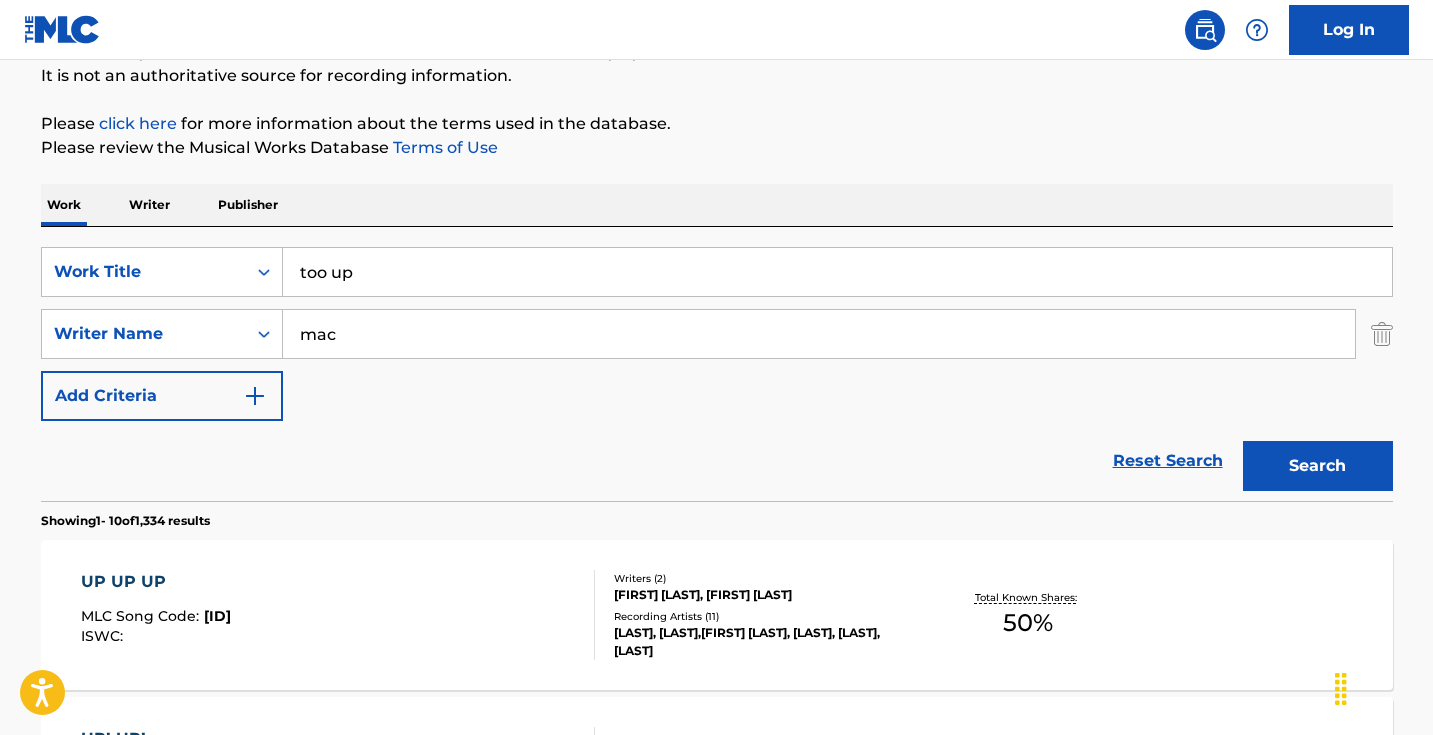 click on "Search" at bounding box center [1318, 466] 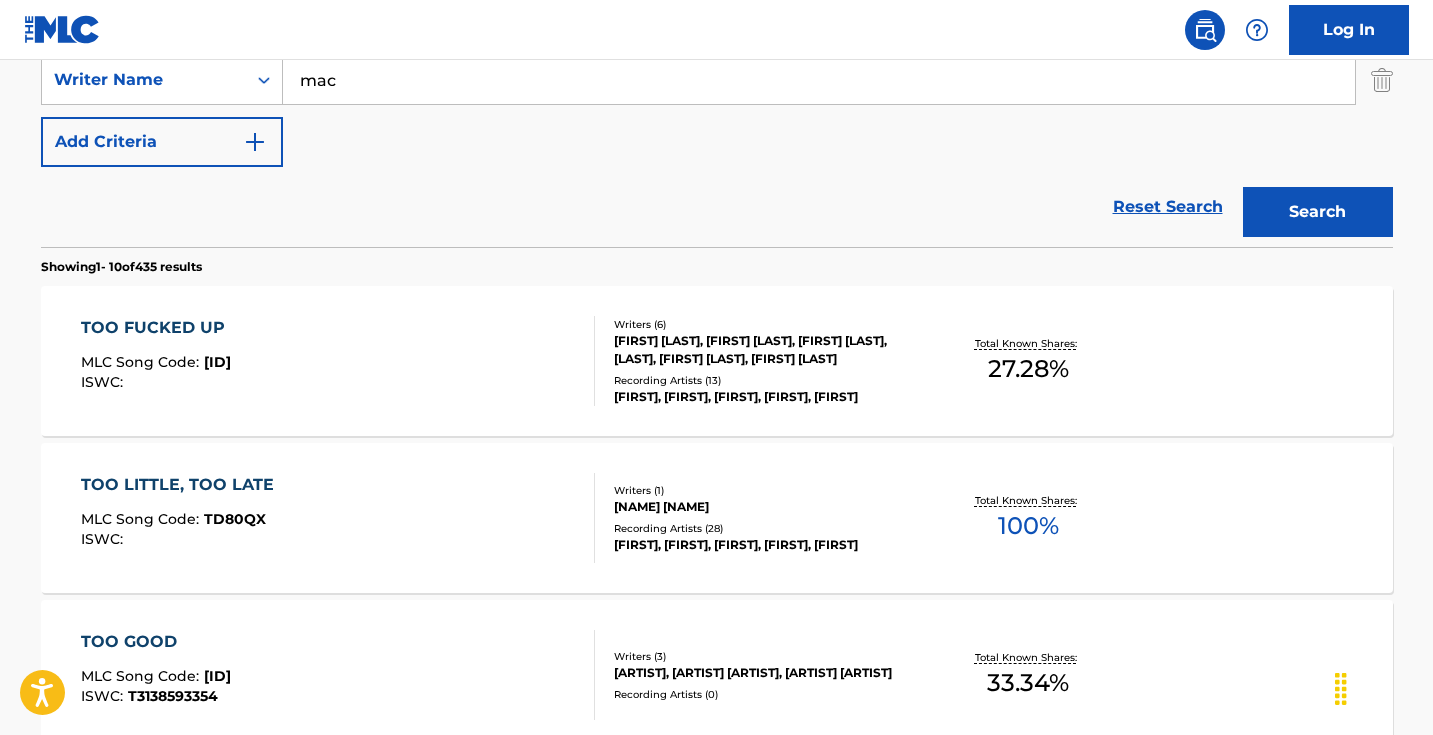 scroll, scrollTop: 380, scrollLeft: 0, axis: vertical 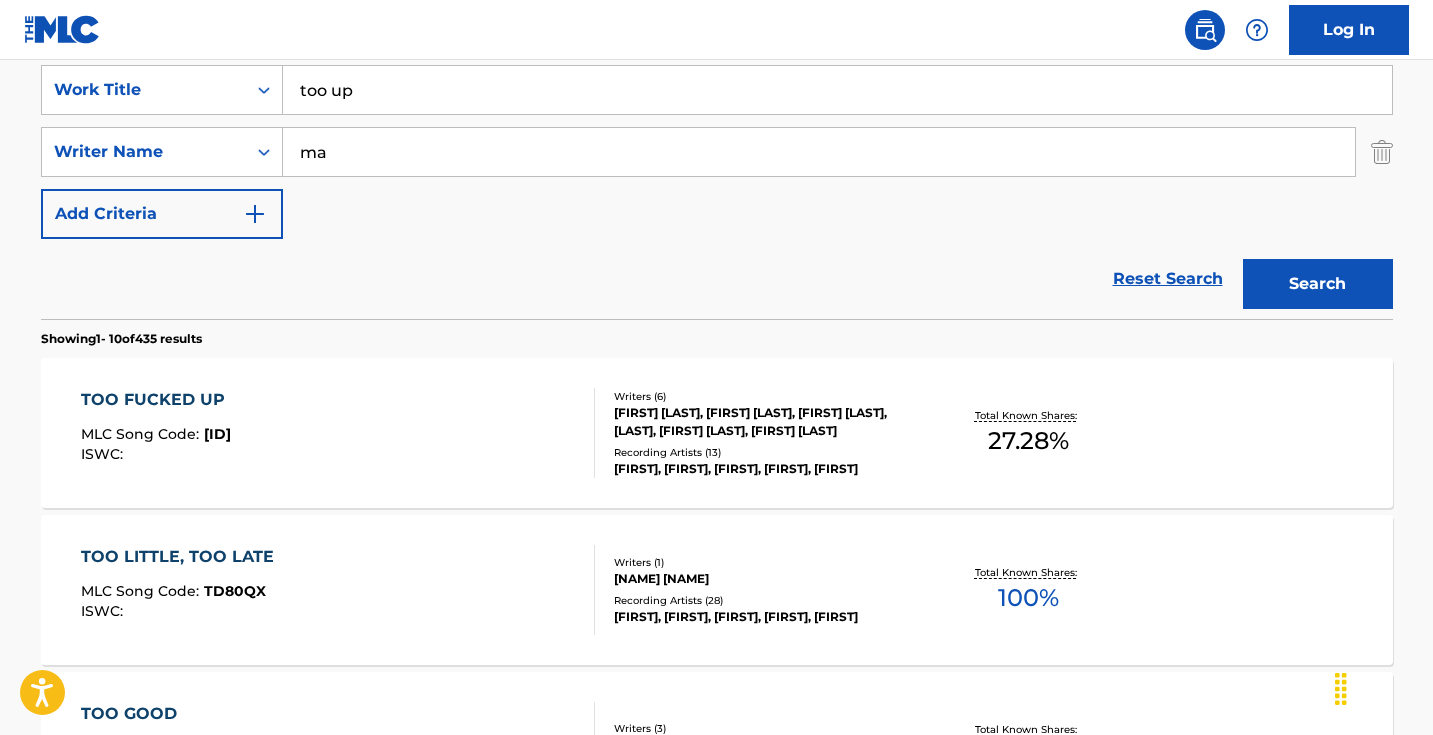type on "m" 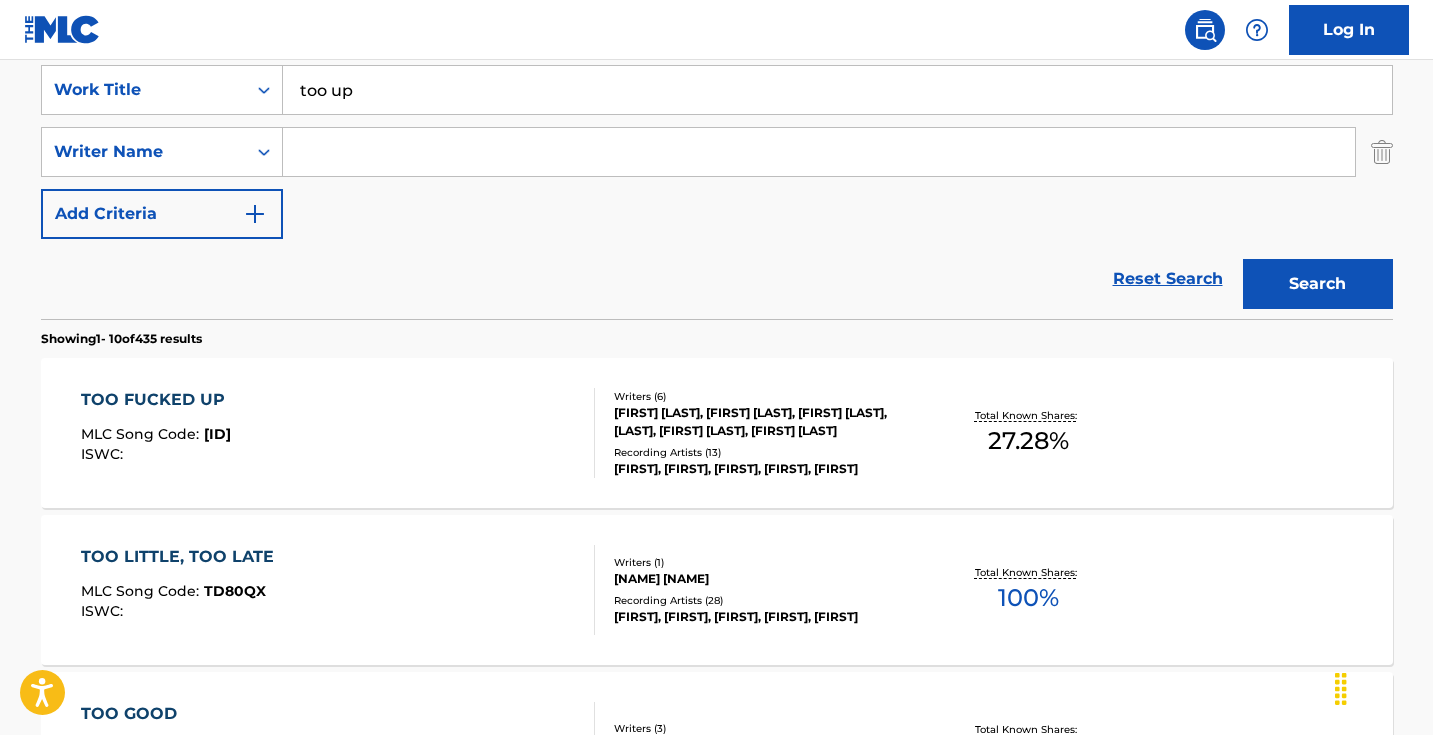 type 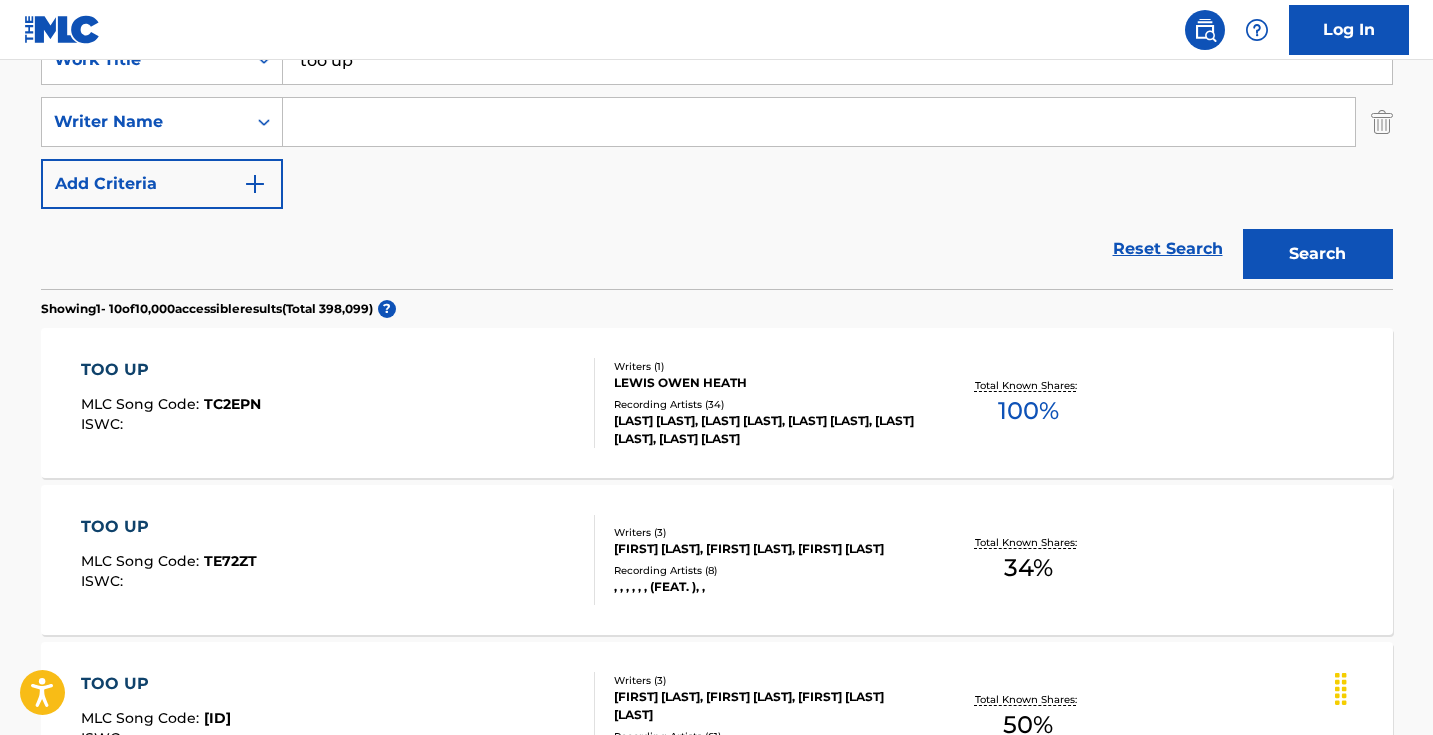 scroll, scrollTop: 552, scrollLeft: 0, axis: vertical 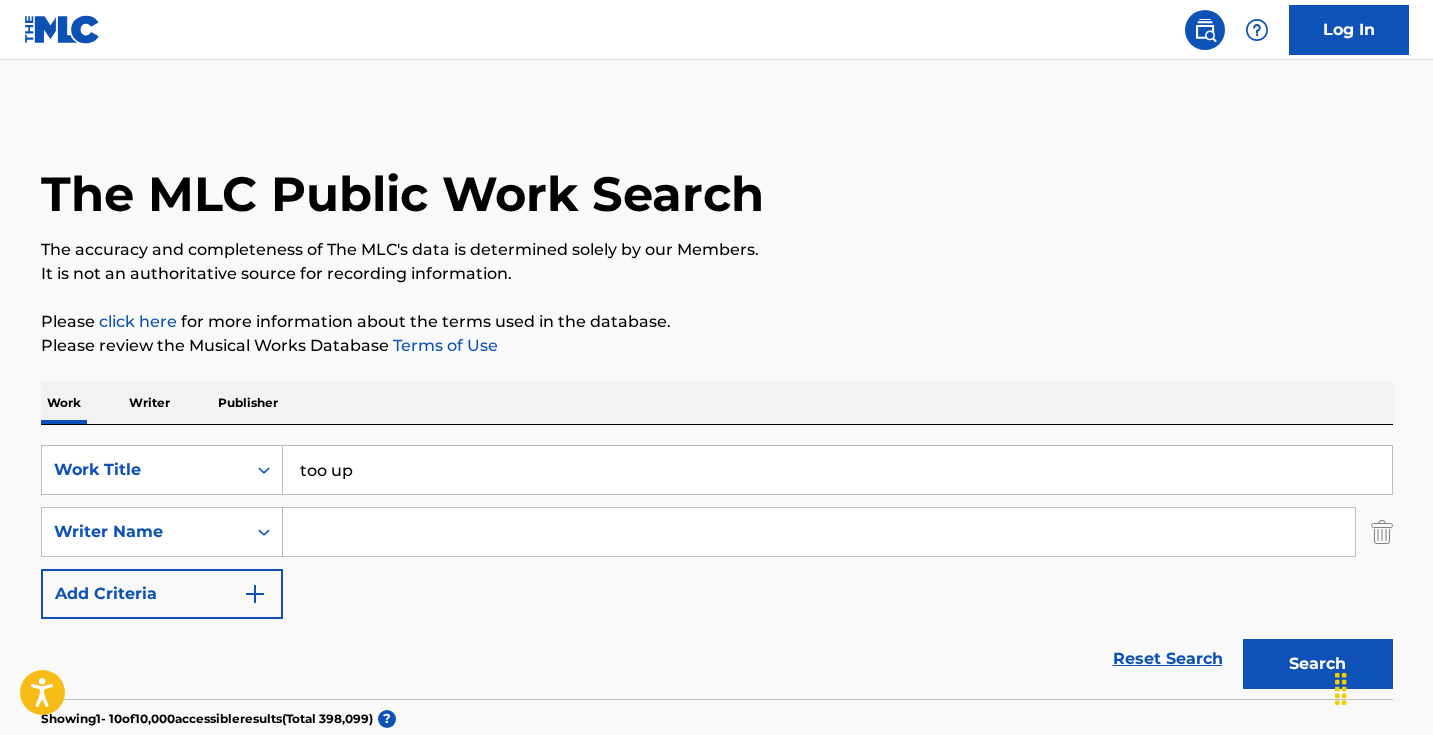 click on "too up" at bounding box center [837, 470] 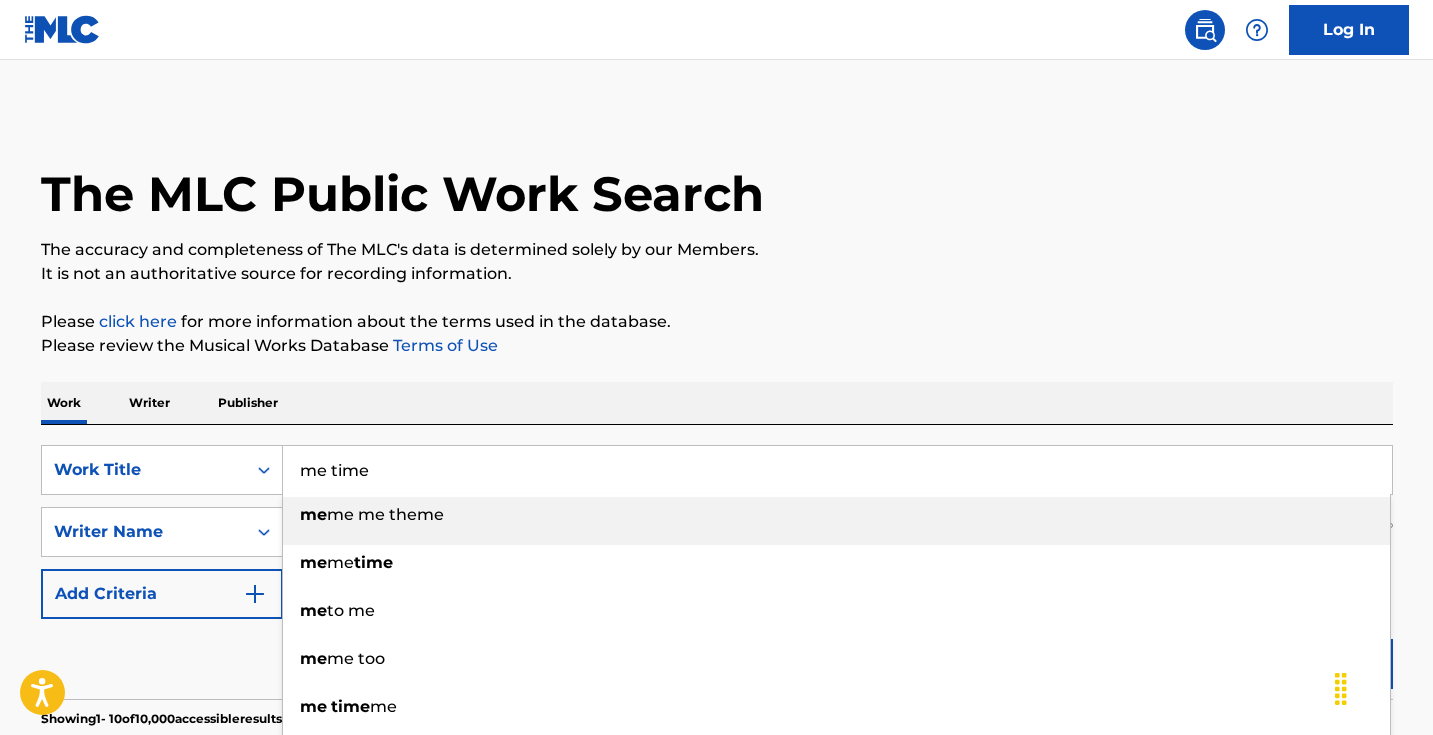 type on "me time" 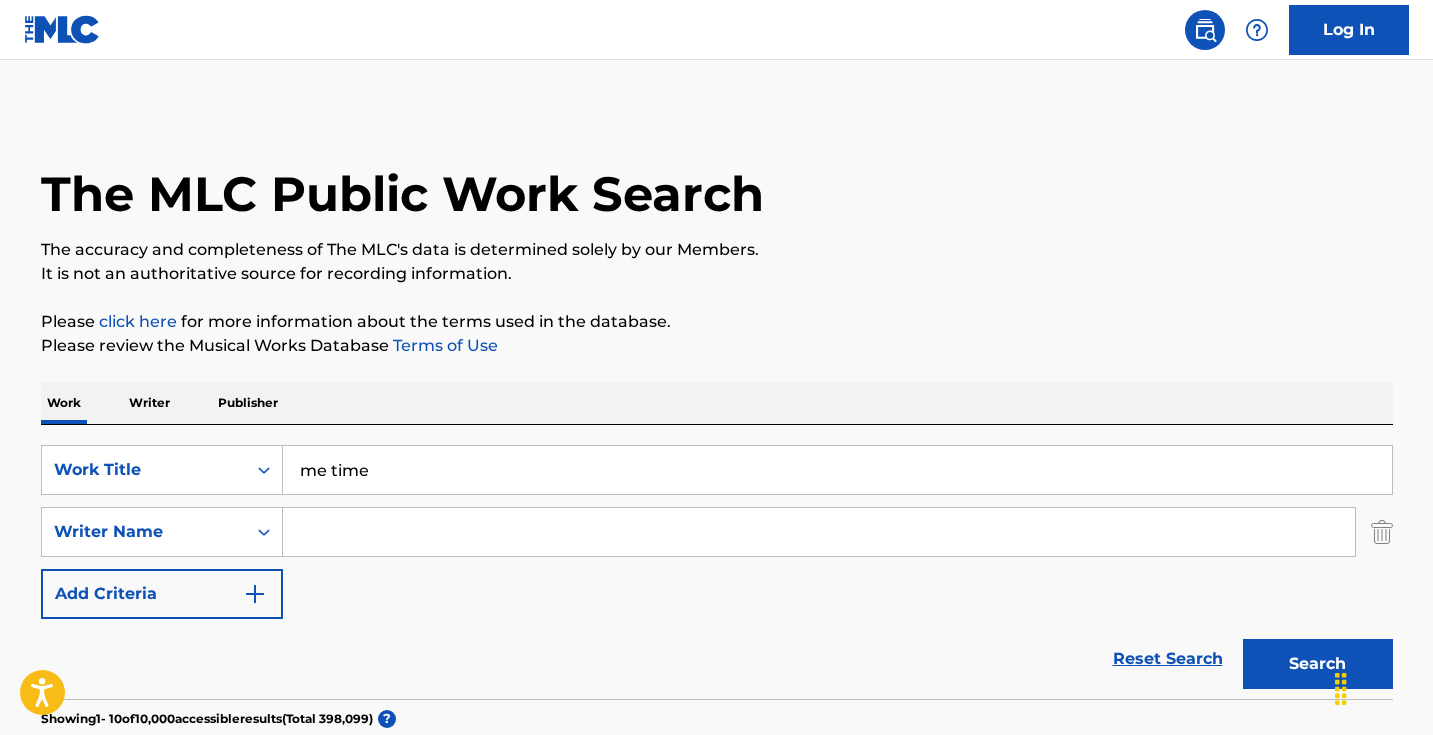 click on "Search" at bounding box center [1318, 664] 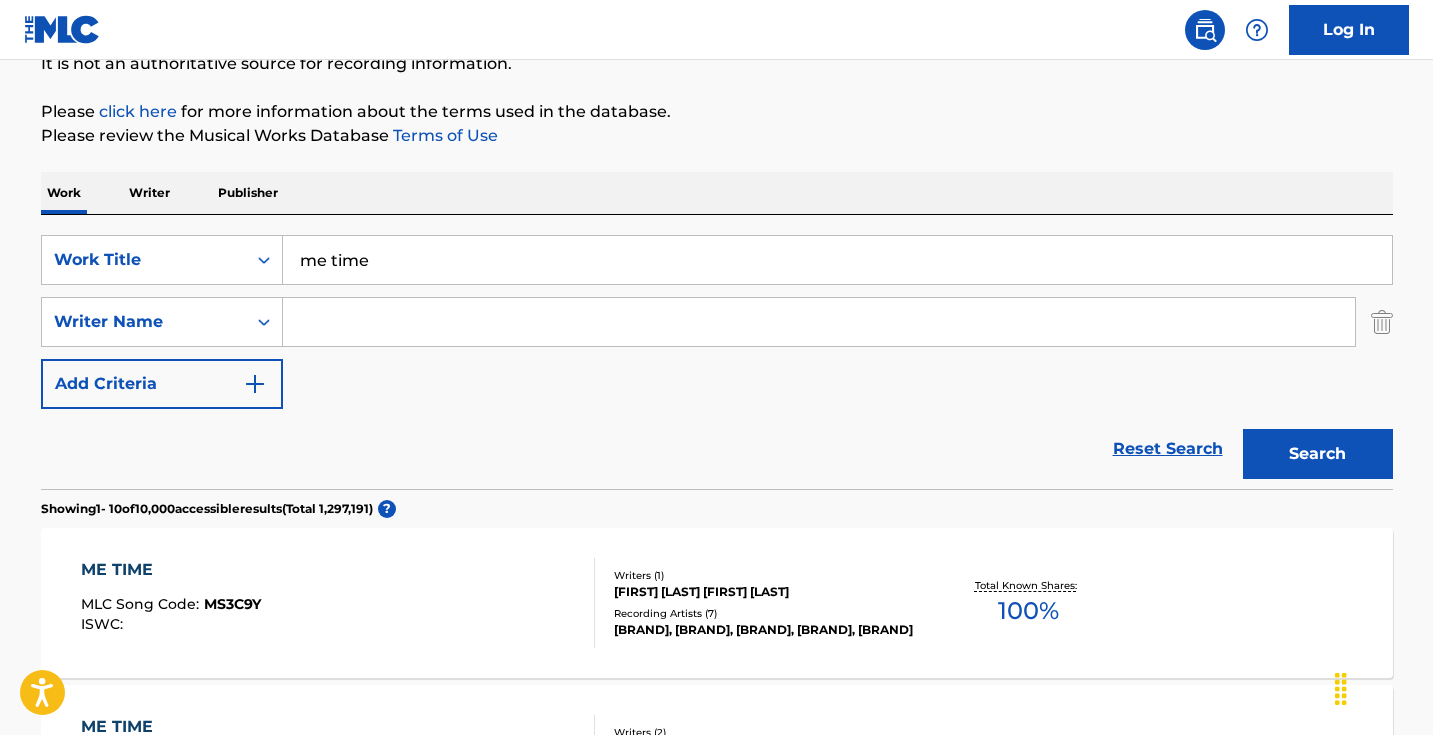 scroll, scrollTop: 289, scrollLeft: 0, axis: vertical 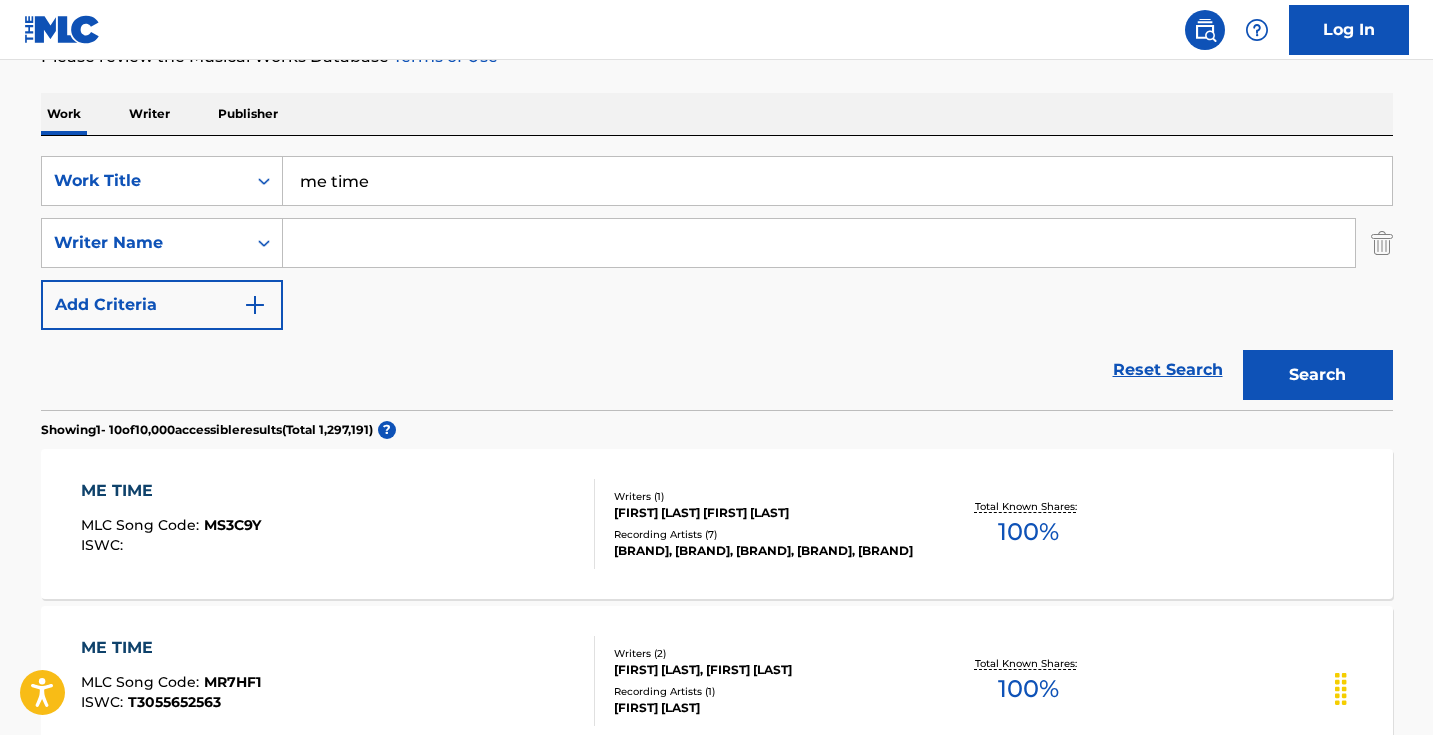 click at bounding box center [819, 243] 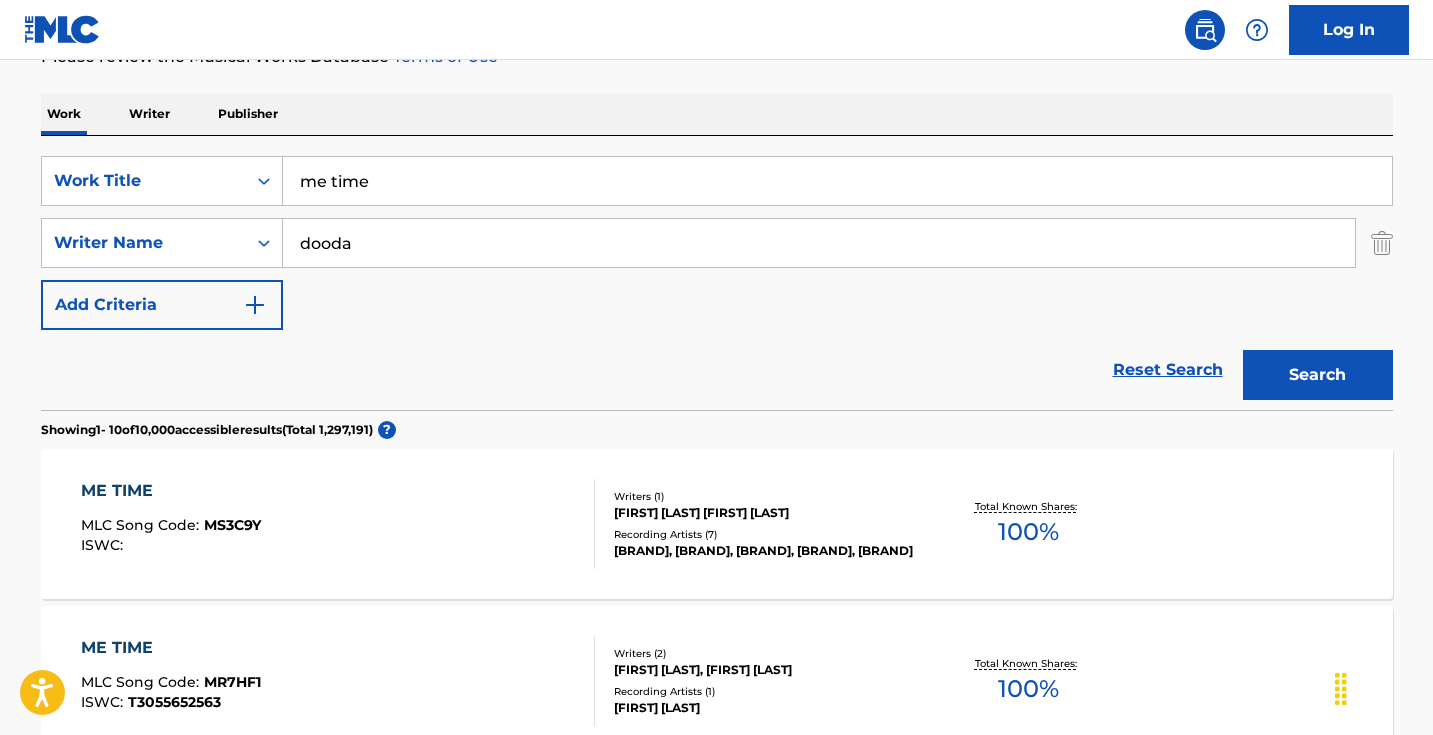 type on "dooda" 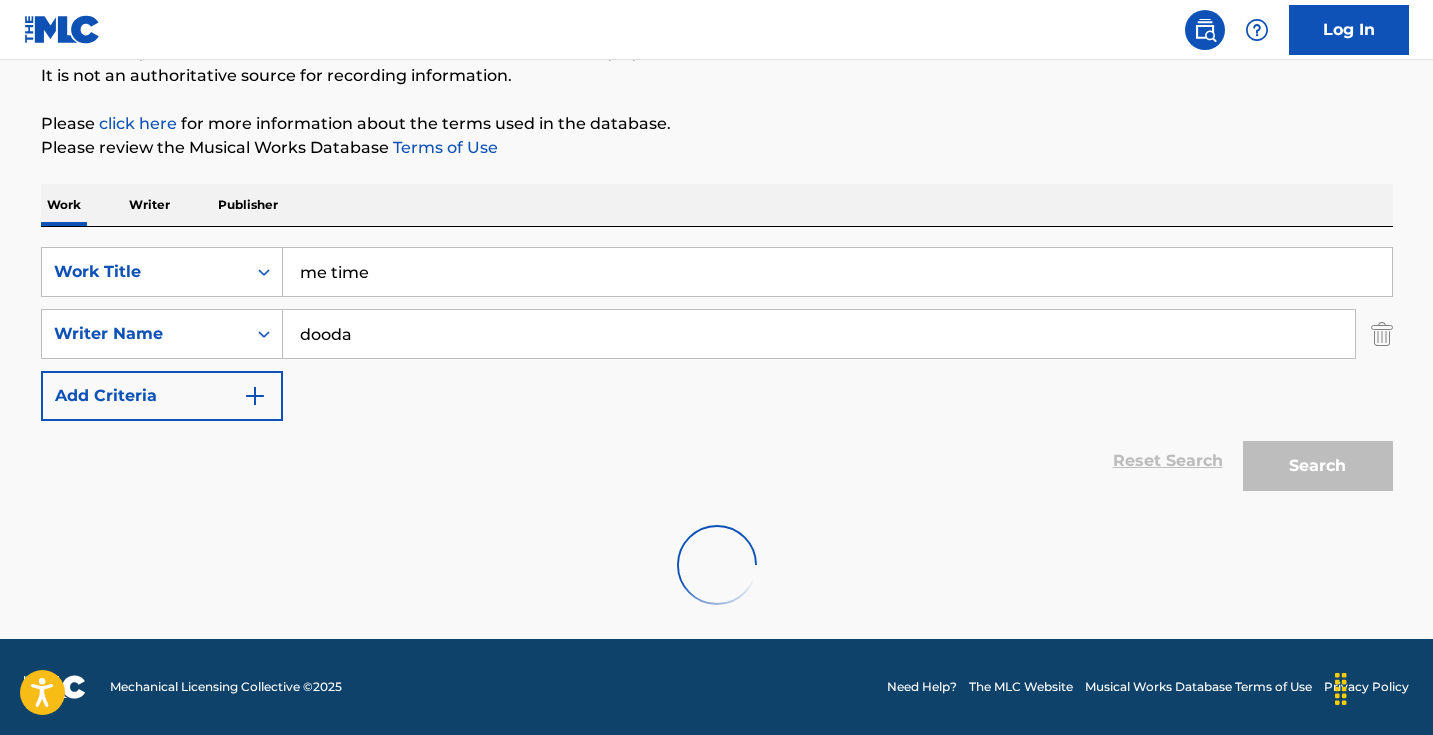 scroll, scrollTop: 133, scrollLeft: 0, axis: vertical 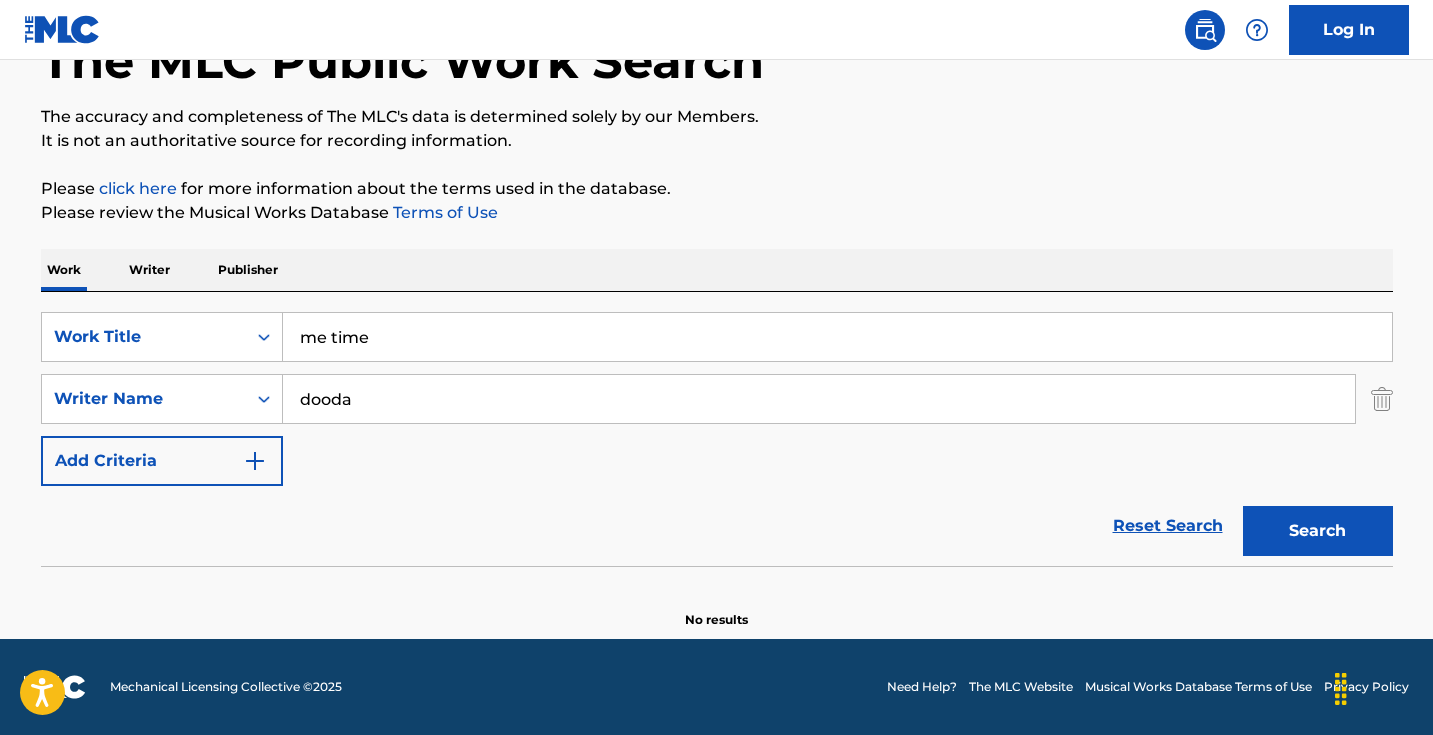 click on "me time" at bounding box center [837, 337] 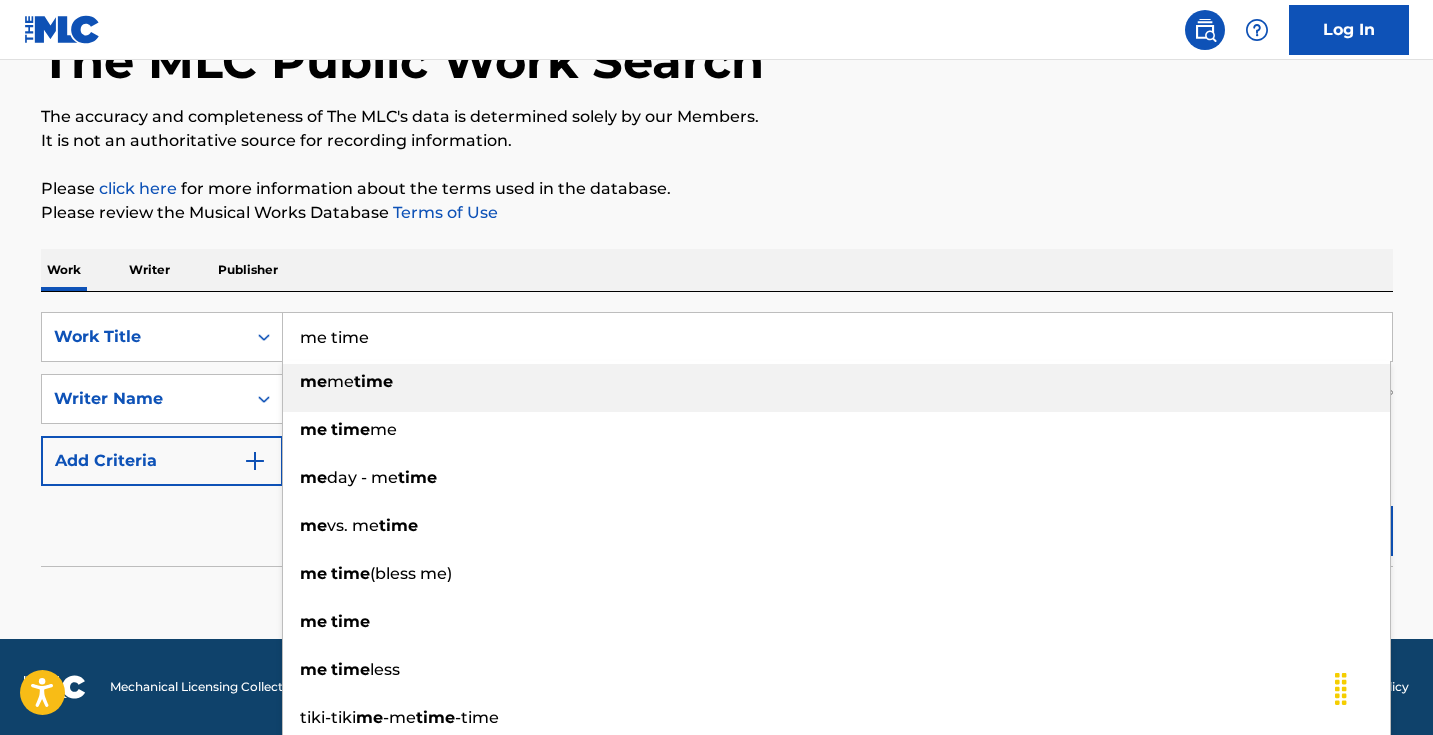 click on "me time" at bounding box center (837, 337) 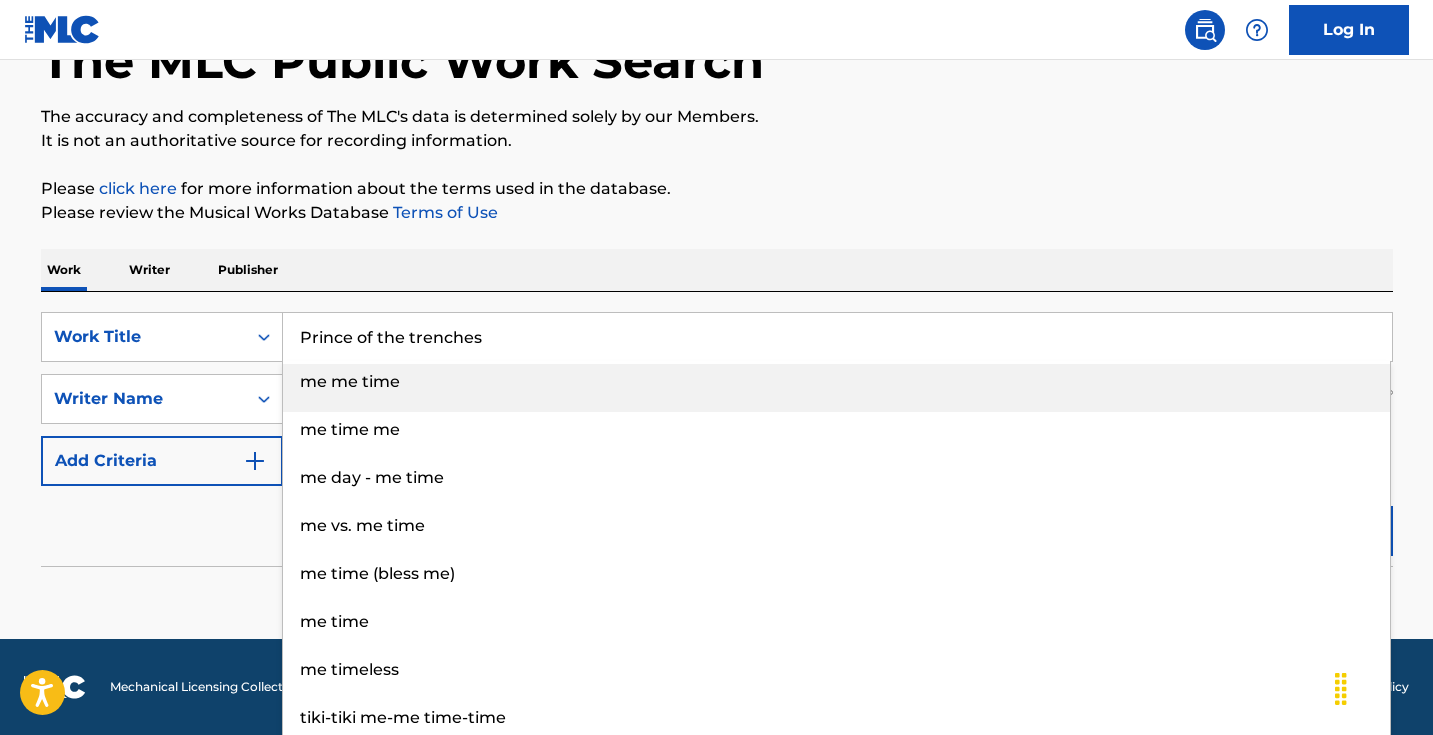type on "Prince of the trenches" 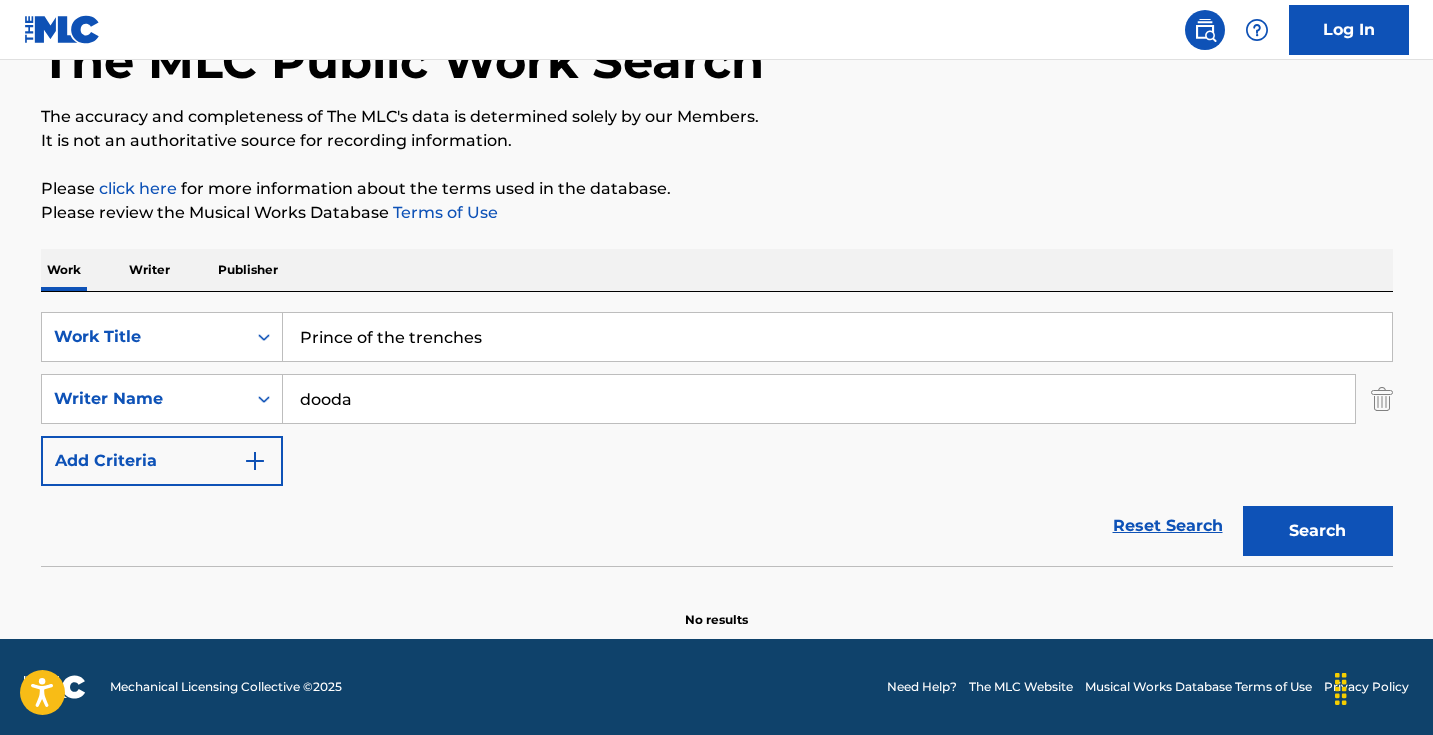 click on "Writer Name  dooda" at bounding box center (717, 303) 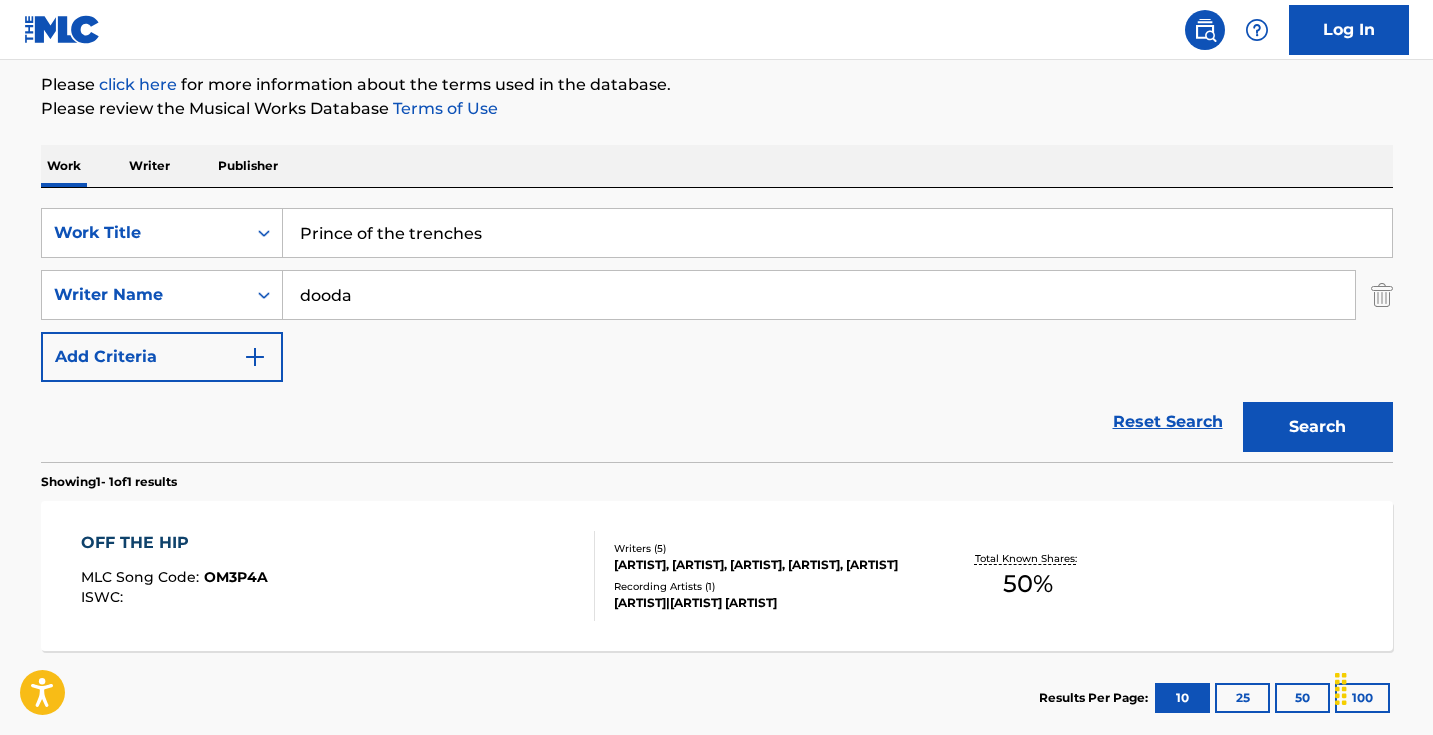 scroll, scrollTop: 321, scrollLeft: 0, axis: vertical 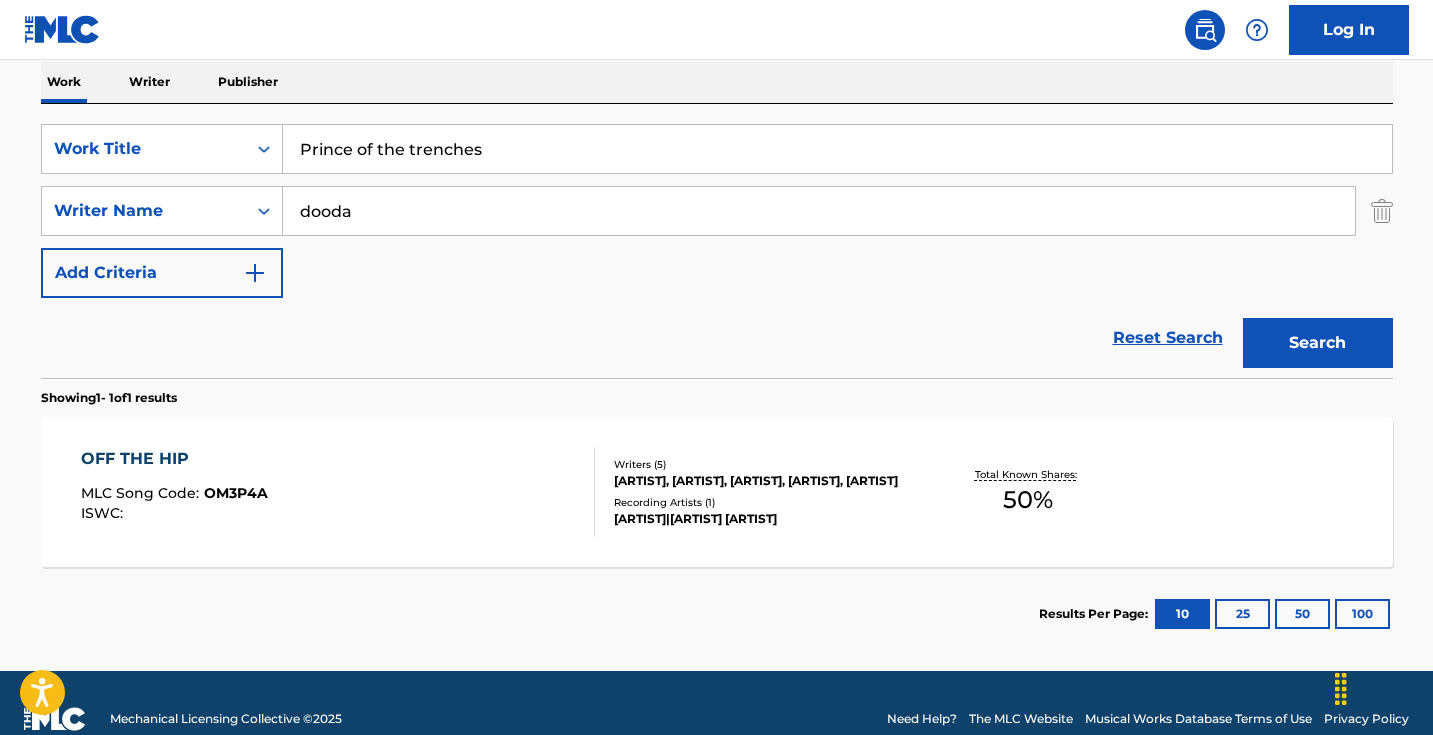 click on "dooda" at bounding box center [819, 211] 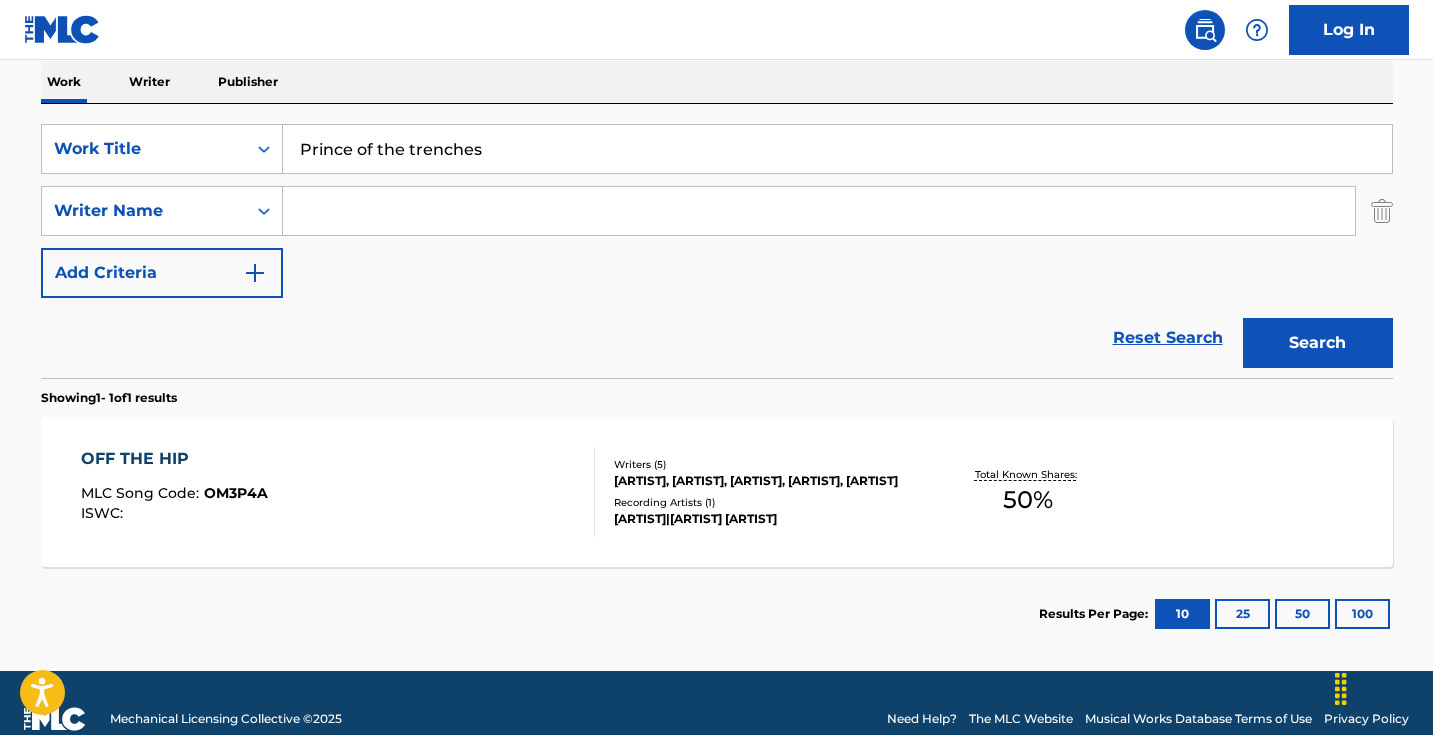 type 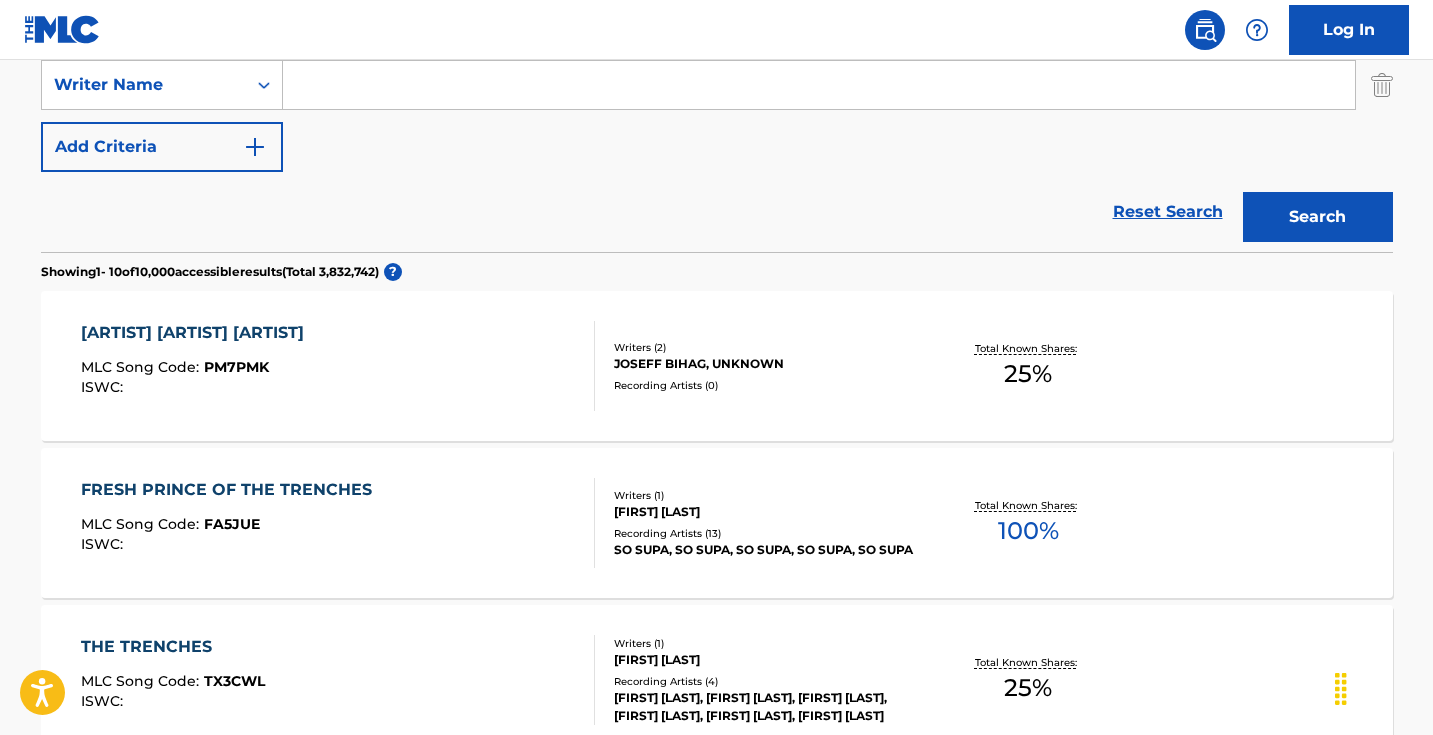 scroll, scrollTop: 449, scrollLeft: 0, axis: vertical 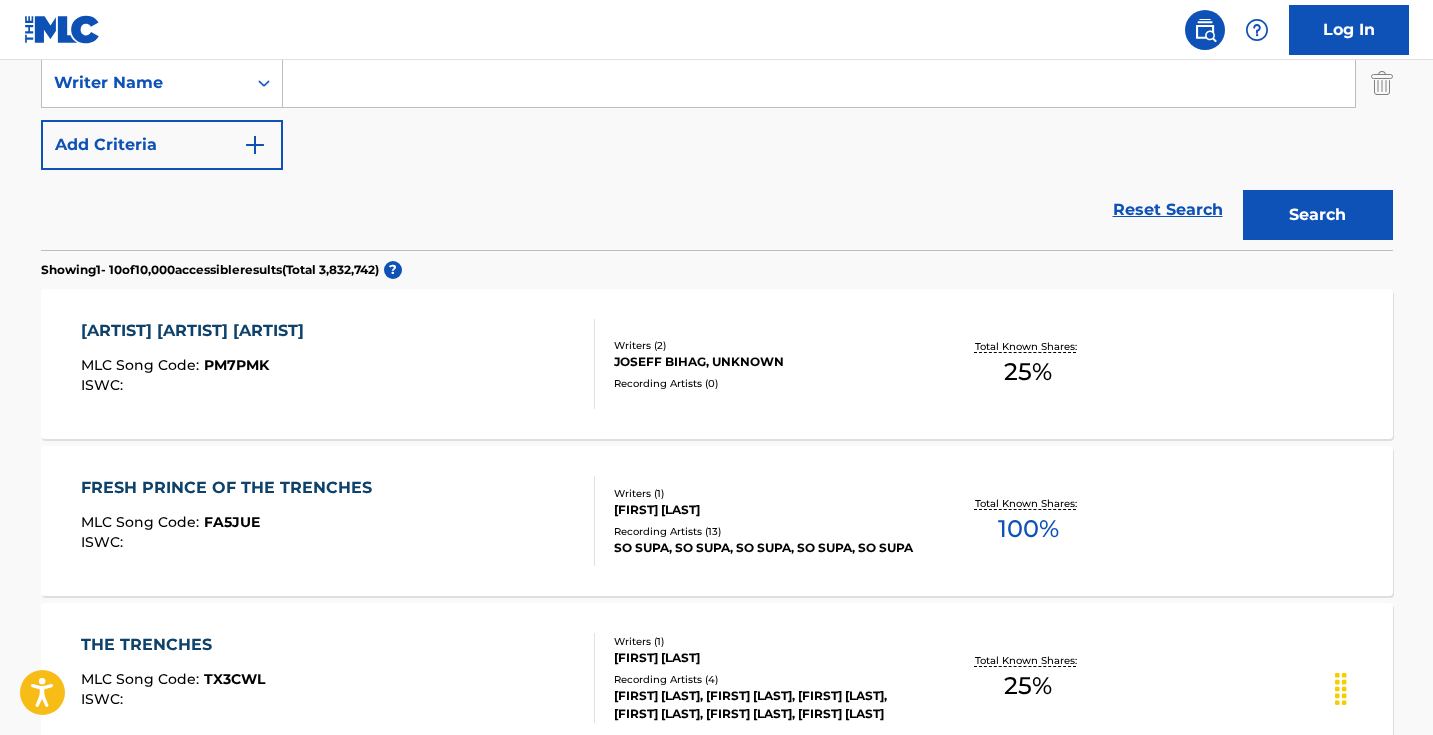 click on "[ARTIST] [ARTIST] [ARTIST] [ARTIST] [ARTIST] [ARTIST] [ARTIST] [ARTIST] [ARTIST] [ARTIST] [ARTIST] [ARTIST] [ARTIST] [ARTIST] [ARTIST] [ARTIST] [ARTIST] [ARTIST] [ARTIST] [ARTIST] [ARTIST] [ARTIST] [ARTIST] [ARTIST] [ARTIST]" at bounding box center [717, 364] 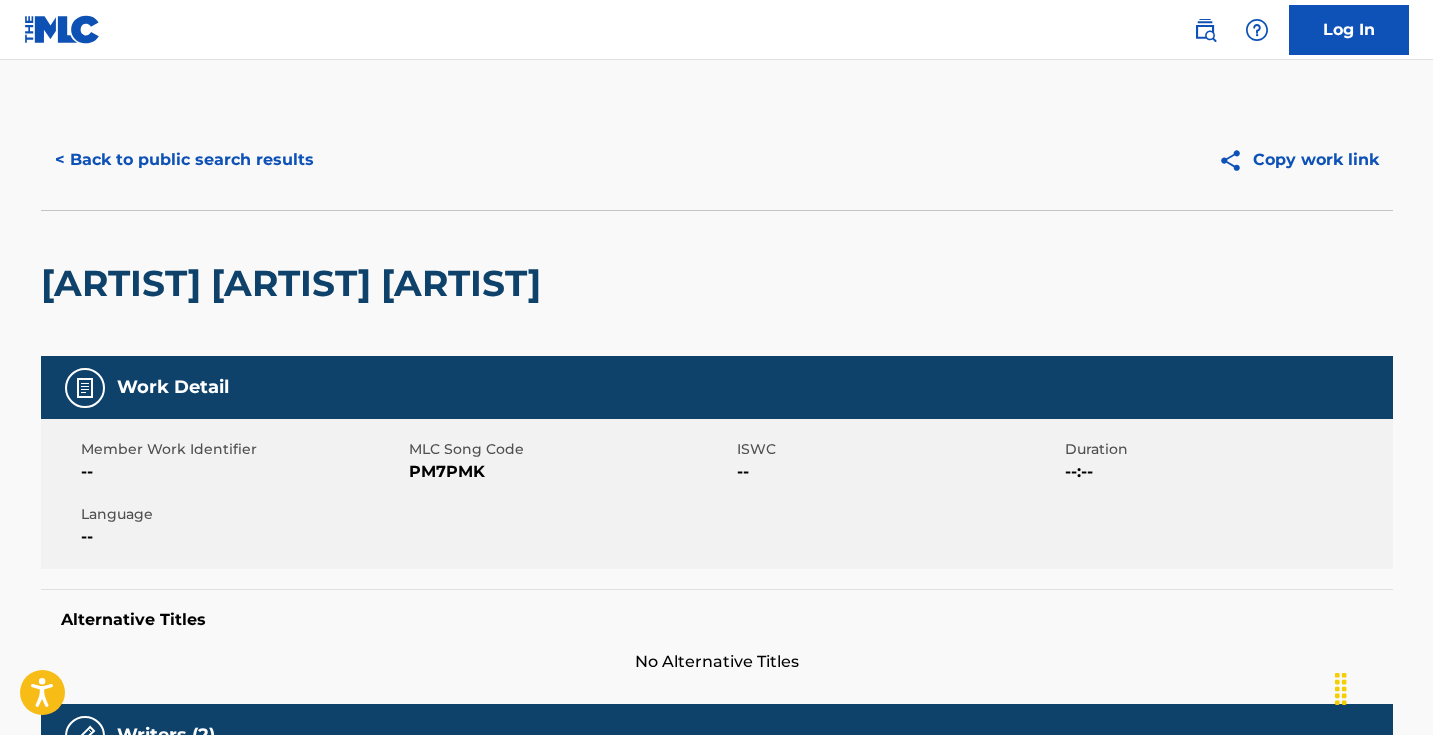 scroll, scrollTop: 0, scrollLeft: 0, axis: both 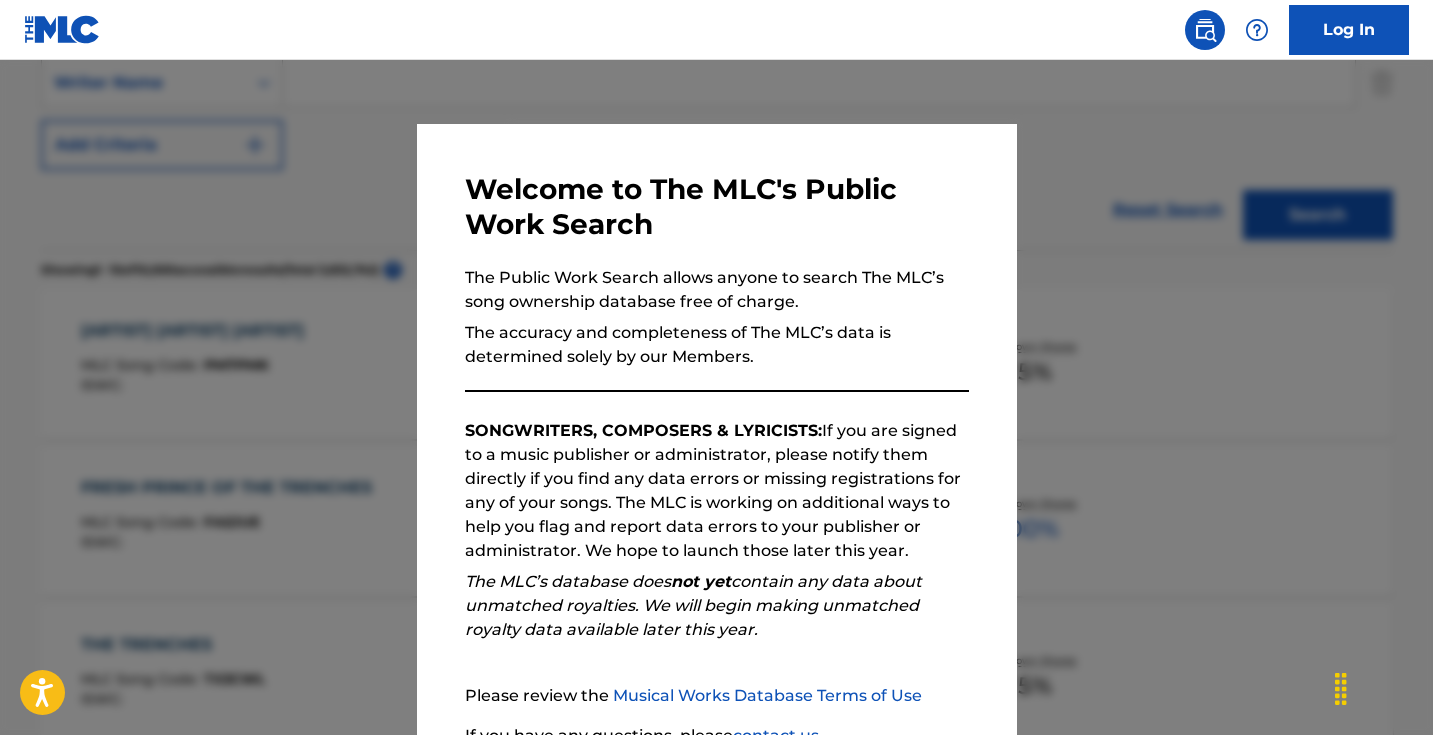 click at bounding box center [716, 427] 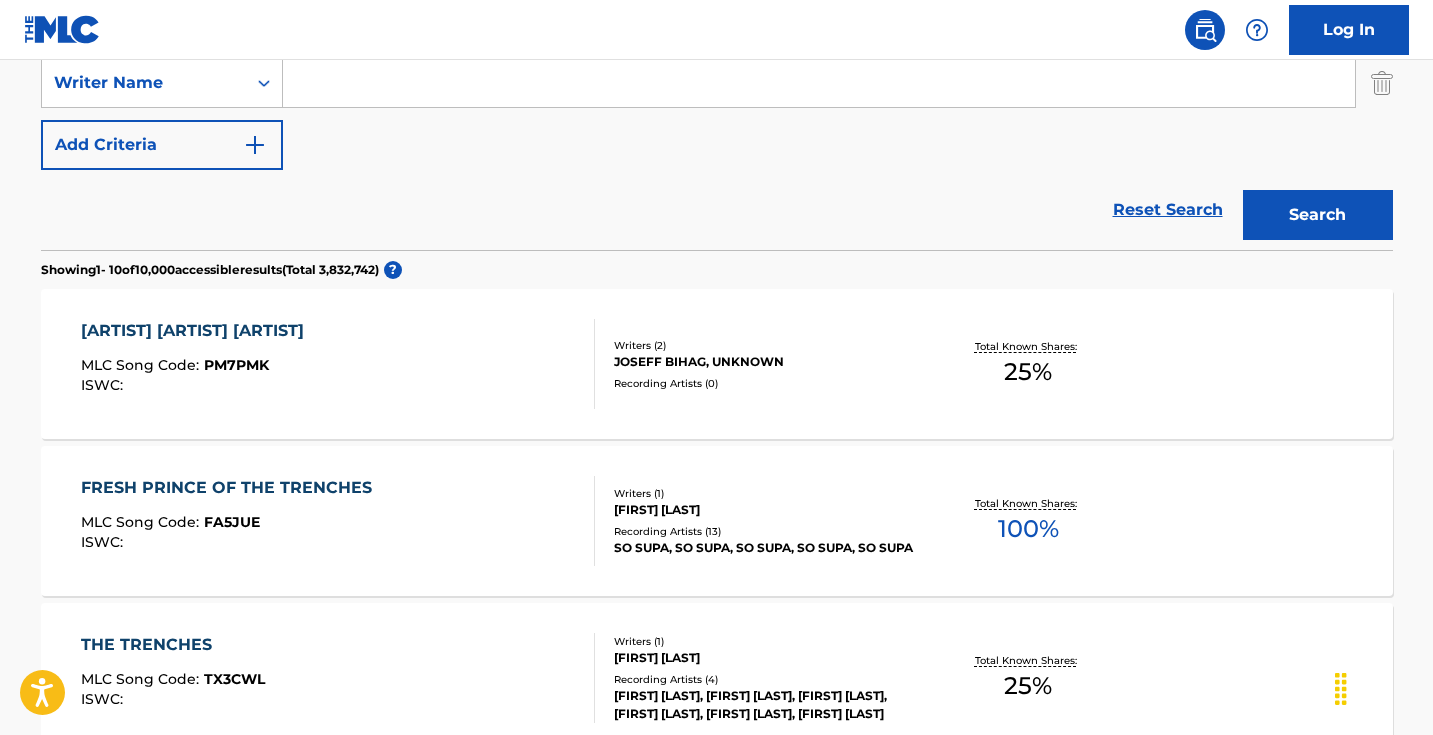 scroll, scrollTop: 260, scrollLeft: 0, axis: vertical 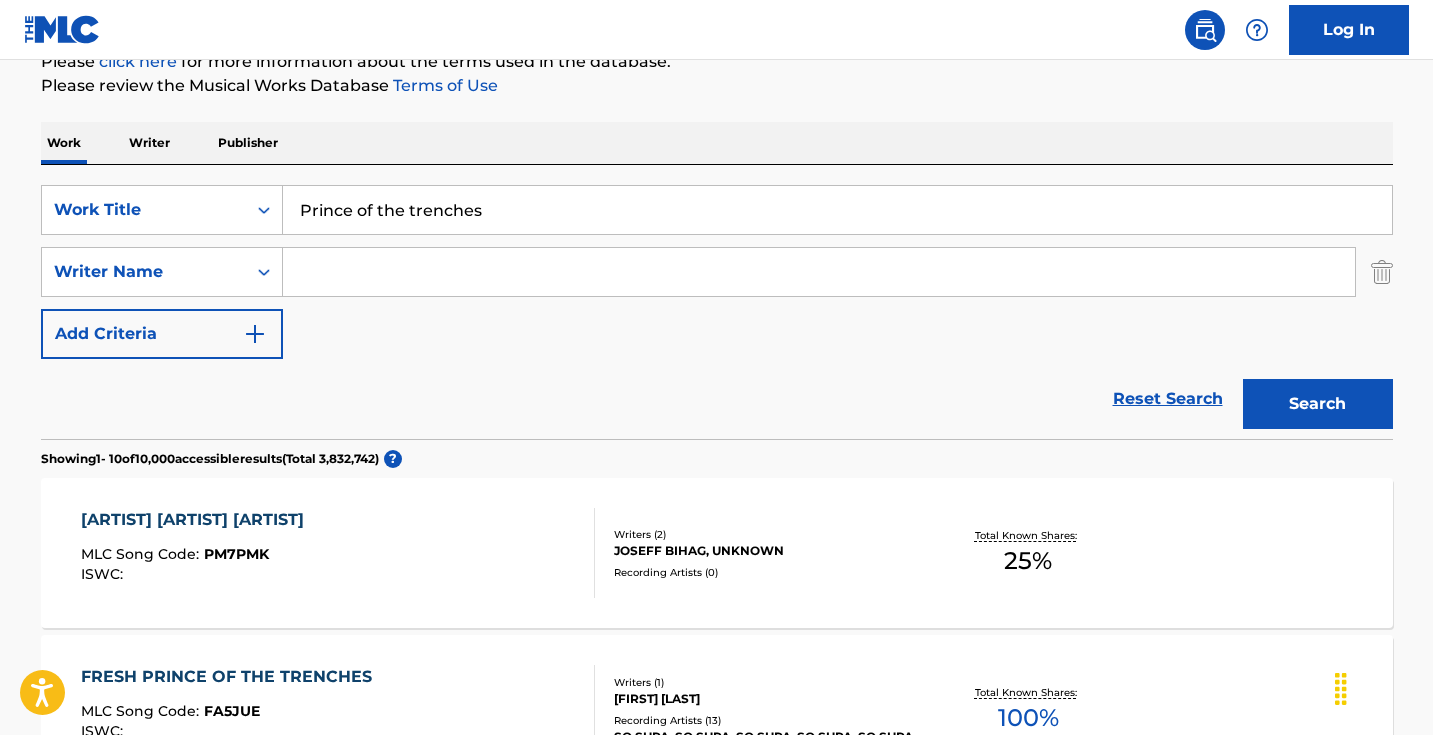 click on "Prince of the trenches" at bounding box center [837, 210] 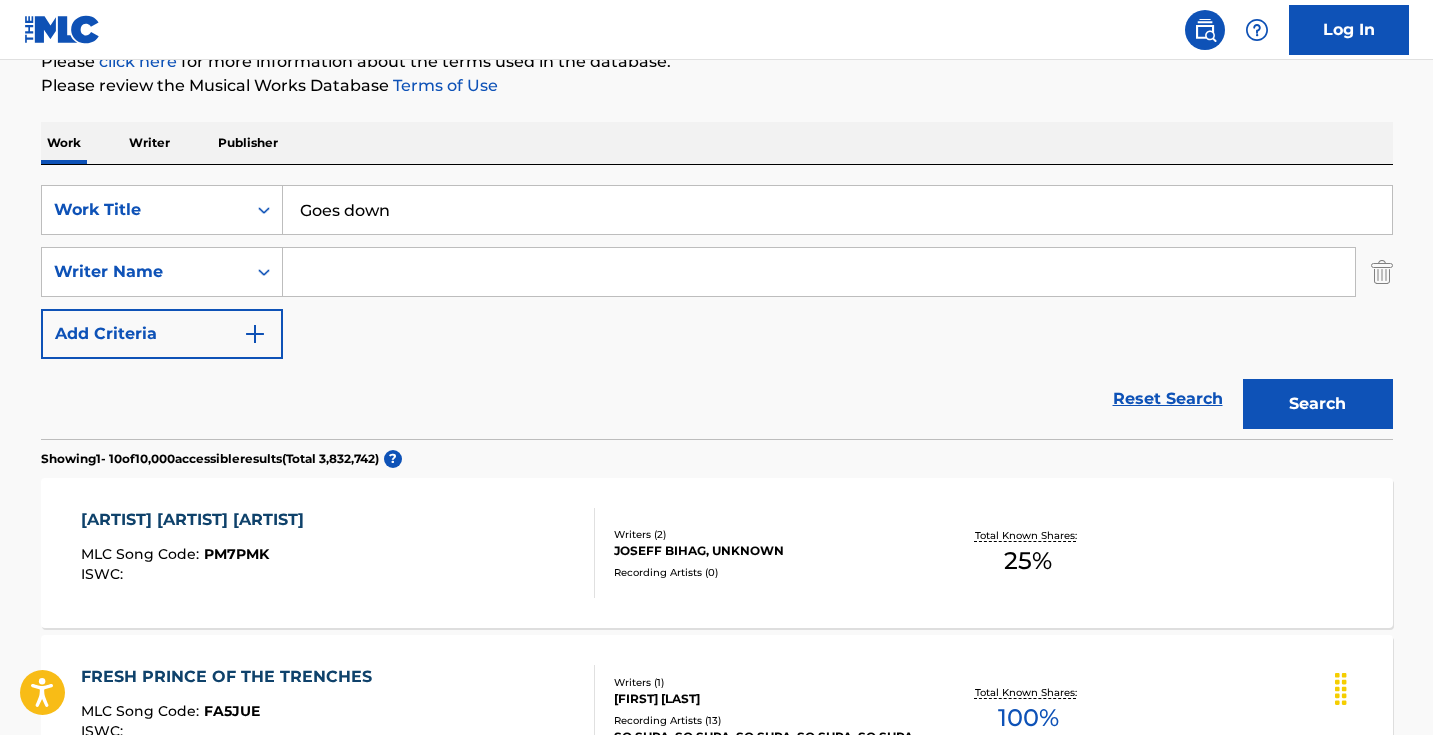 type on "Goes down" 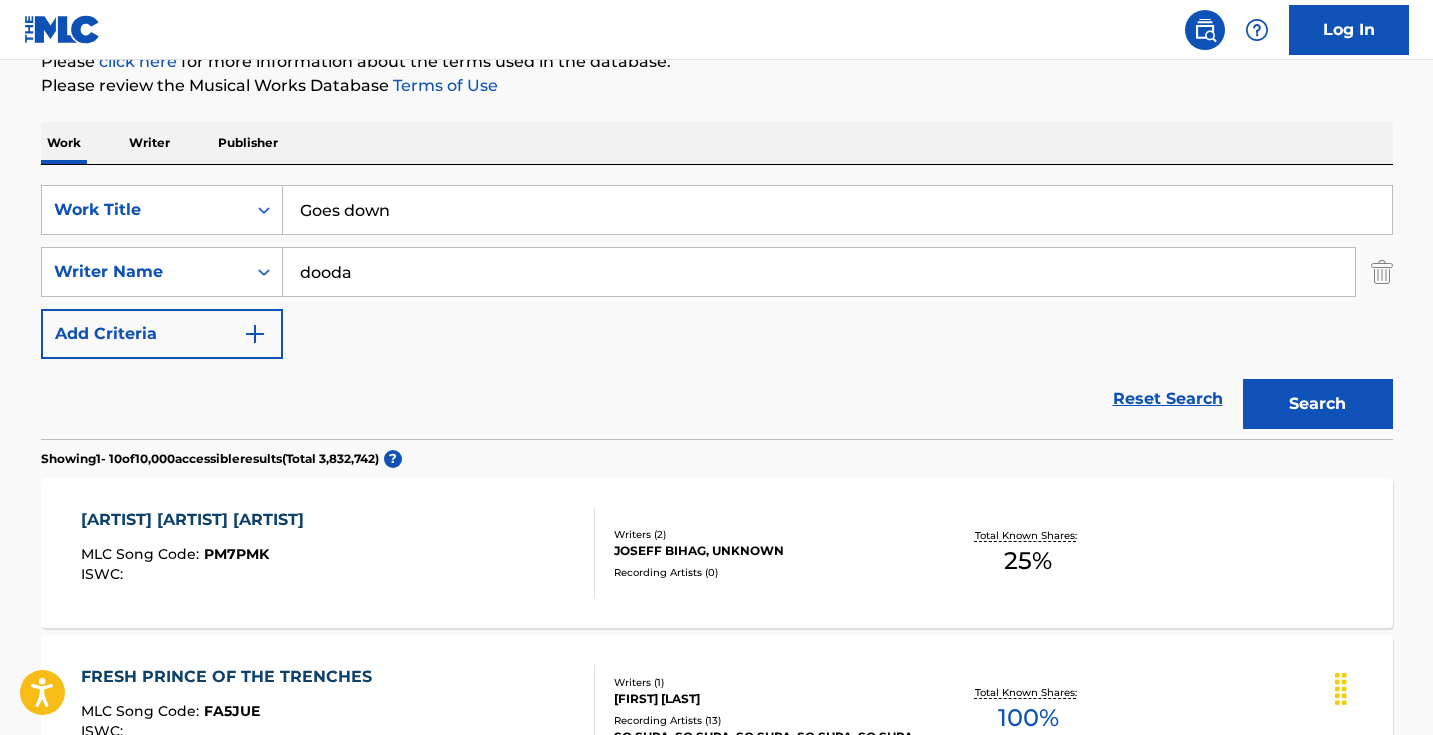 type on "dooda" 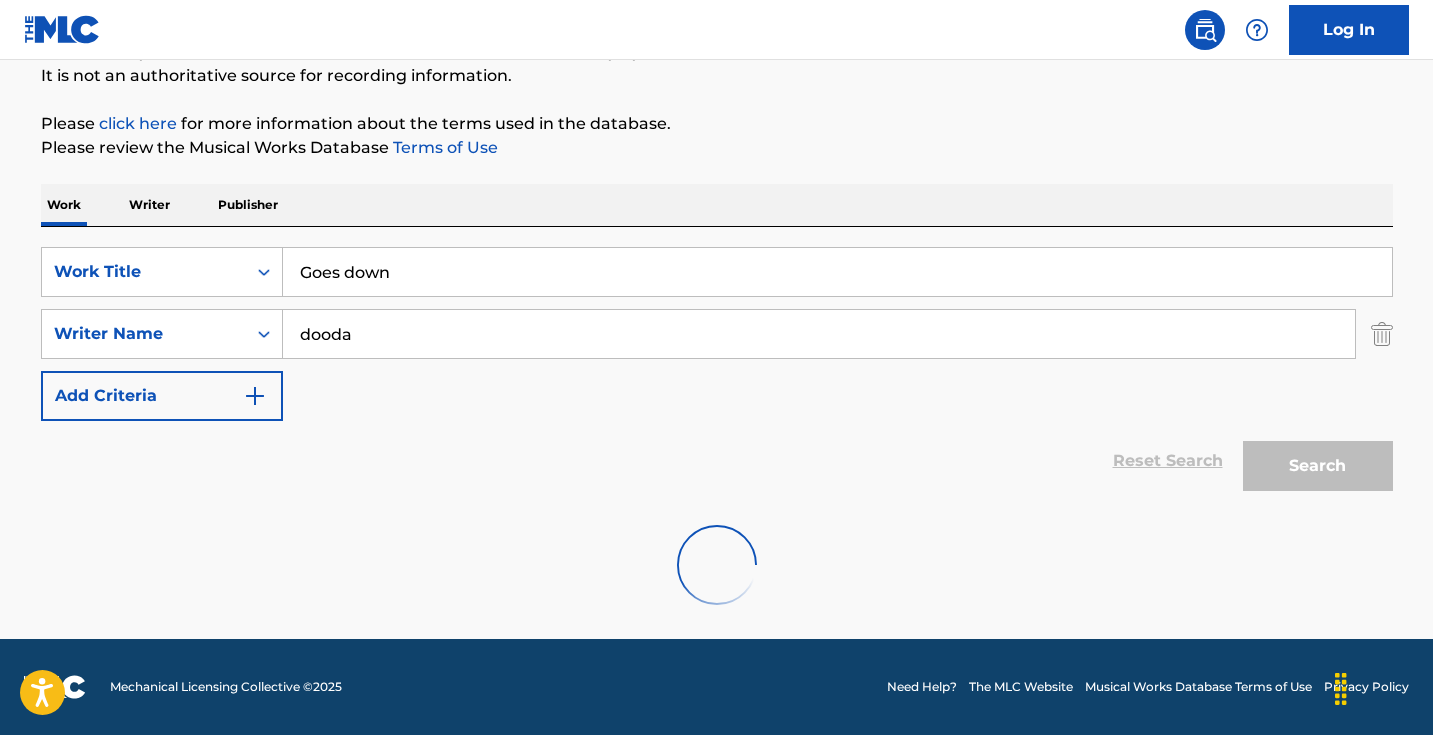 scroll, scrollTop: 133, scrollLeft: 0, axis: vertical 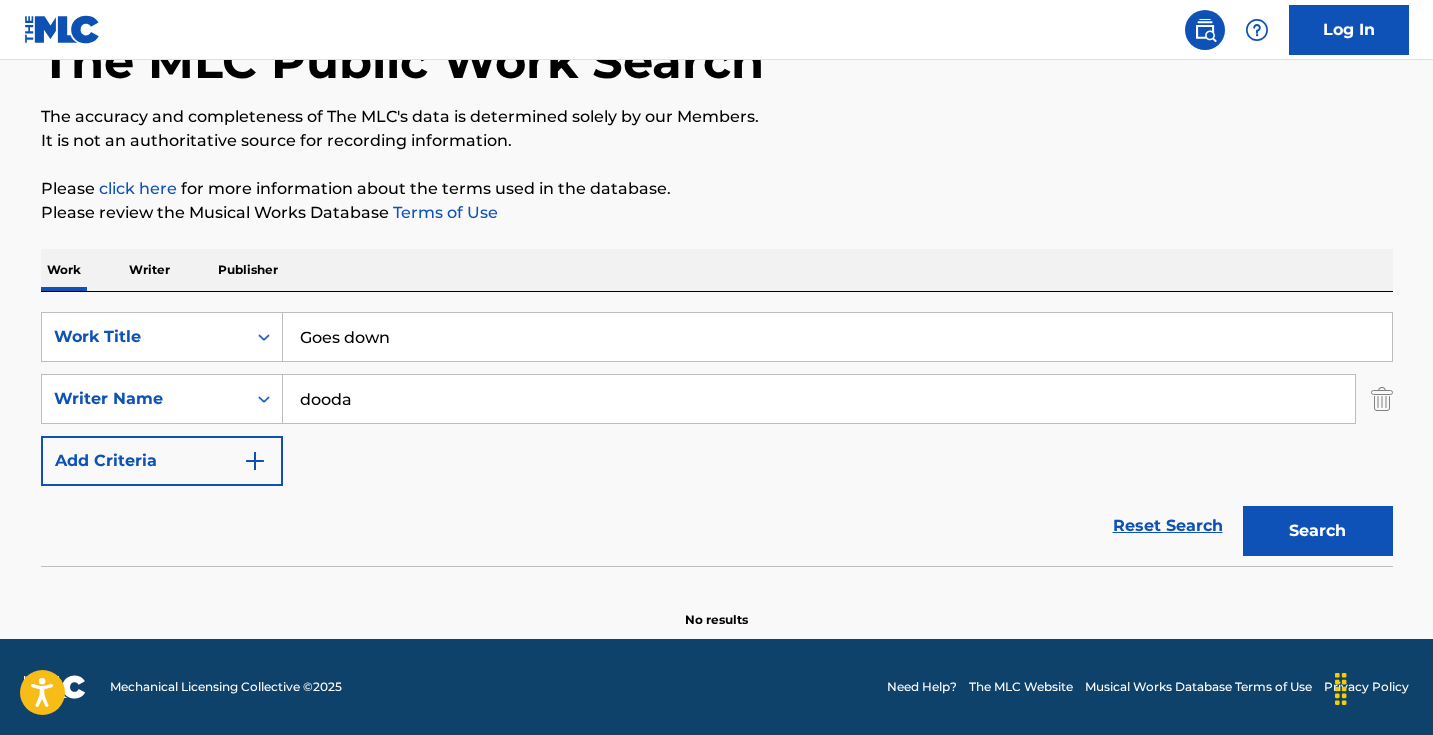 click at bounding box center [1382, 399] 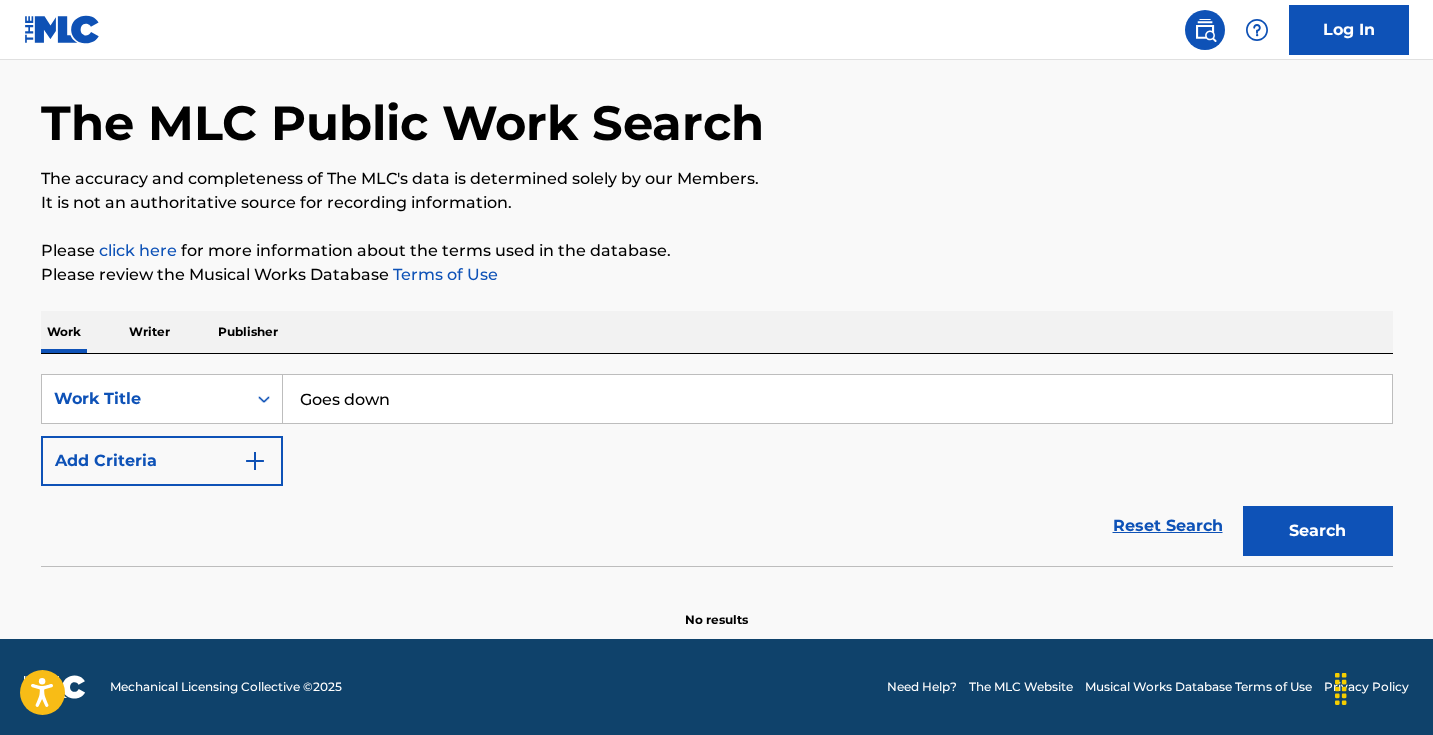 click on "Search" at bounding box center [1318, 531] 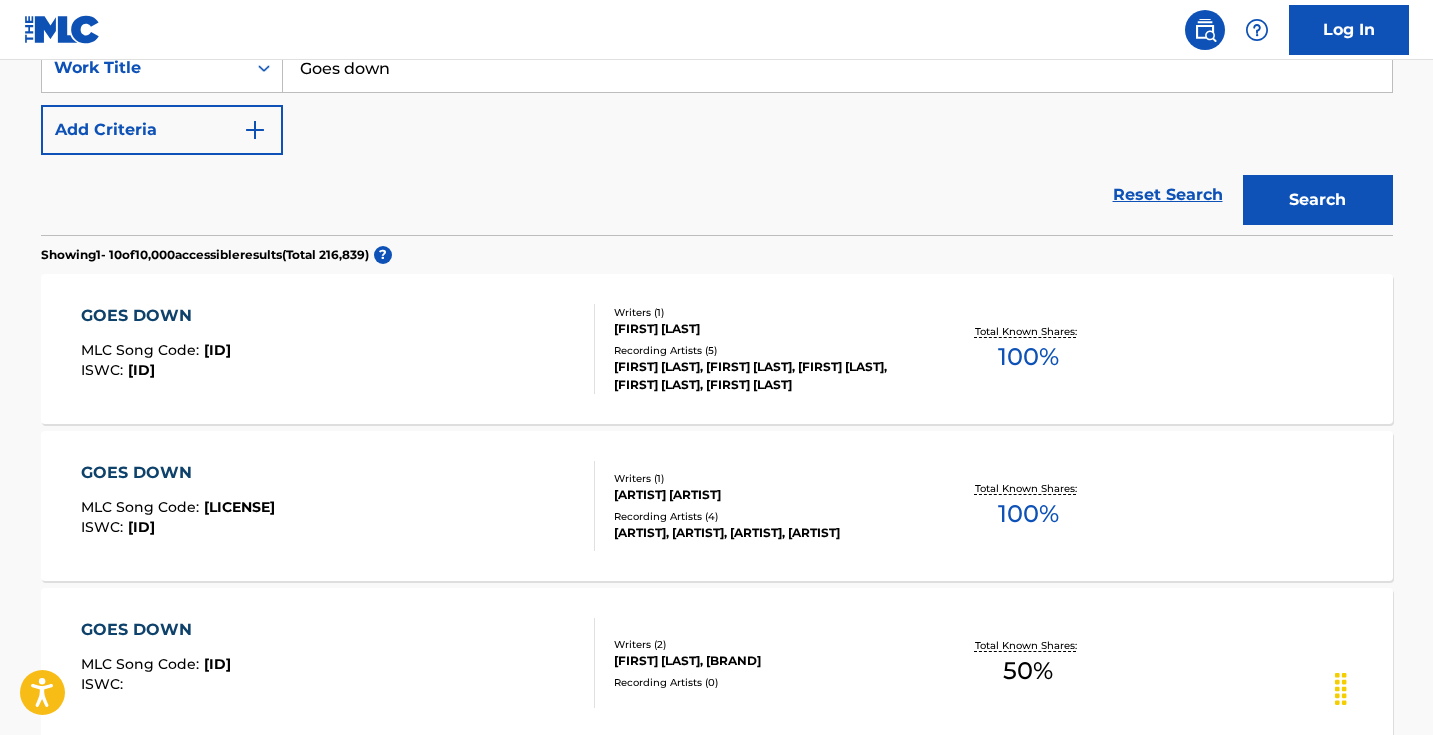 scroll, scrollTop: 126, scrollLeft: 0, axis: vertical 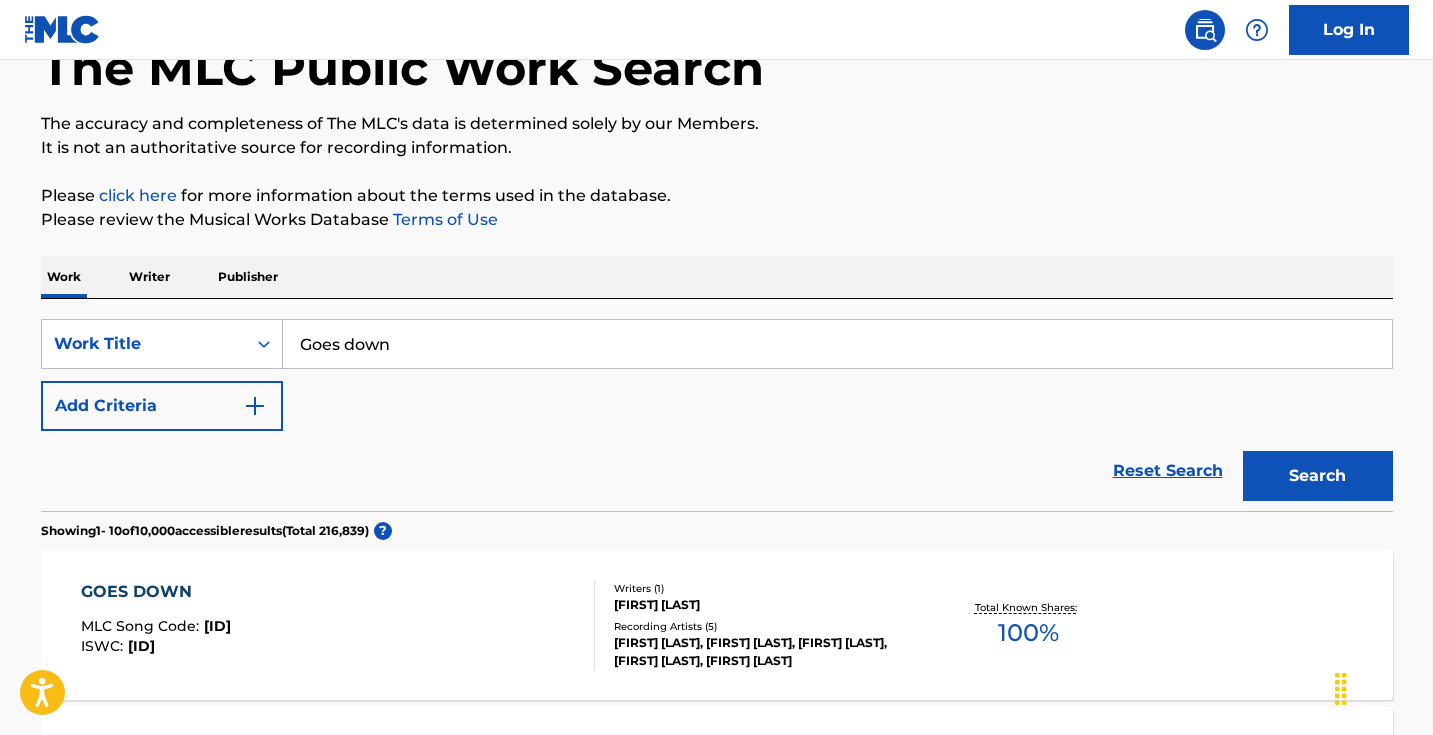 click on "Goes down" at bounding box center [837, 344] 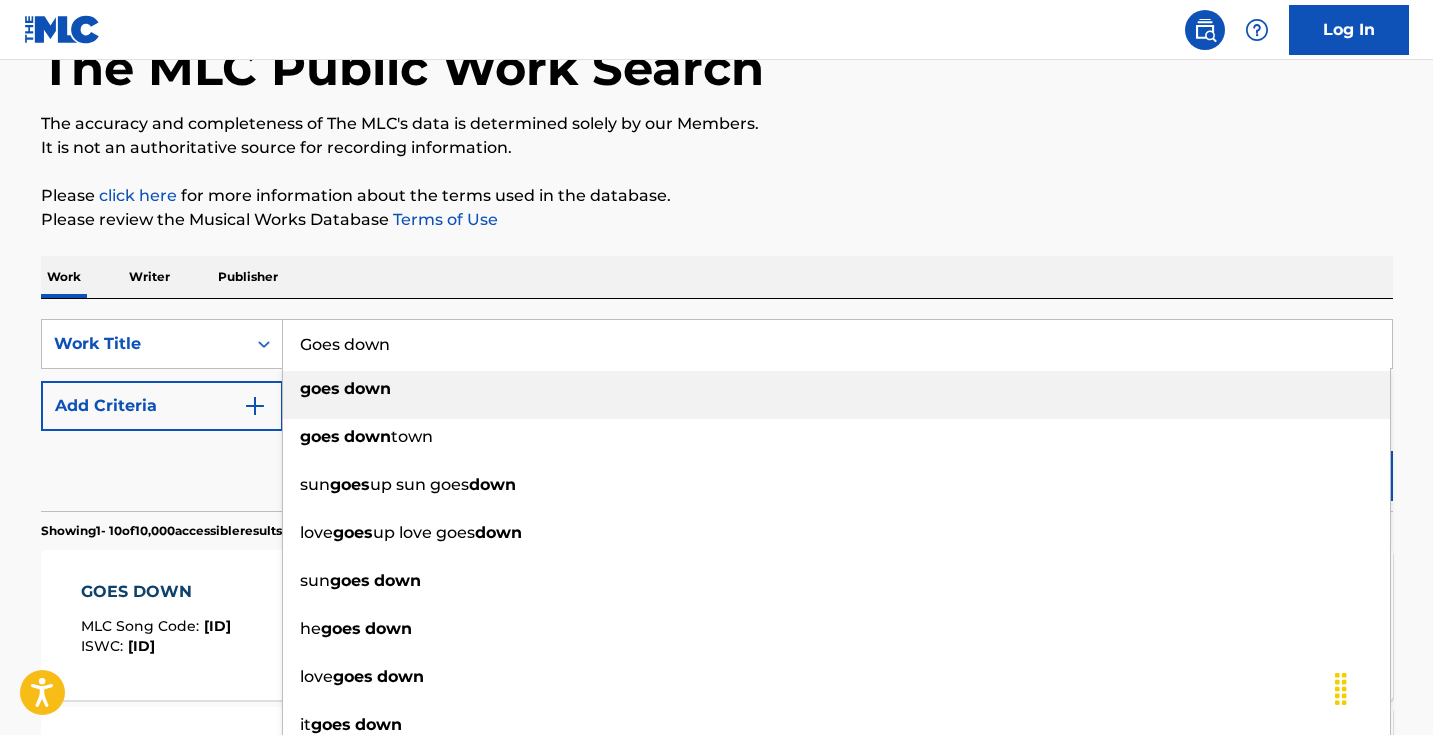 click on "Goes down" at bounding box center (837, 344) 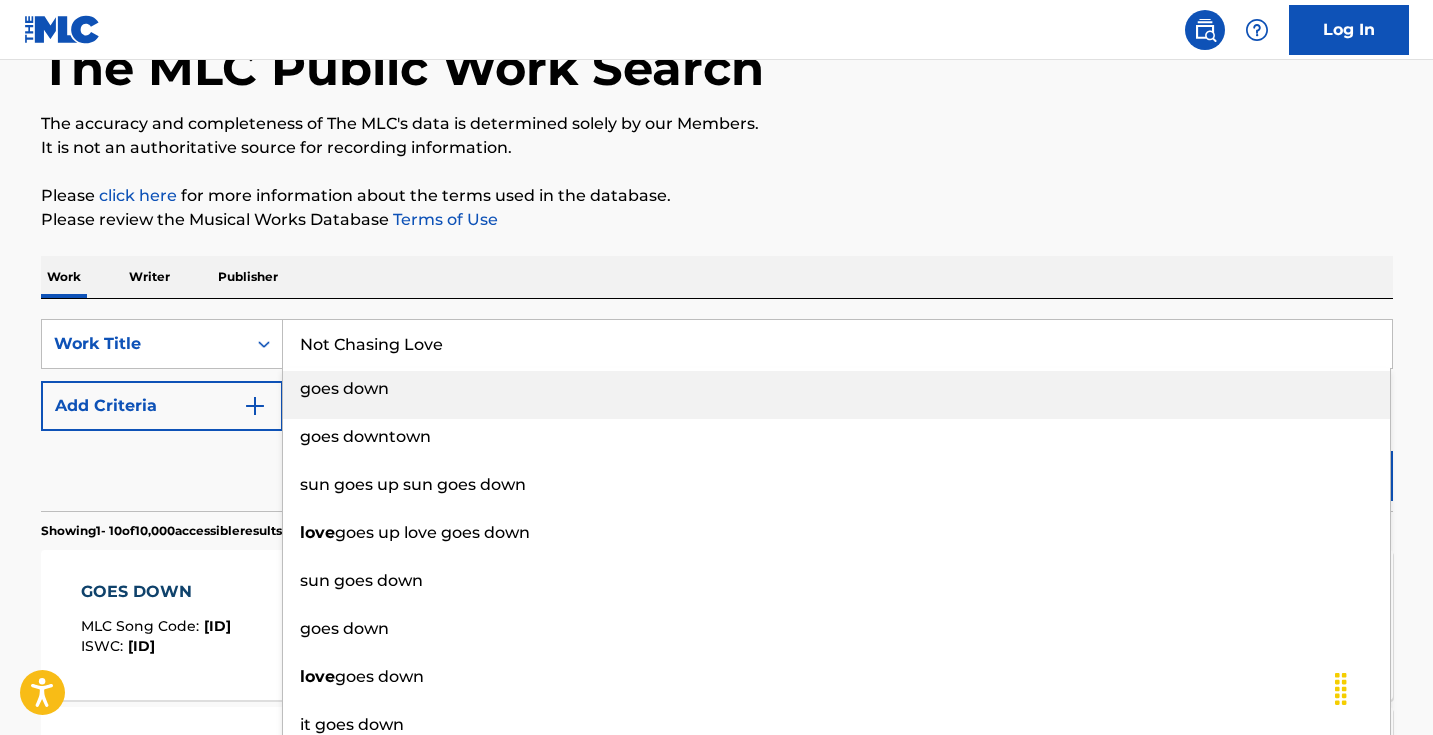 type on "Not Chasing Love" 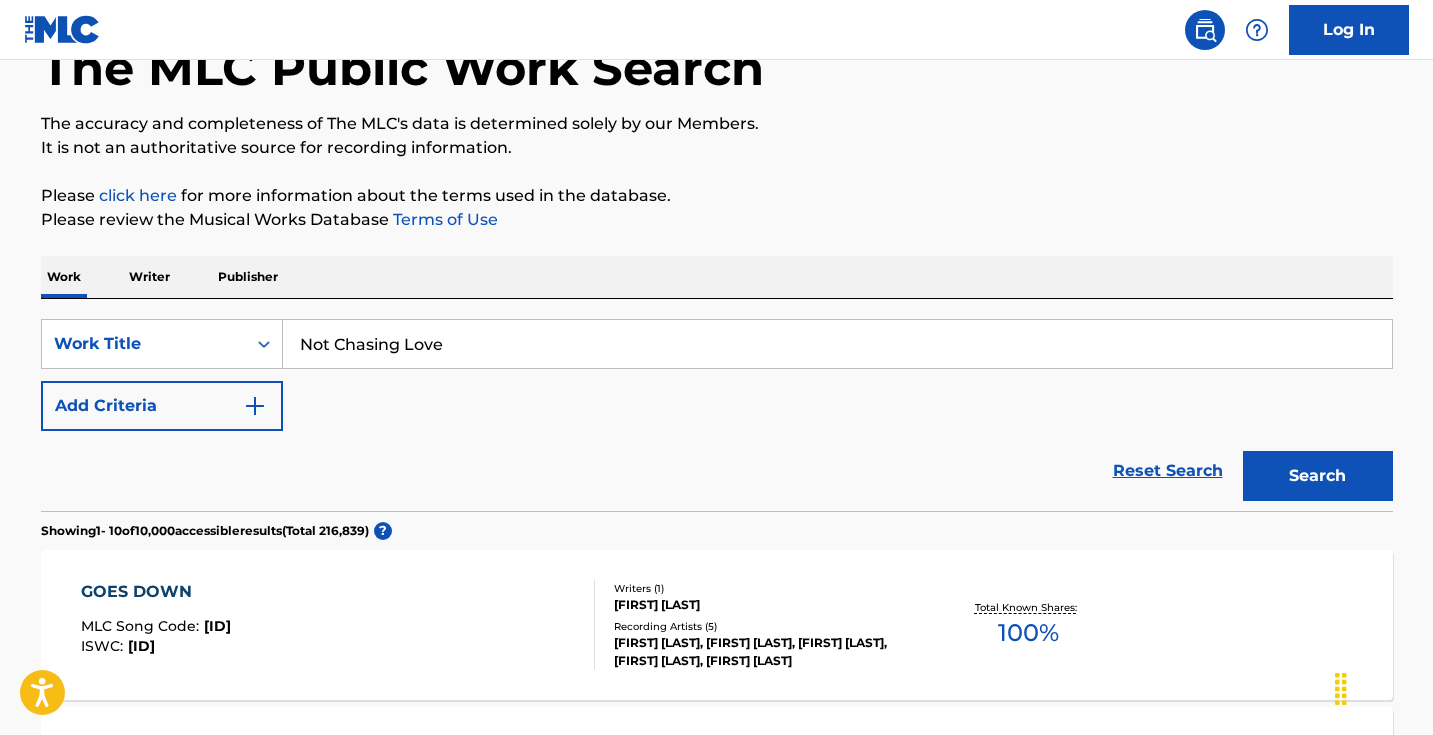 click on "Search" at bounding box center (1318, 476) 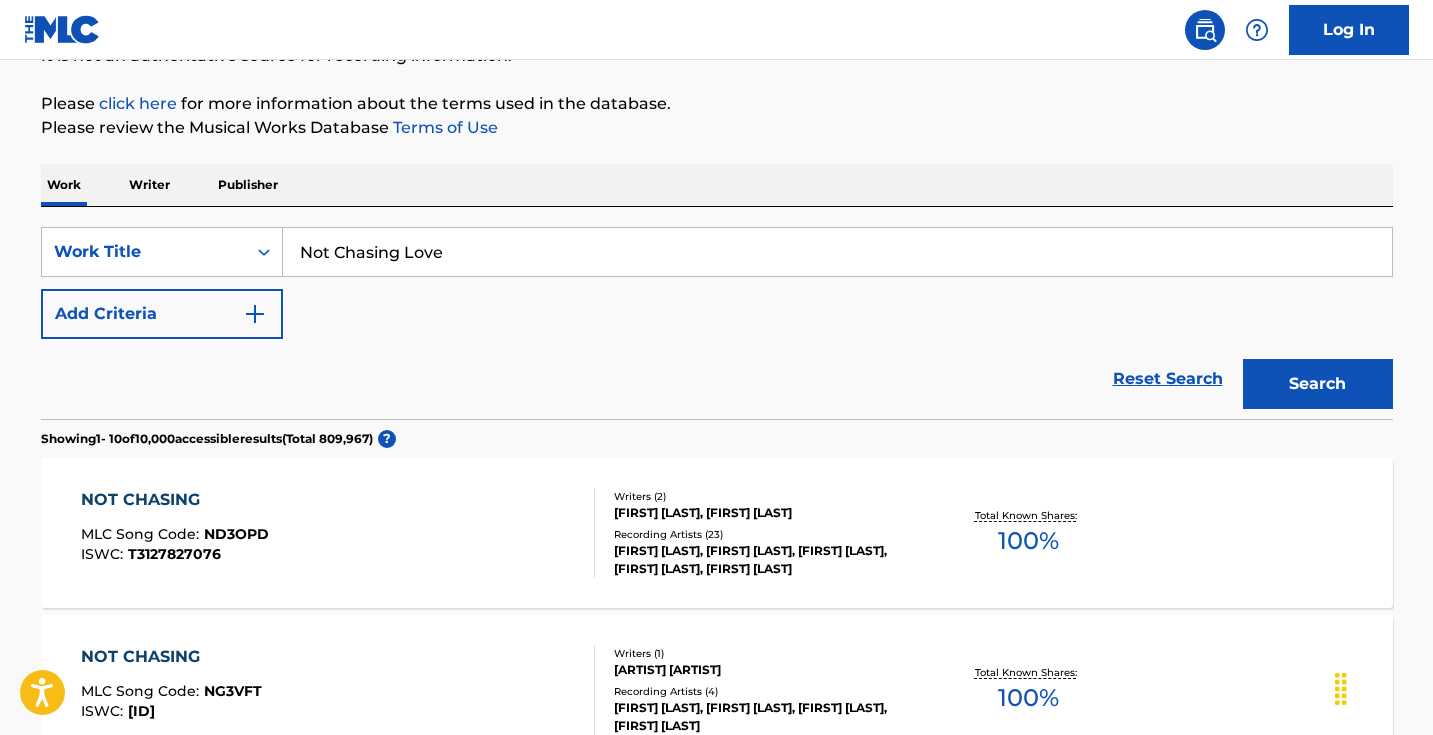 scroll, scrollTop: 17, scrollLeft: 0, axis: vertical 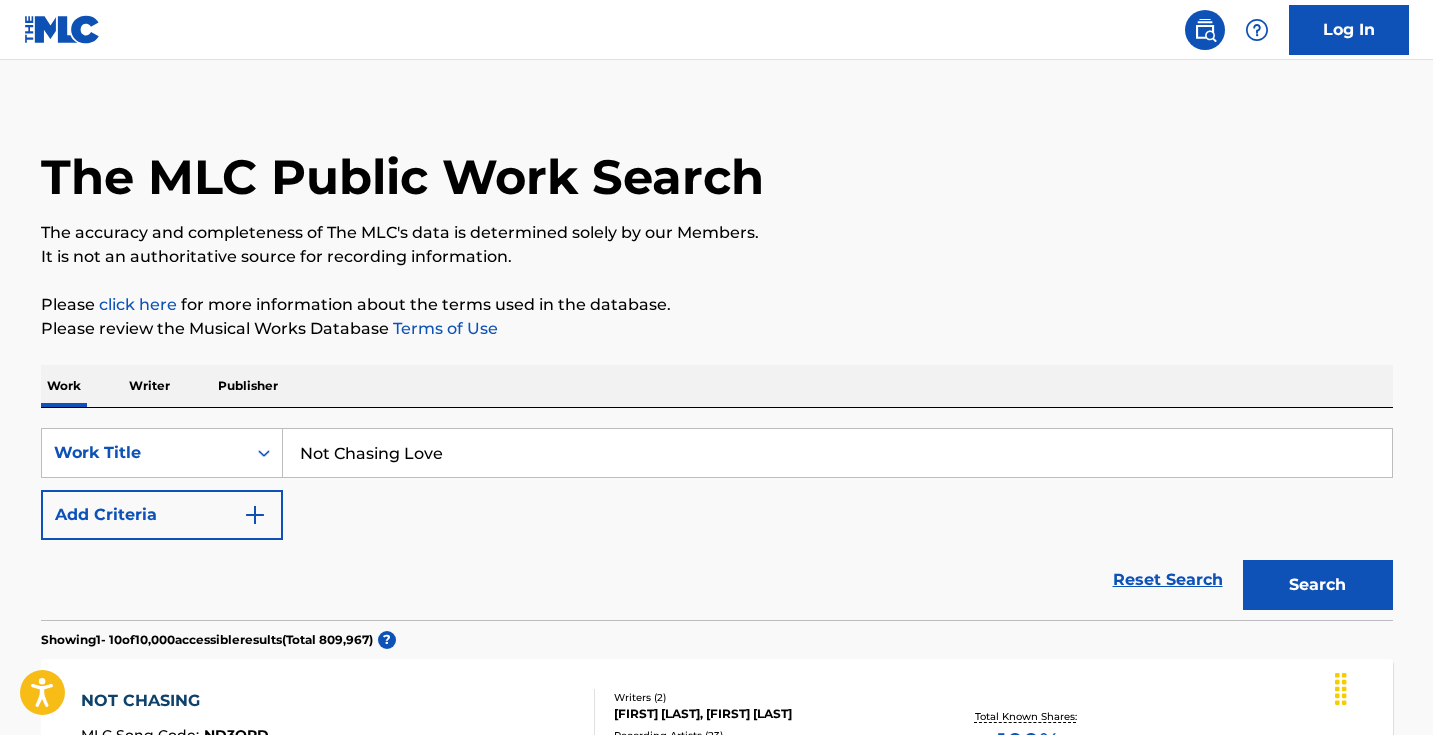 click on "Writer" at bounding box center (149, 386) 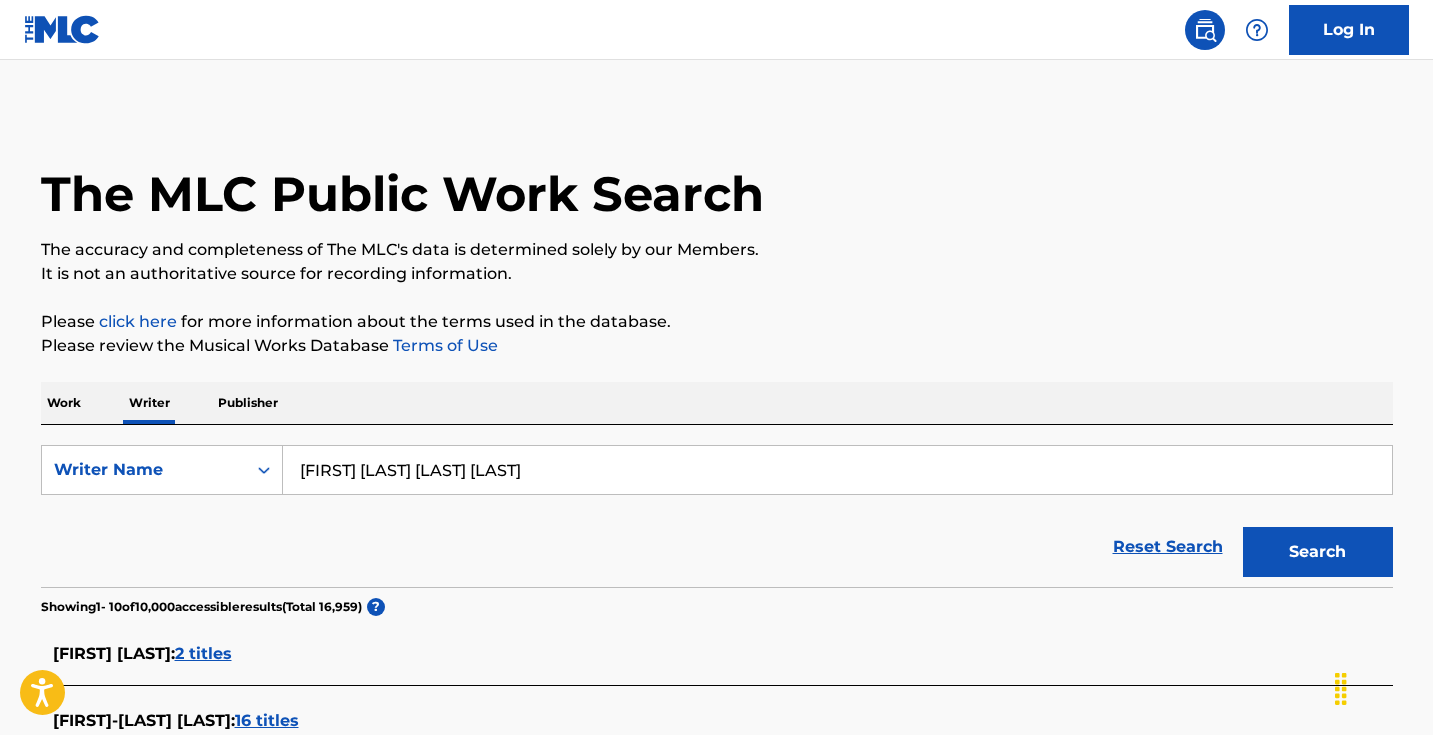 click on "[FIRST] [LAST] [LAST] [LAST]" at bounding box center [837, 470] 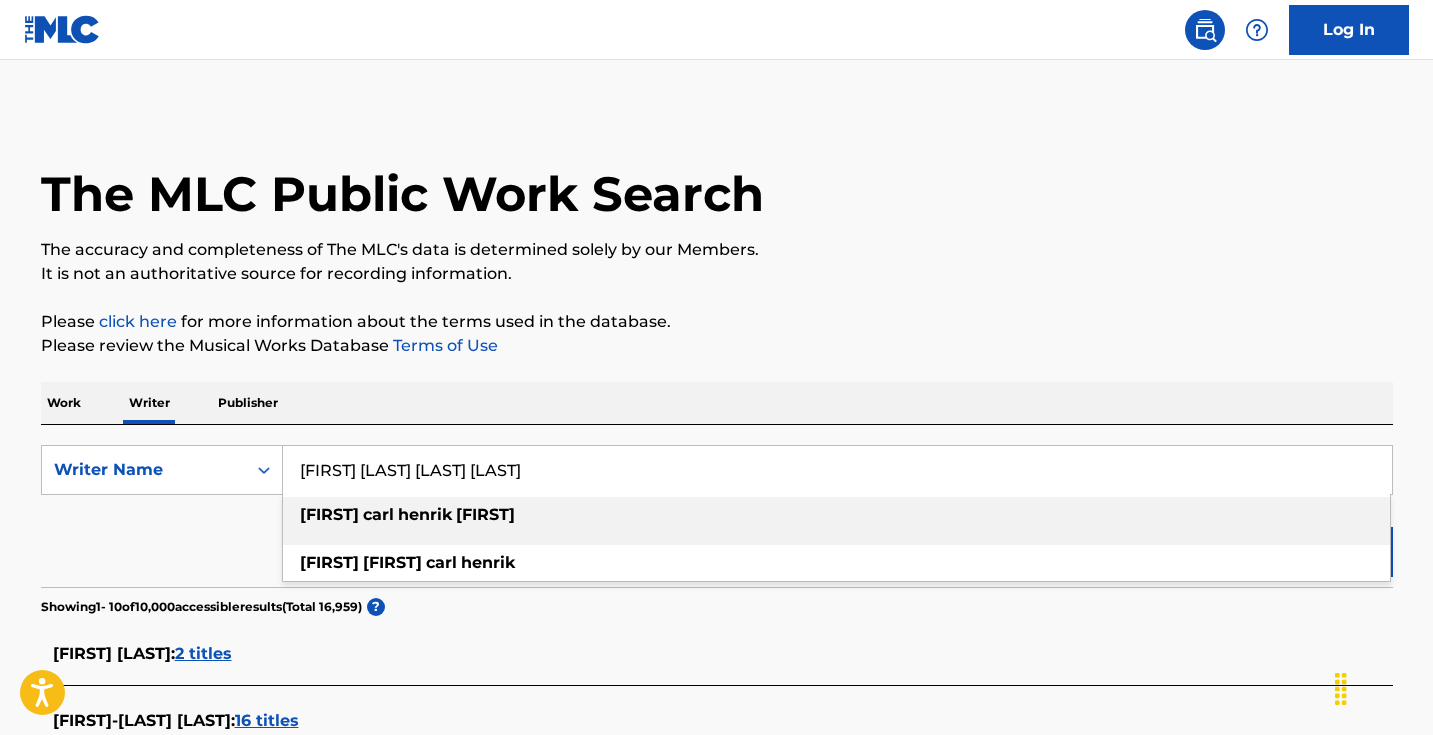click on "[FIRST] [LAST] [LAST] [LAST]" at bounding box center [837, 470] 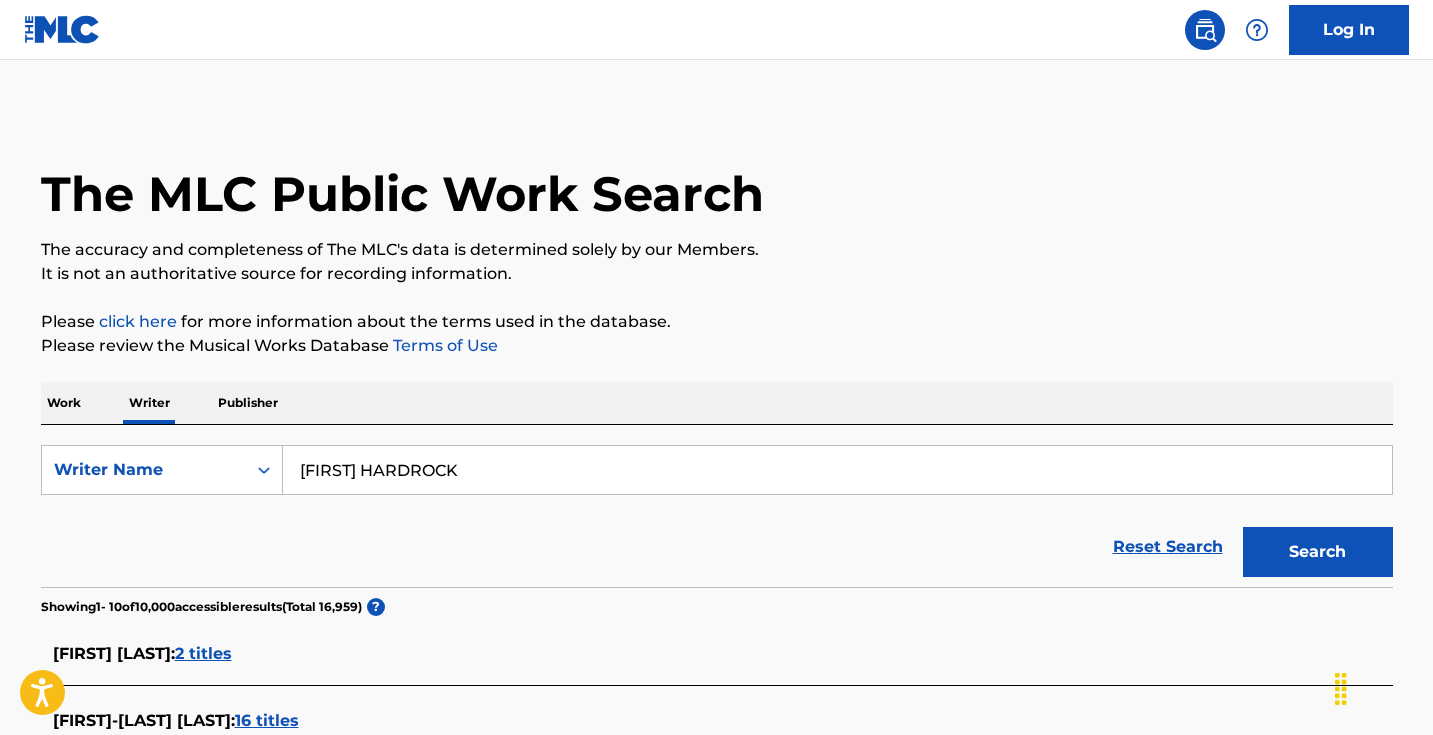 drag, startPoint x: 358, startPoint y: 471, endPoint x: 283, endPoint y: 469, distance: 75.026665 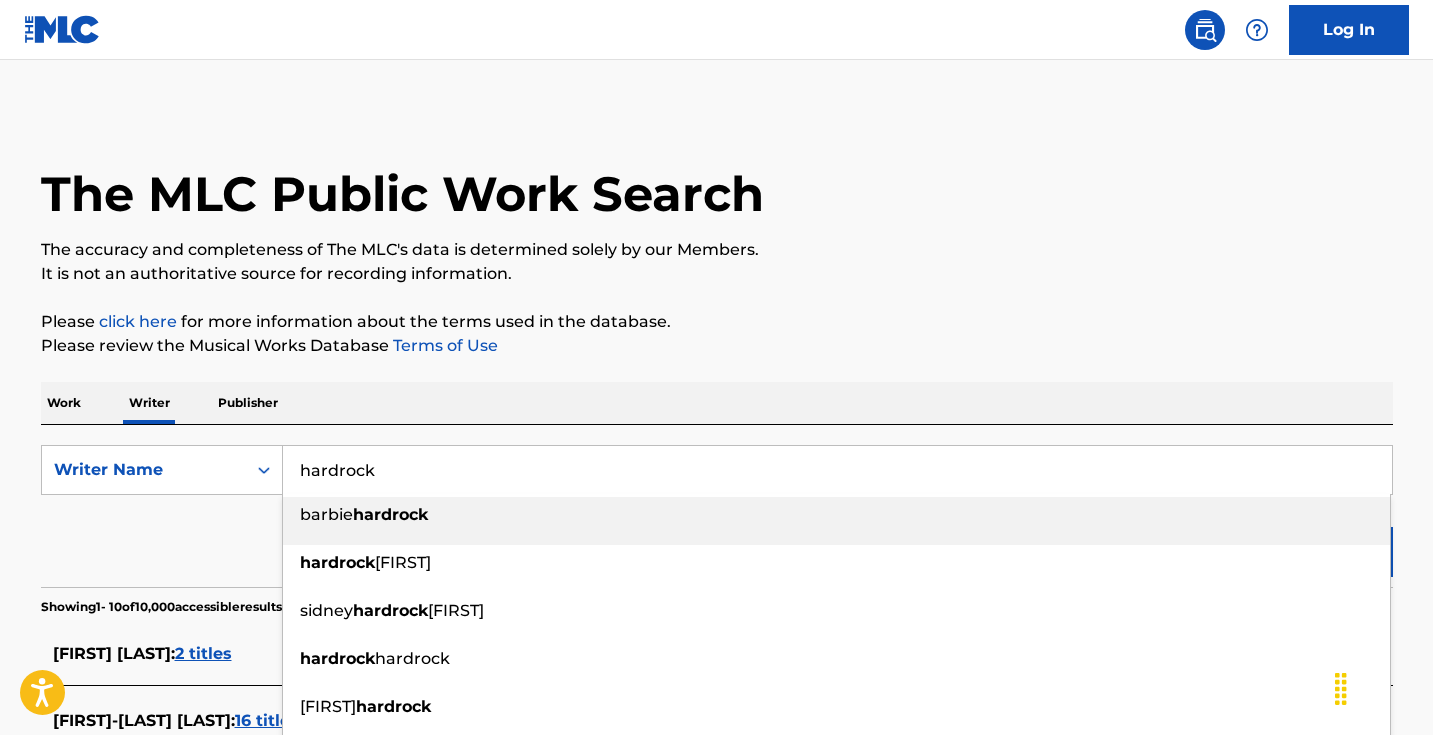 type on "hardrock" 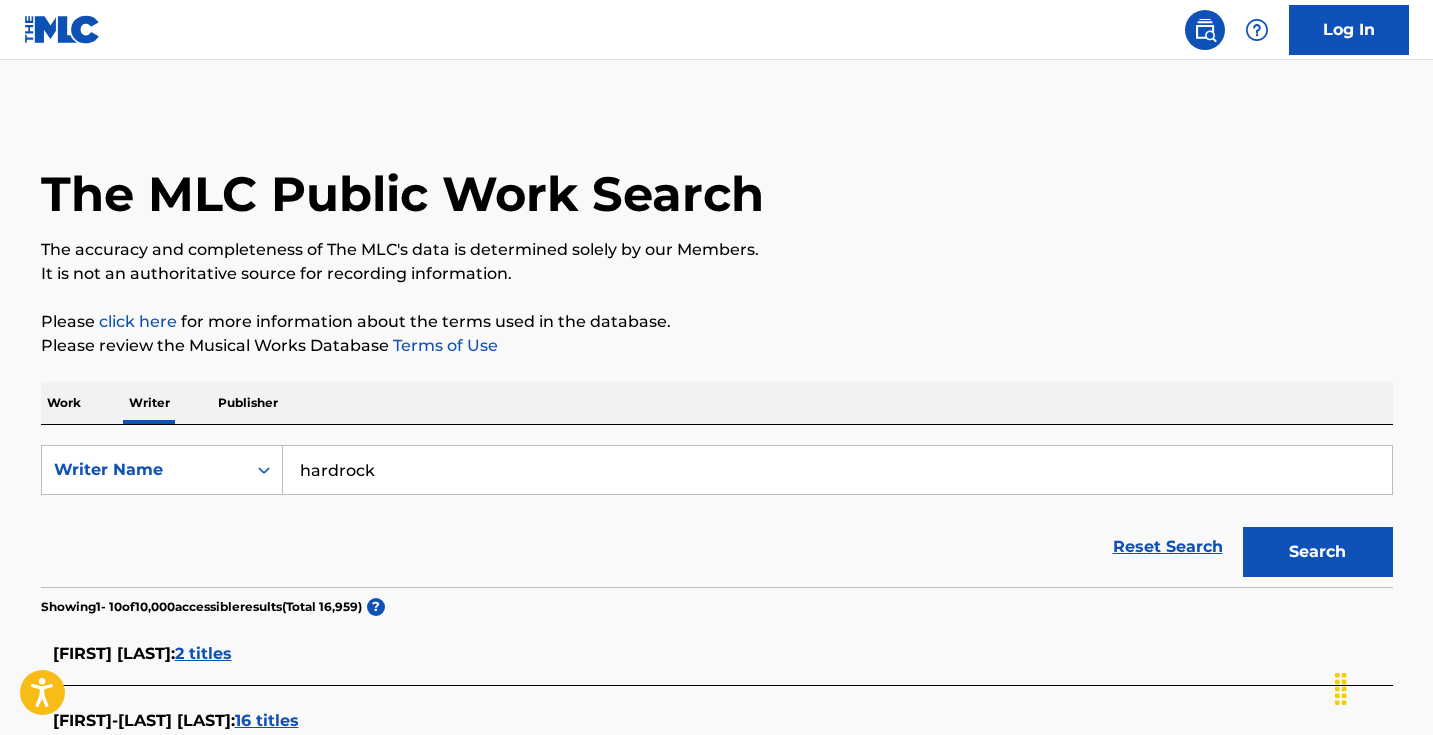 click on "Search" at bounding box center (1318, 552) 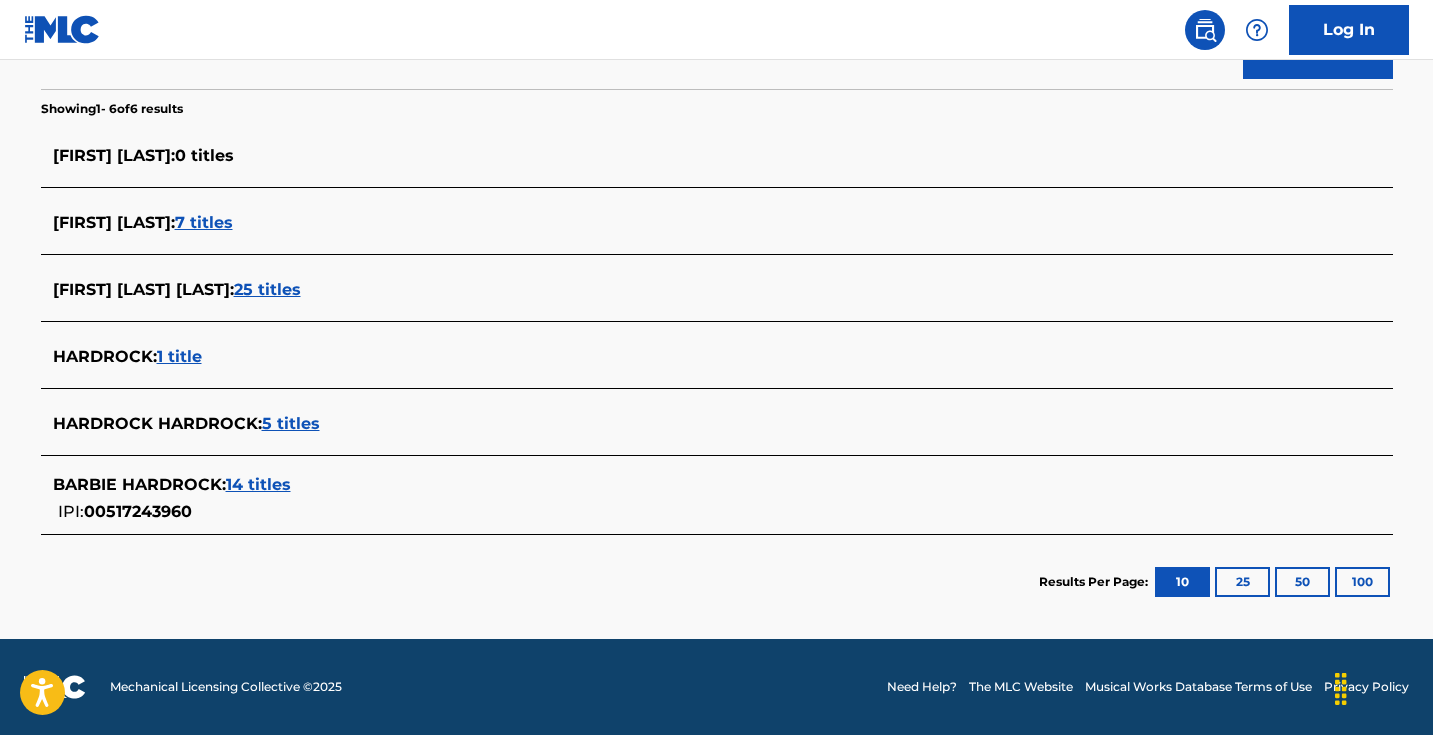 click on "HARDROCK : 1 title" at bounding box center (691, 357) 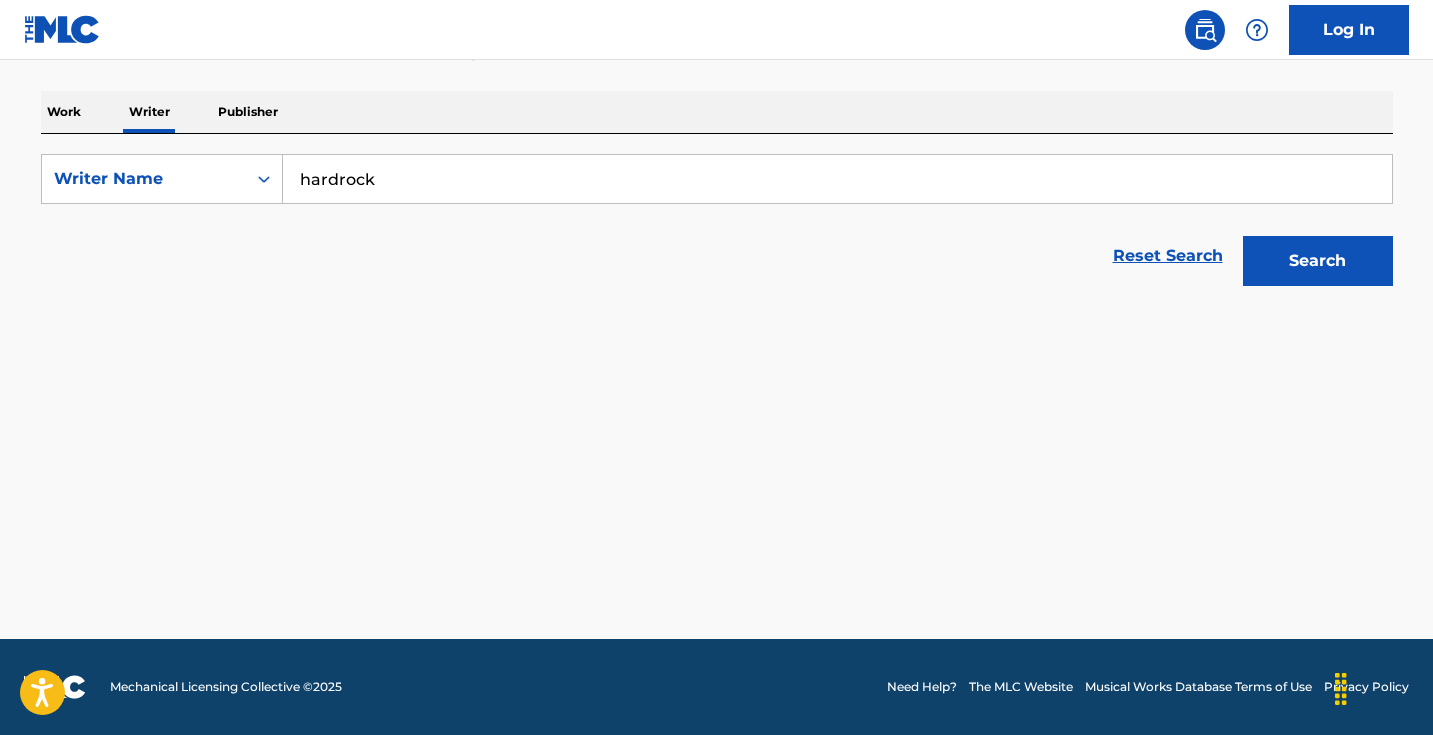 scroll, scrollTop: 291, scrollLeft: 0, axis: vertical 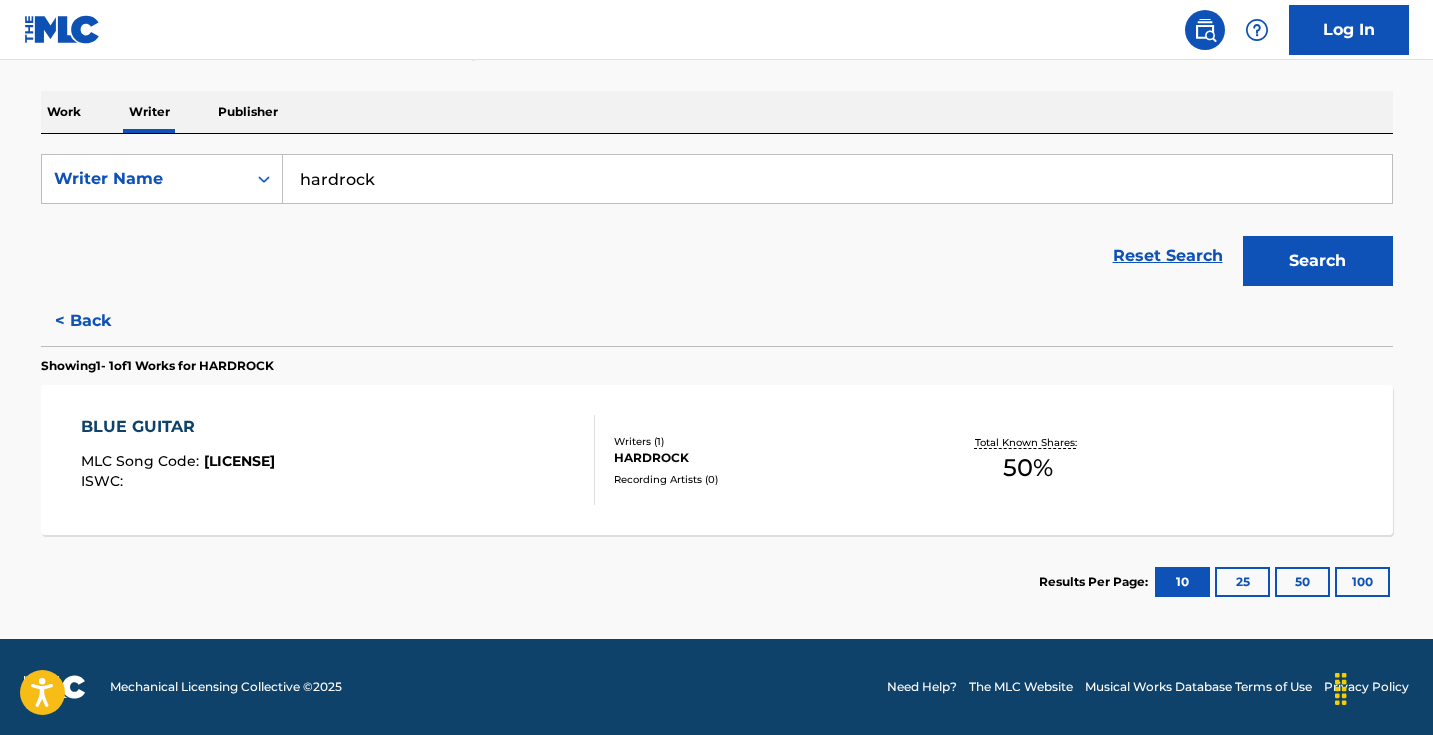 click on "< Back" at bounding box center (101, 321) 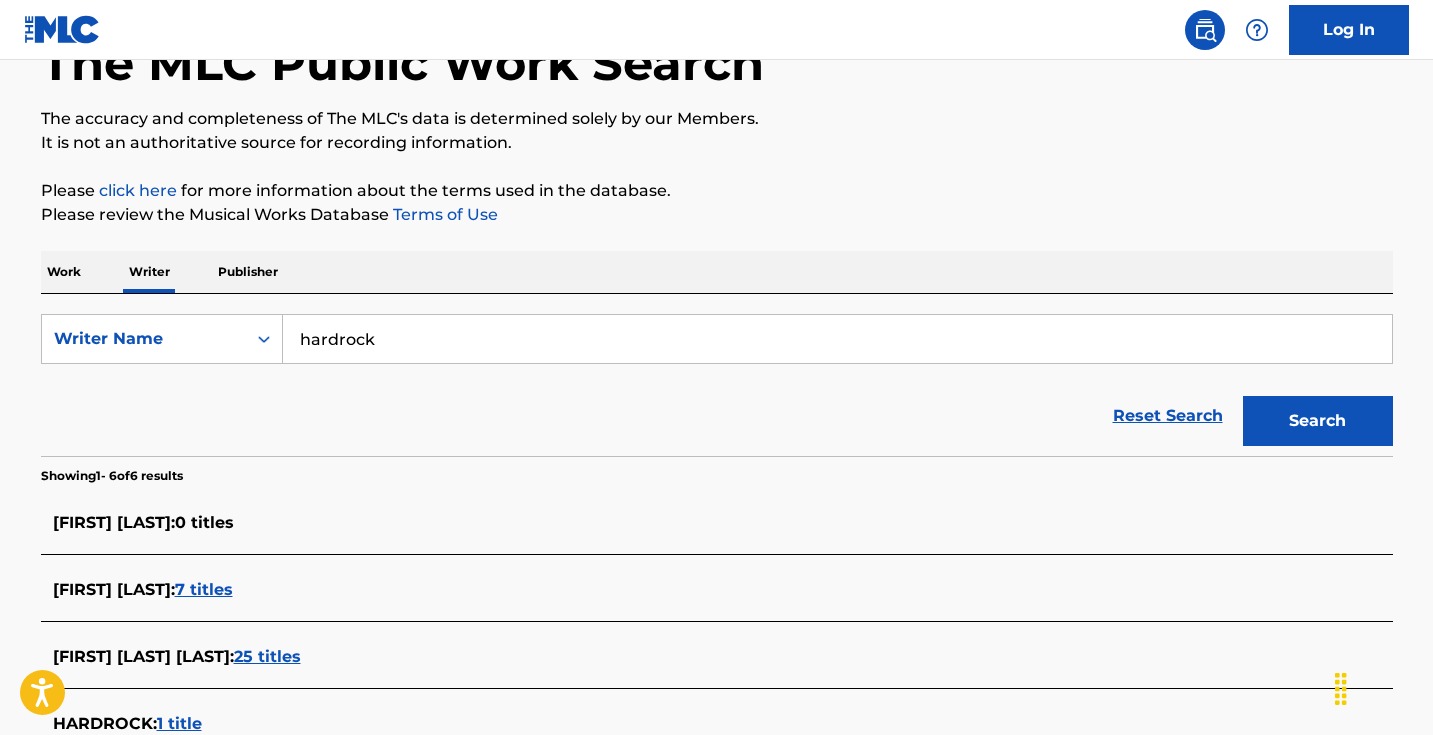 scroll, scrollTop: 87, scrollLeft: 0, axis: vertical 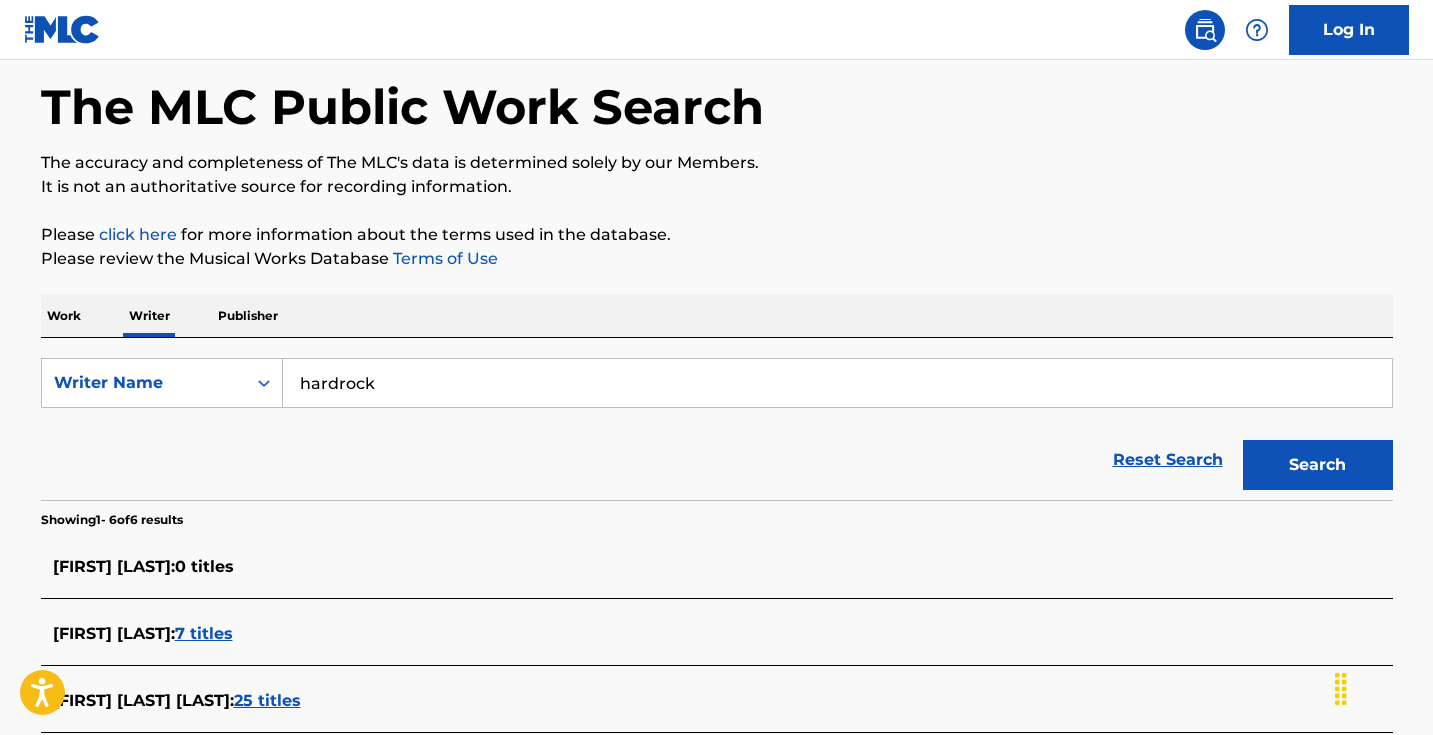 click on "Work" at bounding box center [64, 316] 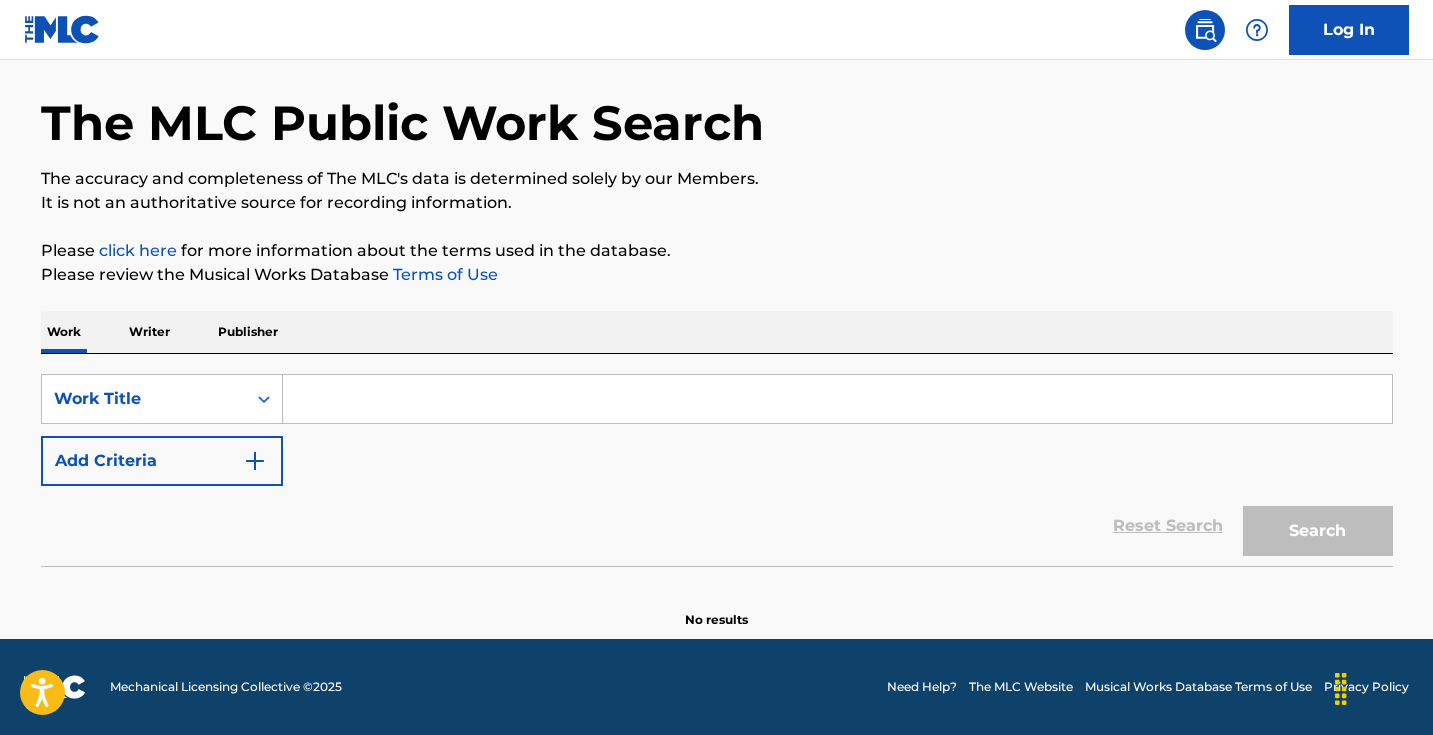 scroll, scrollTop: 0, scrollLeft: 0, axis: both 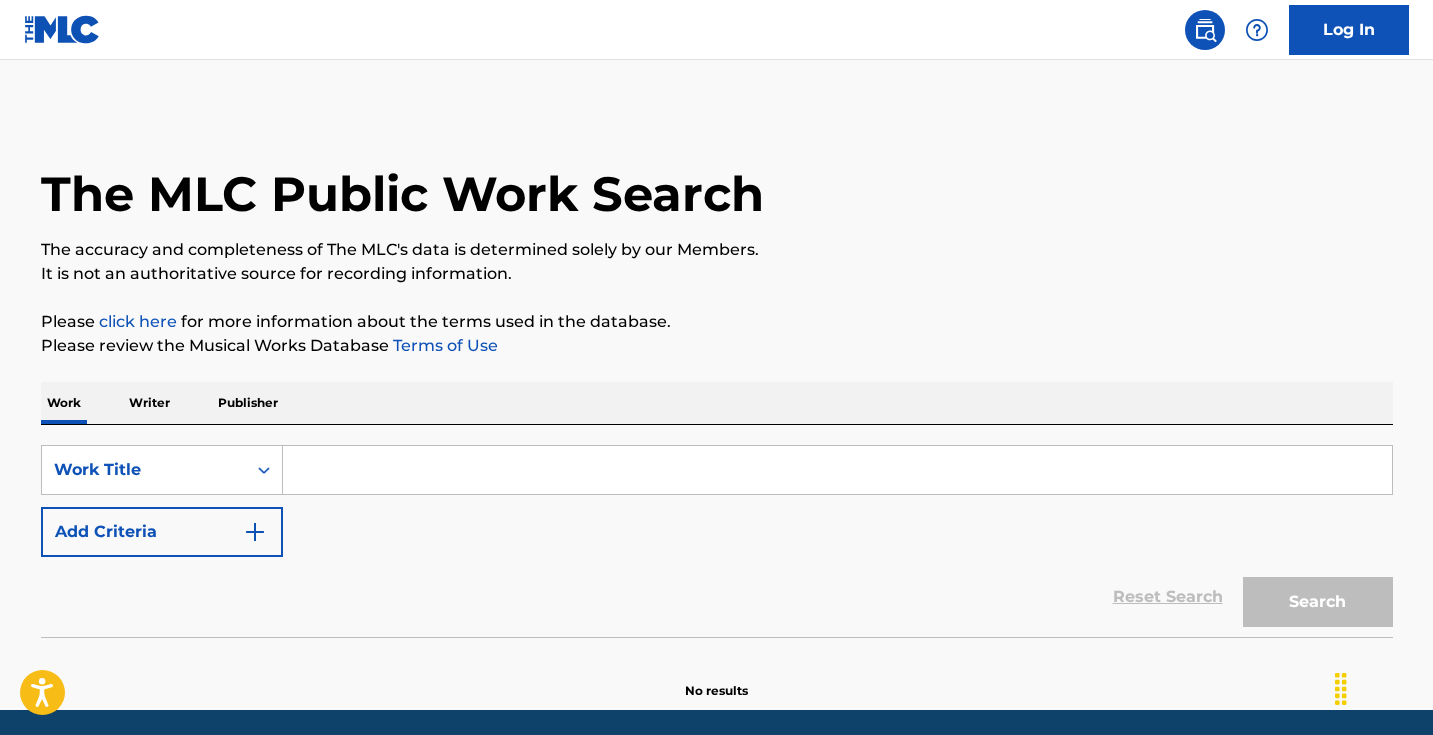 click at bounding box center [837, 470] 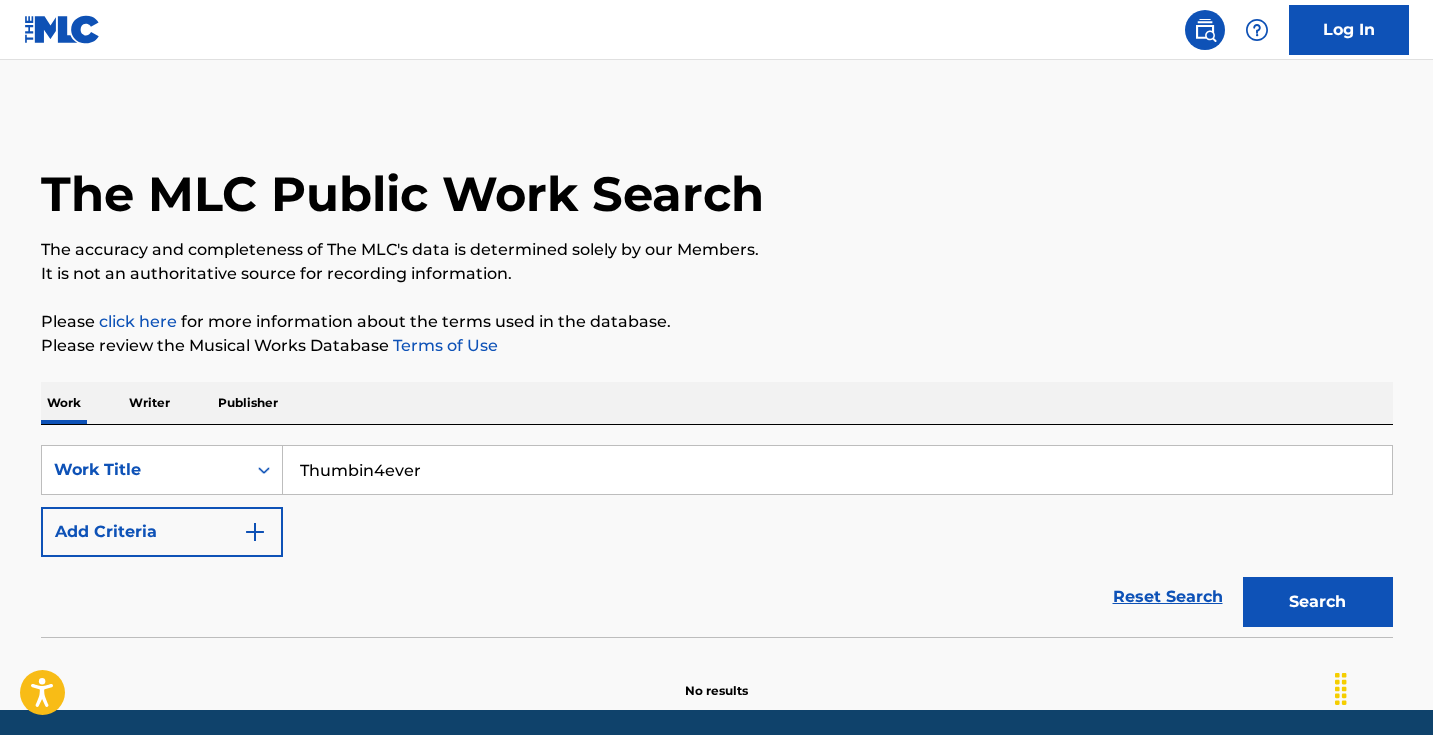 click on "Search" at bounding box center [1318, 602] 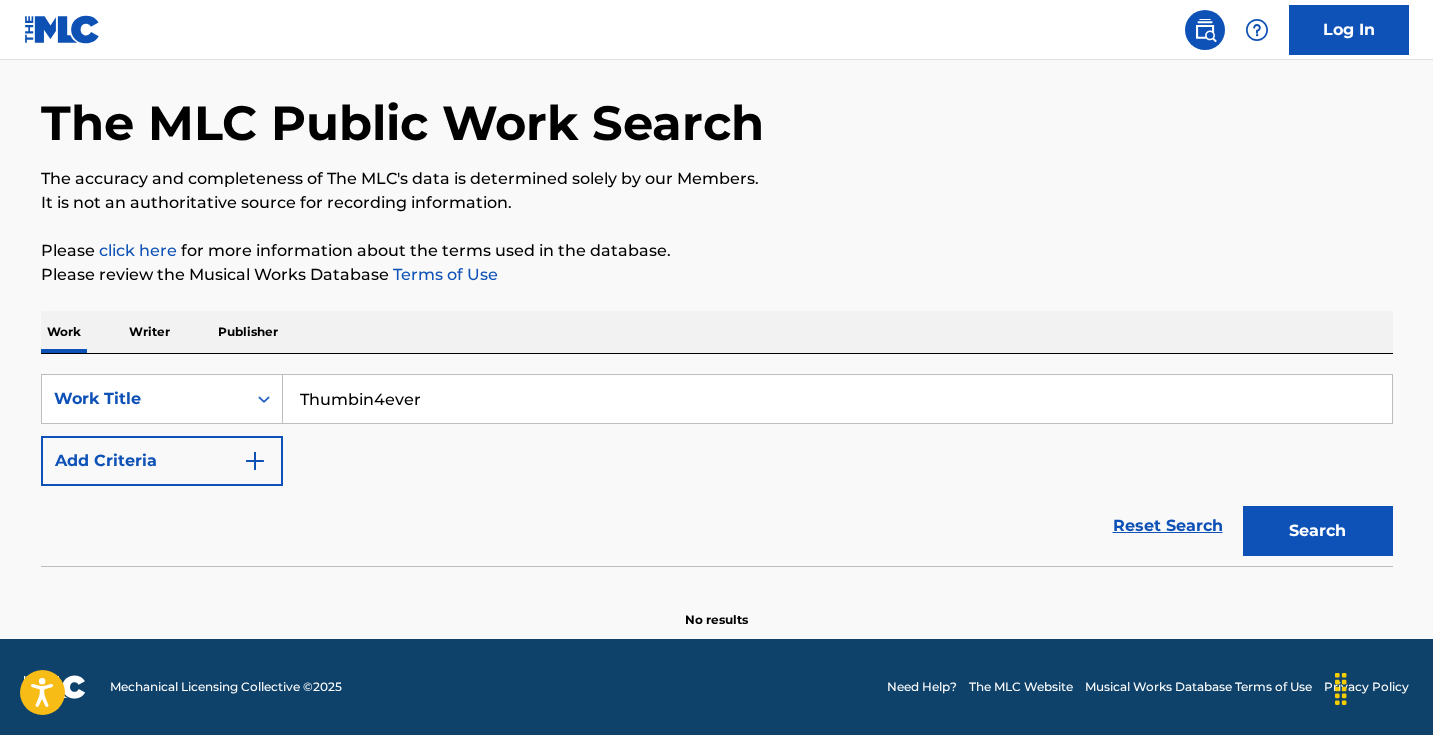 scroll, scrollTop: 71, scrollLeft: 0, axis: vertical 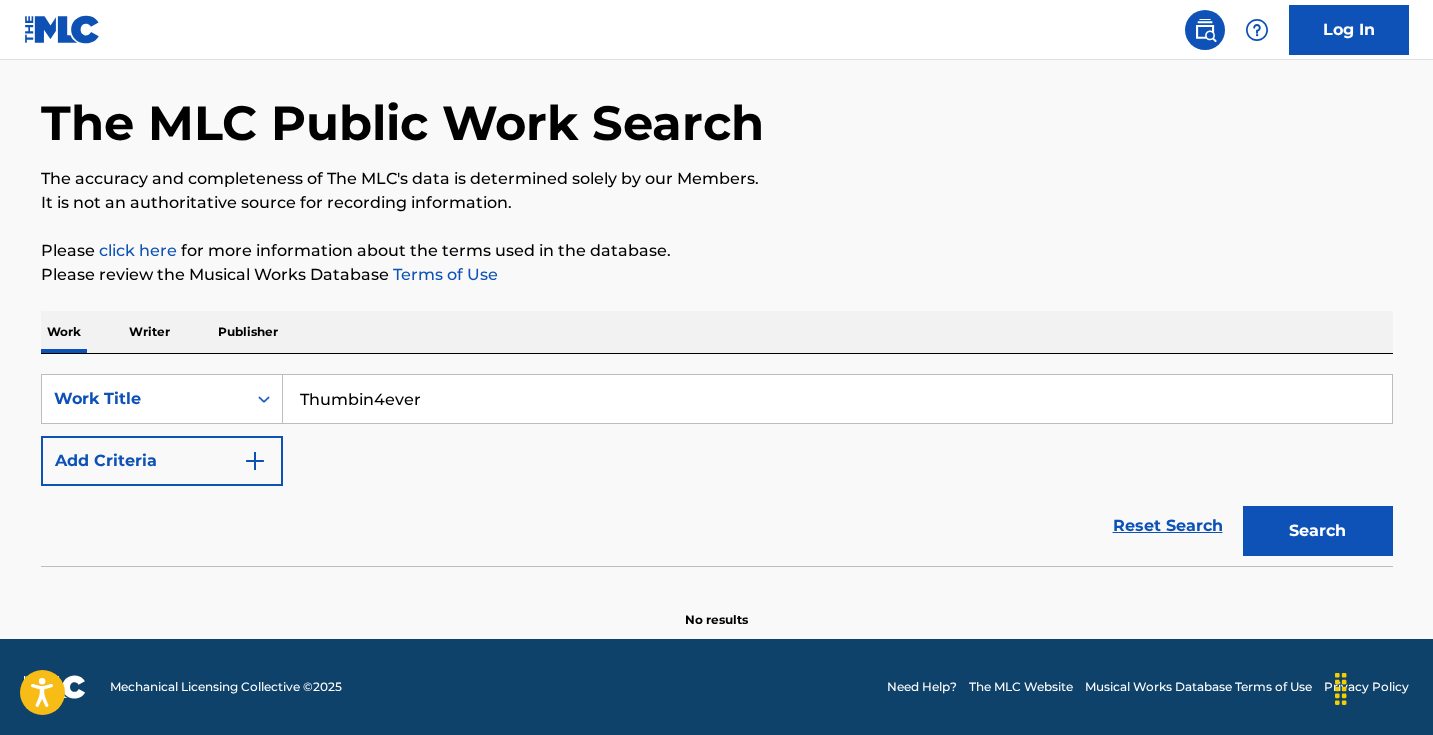click on "Thumbin4ever" at bounding box center (837, 399) 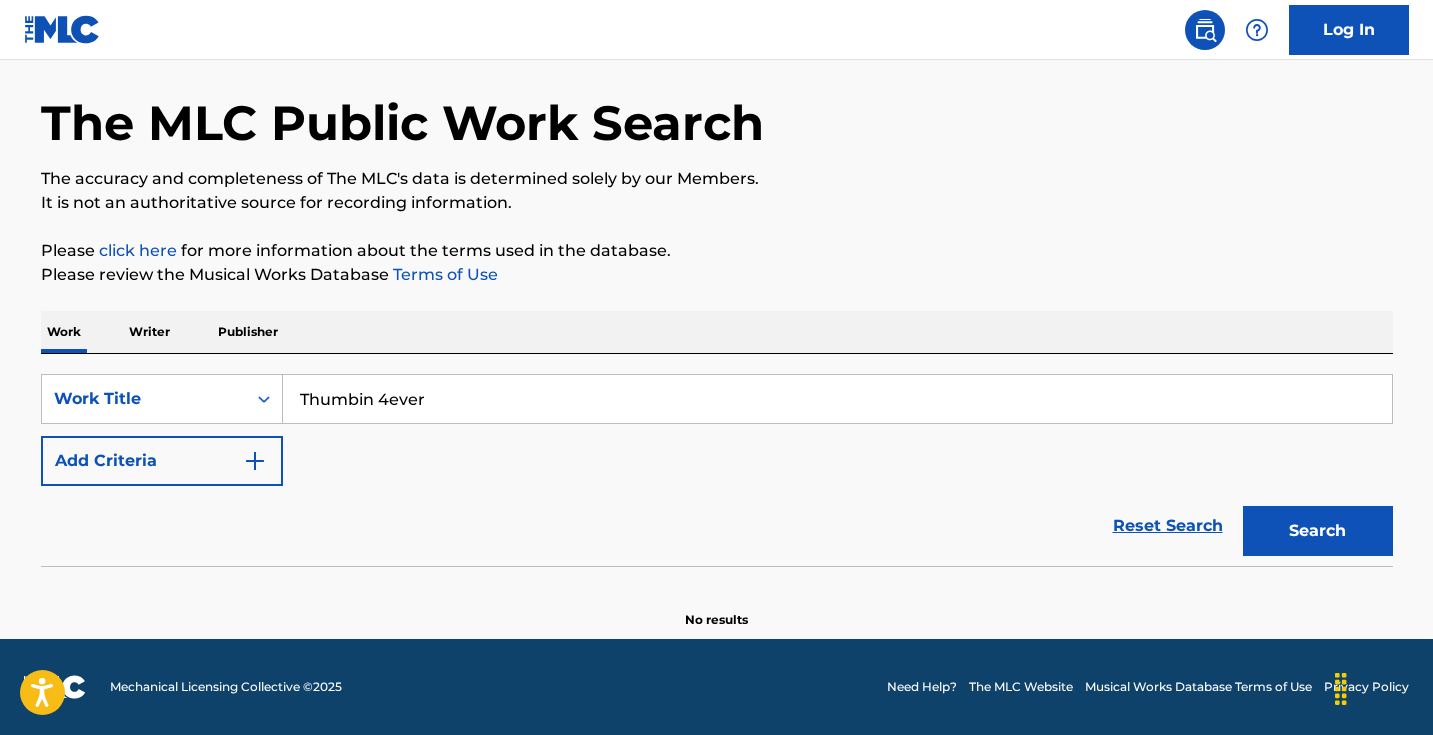 click on "Search" at bounding box center (1318, 531) 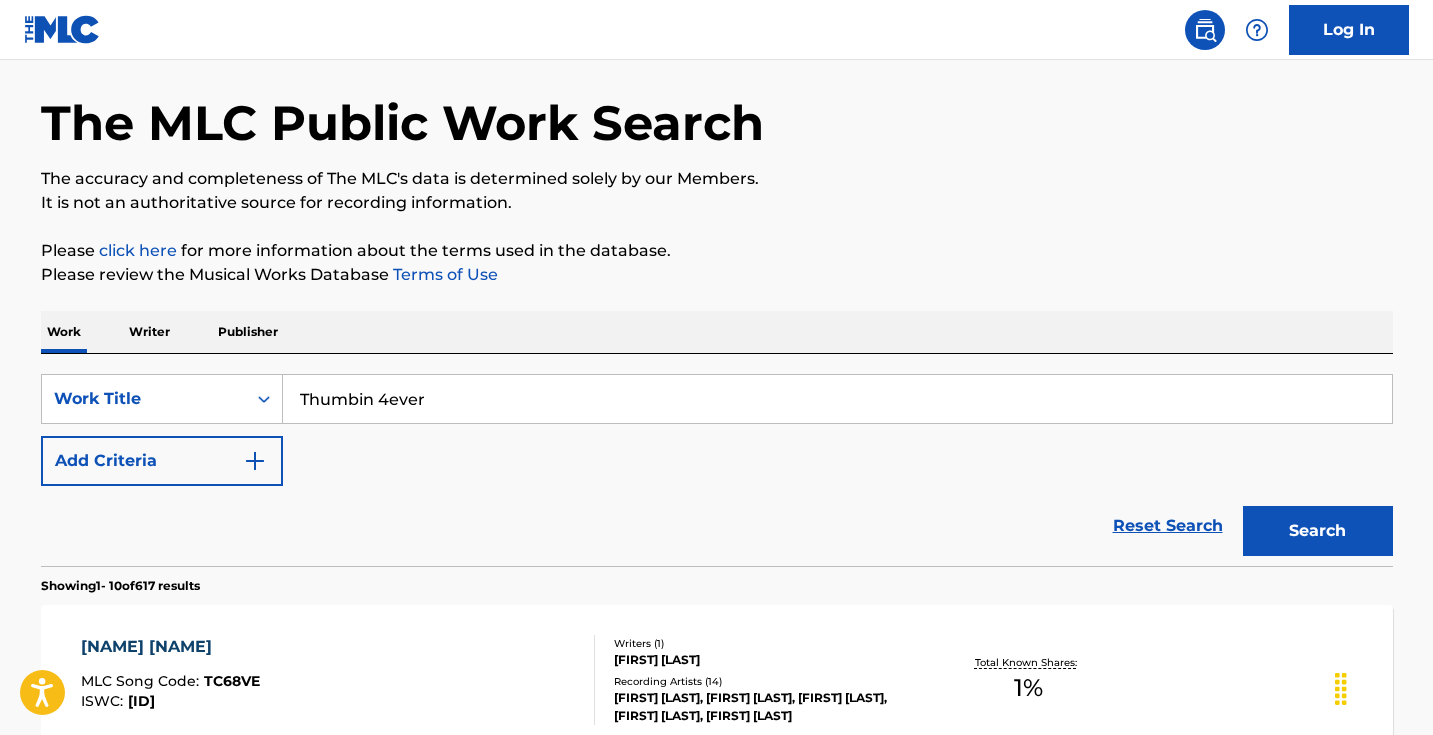 click on "Thumbin 4ever" at bounding box center (837, 399) 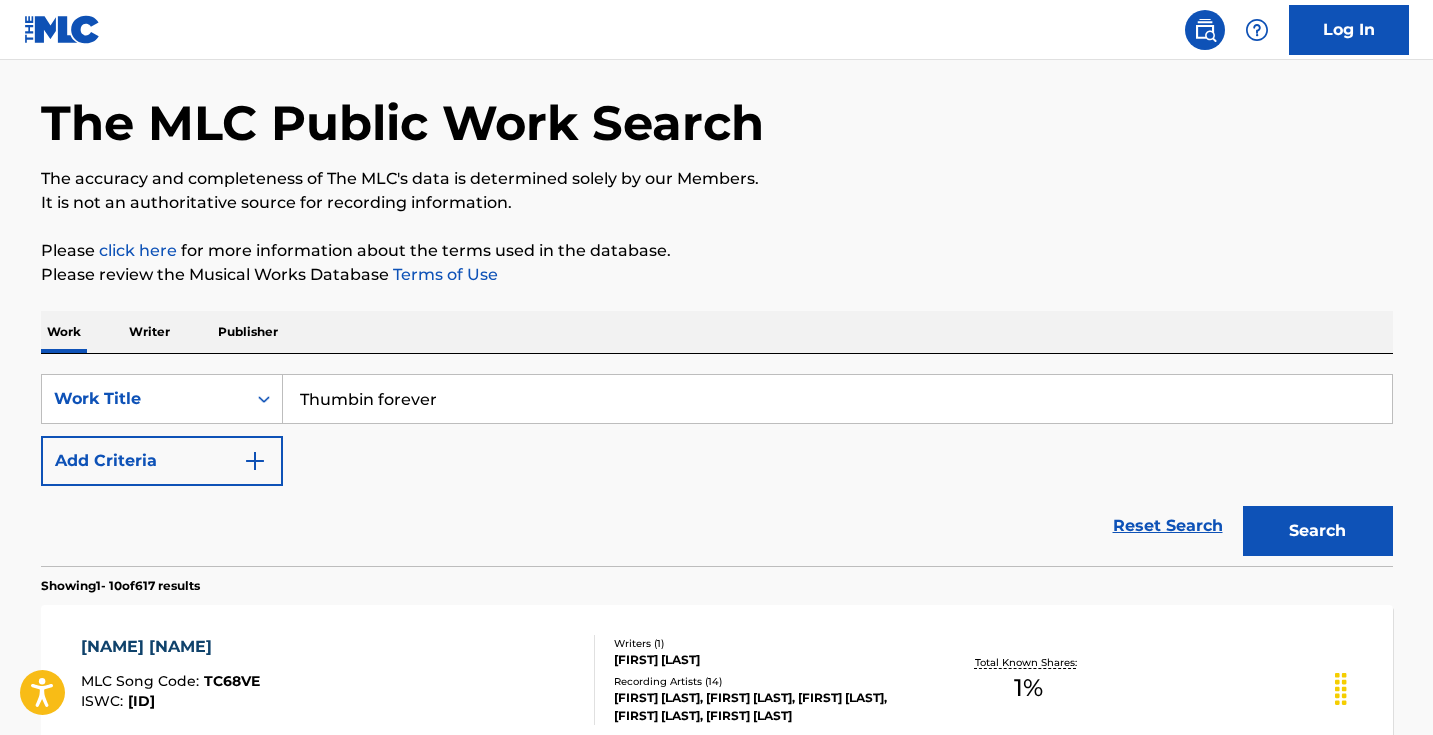 click on "Search" at bounding box center [1318, 531] 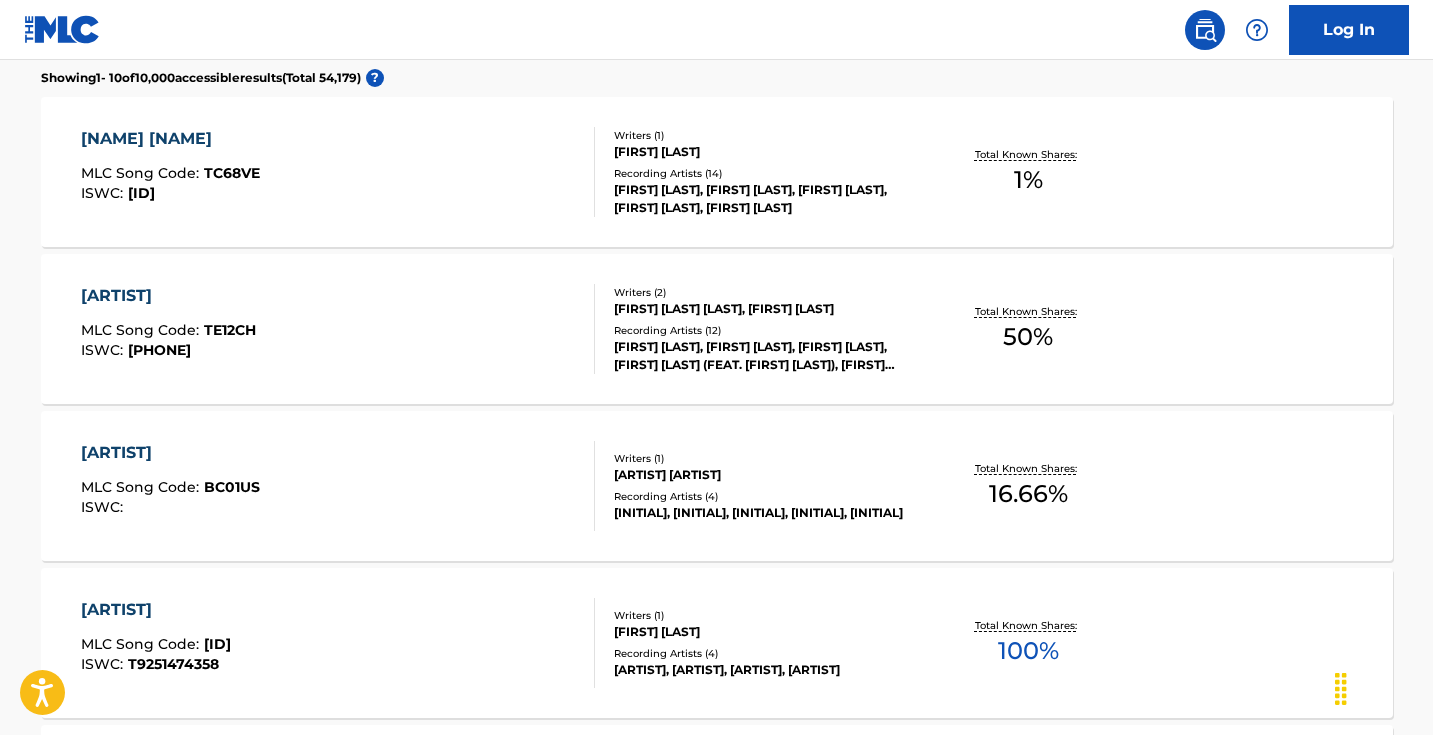 scroll, scrollTop: 578, scrollLeft: 0, axis: vertical 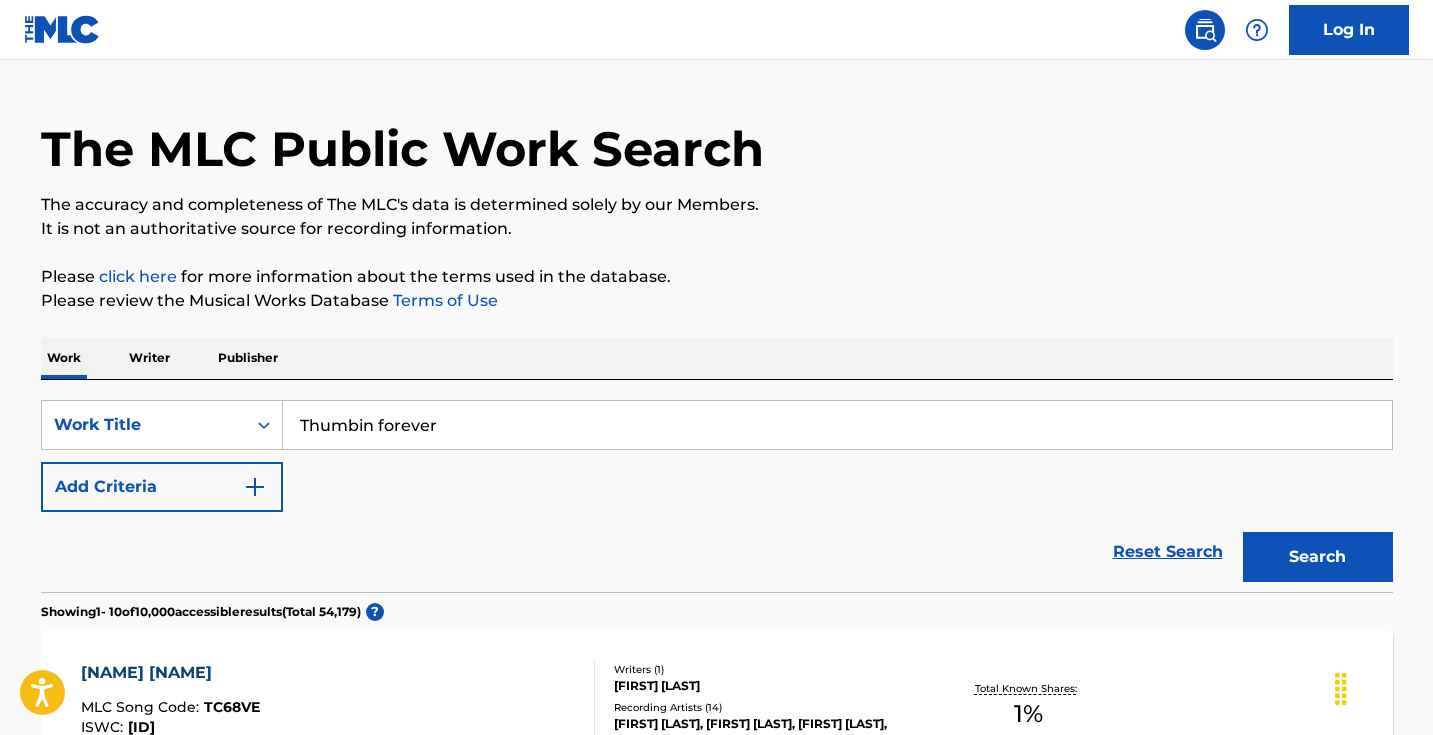click on "Thumbin forever" at bounding box center [837, 425] 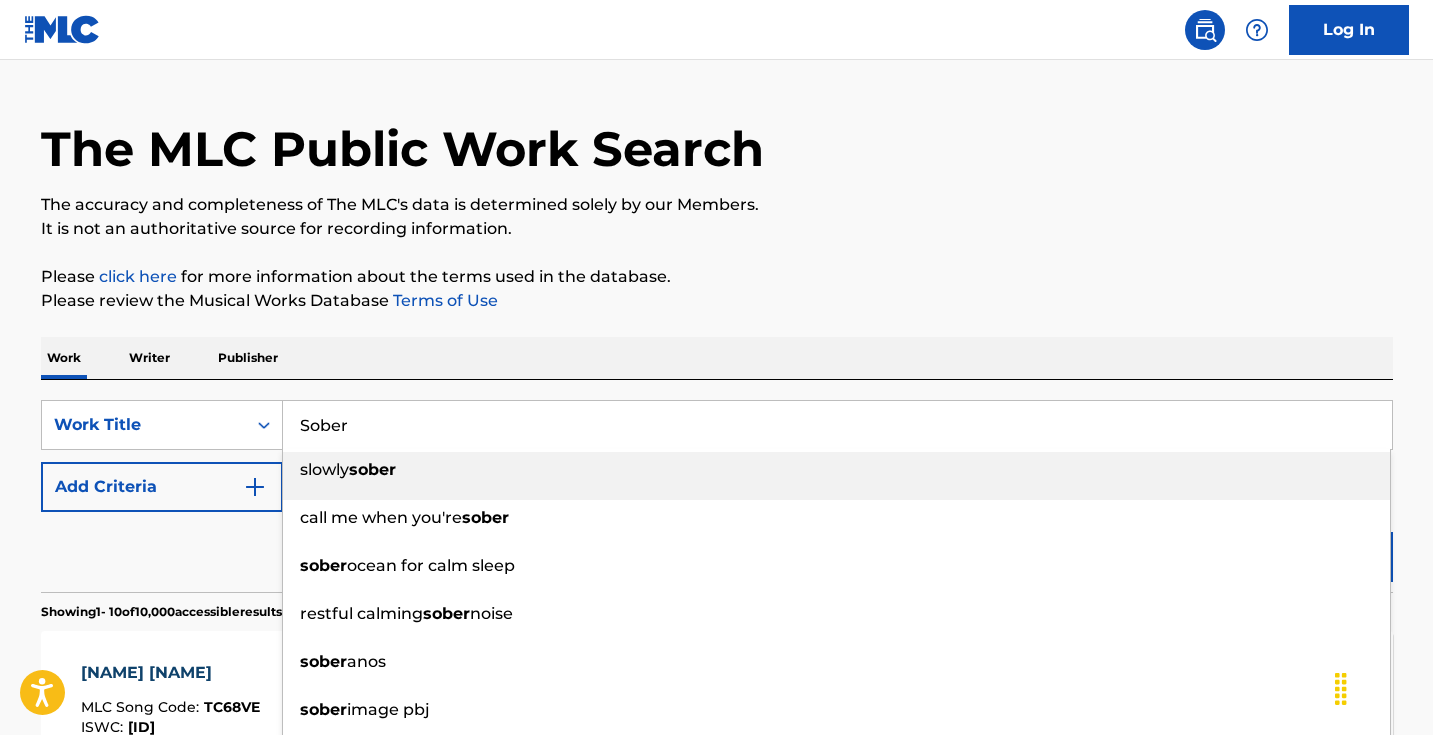 type on "Sober" 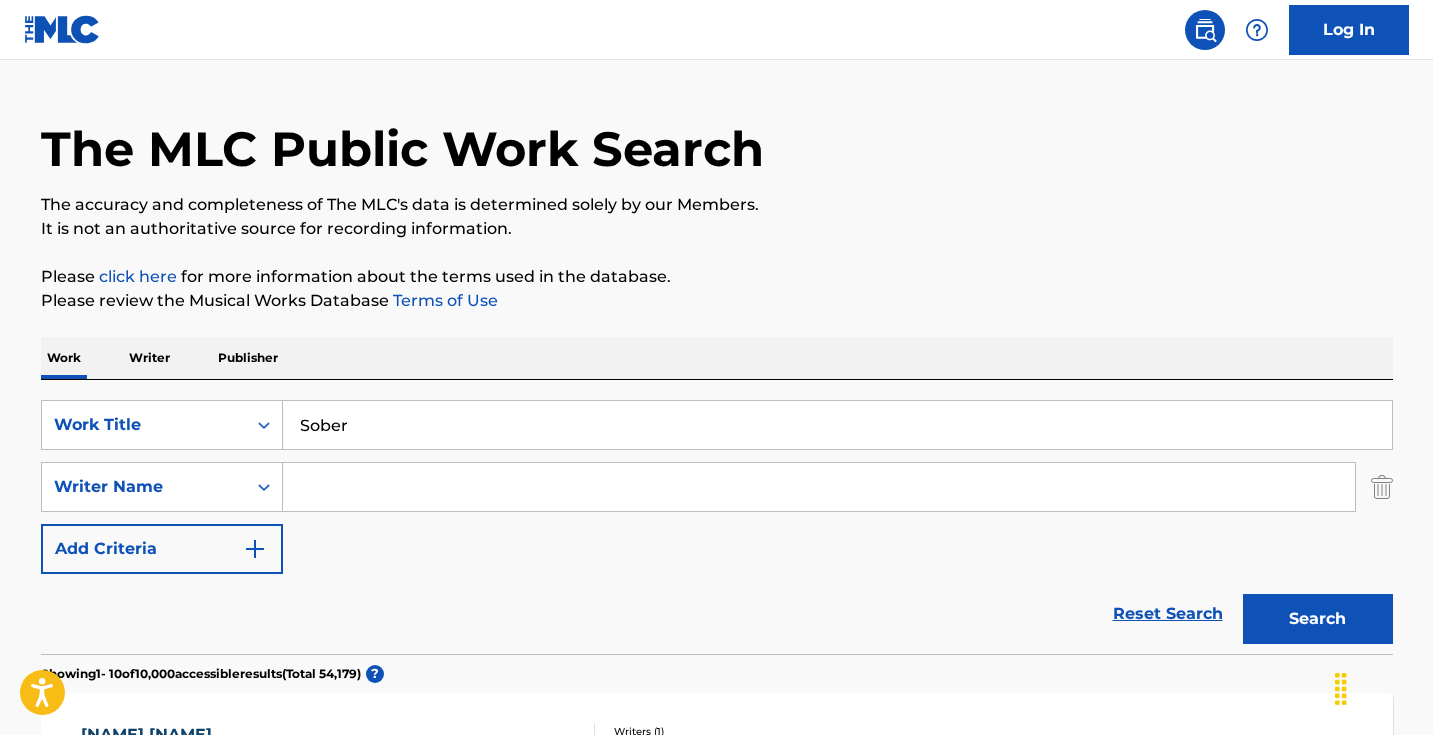 click at bounding box center [819, 487] 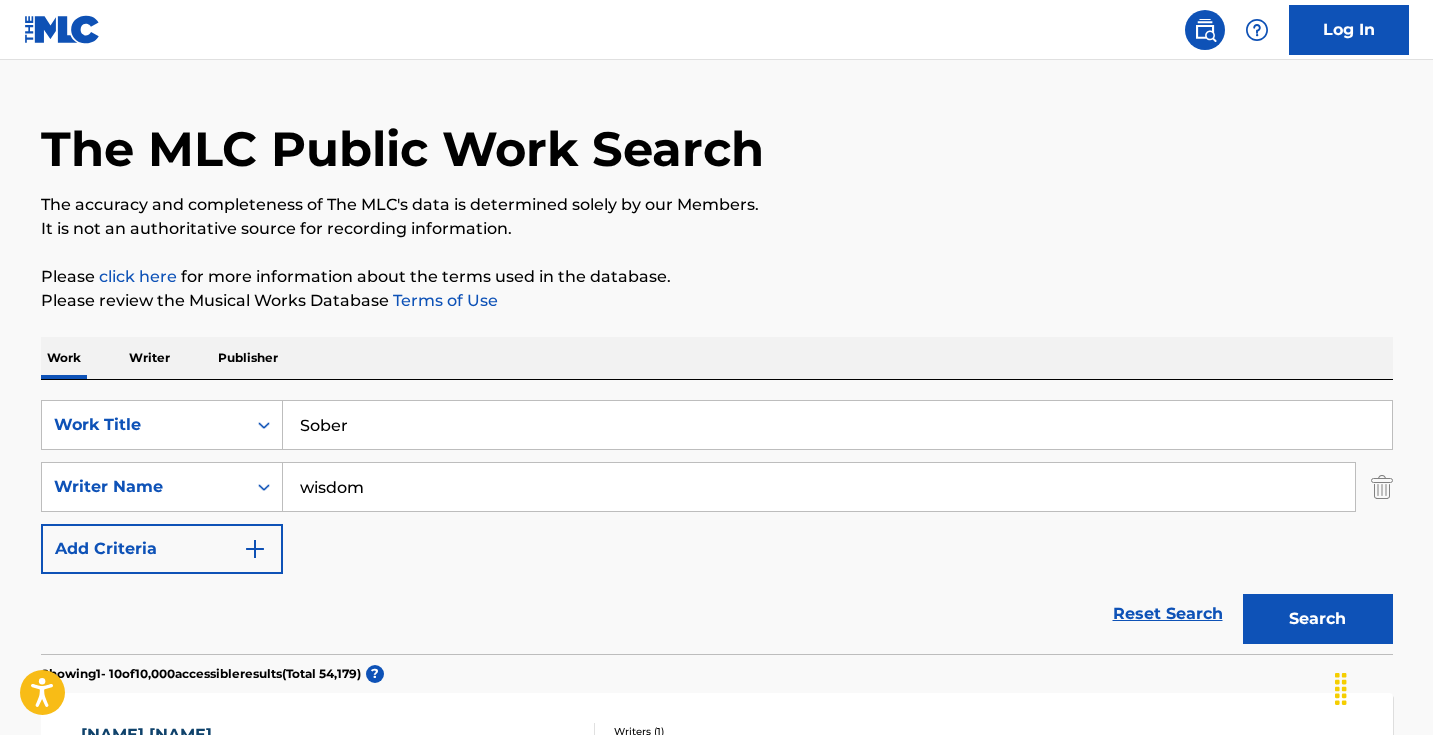 click on "Search" at bounding box center (1318, 619) 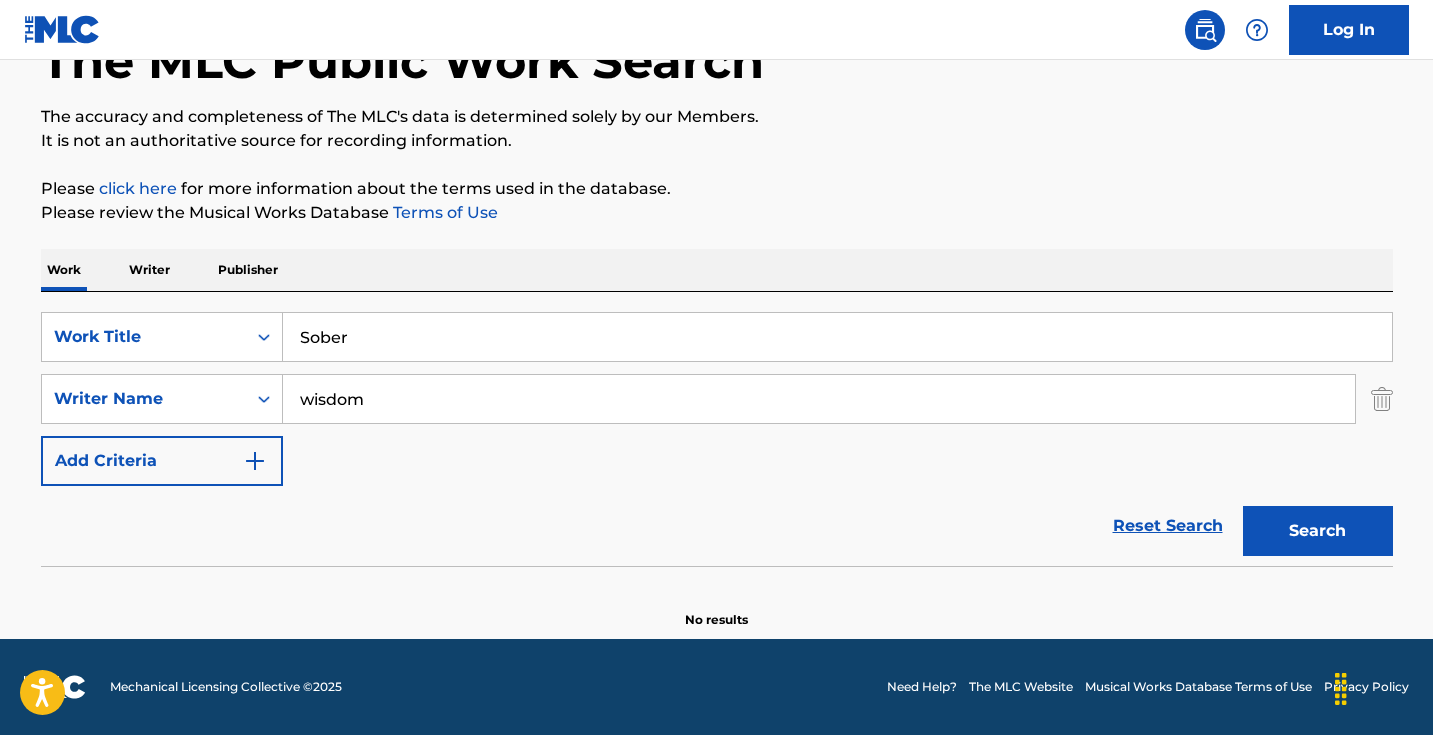 scroll, scrollTop: 133, scrollLeft: 0, axis: vertical 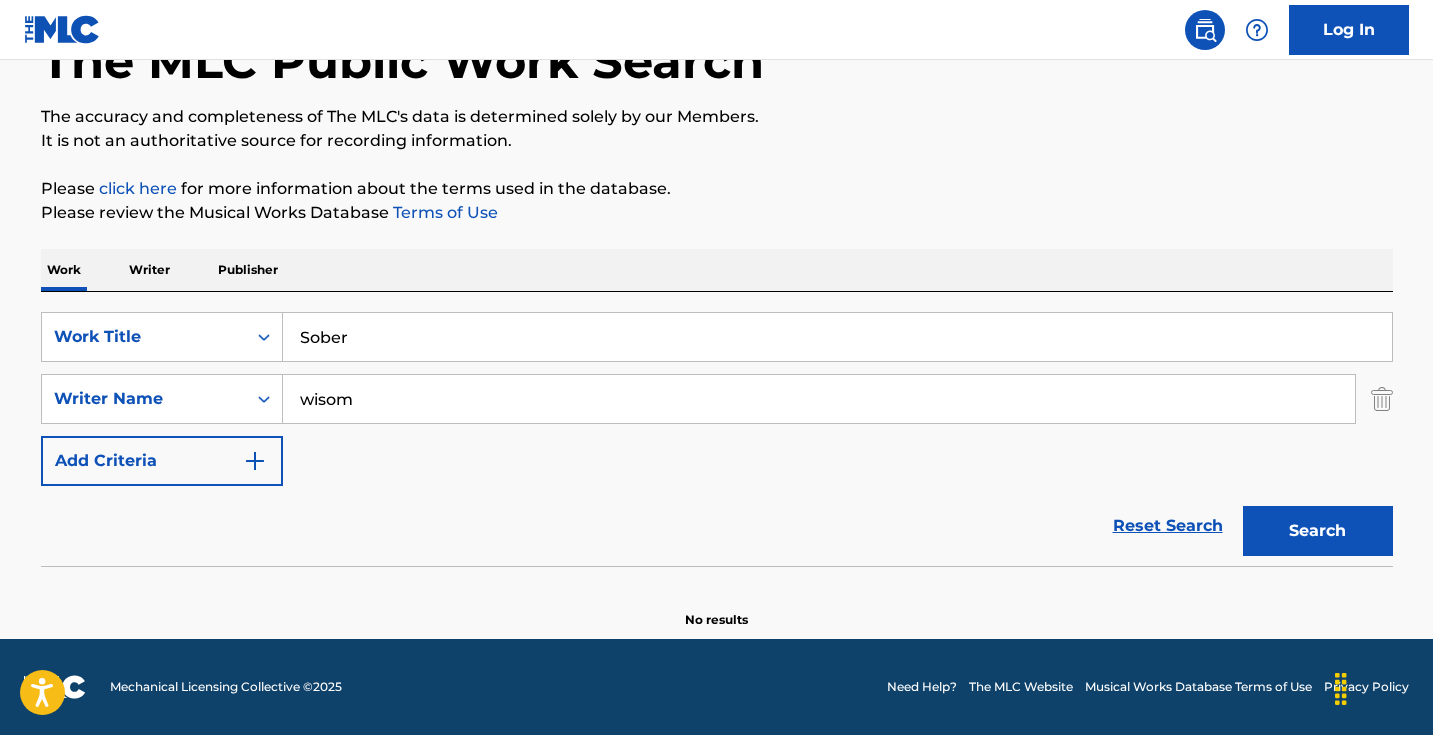 click on "Search" at bounding box center [1318, 531] 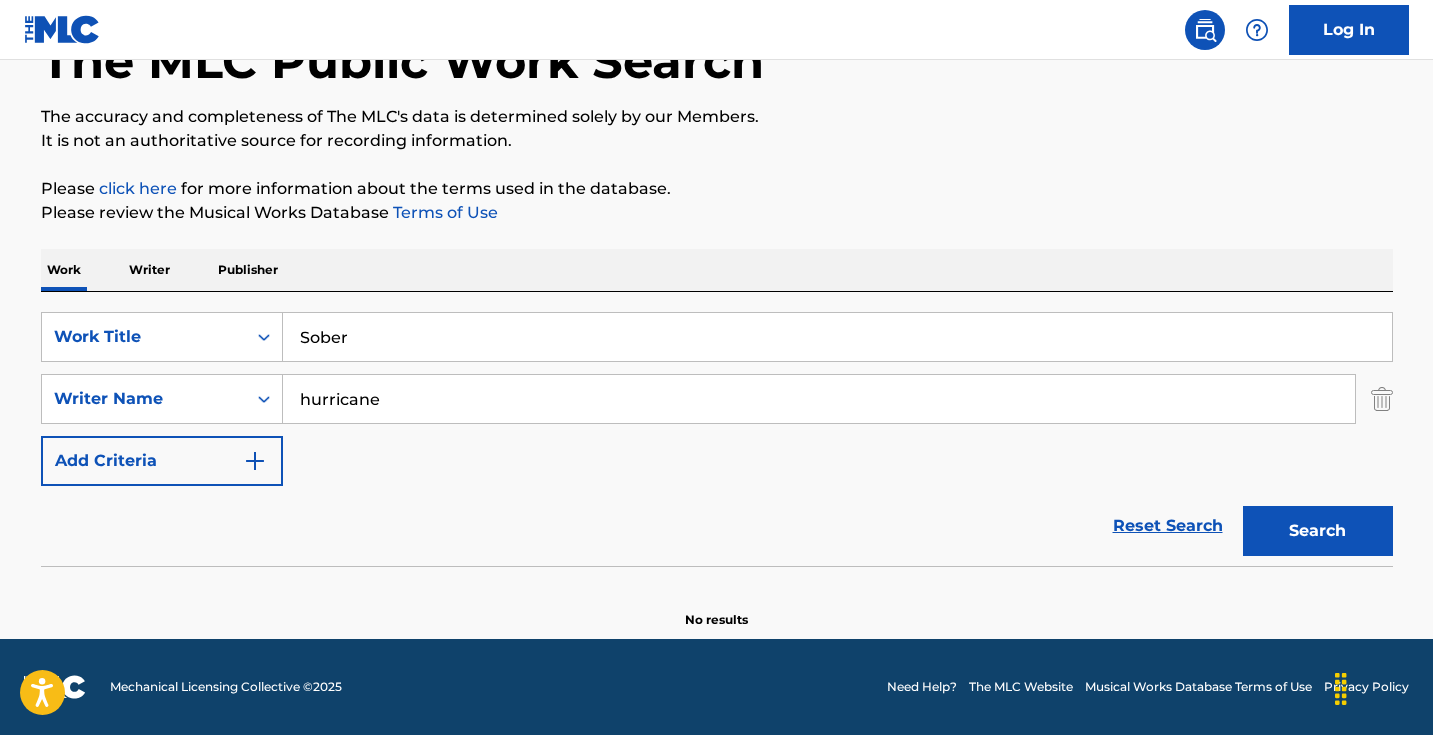 click on "Search" at bounding box center (1318, 531) 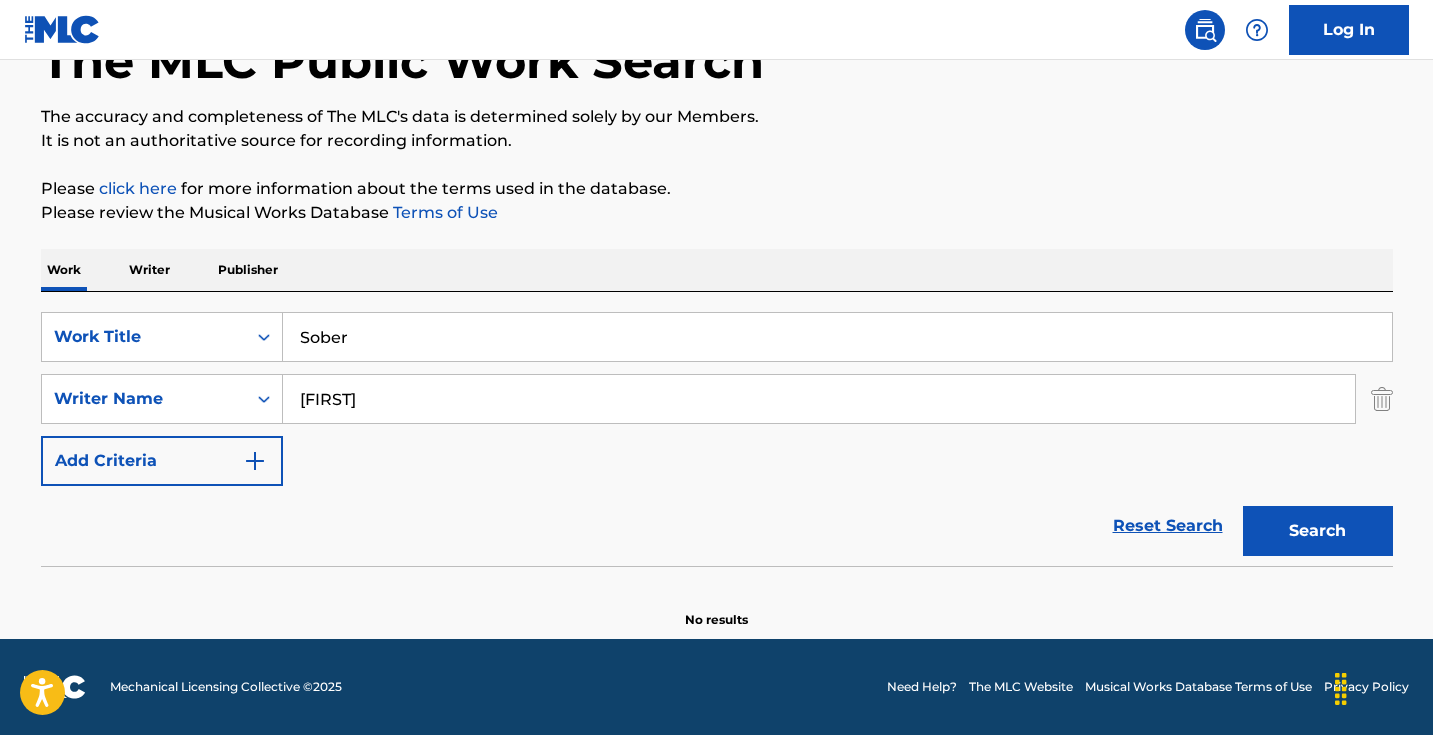 click on "Search" at bounding box center [1318, 531] 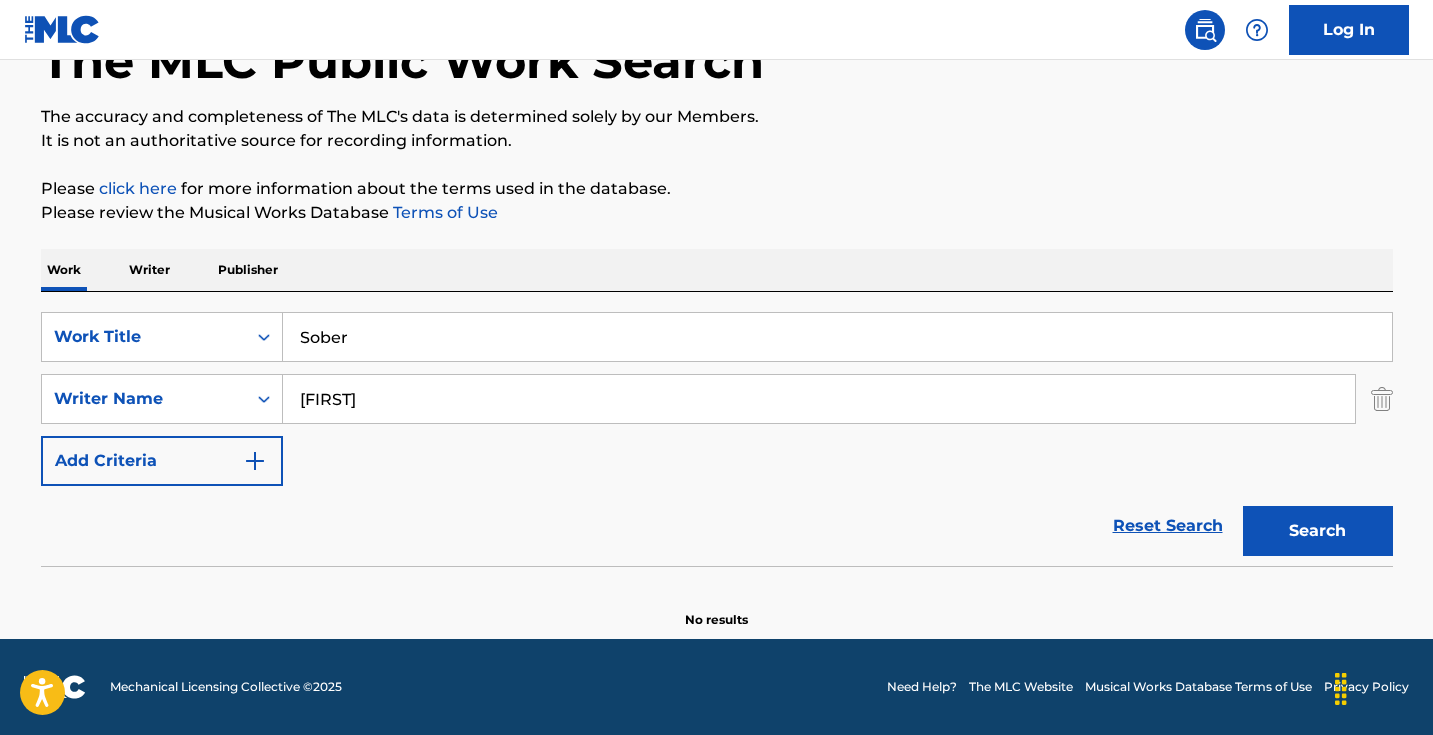 type on "[FIRST]" 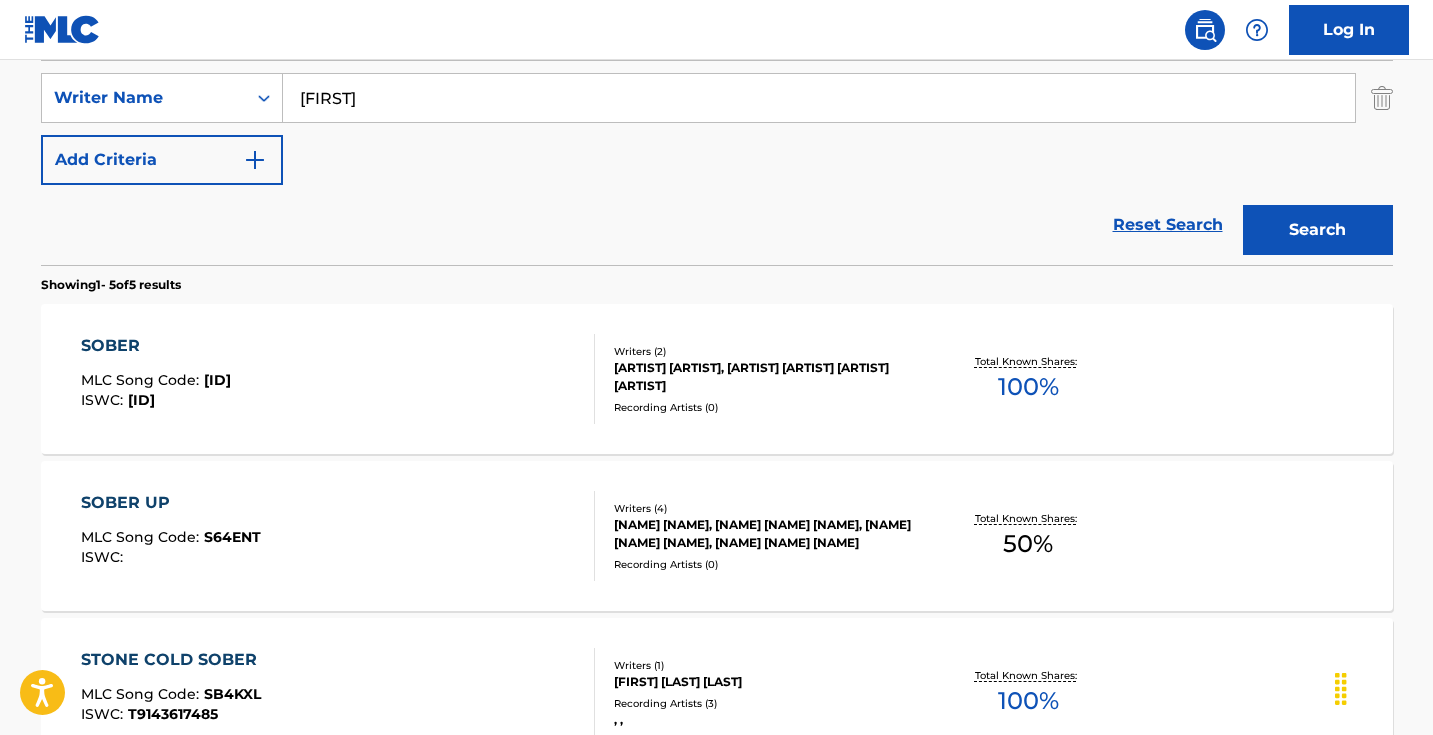 scroll, scrollTop: 143, scrollLeft: 0, axis: vertical 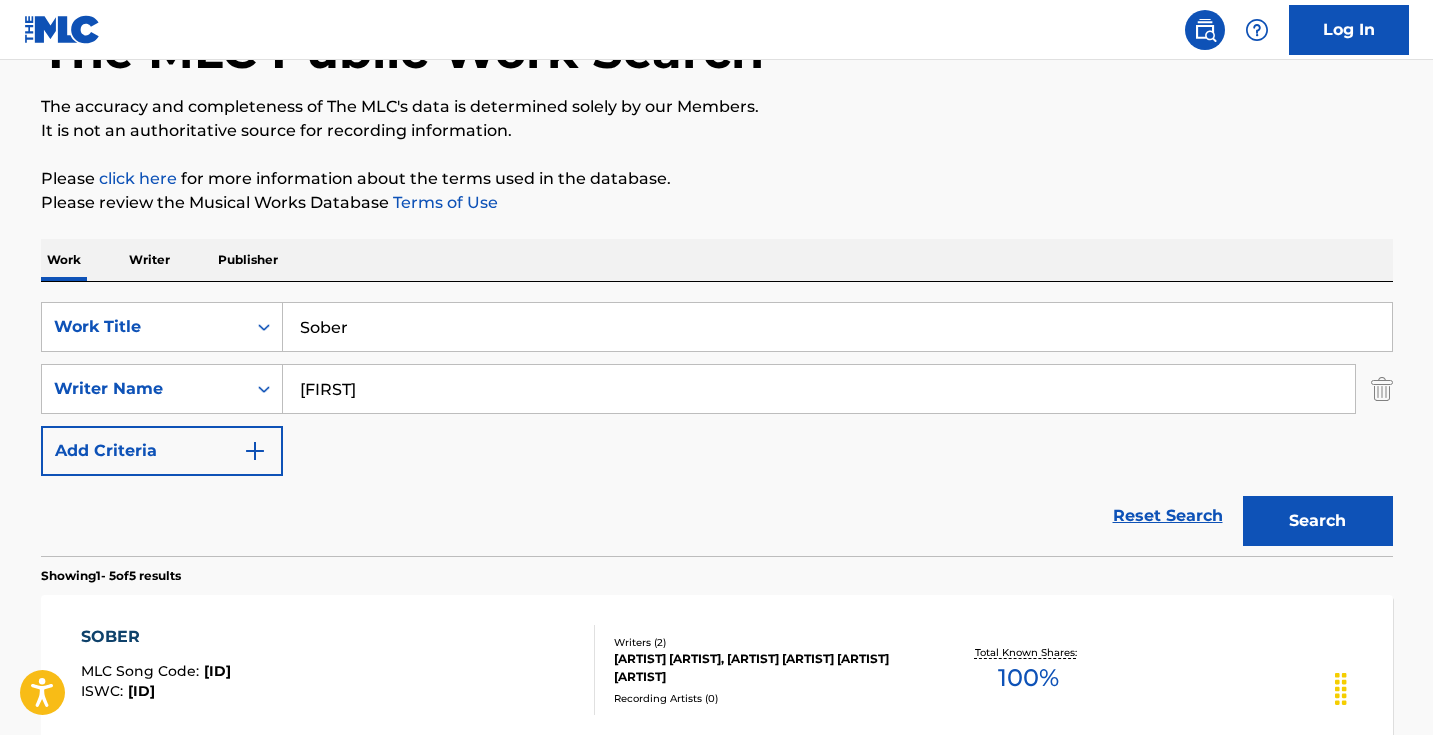 click on "Sober" at bounding box center [837, 327] 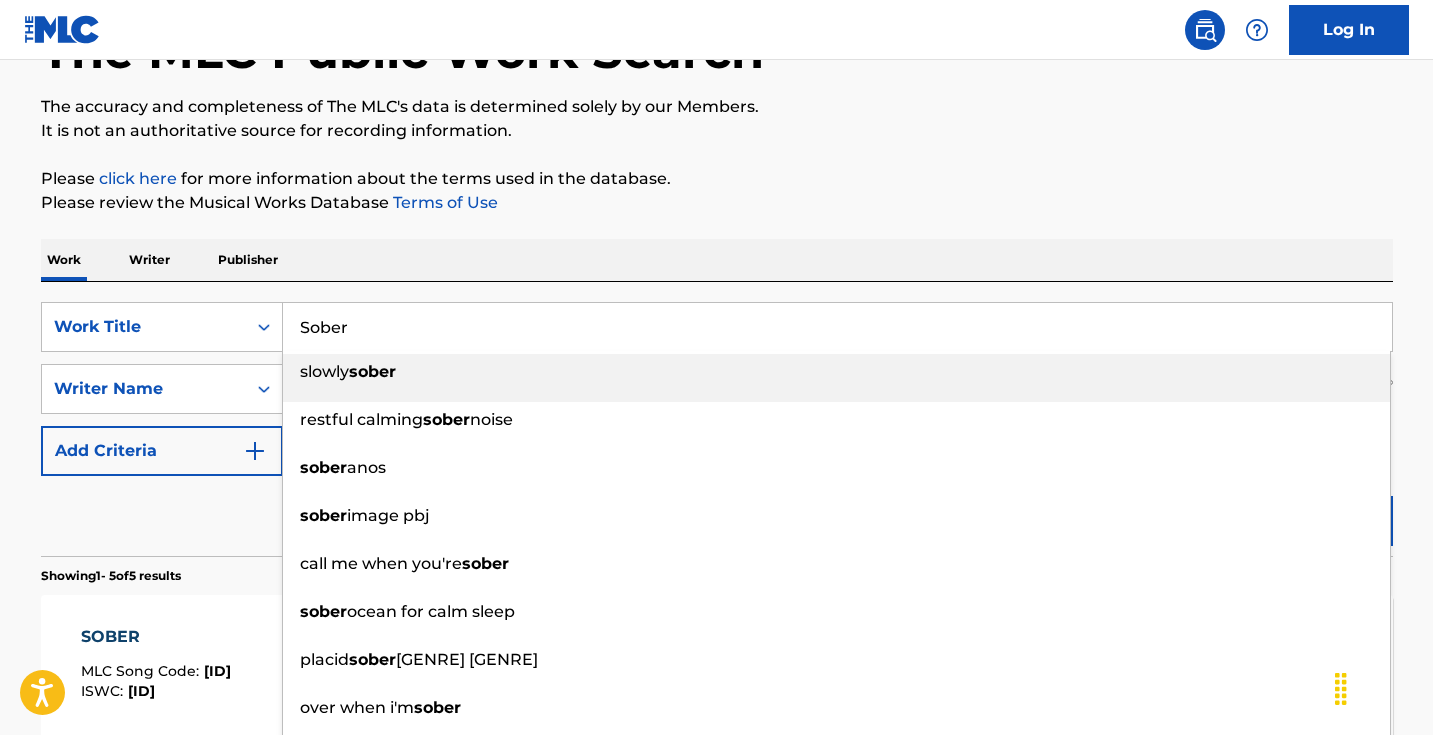 click on "Sober" at bounding box center [837, 327] 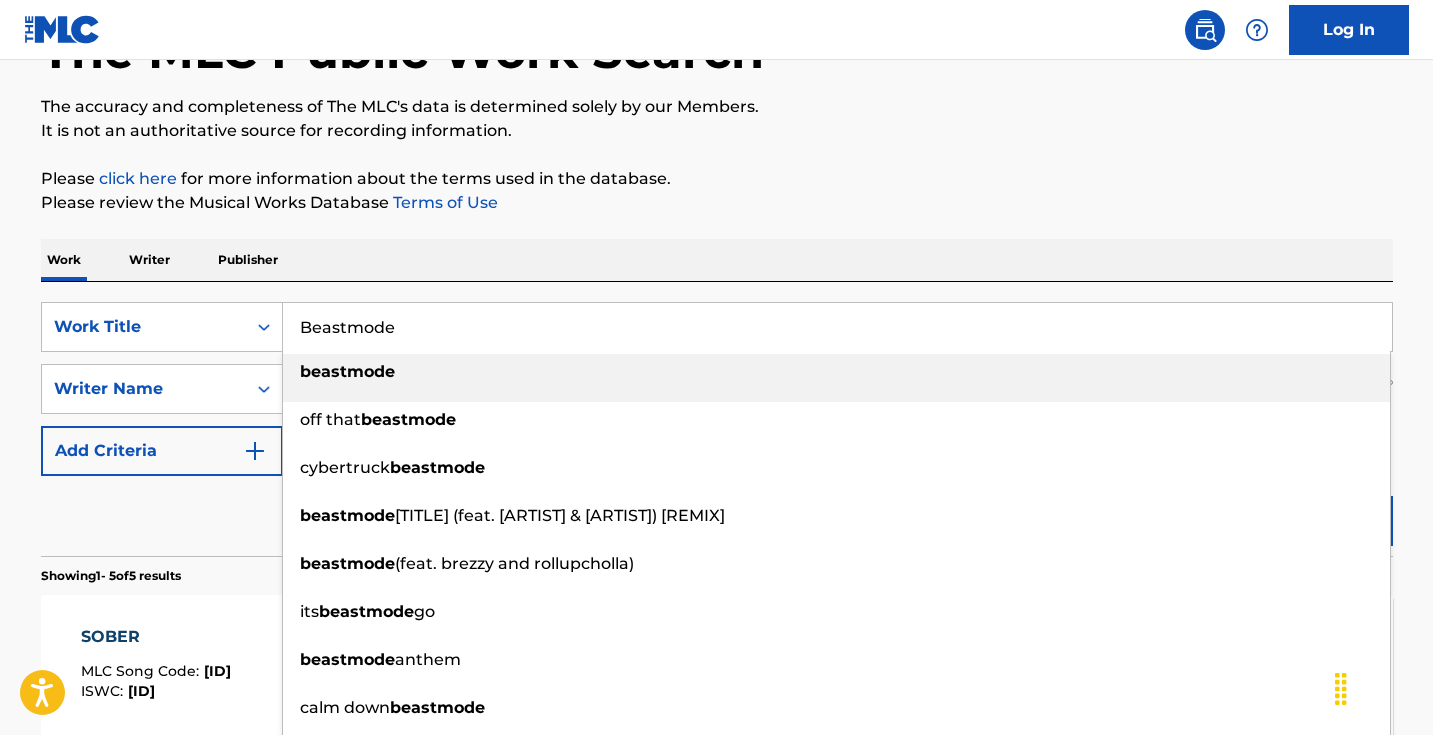 type on "Beastmode" 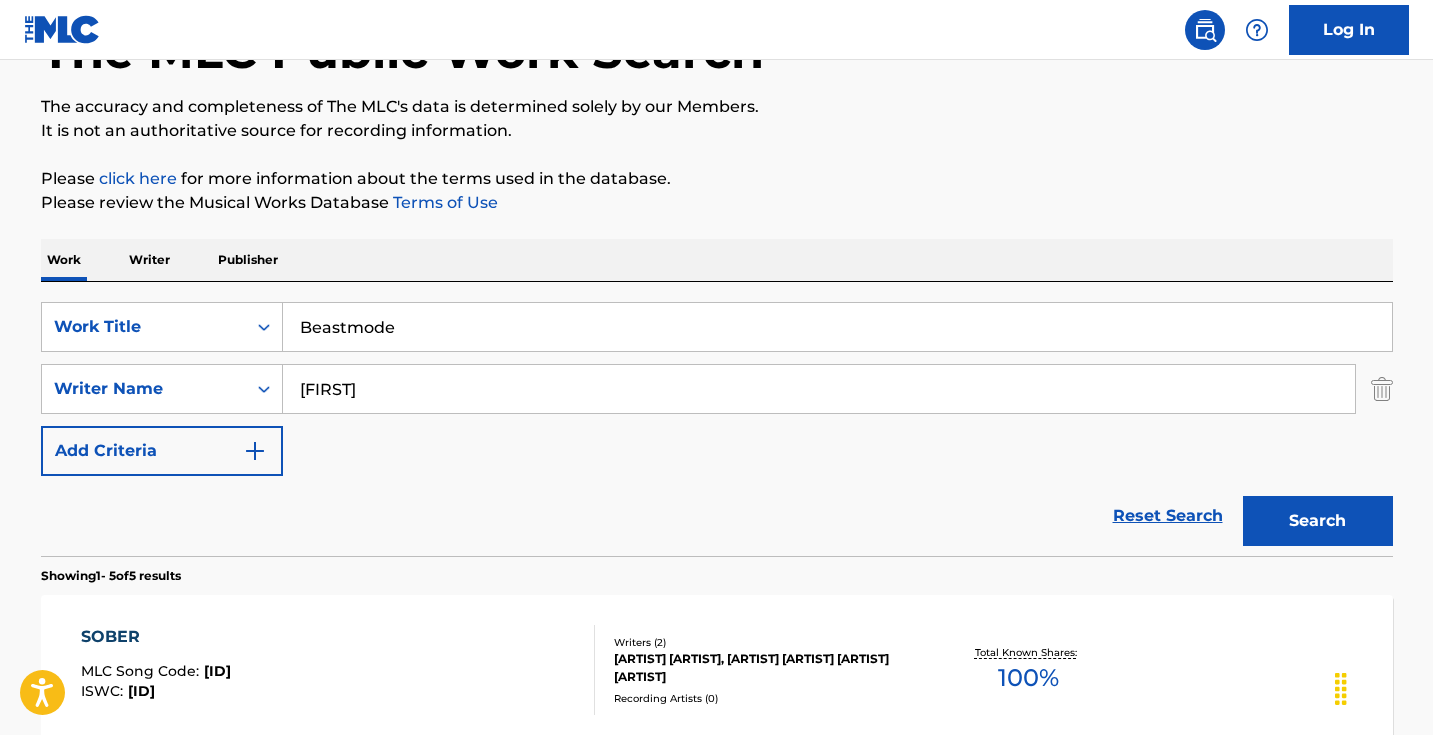 click on "Search" at bounding box center [1318, 521] 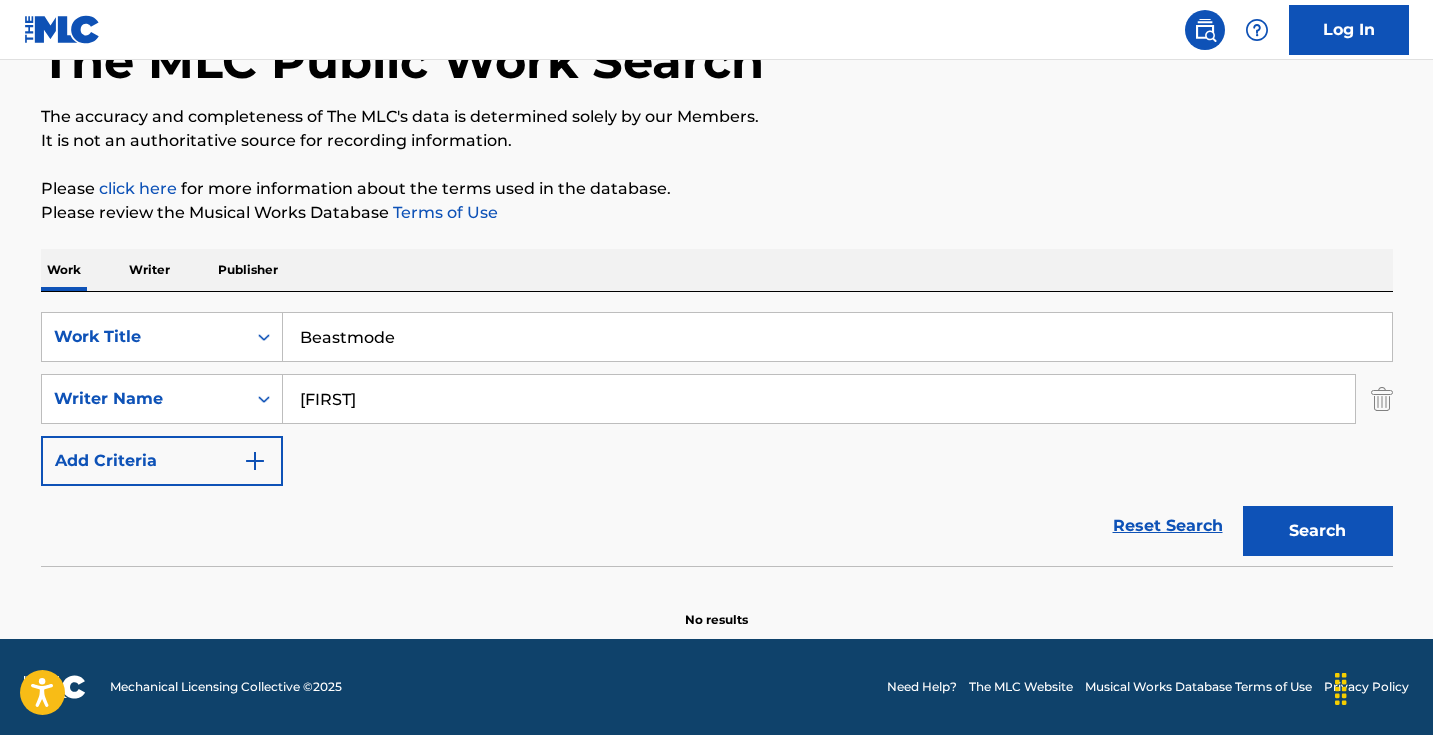 scroll, scrollTop: 133, scrollLeft: 0, axis: vertical 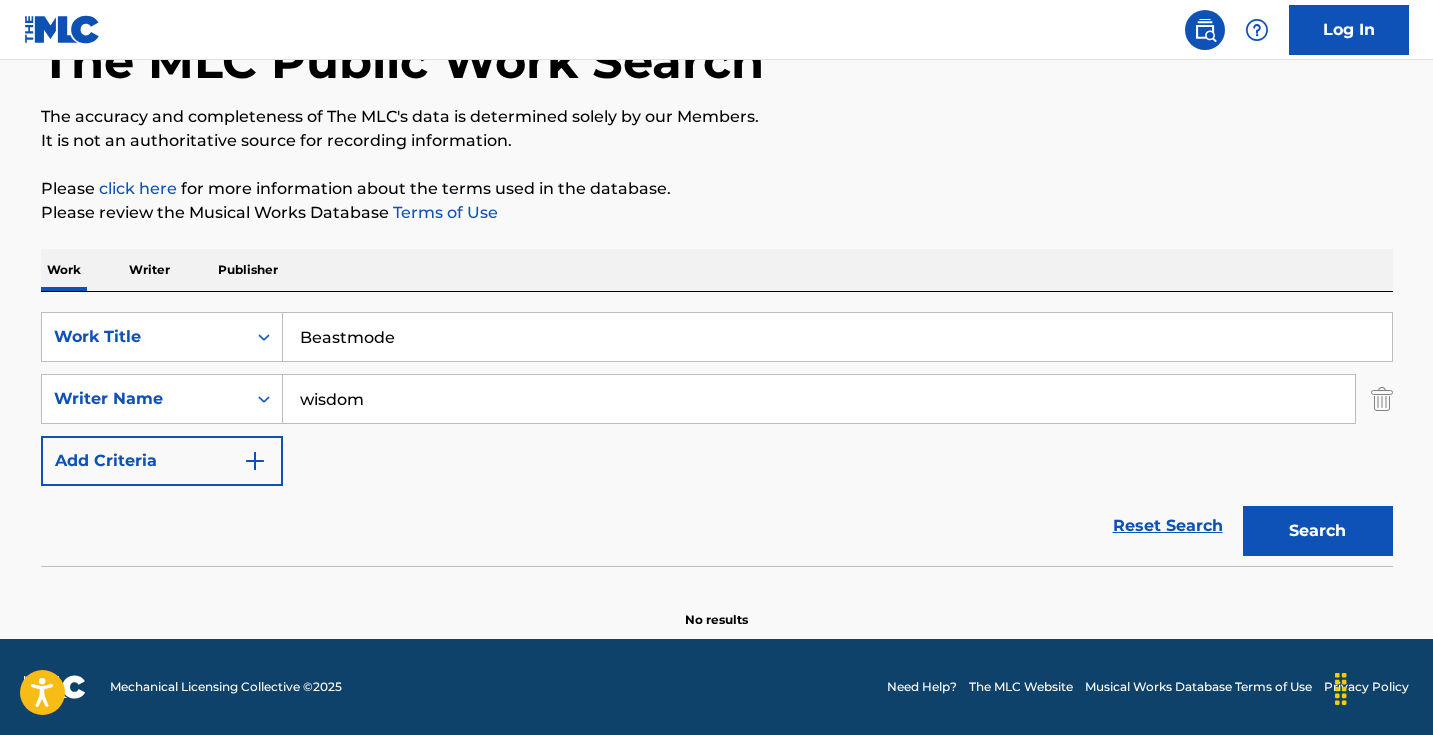 click on "Search" at bounding box center [1318, 531] 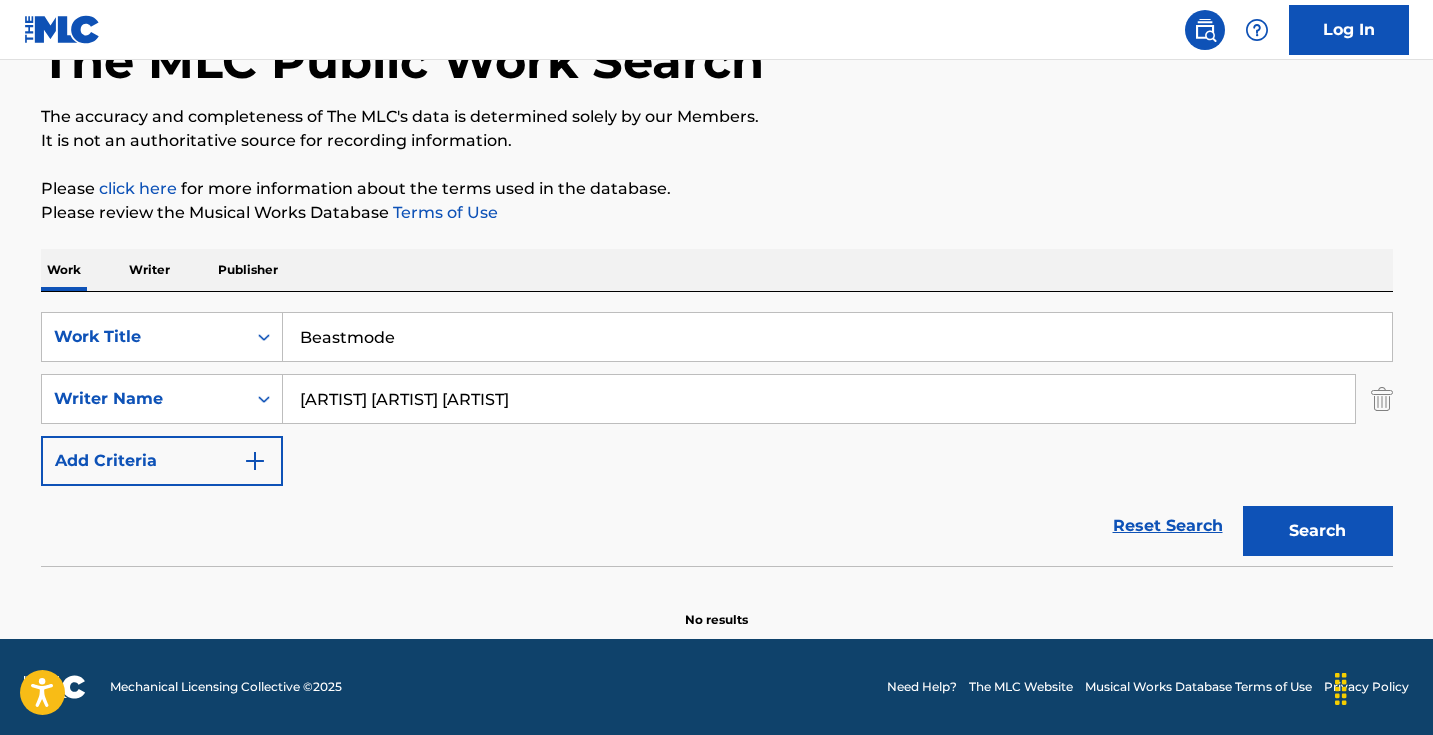 click on "Search" at bounding box center [1318, 531] 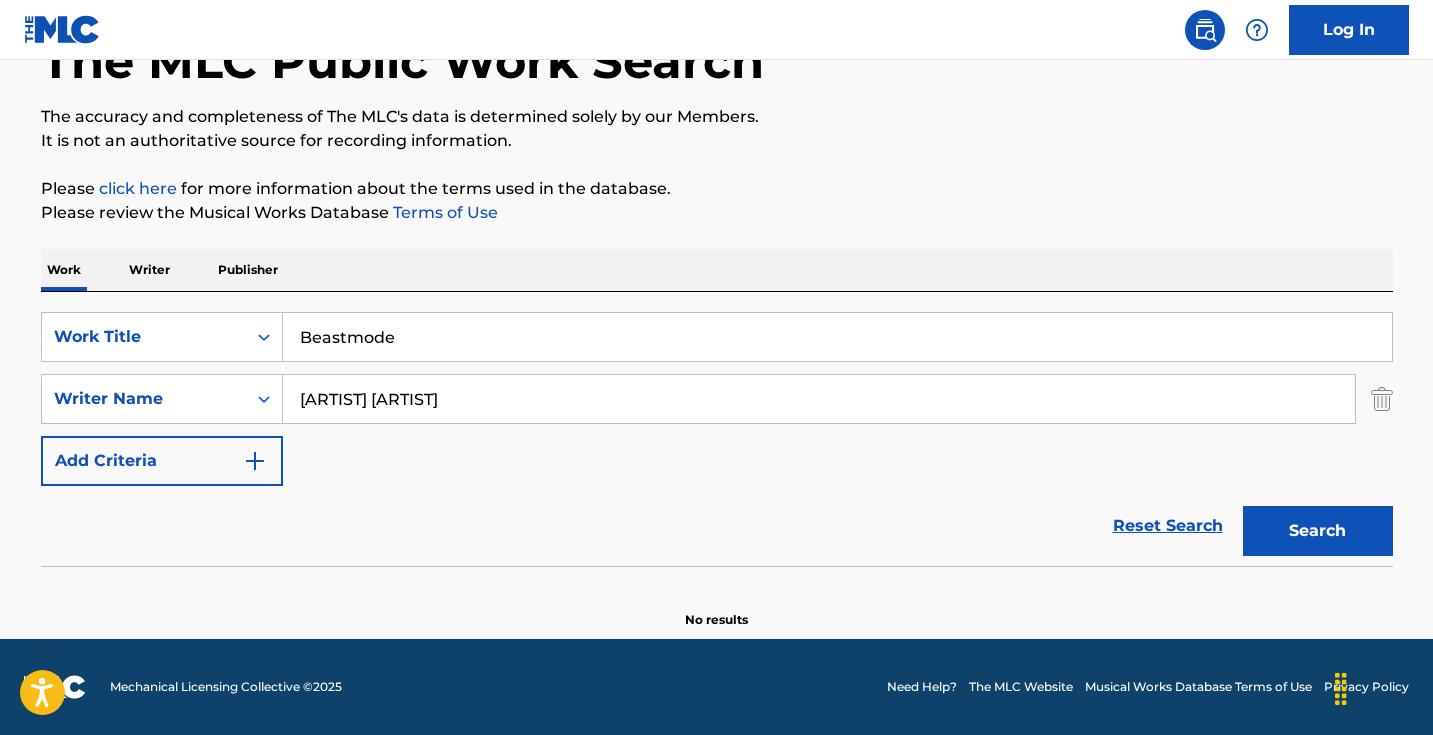 type on "[ARTIST] [ARTIST]" 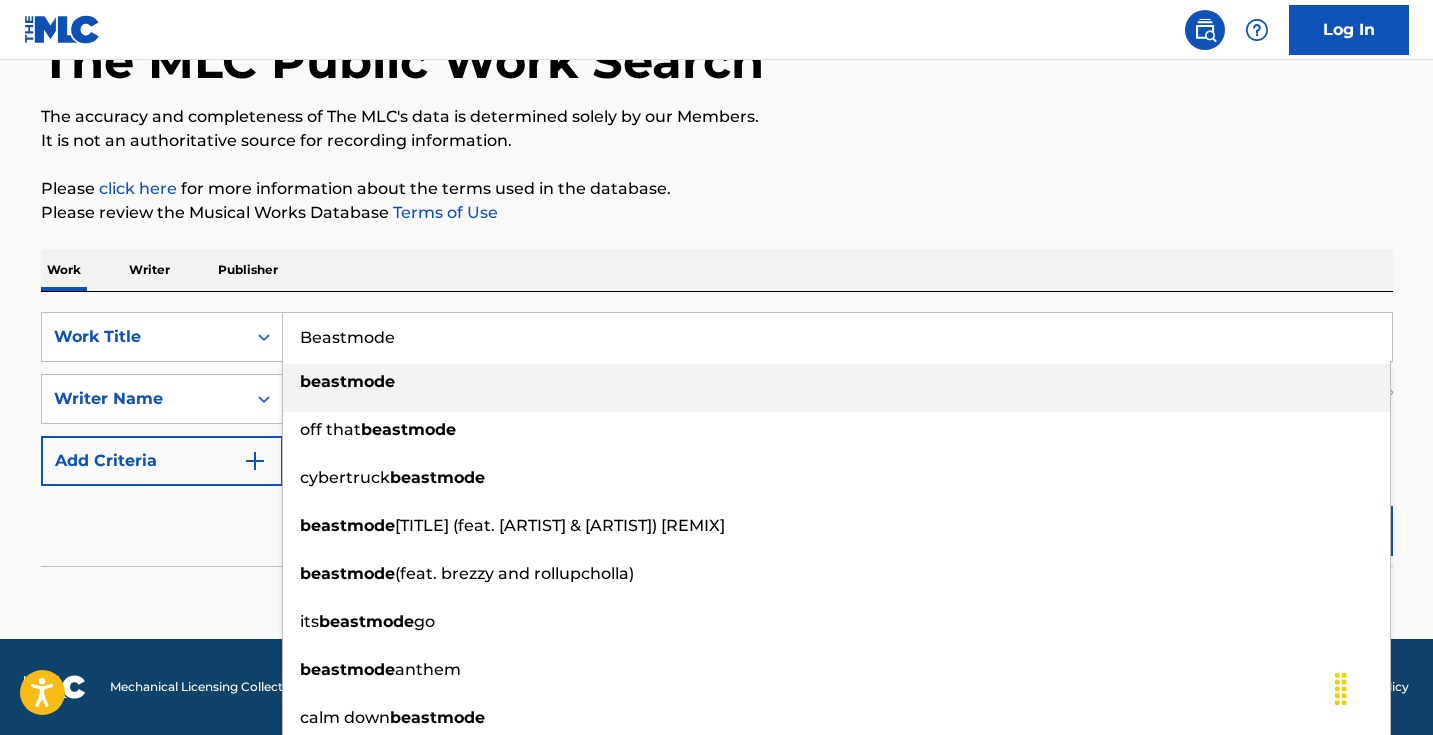 paste on "Limelight" 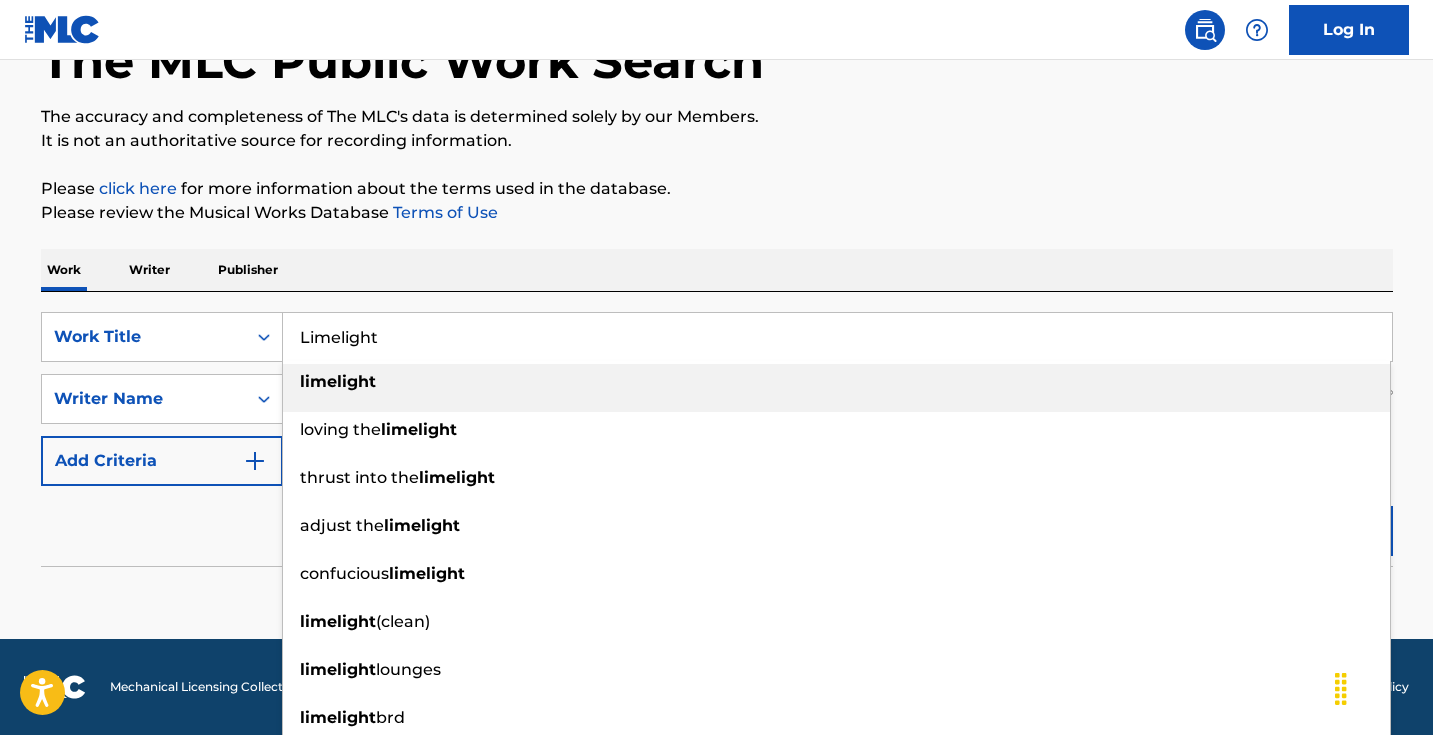 type on "Limelight" 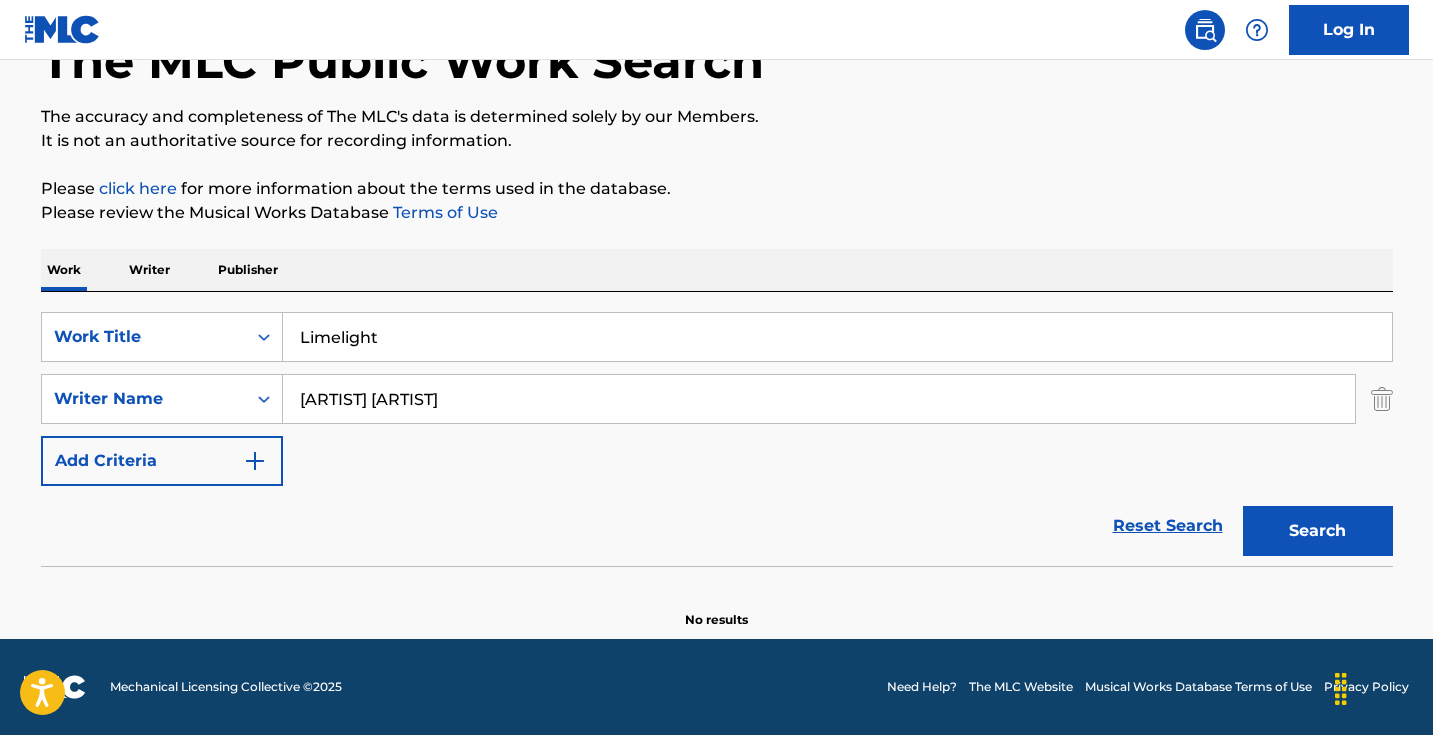 click on "Search" at bounding box center [1318, 531] 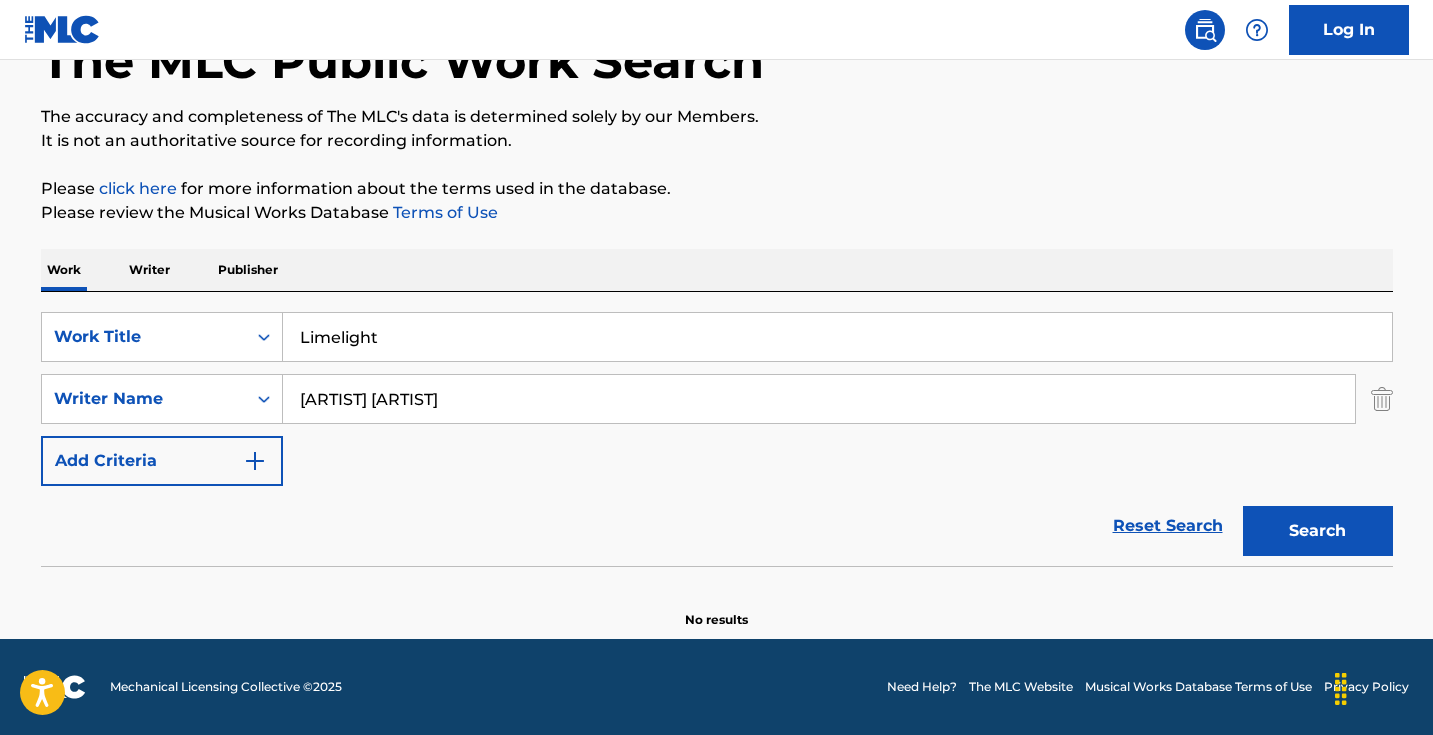 click on "[ARTIST] [ARTIST]" at bounding box center [819, 399] 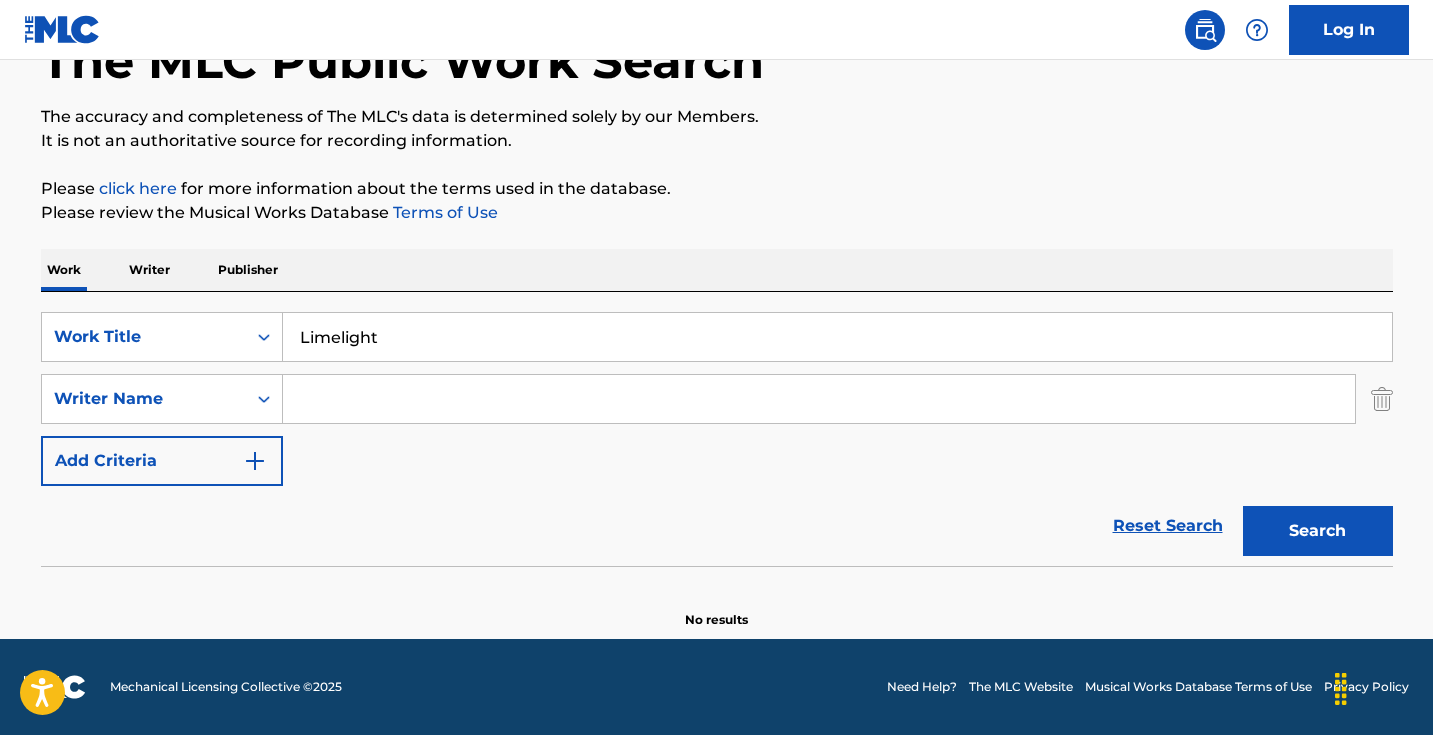 click on "Search" at bounding box center (1318, 531) 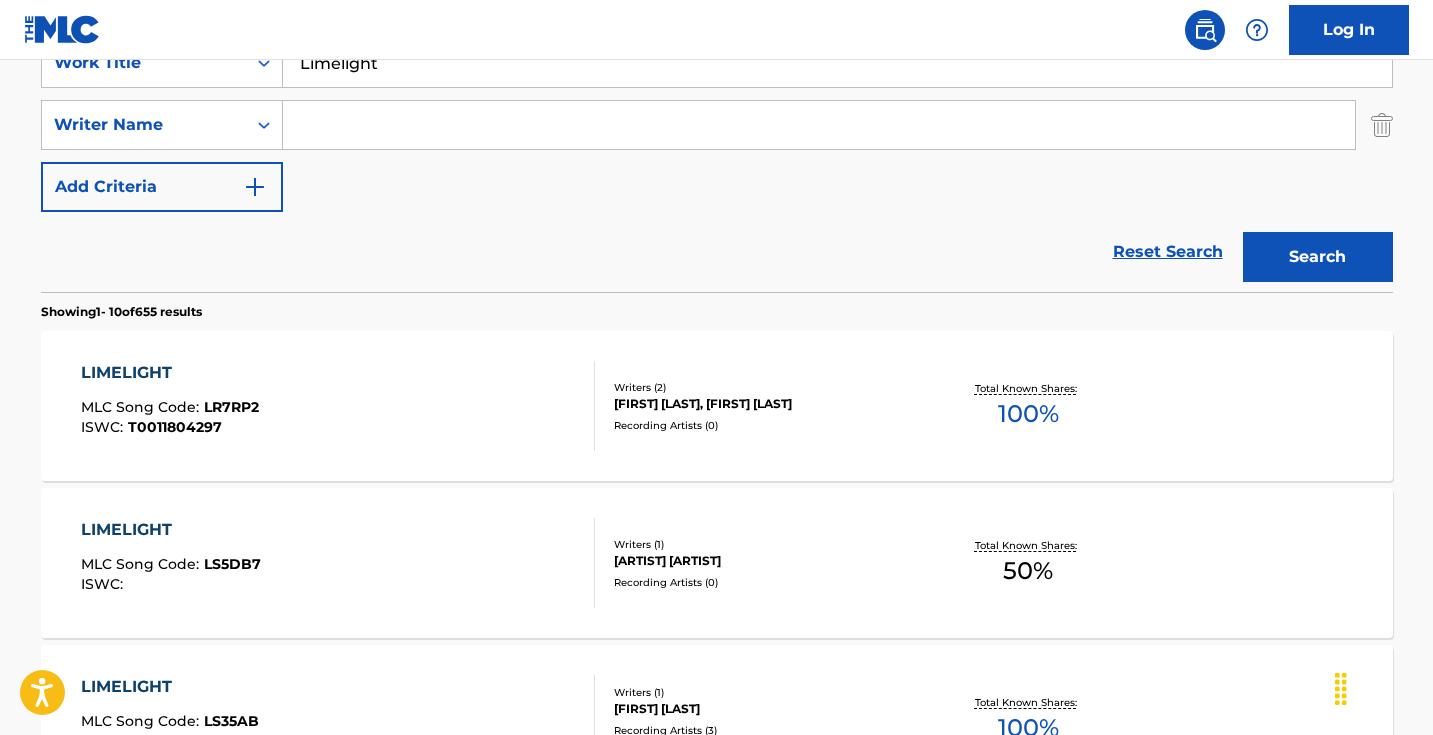 scroll, scrollTop: 332, scrollLeft: 0, axis: vertical 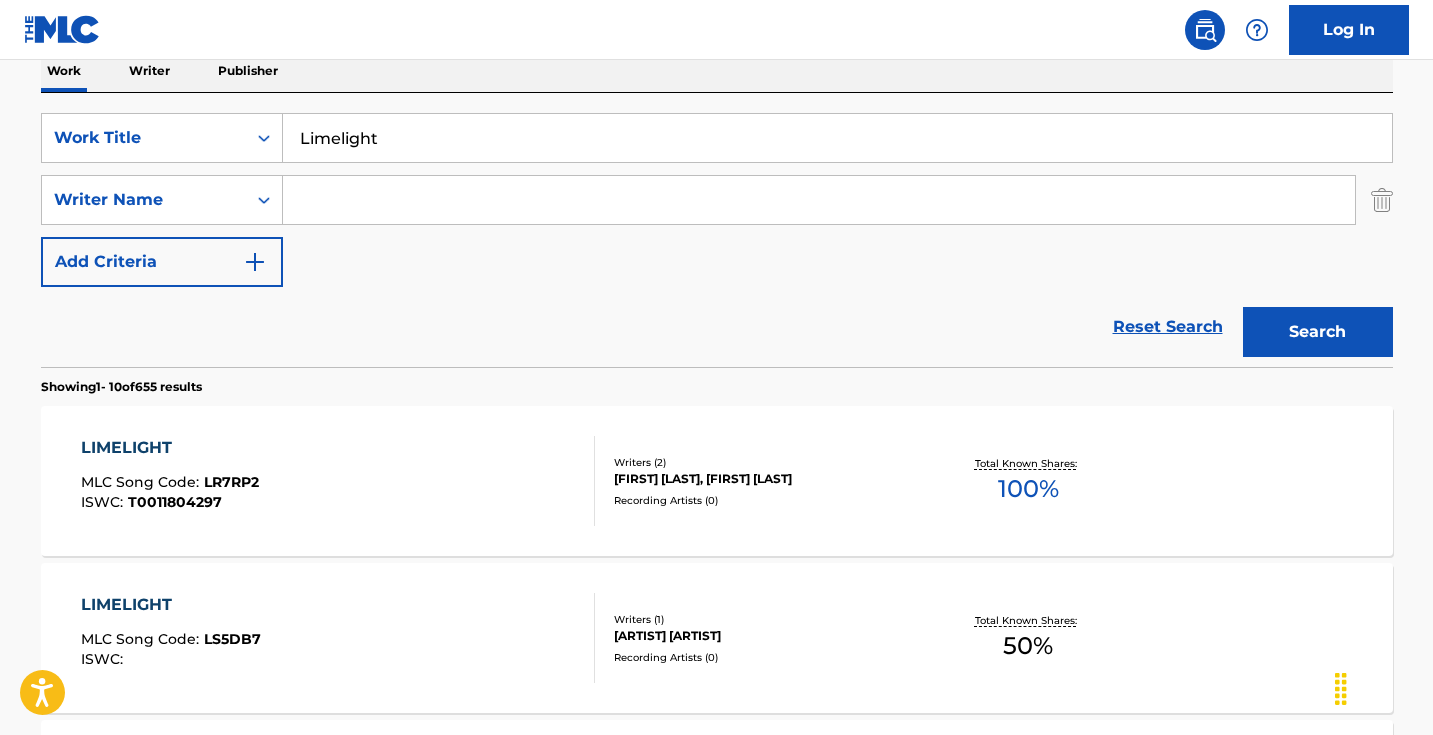 click at bounding box center [819, 200] 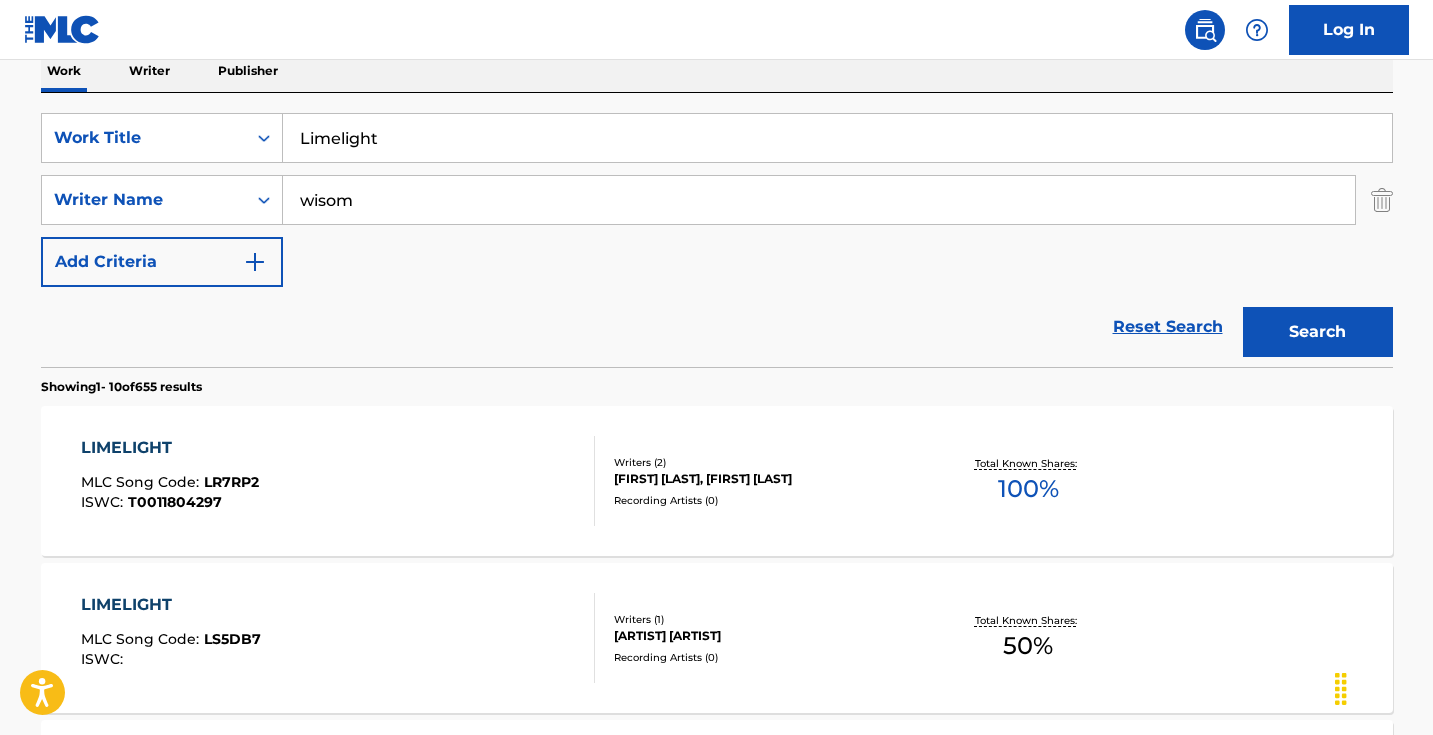 click on "Search" at bounding box center [1318, 332] 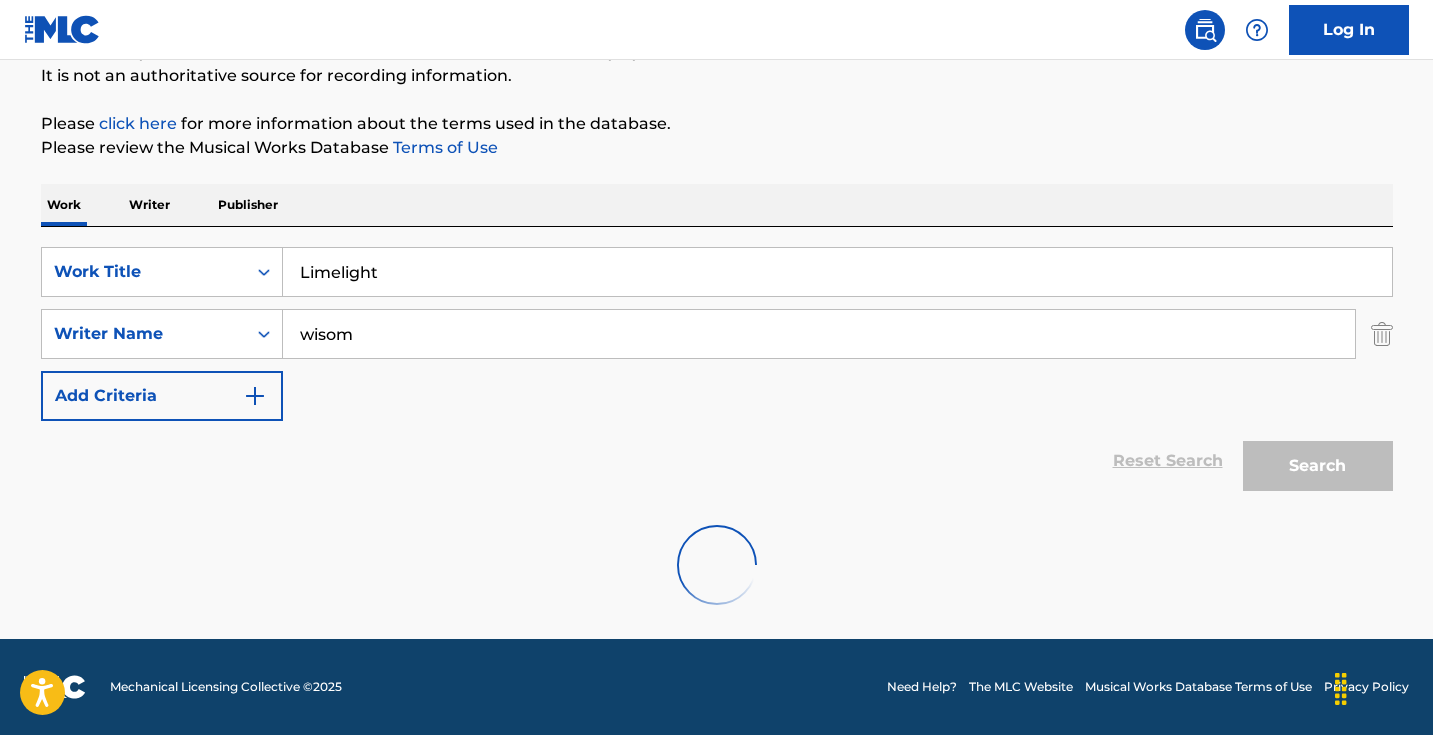 scroll, scrollTop: 133, scrollLeft: 0, axis: vertical 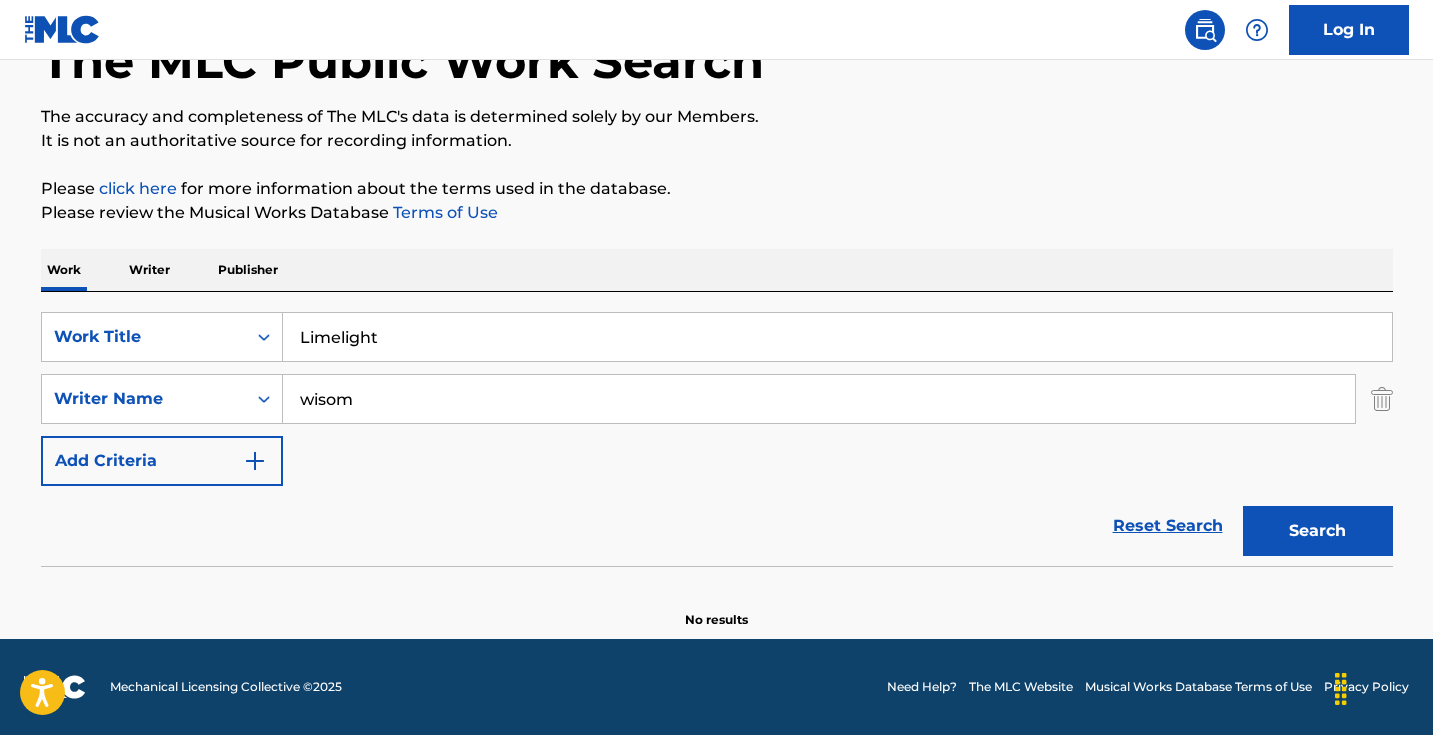 click on "wisom" at bounding box center (819, 399) 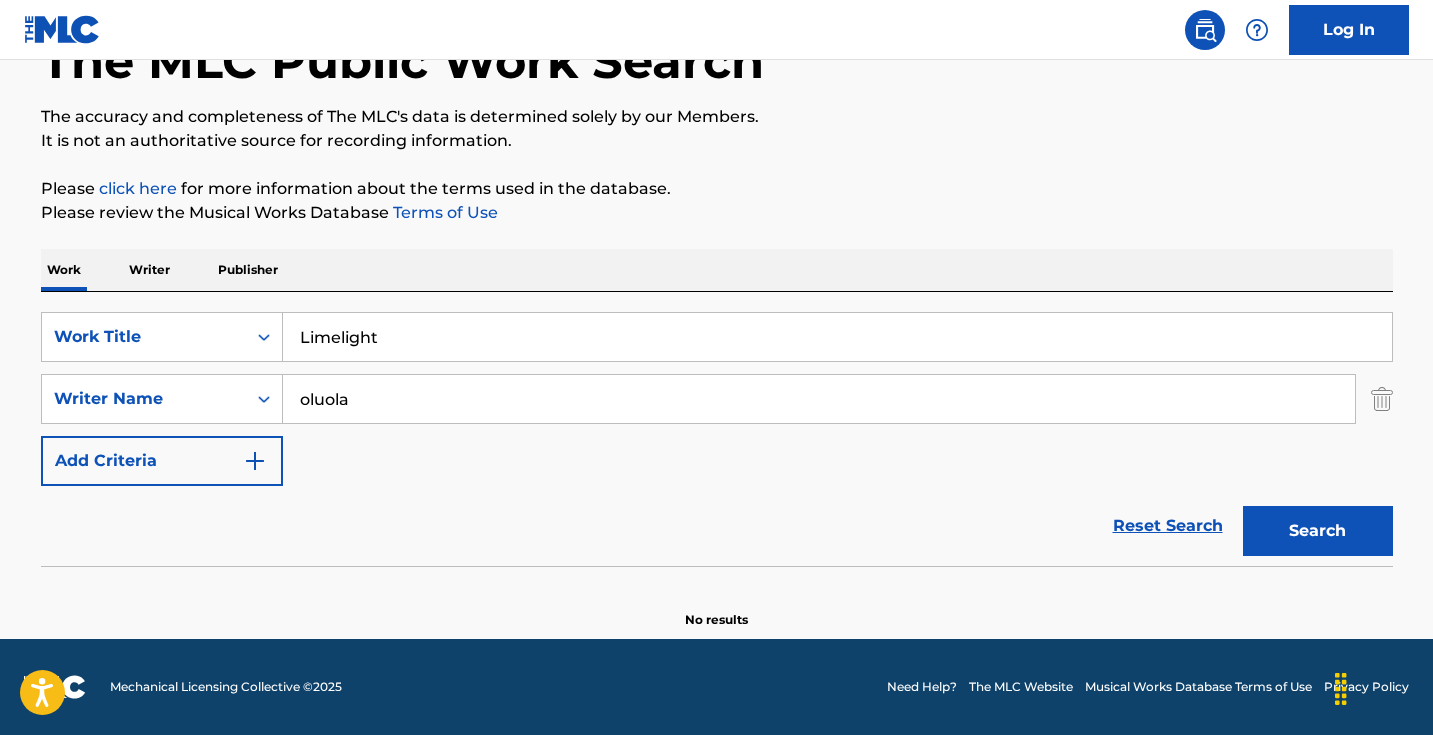 type on "oluola" 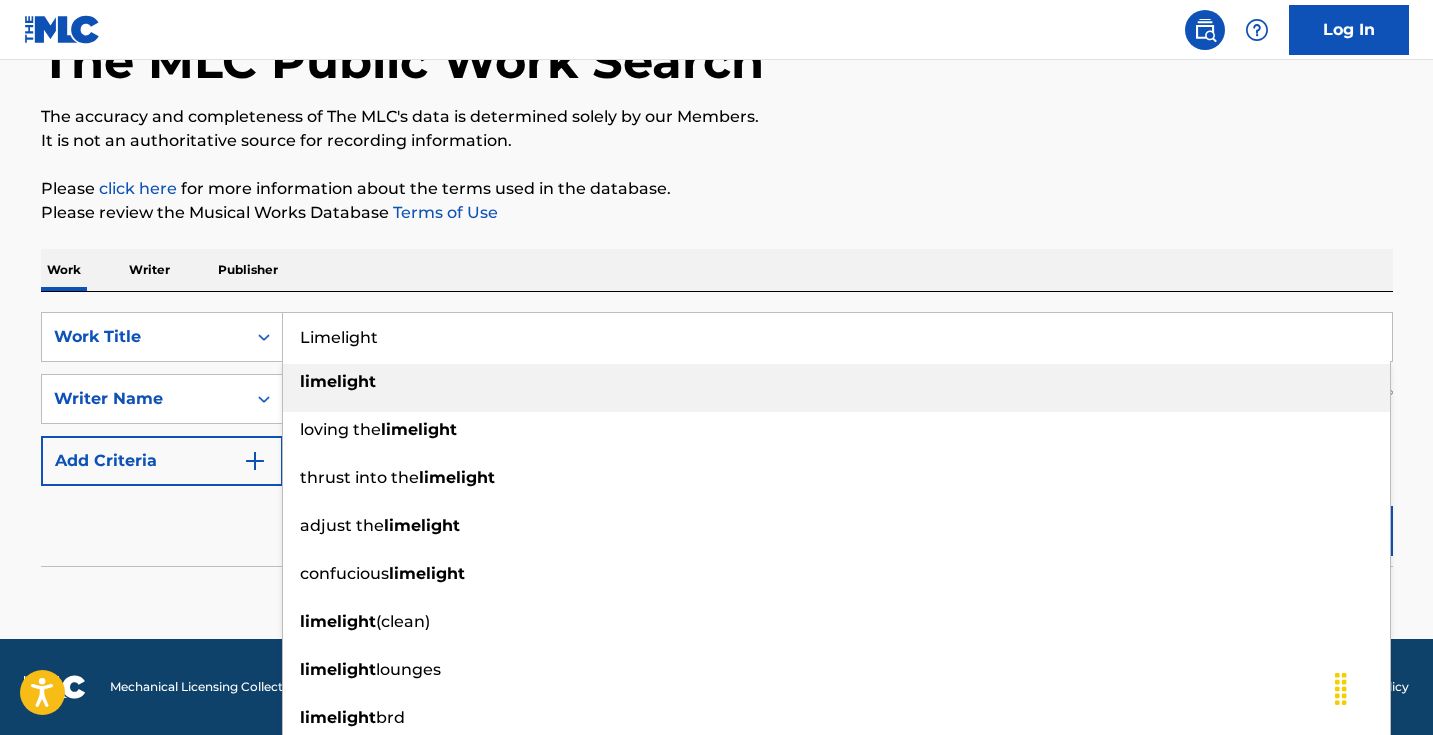 click on "Limelight" at bounding box center (837, 337) 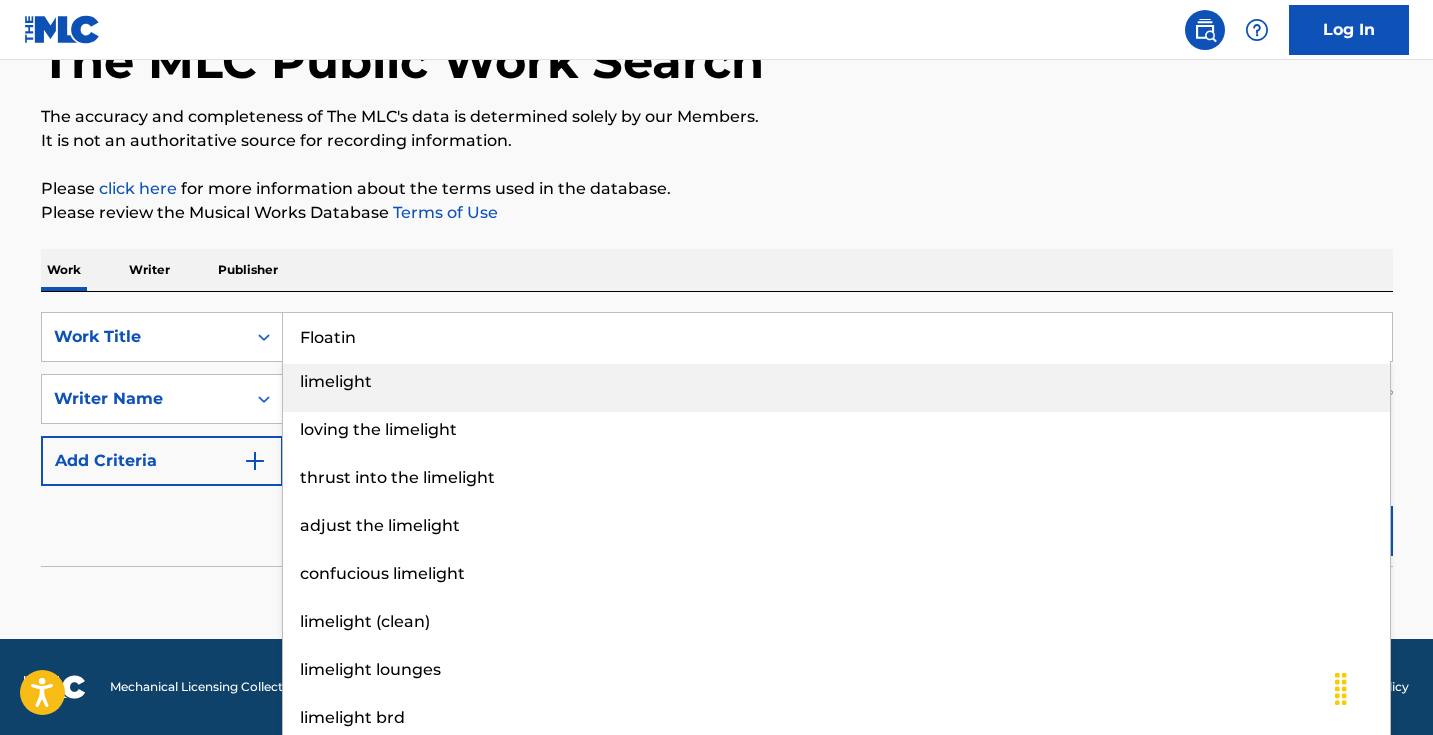 type on "Floatin" 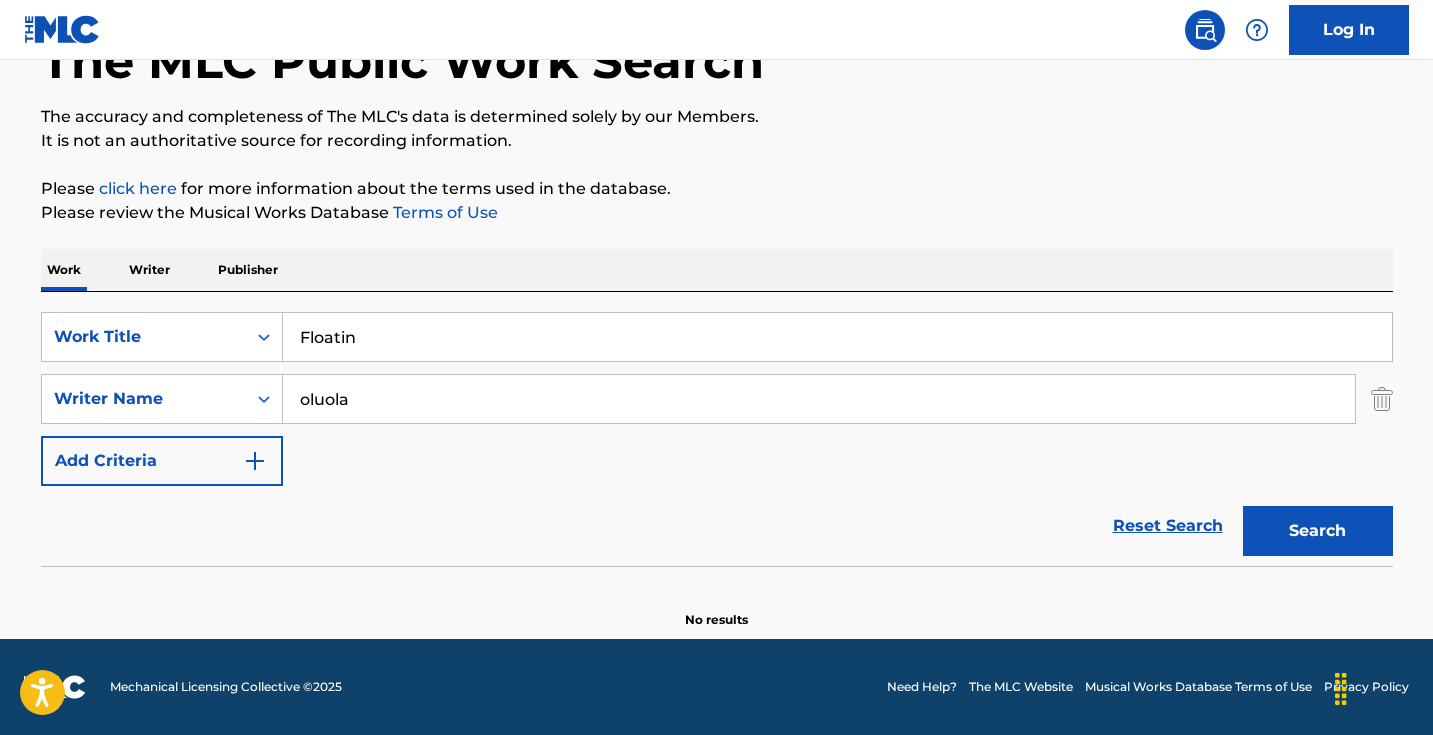 click on "Search" at bounding box center (1318, 531) 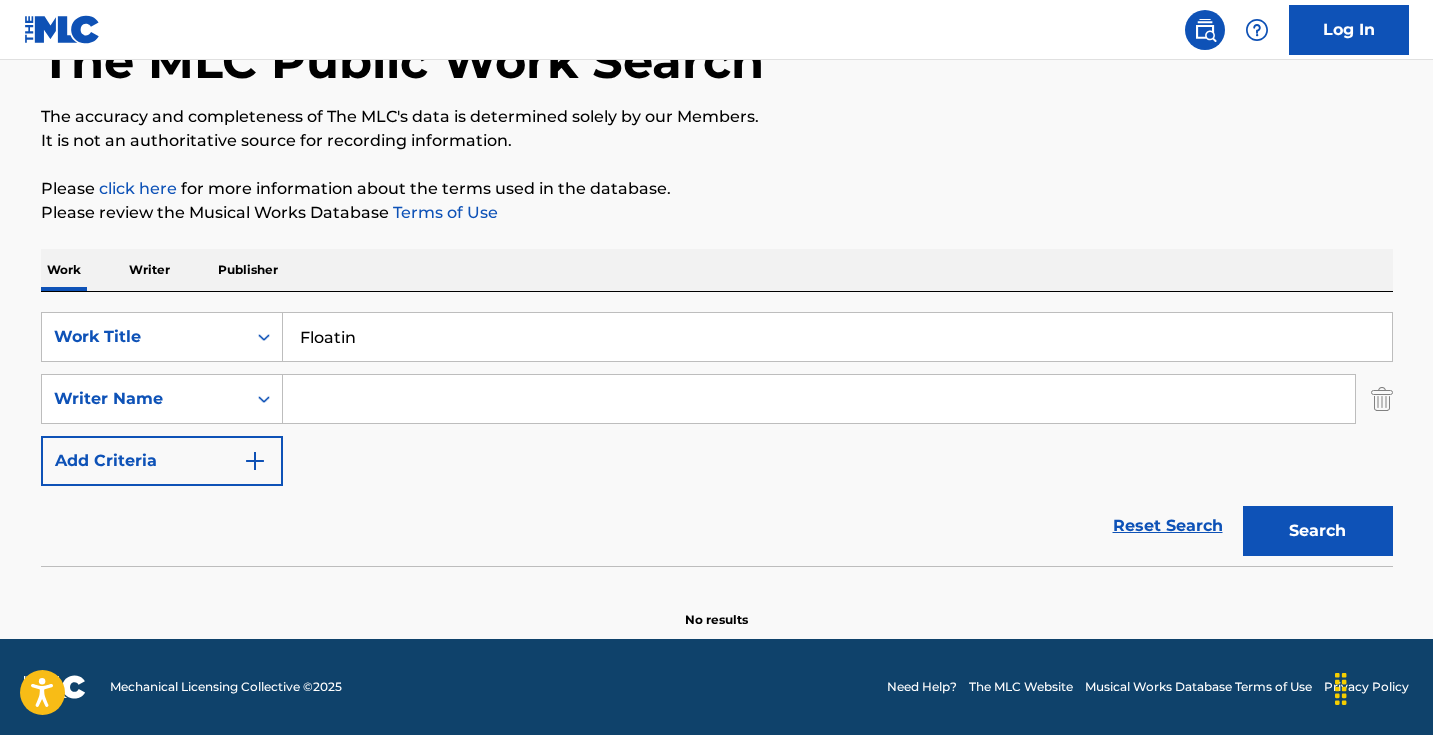 click on "Search" at bounding box center (1318, 531) 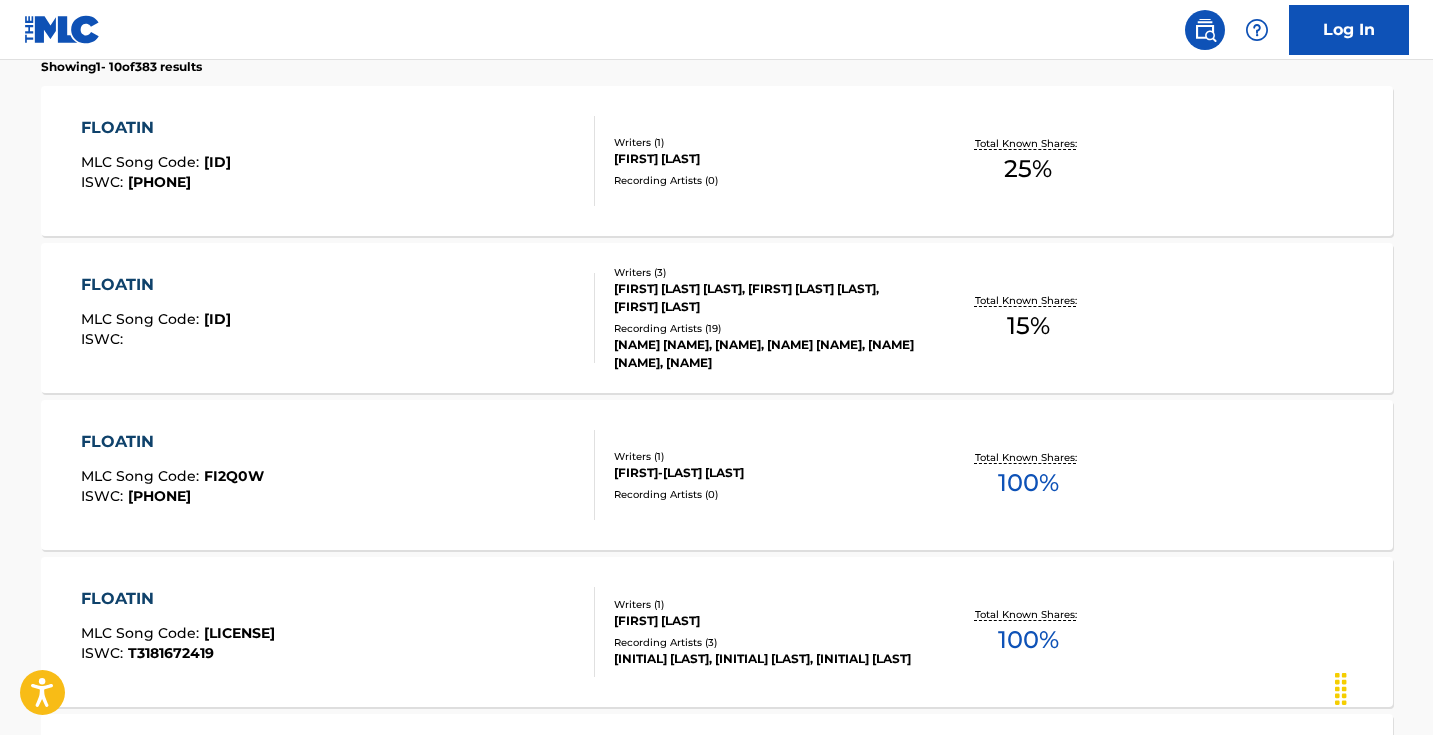 scroll, scrollTop: 668, scrollLeft: 0, axis: vertical 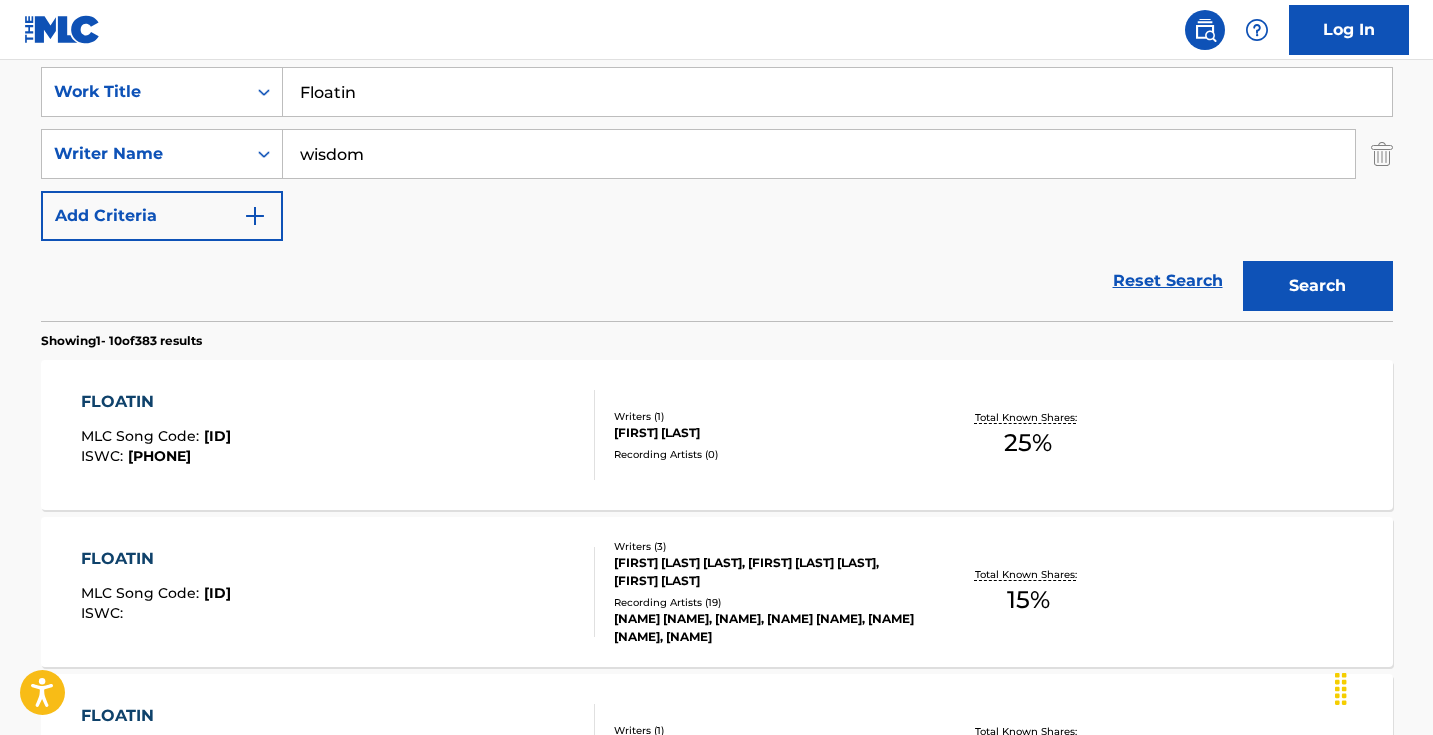 type on "wisdom" 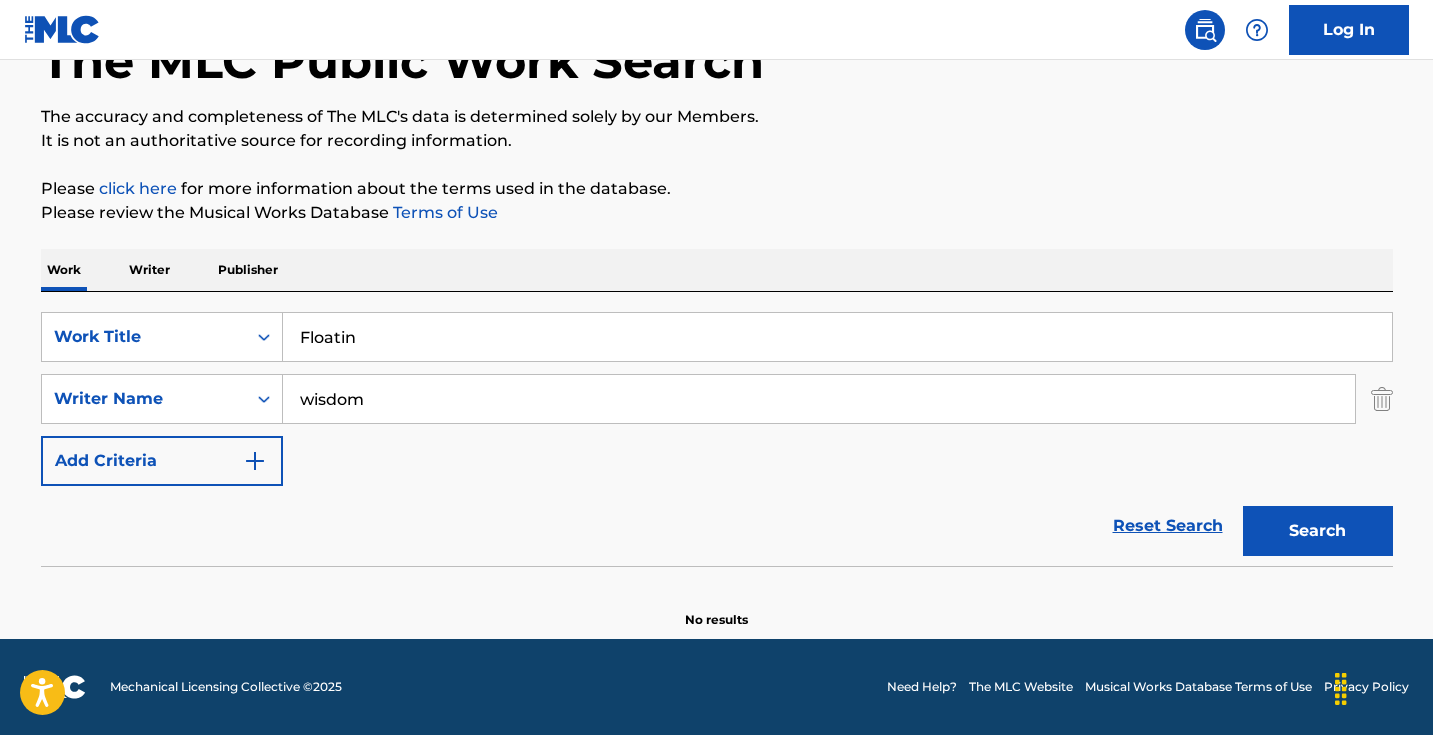 scroll, scrollTop: 133, scrollLeft: 0, axis: vertical 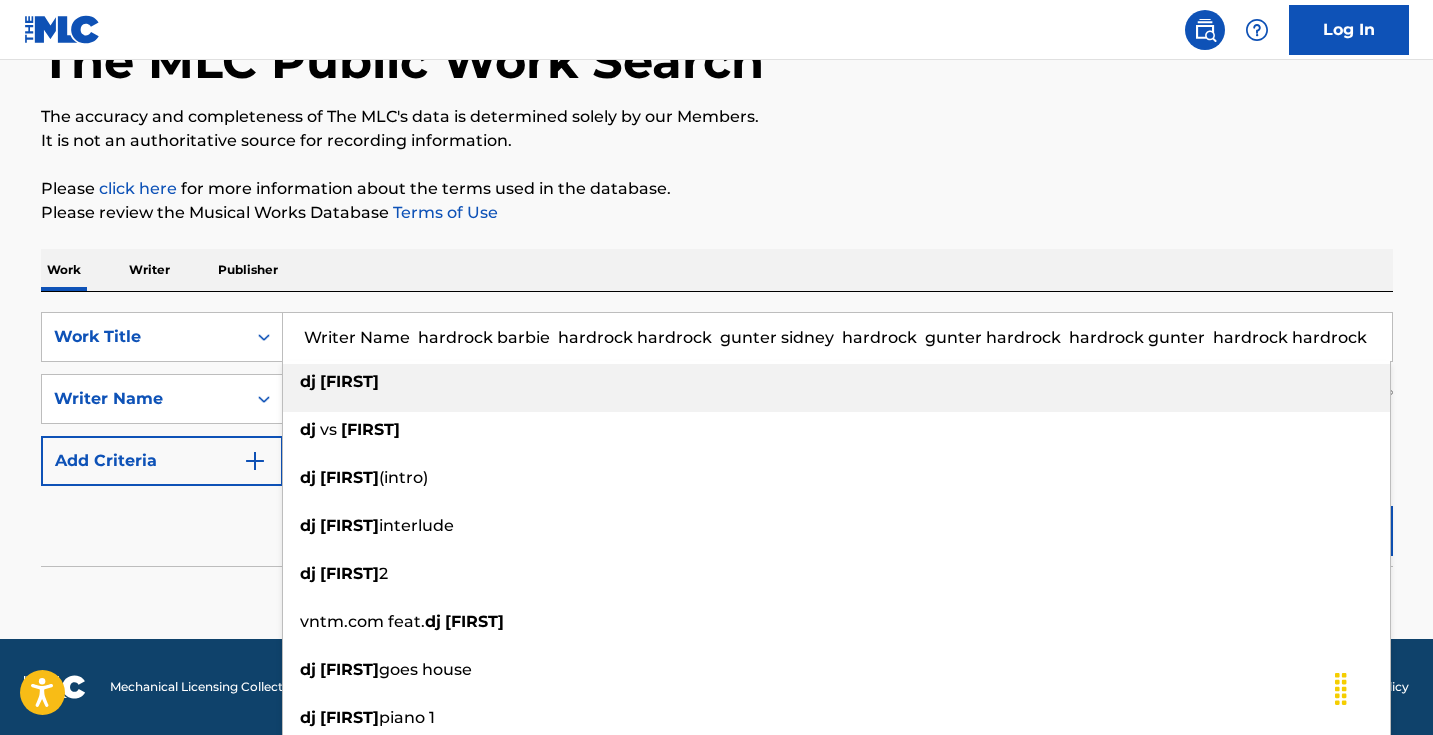 type on "Writer Name  hardrock barbie  hardrock hardrock  gunter sidney  hardrock  gunter hardrock  hardrock gunter  hardrock hardrock" 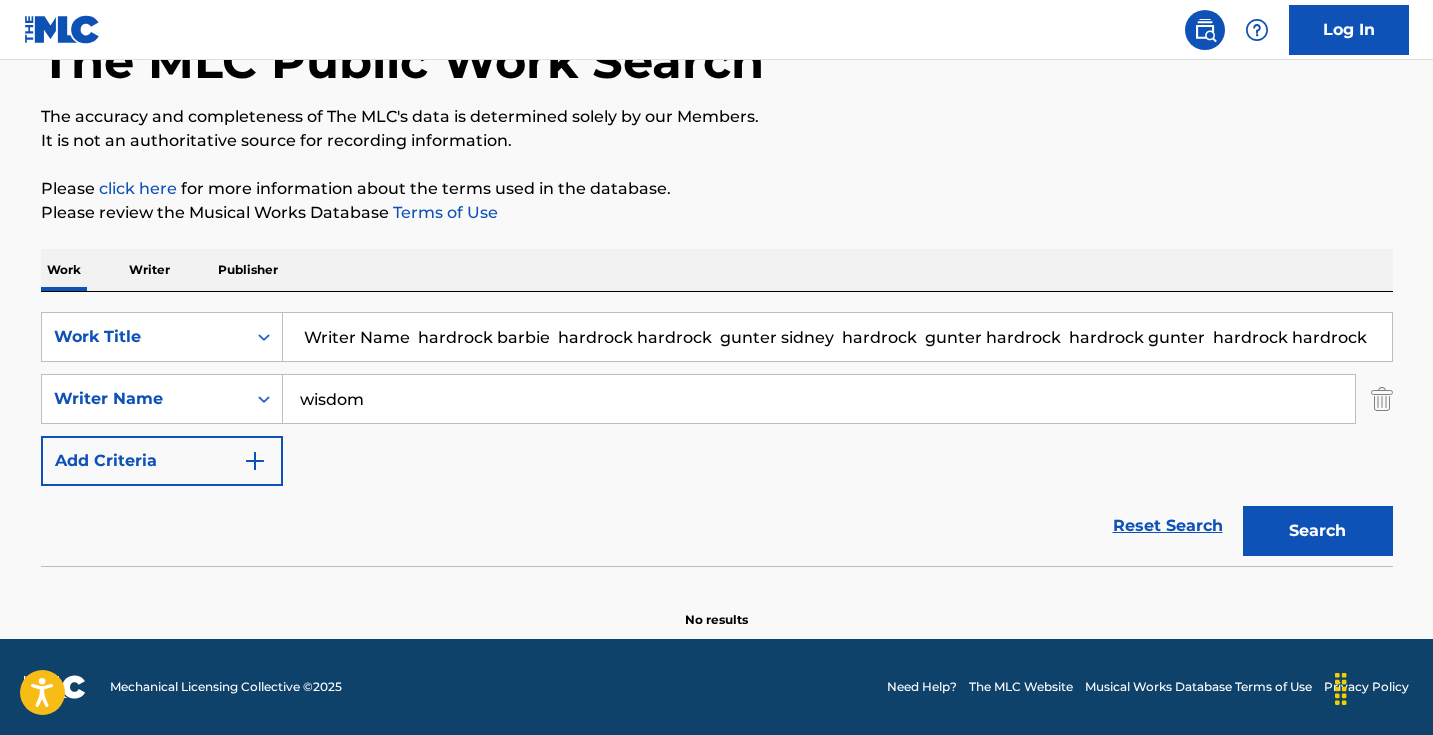 drag, startPoint x: 1306, startPoint y: 532, endPoint x: 1287, endPoint y: 533, distance: 19.026299 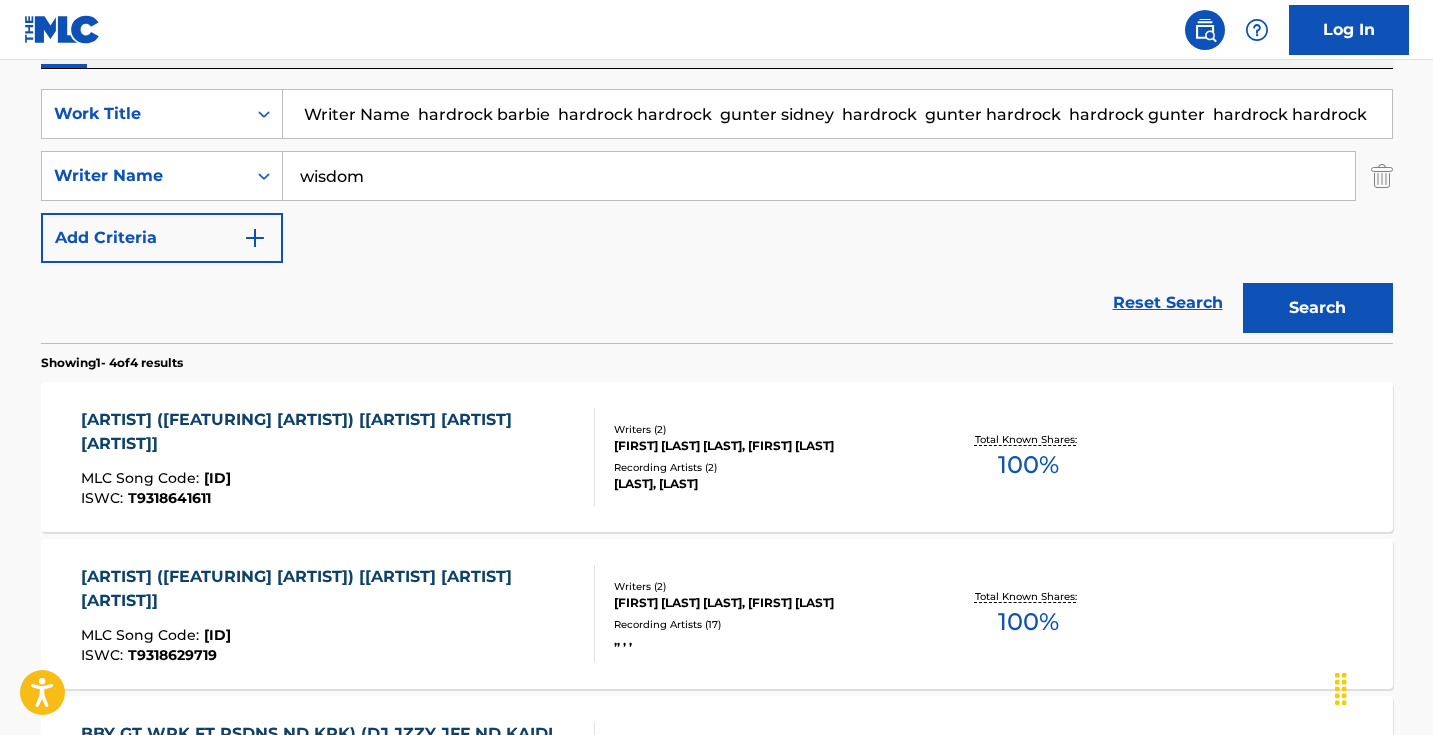 scroll, scrollTop: 359, scrollLeft: 0, axis: vertical 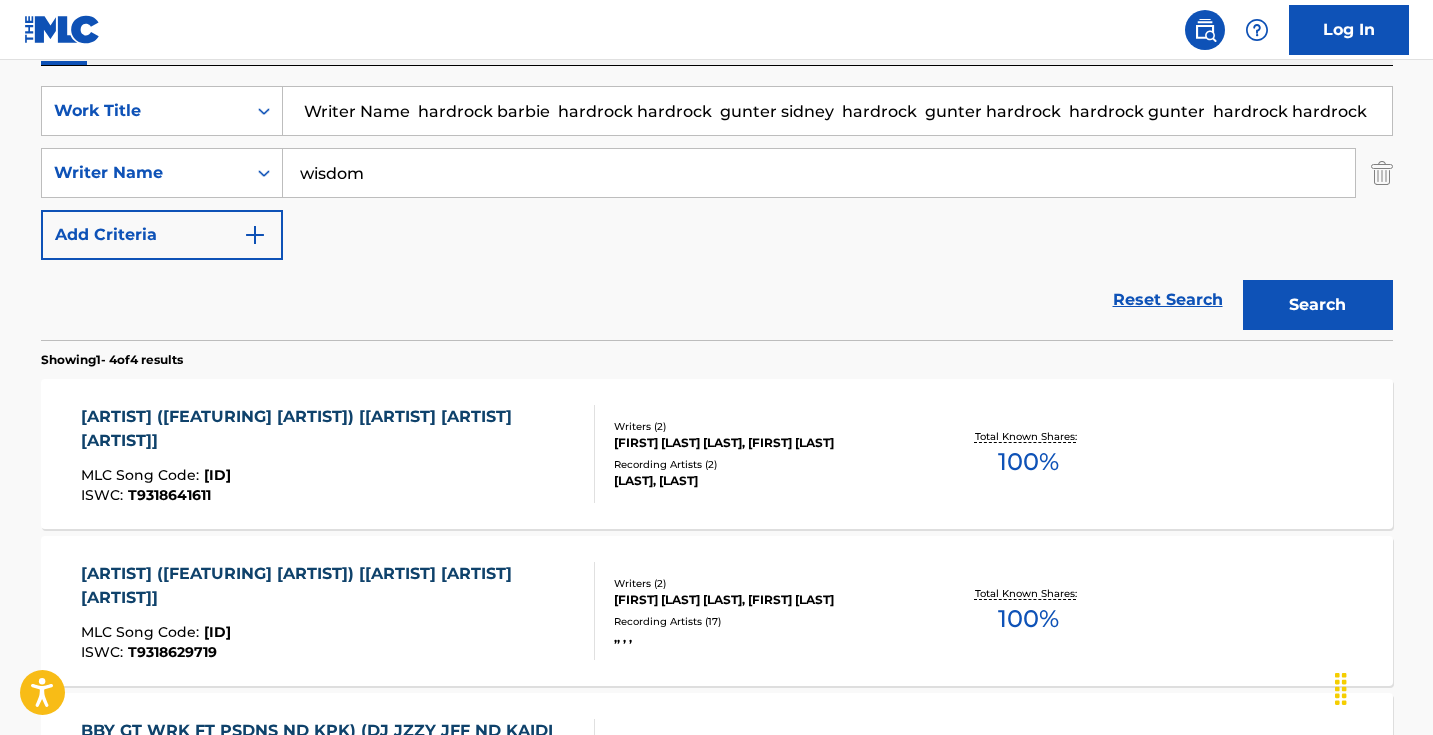 click at bounding box center [1382, 173] 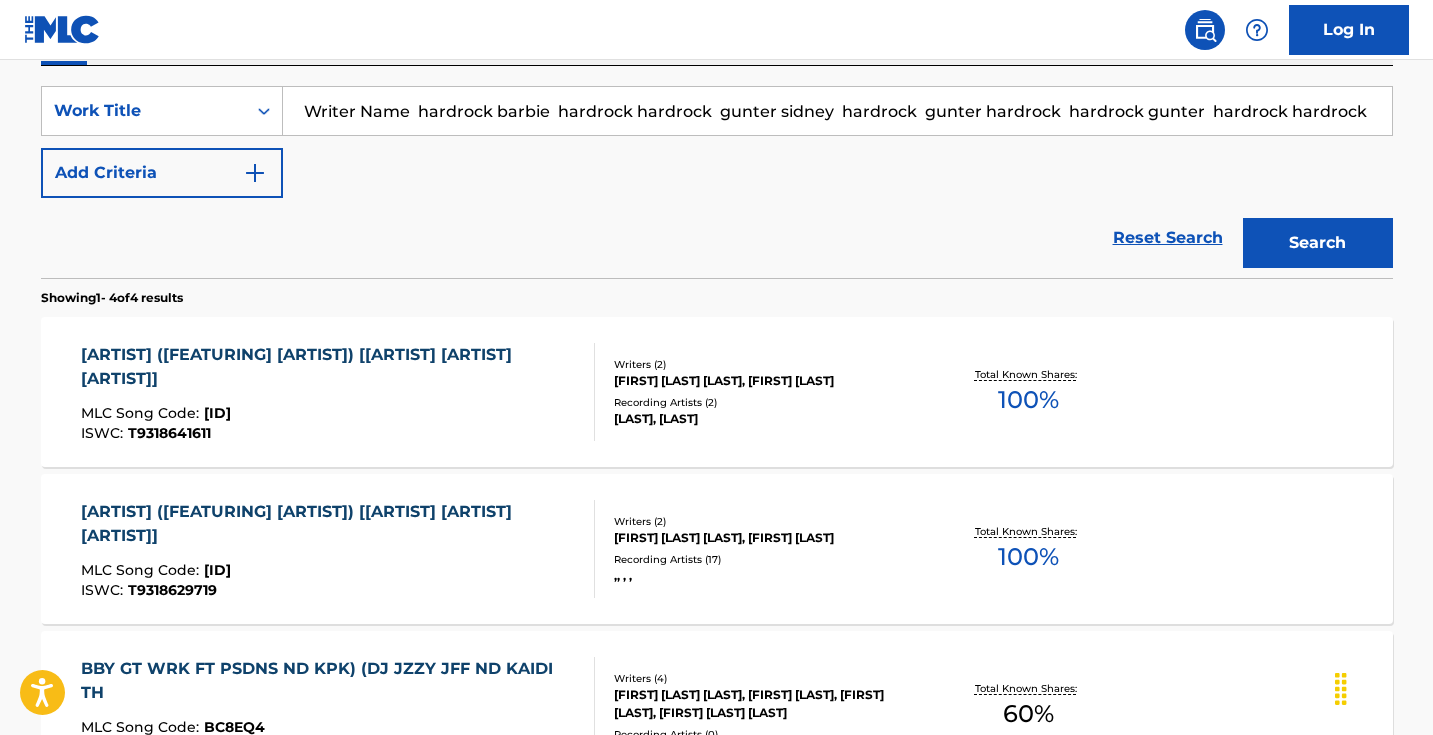 click on "Search" at bounding box center (1318, 243) 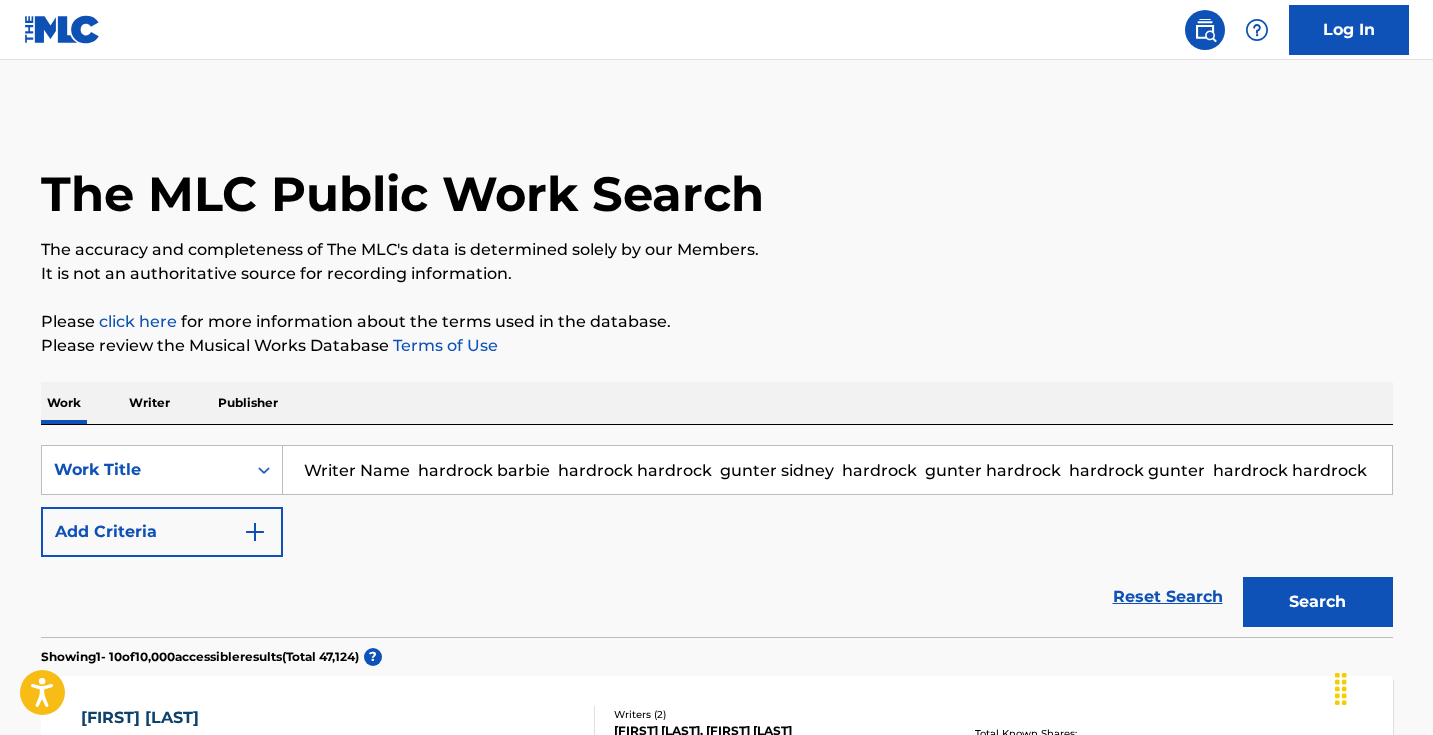 scroll, scrollTop: -1, scrollLeft: 0, axis: vertical 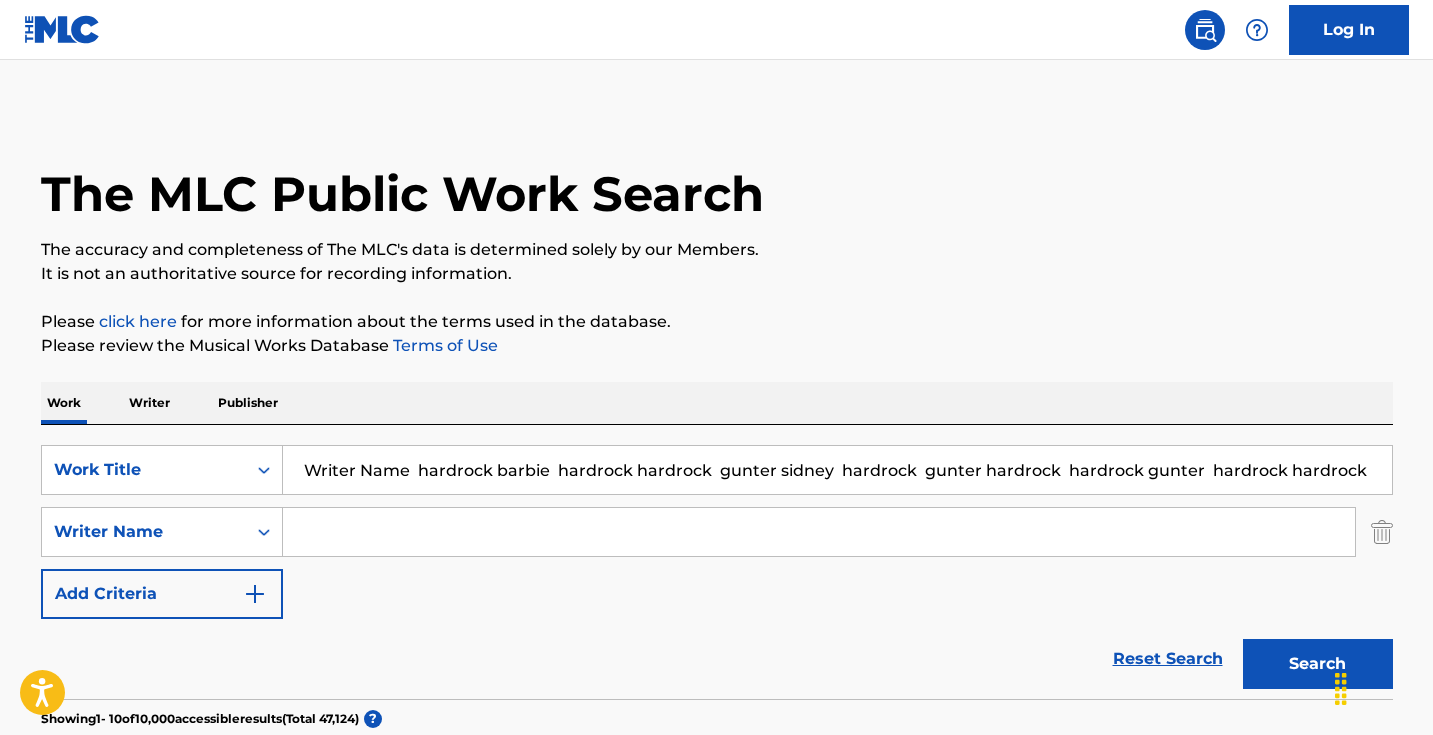 click at bounding box center (819, 532) 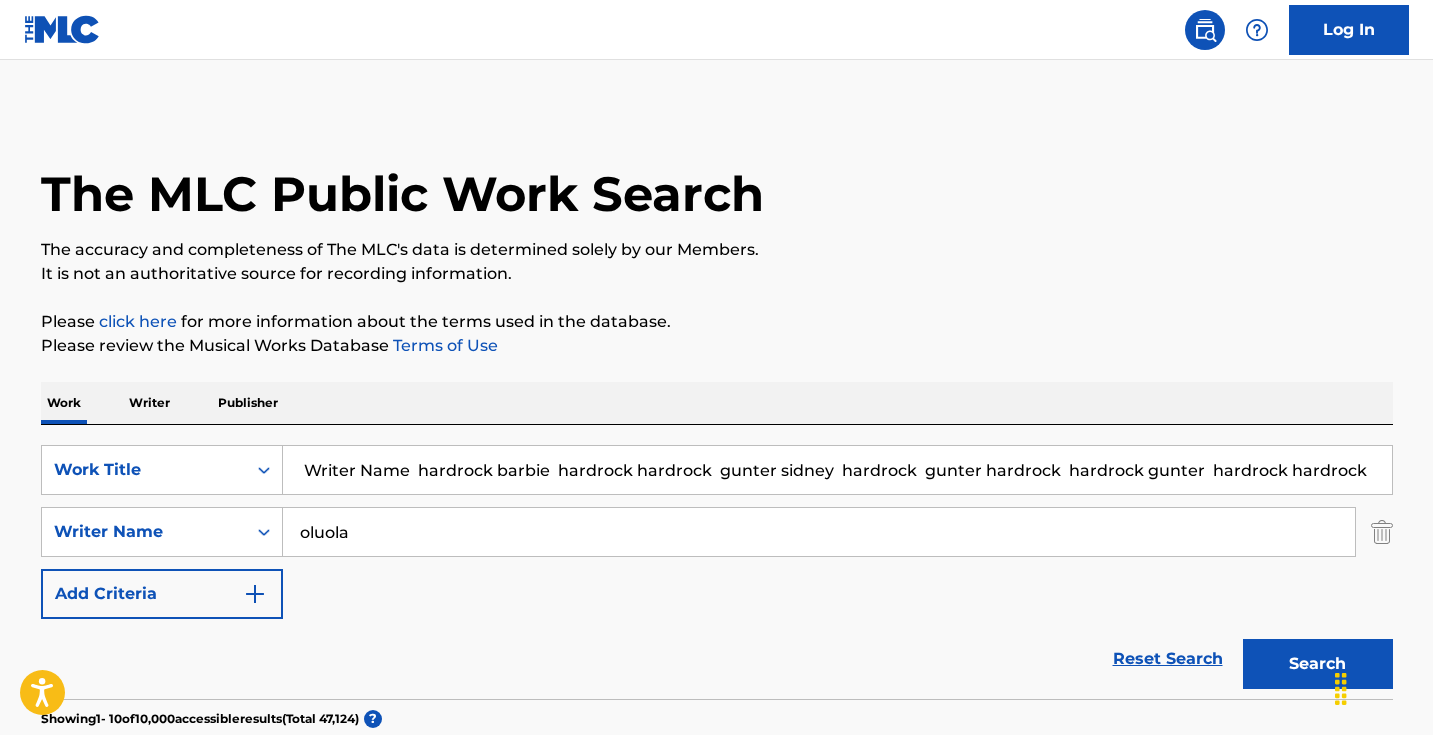 click on "Search" at bounding box center [1318, 664] 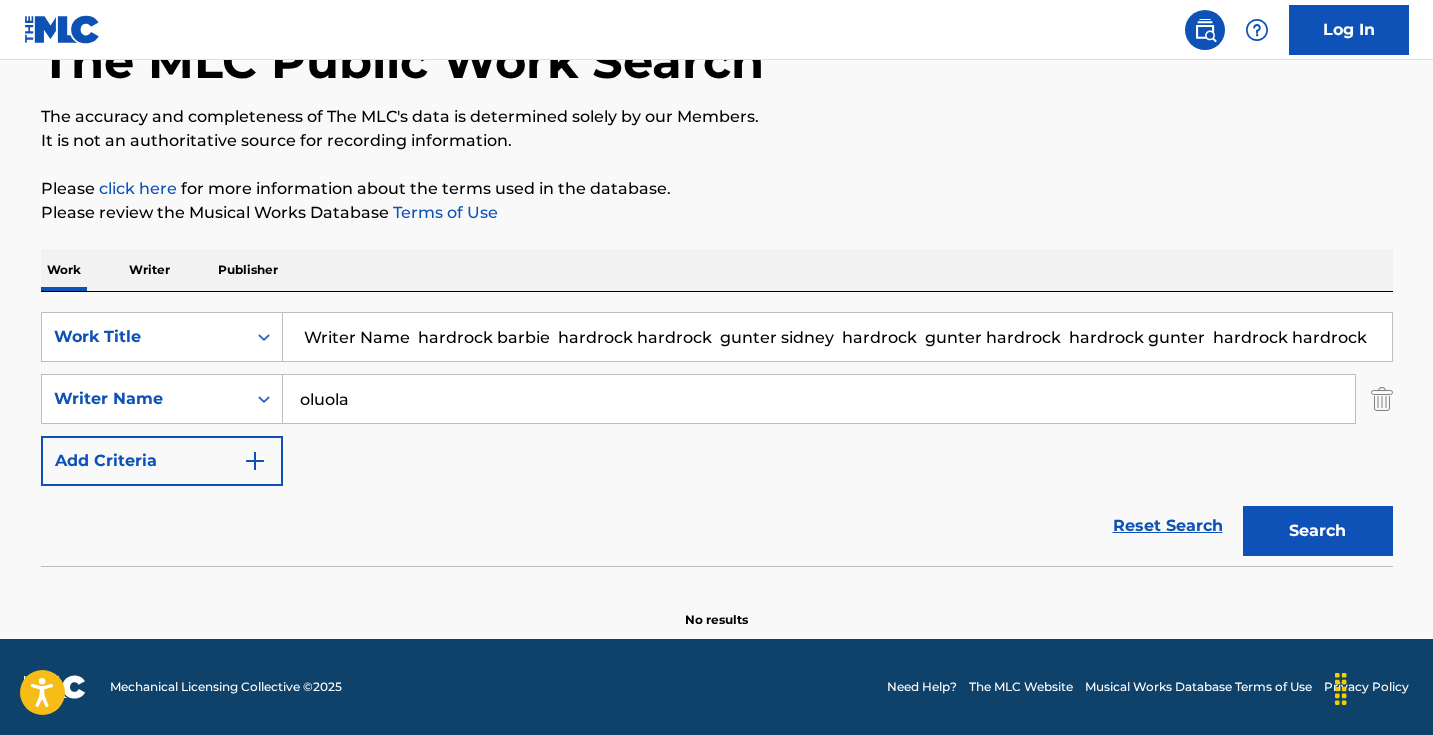 scroll, scrollTop: 133, scrollLeft: 0, axis: vertical 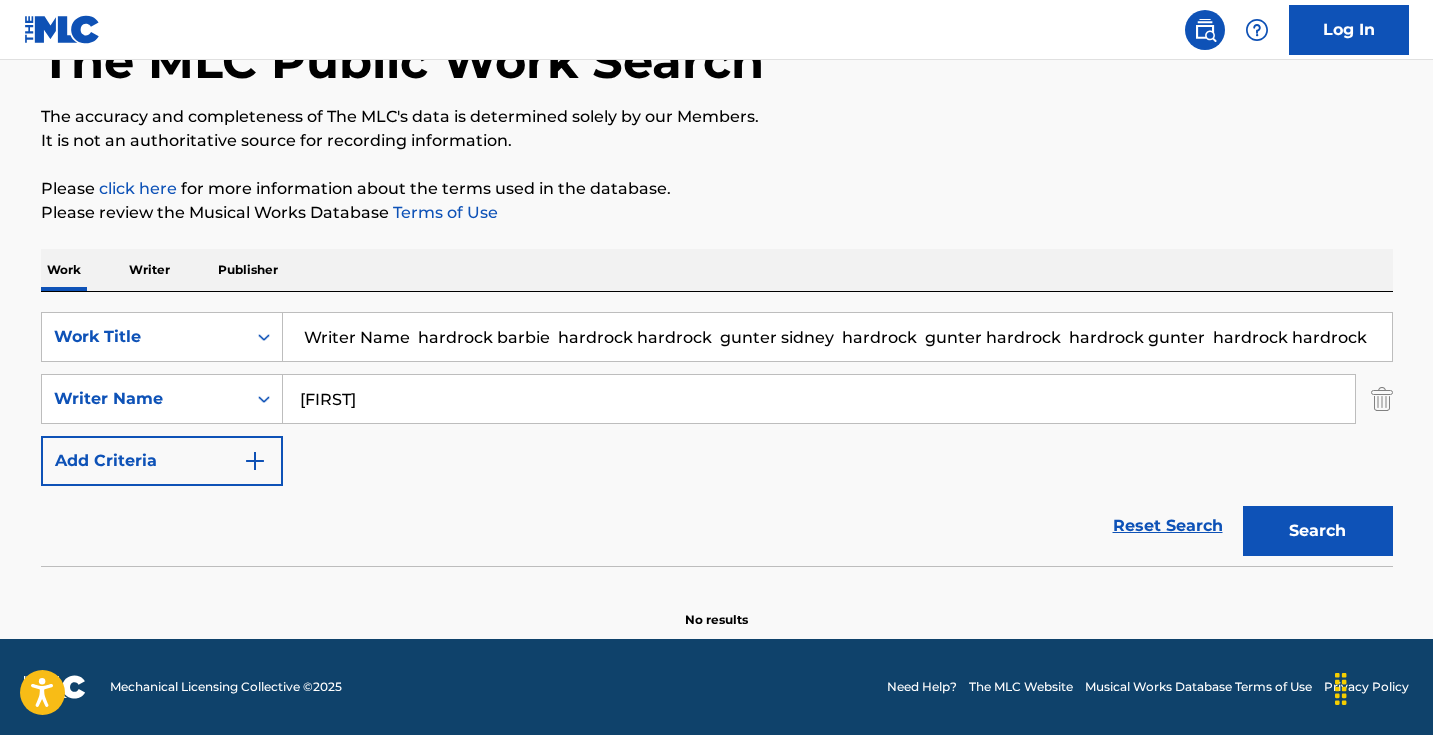 type on "[FIRST]" 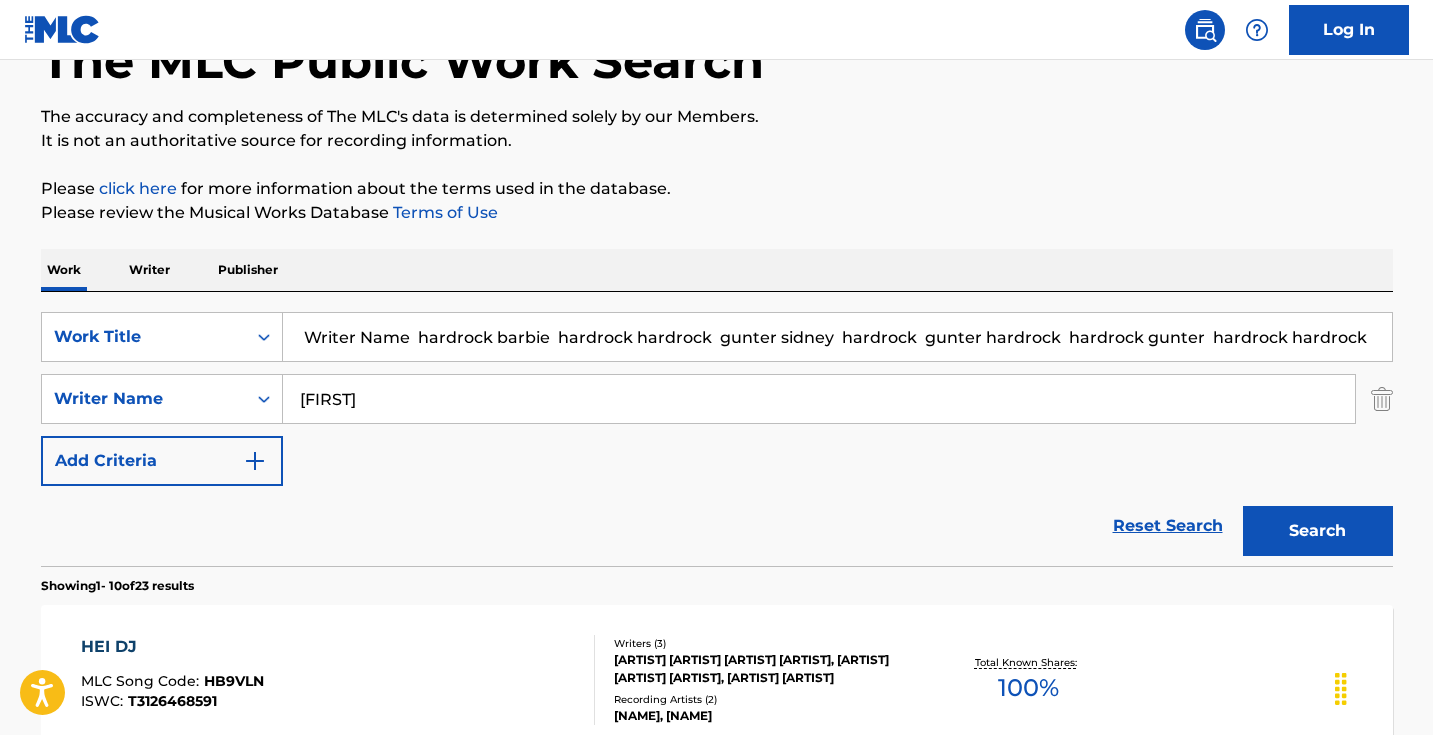 click on "[FIRST]" at bounding box center (819, 399) 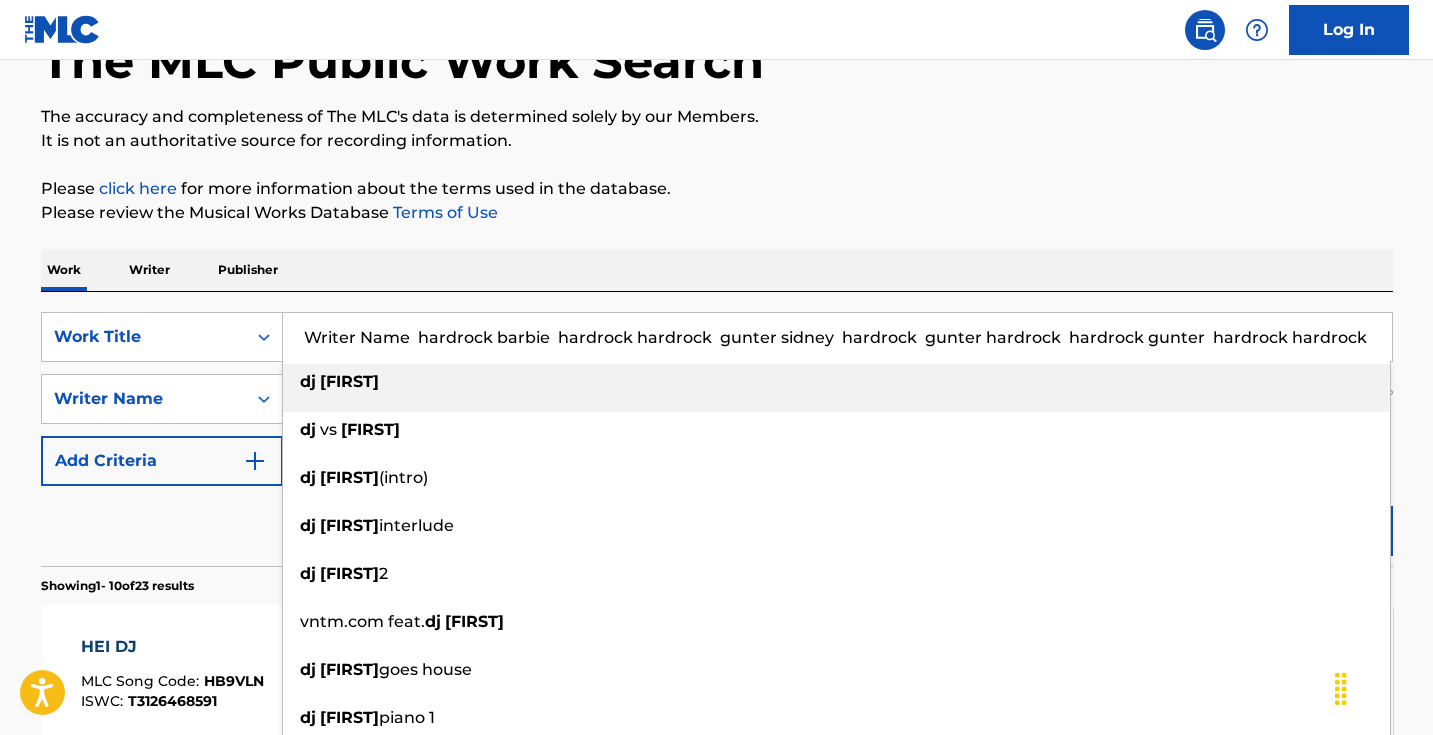 click on "Writer Name  hardrock barbie  hardrock hardrock  gunter sidney  hardrock  gunter hardrock  hardrock gunter  hardrock hardrock" at bounding box center [837, 337] 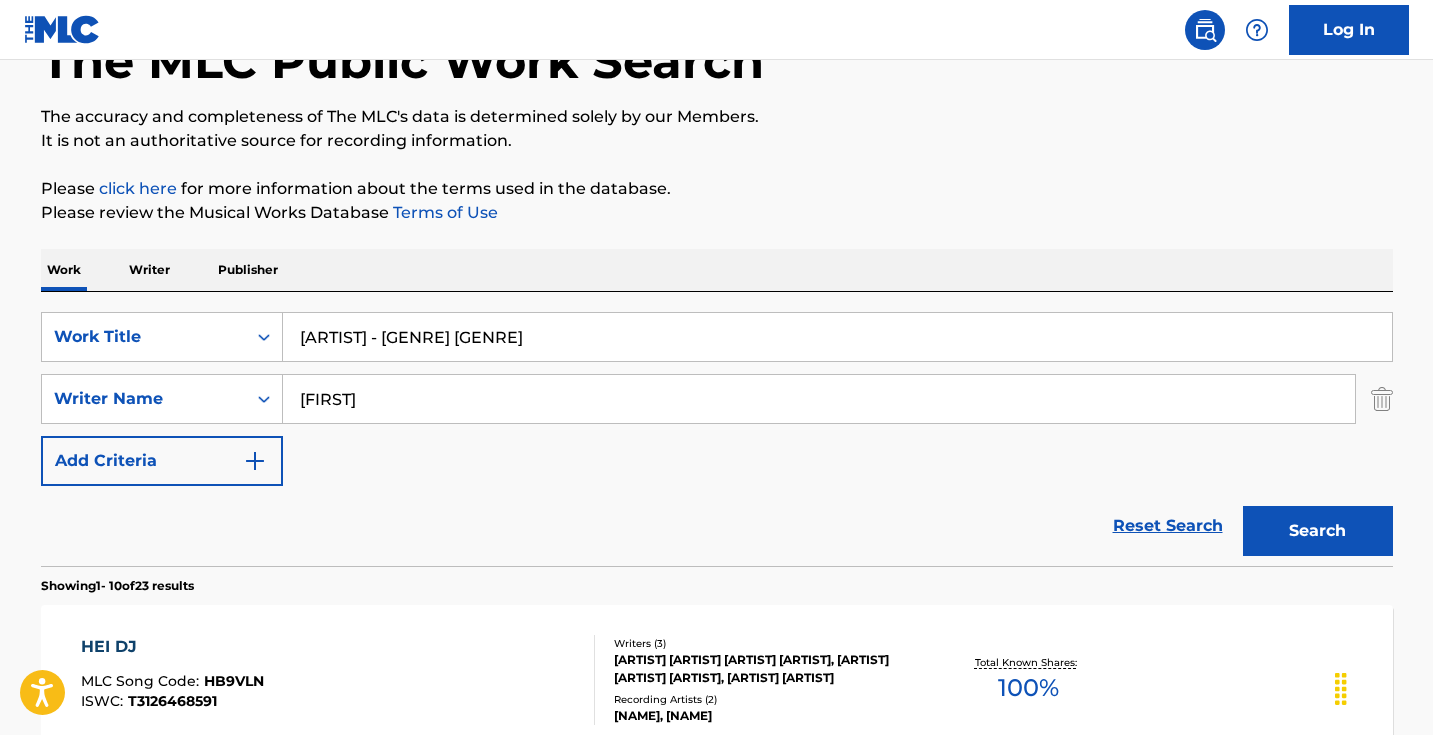 type on "[ARTIST] - [GENRE] [GENRE]" 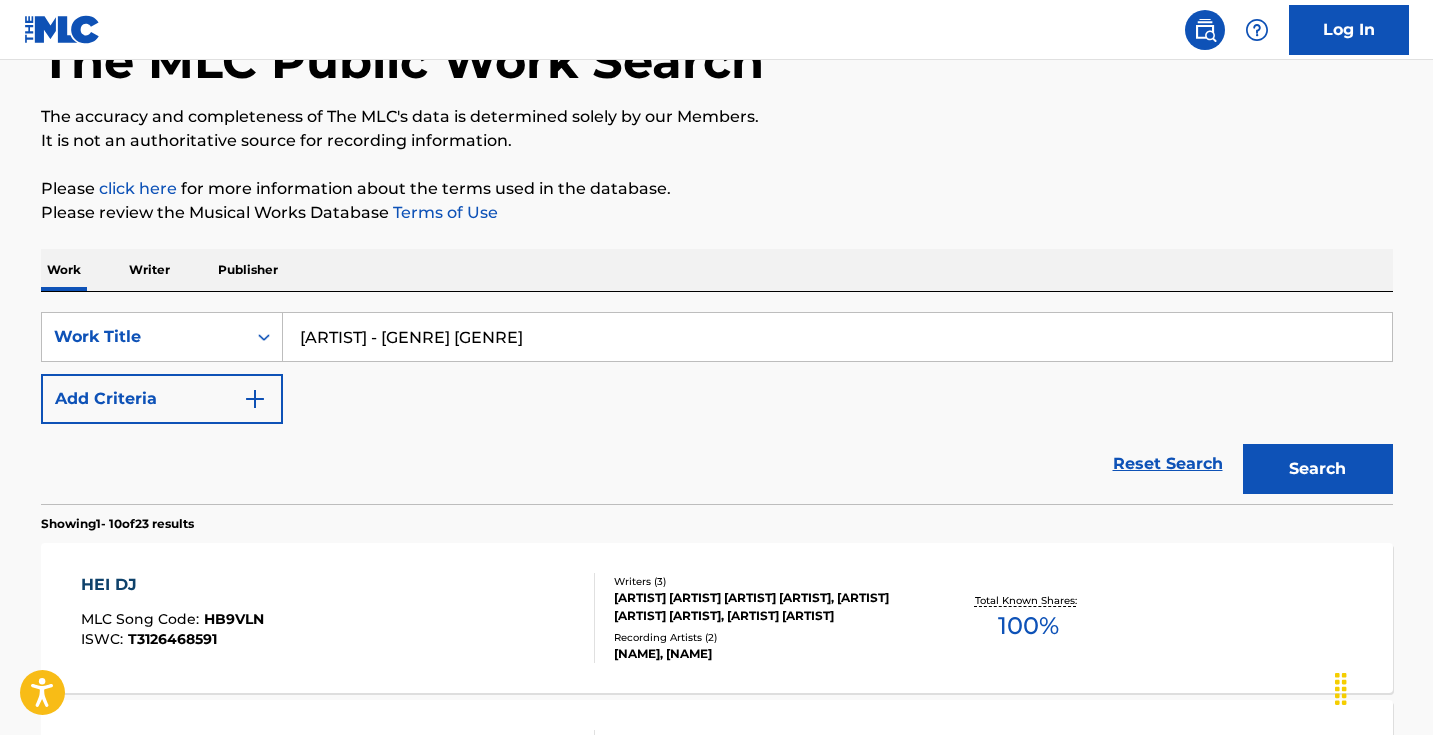 click on "Search" at bounding box center [1318, 469] 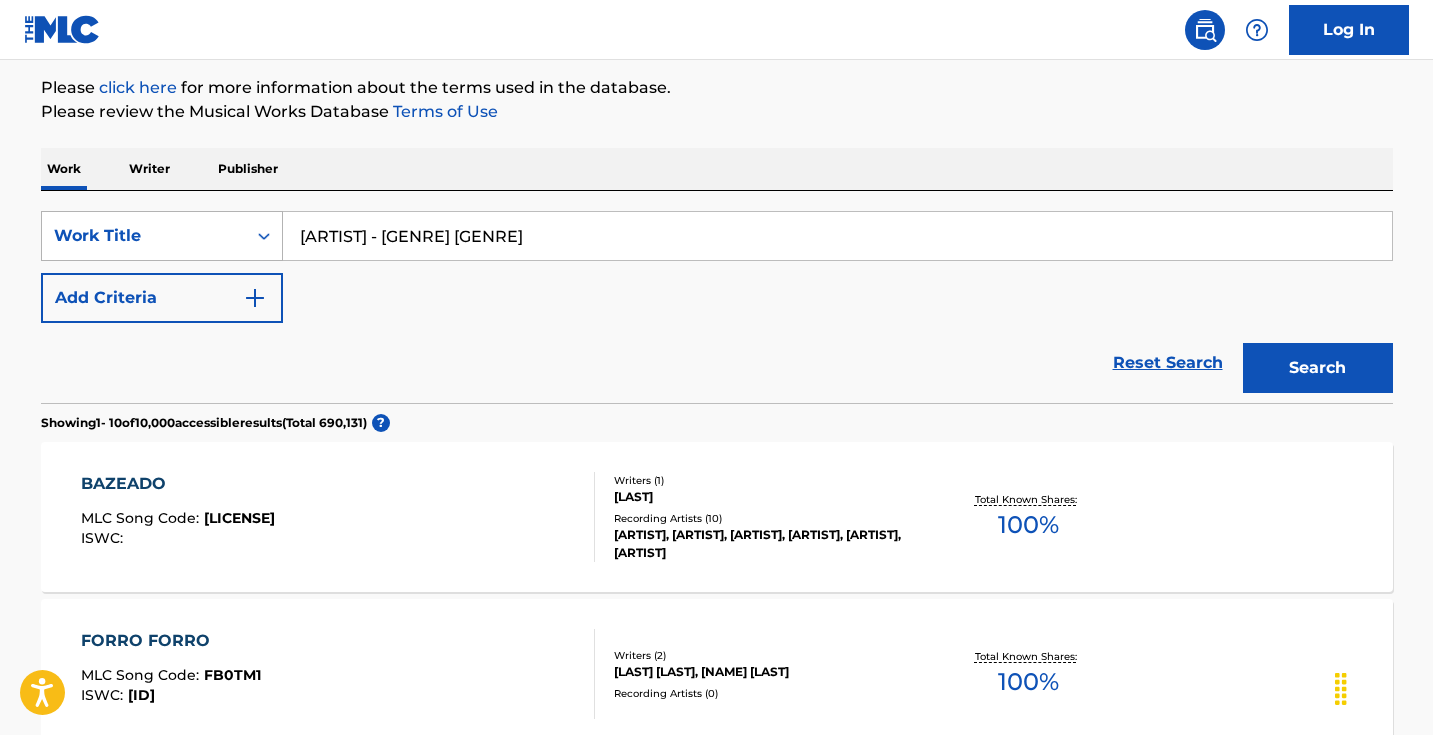 scroll, scrollTop: 149, scrollLeft: 0, axis: vertical 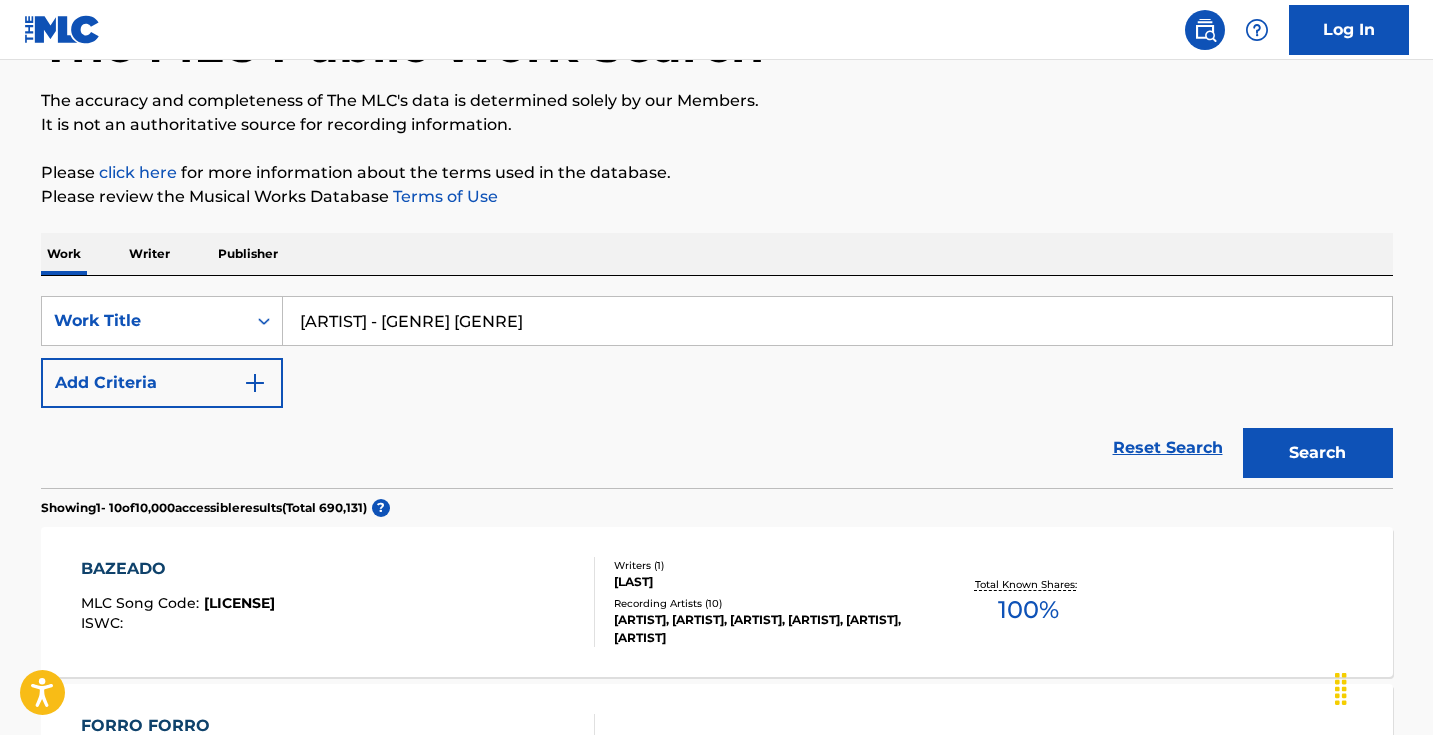 click on "Add Criteria" at bounding box center [162, 383] 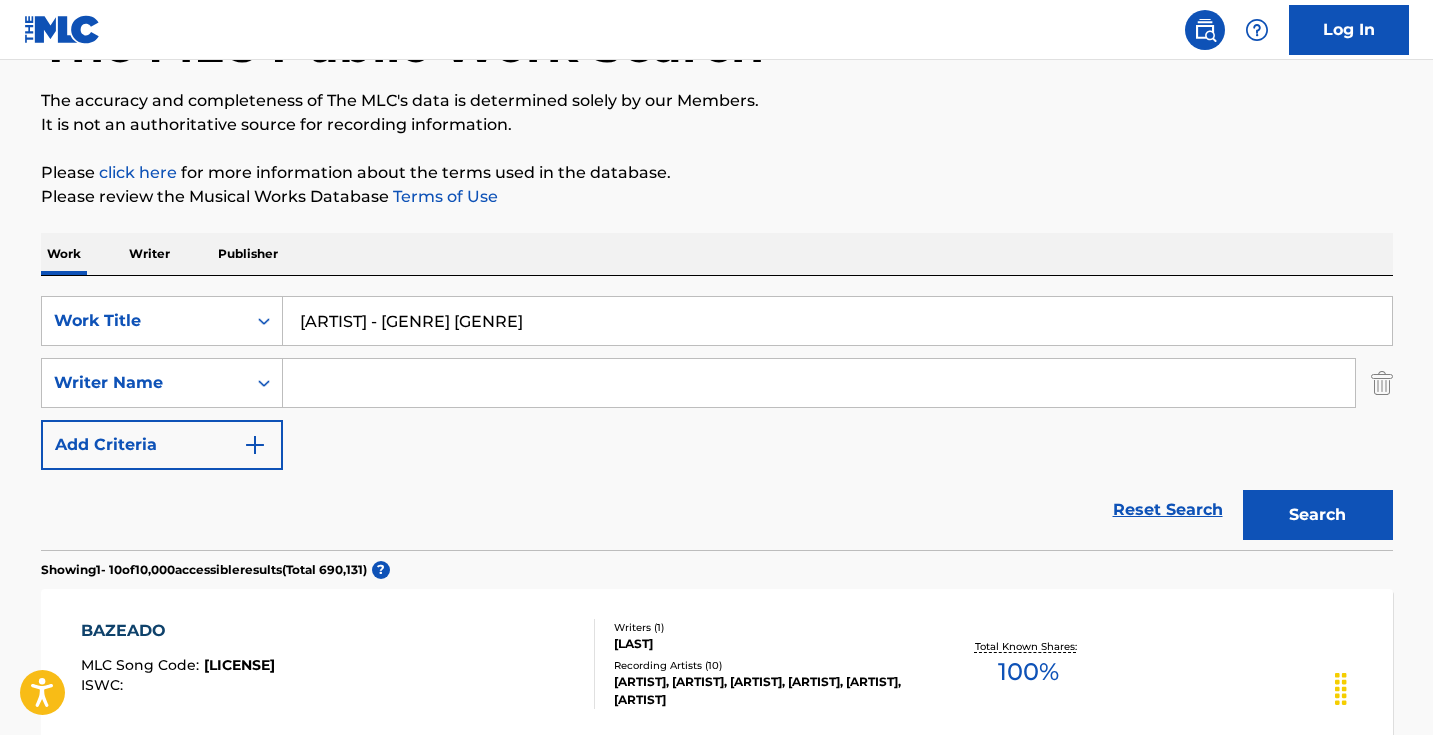 click at bounding box center [819, 383] 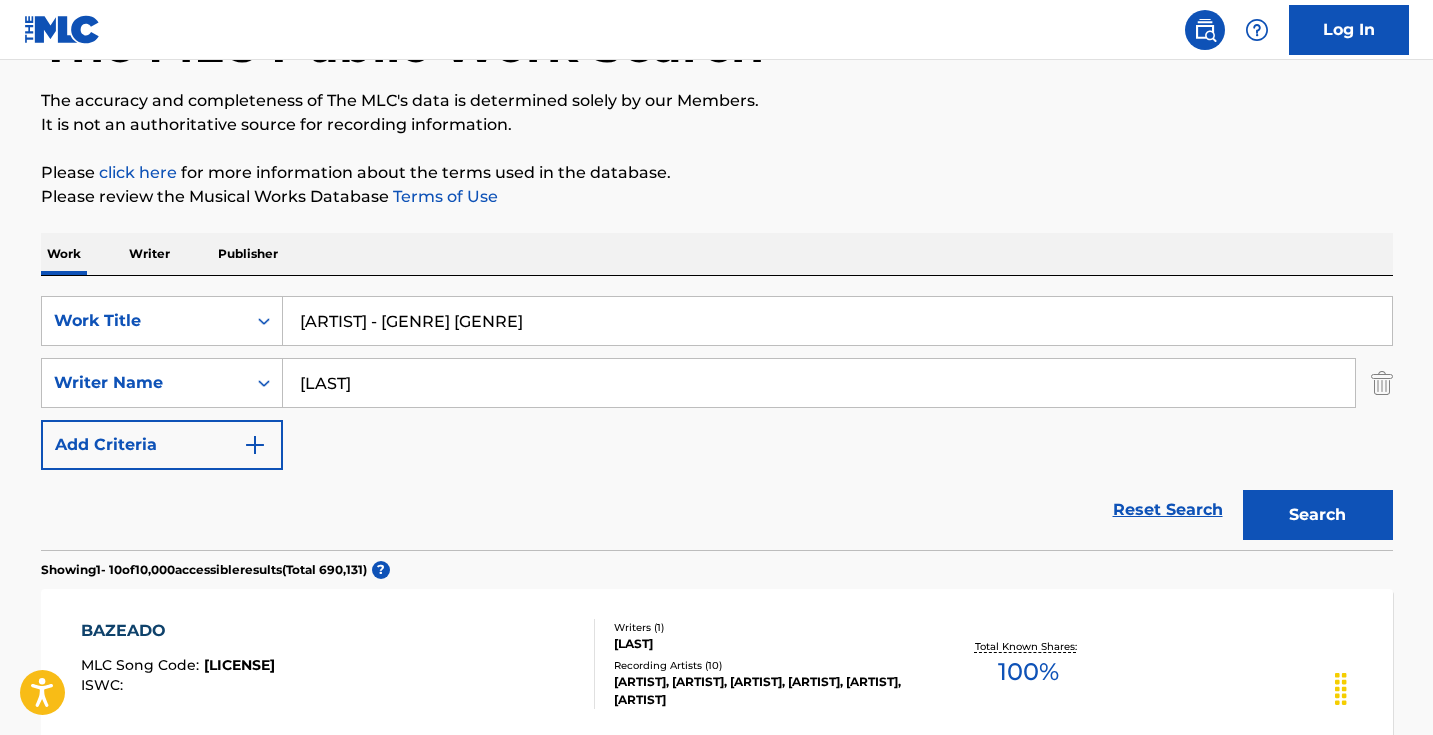 type on "[LAST]" 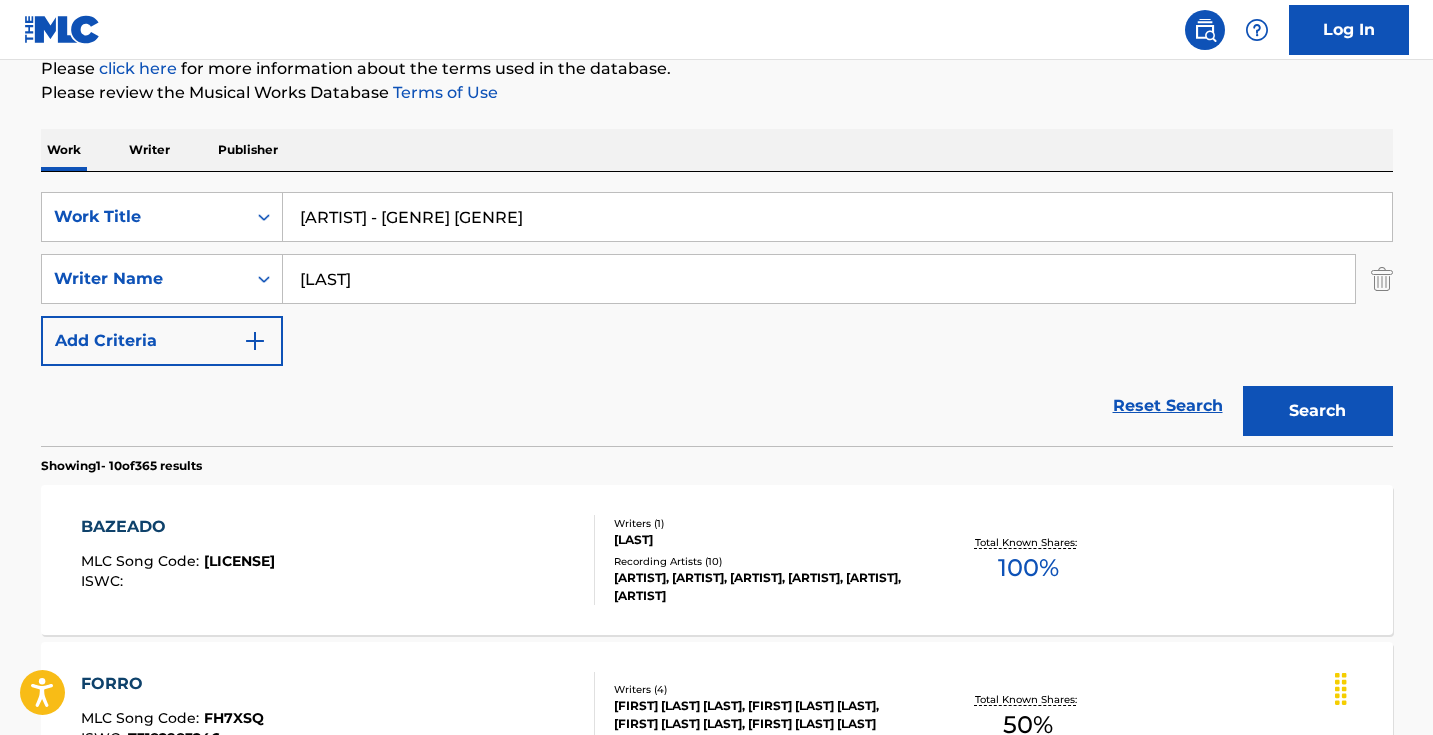 scroll, scrollTop: 291, scrollLeft: 0, axis: vertical 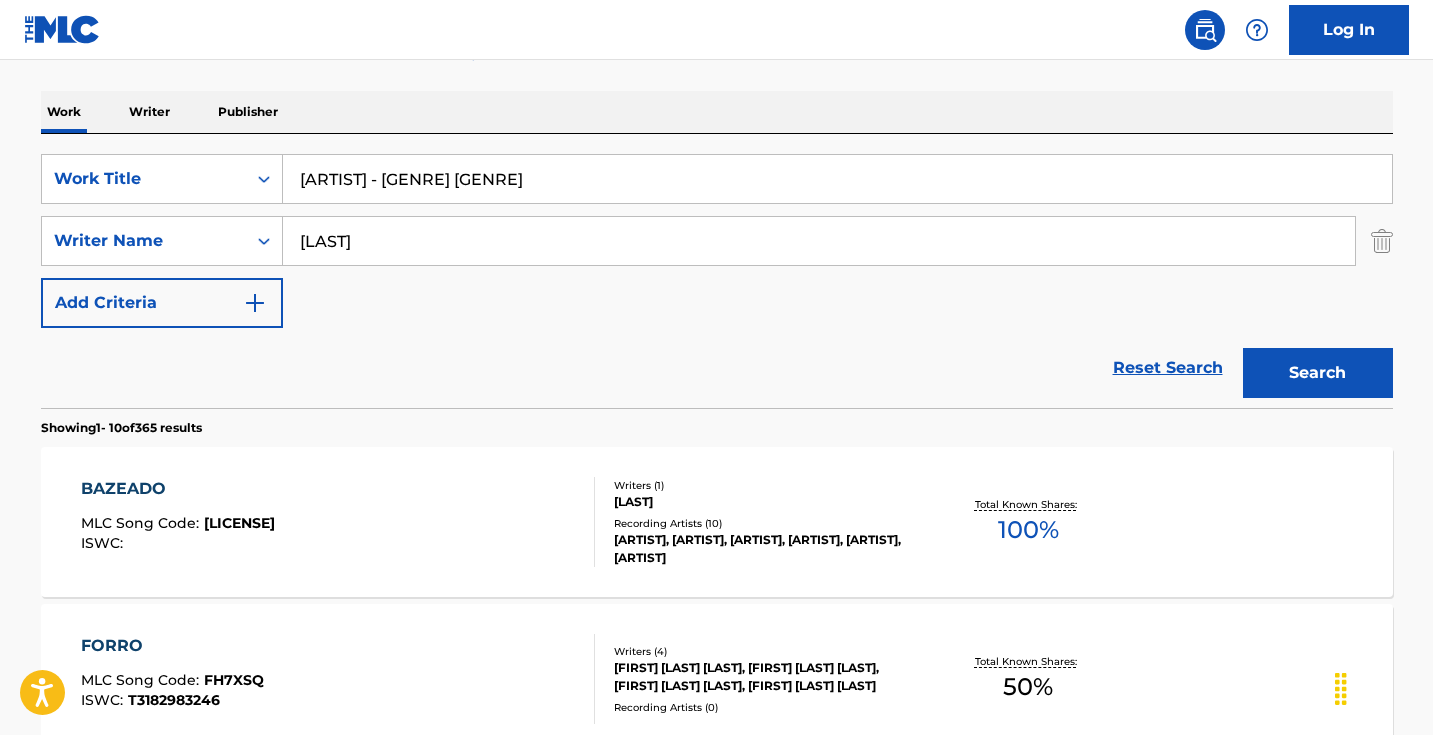 click on "[ARTIST] [SONG CODE] : [ID] [SONG CODE] : [ARTIST] ( [NUMBER] ) [ARTIST] [ARTIST], [ARTIST], [ARTIST], [ARTIST], [ARTIST] [TOTAL] : [PERCENT]" at bounding box center [717, 522] 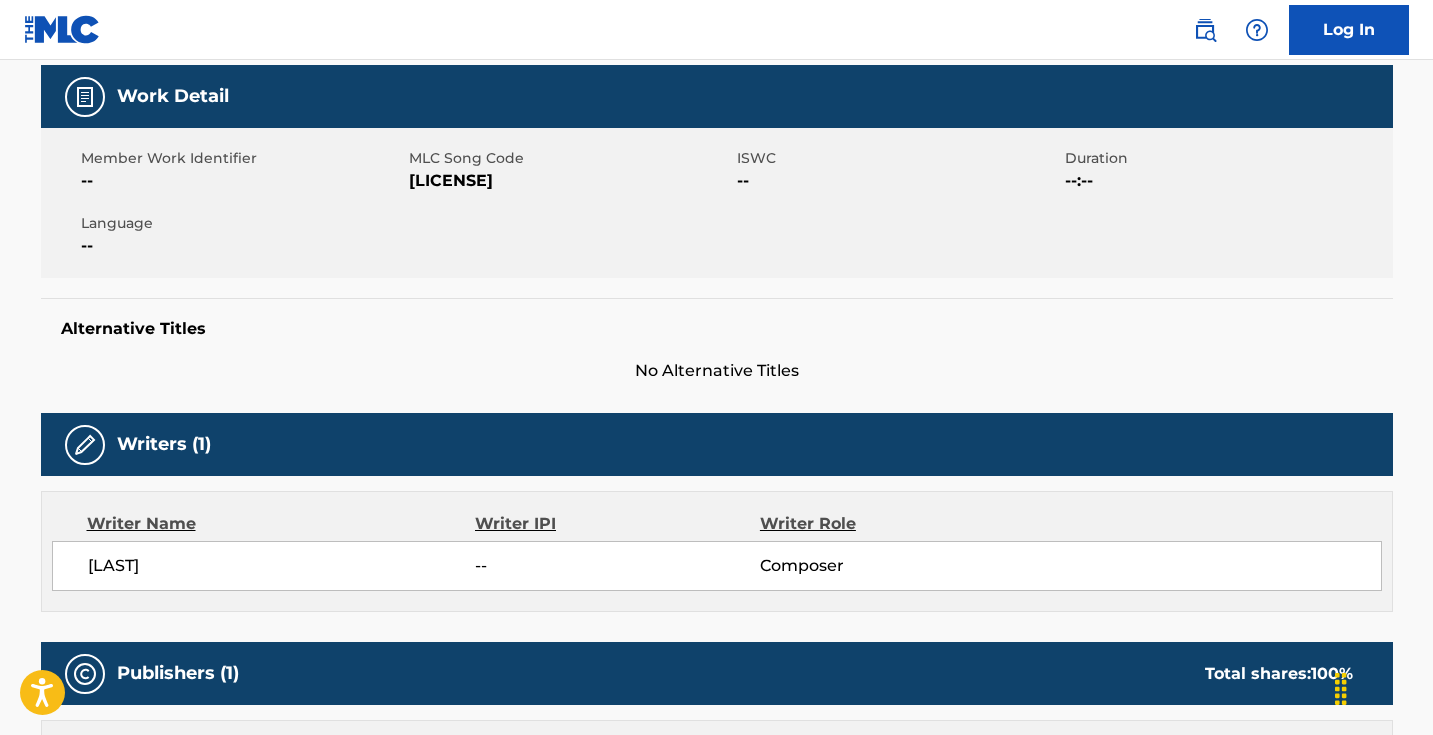 scroll, scrollTop: 0, scrollLeft: 0, axis: both 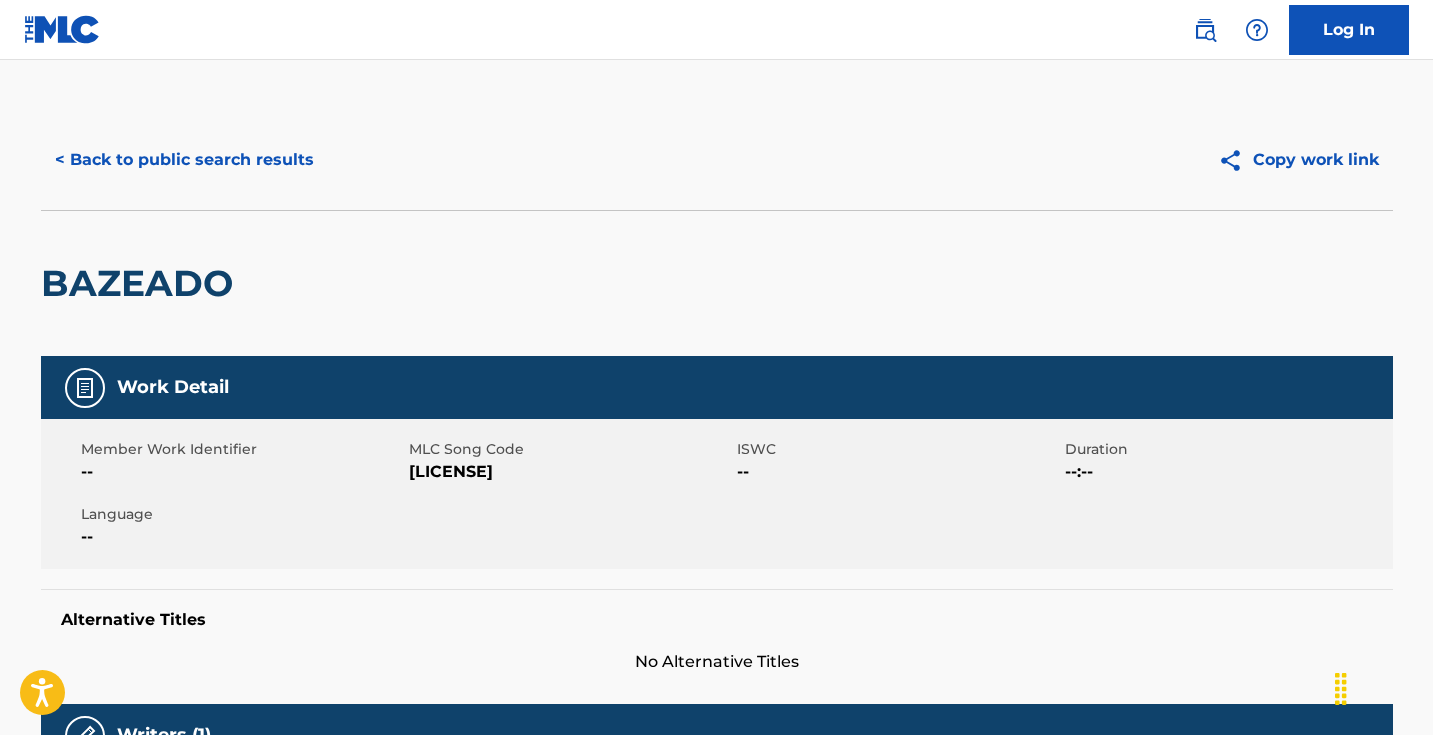 click on "[LICENSE]" at bounding box center [570, 472] 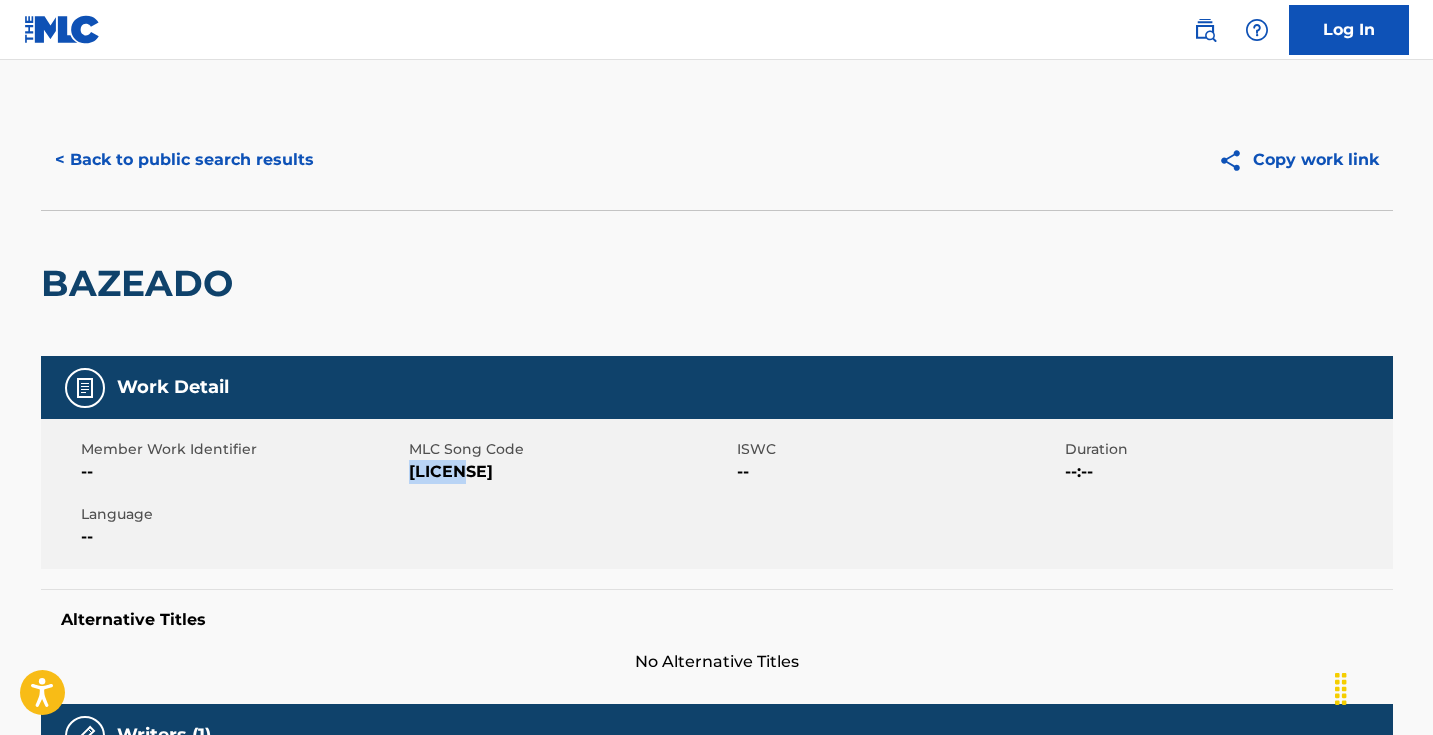click on "[LICENSE]" at bounding box center [570, 472] 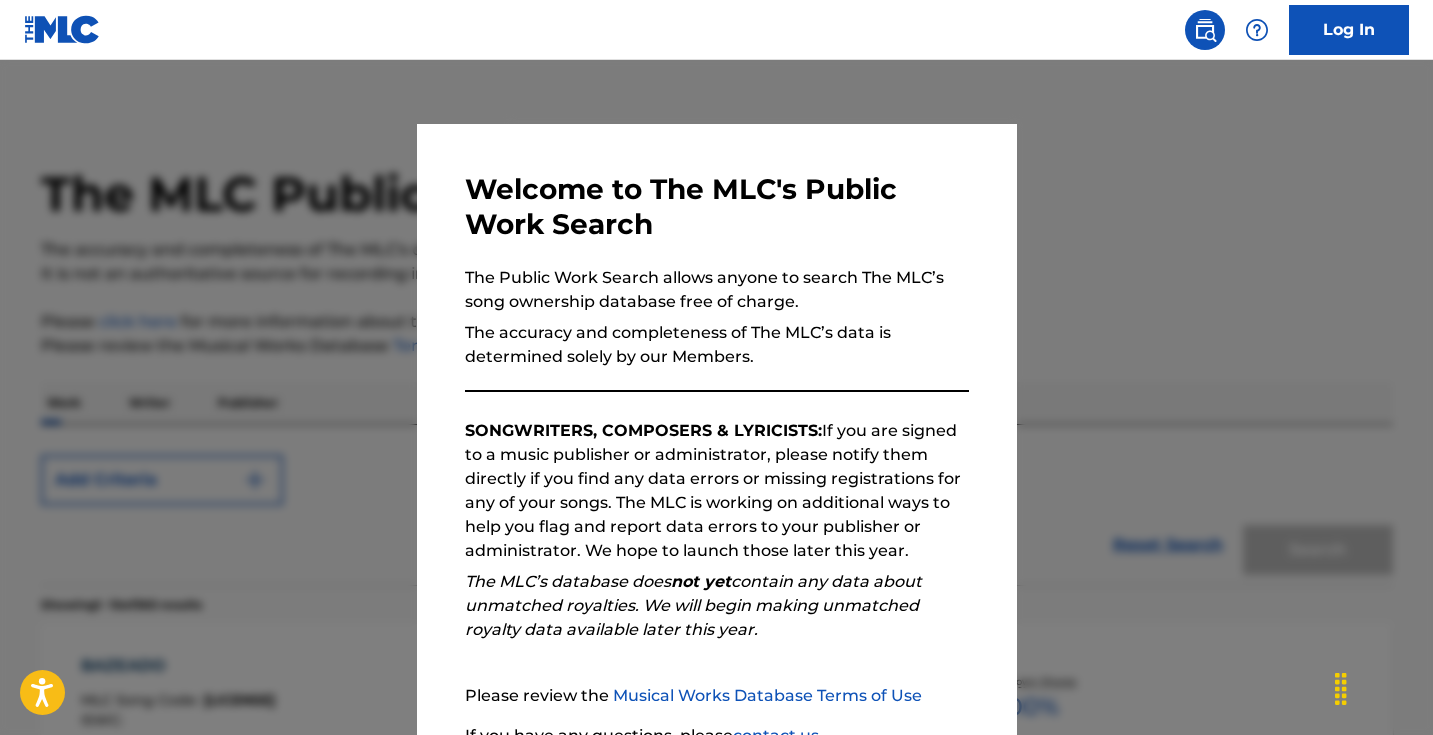 scroll, scrollTop: 291, scrollLeft: 0, axis: vertical 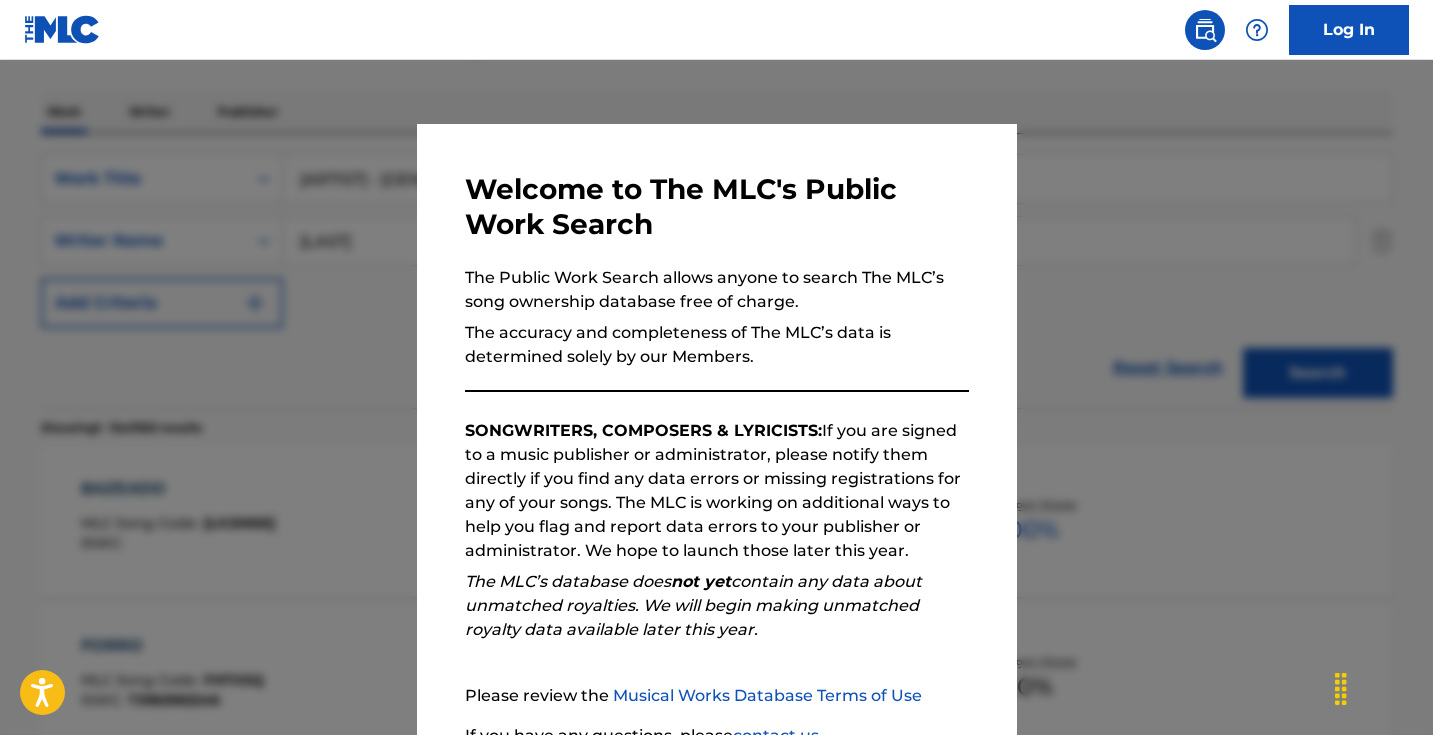 click at bounding box center [716, 427] 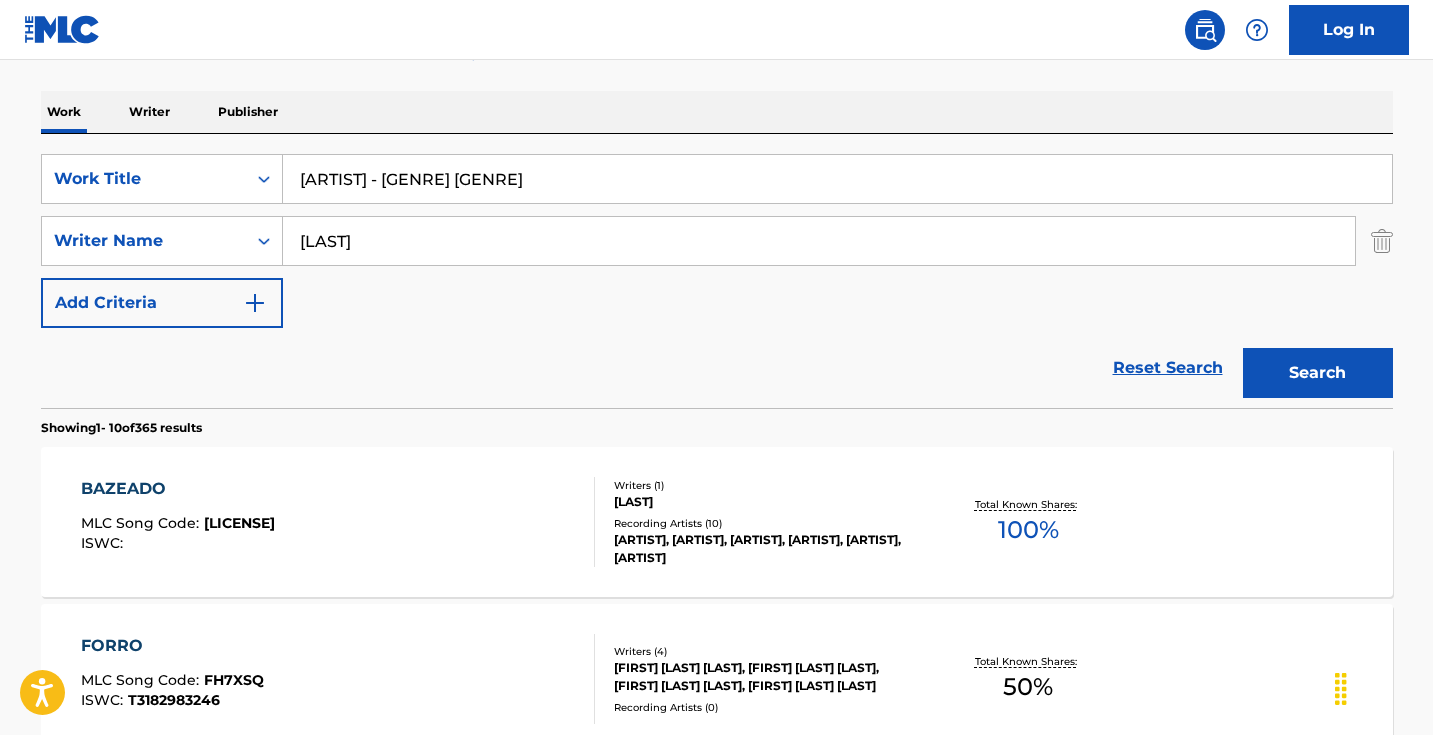 click on "[ARTIST] - [GENRE] [GENRE]" at bounding box center [837, 179] 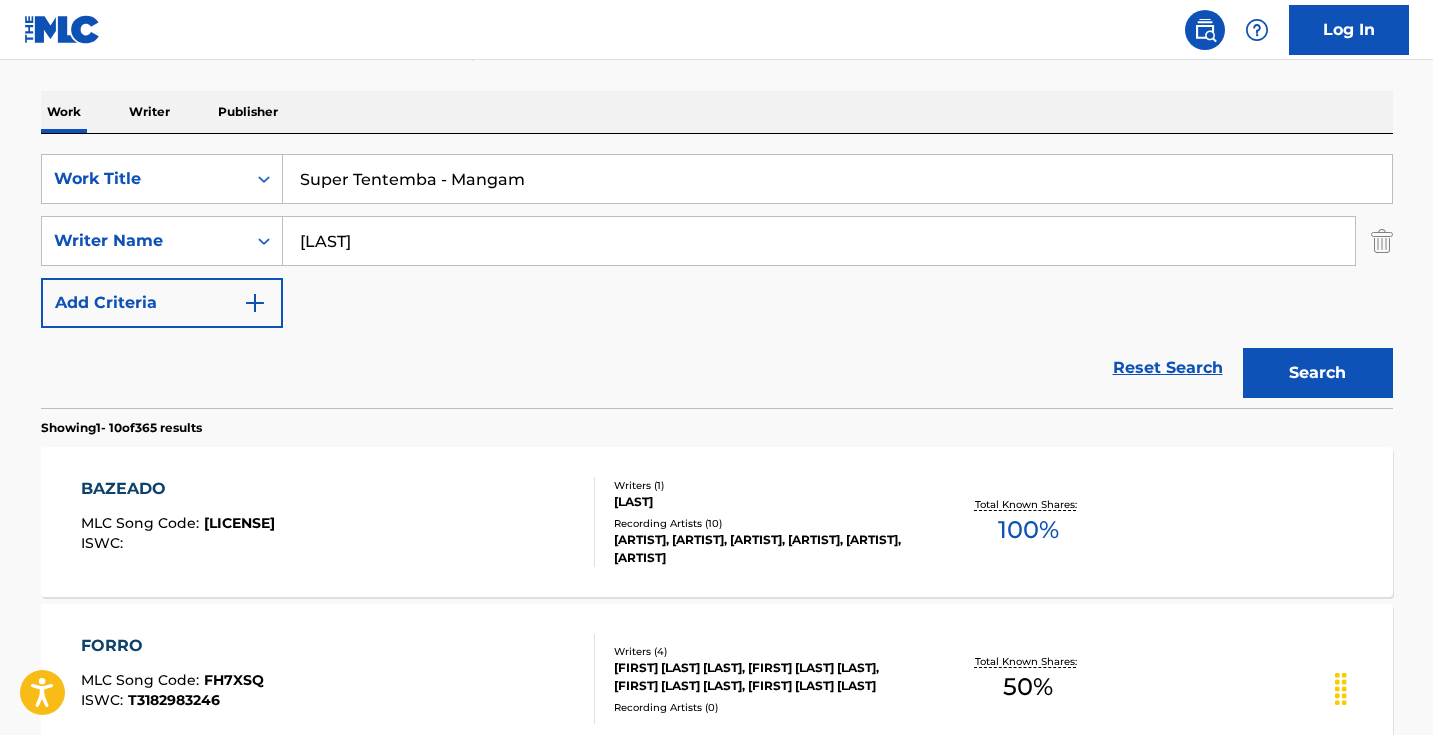 click on "Work Writer Publisher" at bounding box center [717, 112] 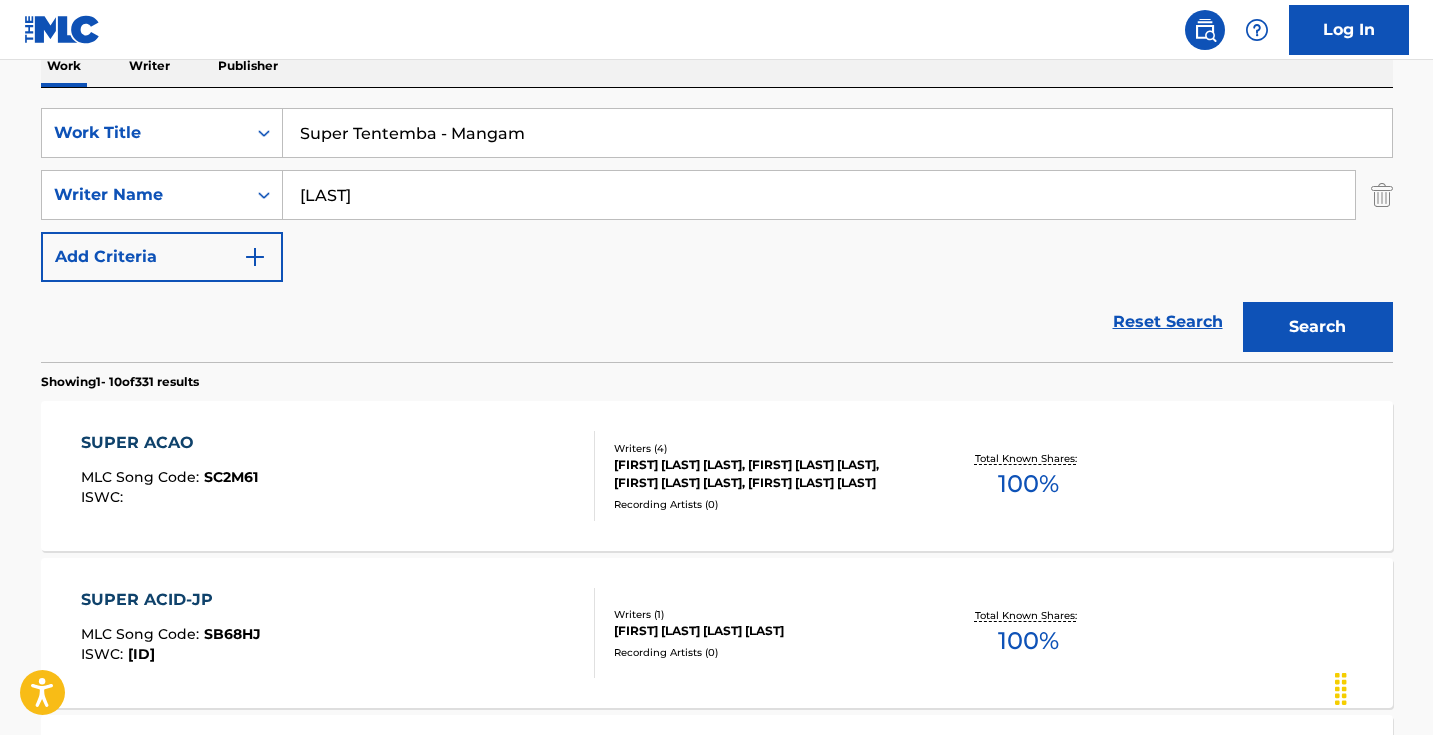 scroll, scrollTop: 357, scrollLeft: 0, axis: vertical 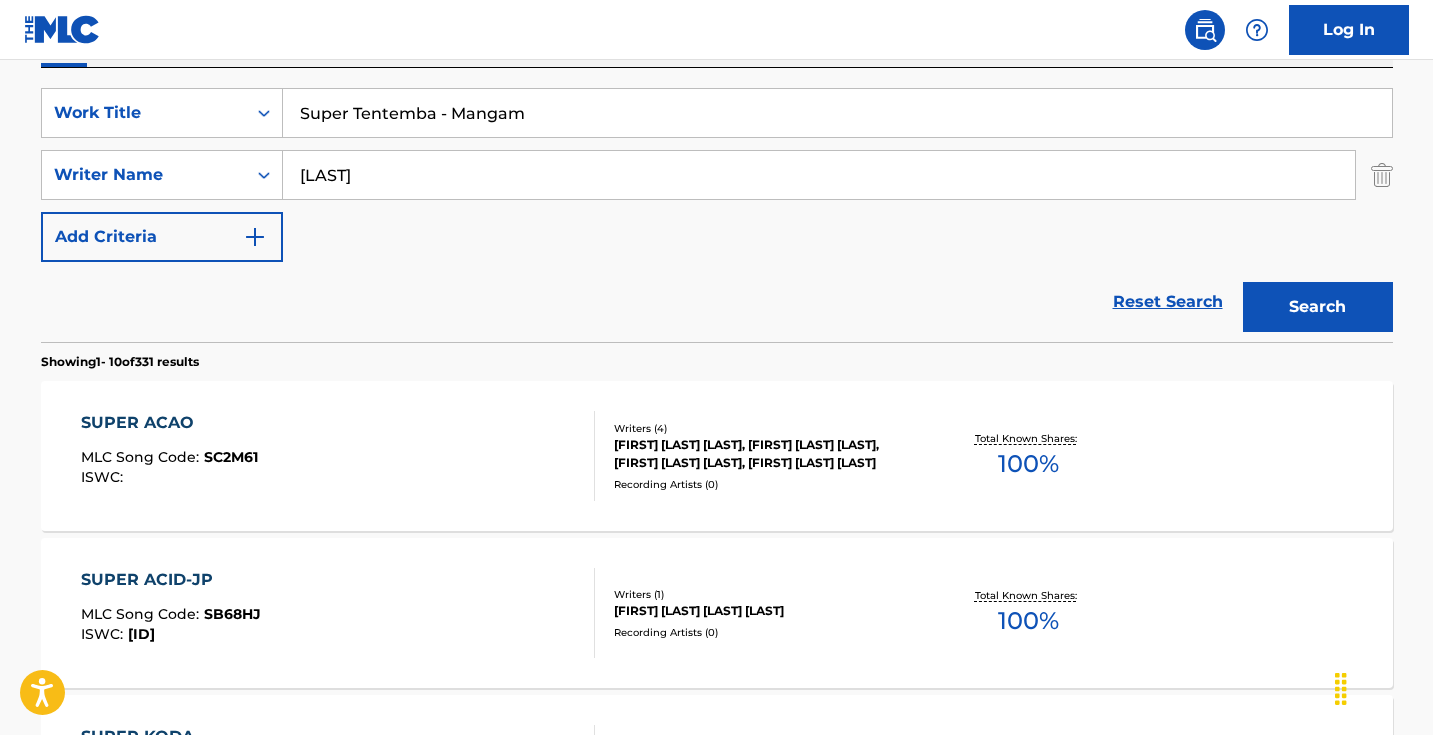 drag, startPoint x: 574, startPoint y: 116, endPoint x: 443, endPoint y: 114, distance: 131.01526 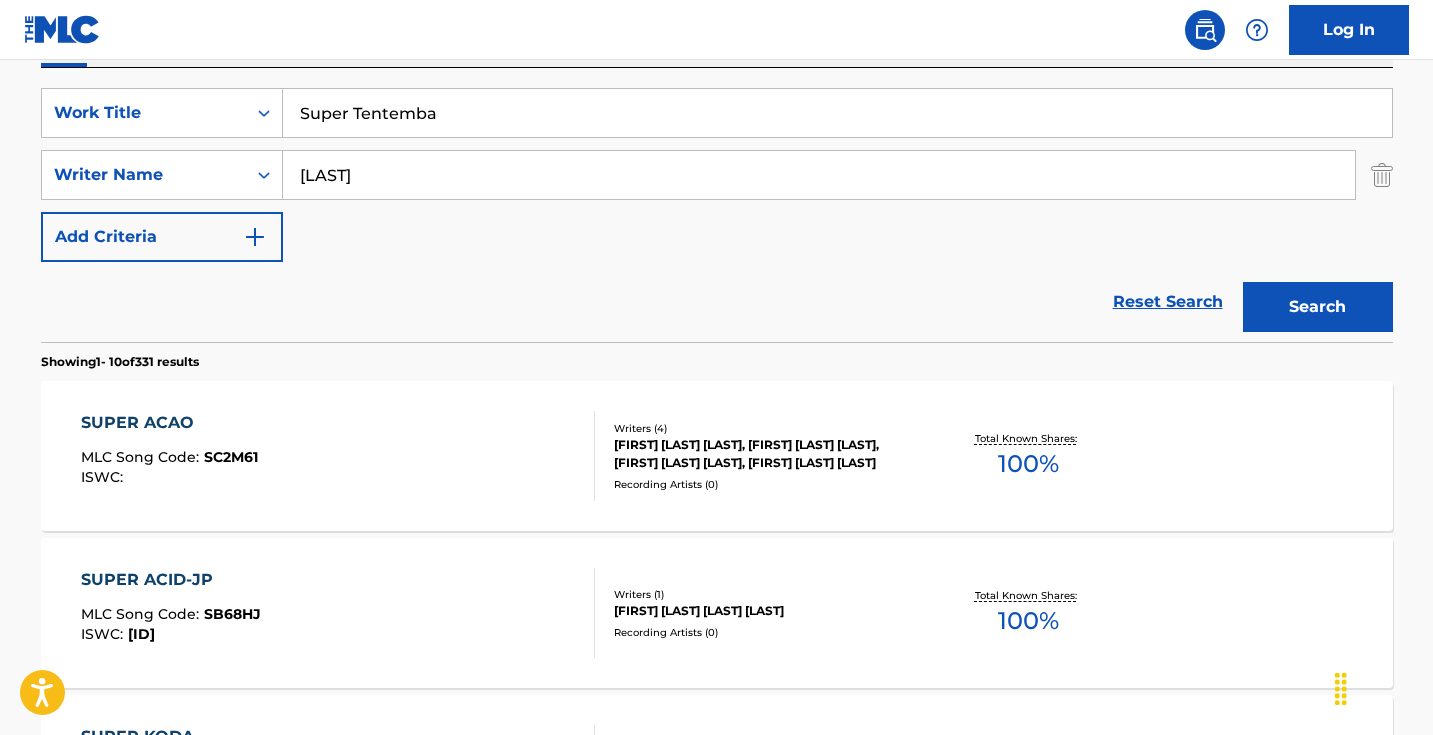 type on "Super Tentemba" 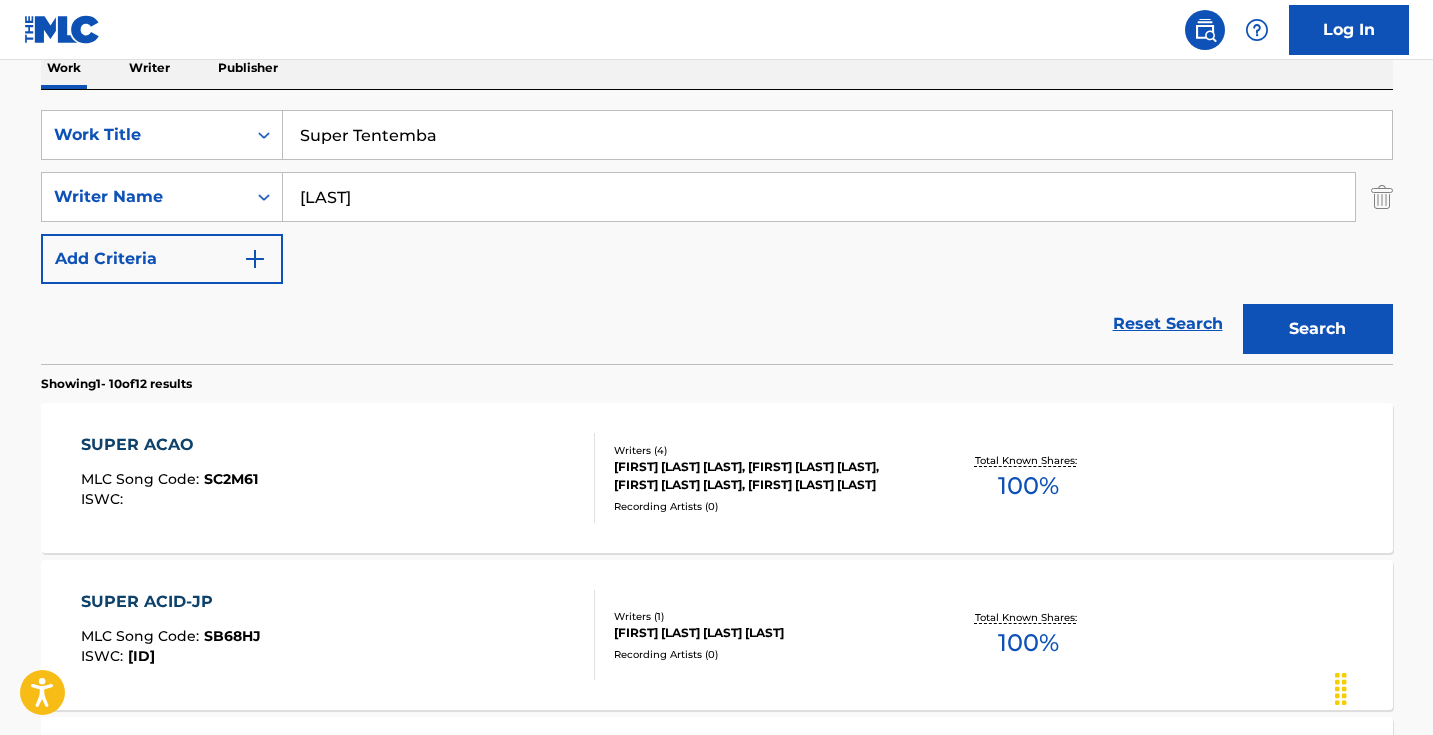 scroll, scrollTop: 316, scrollLeft: 0, axis: vertical 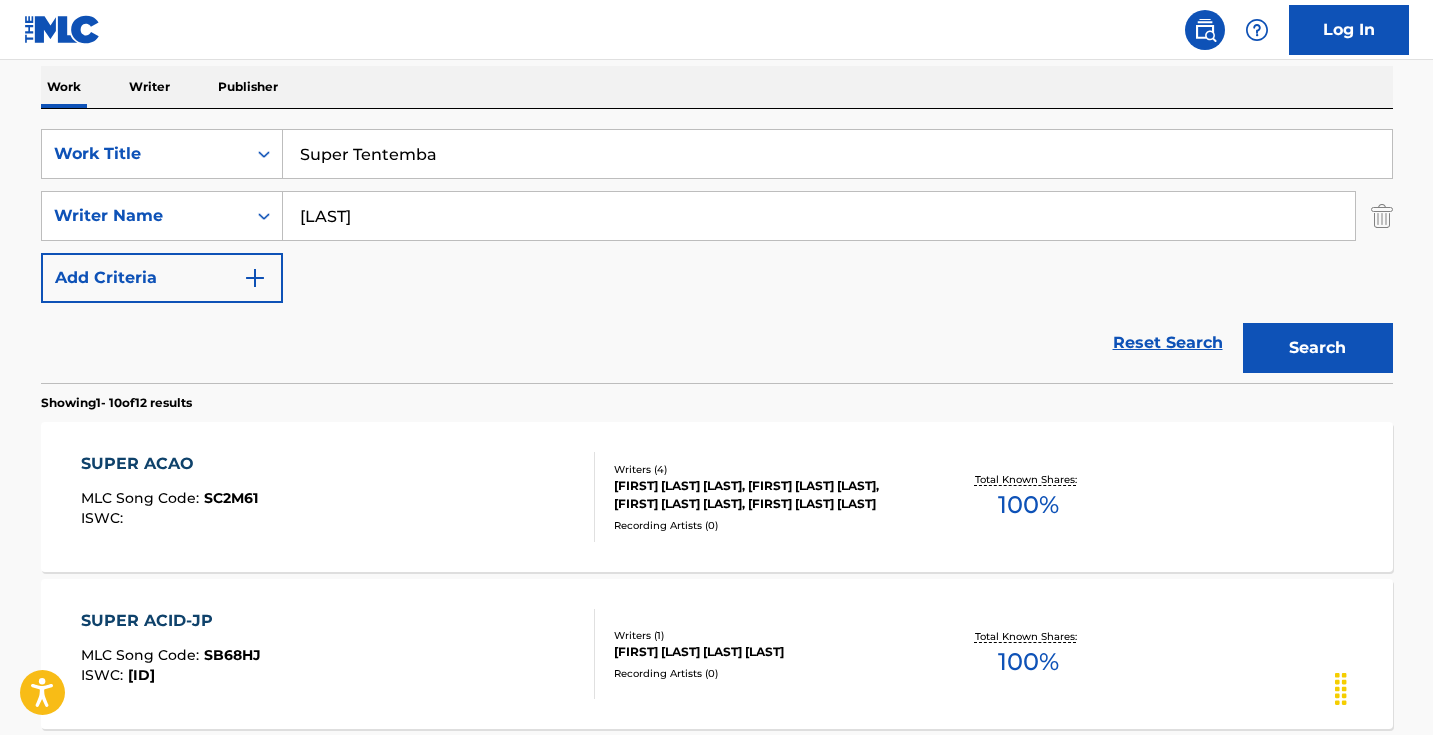 click at bounding box center (1382, 216) 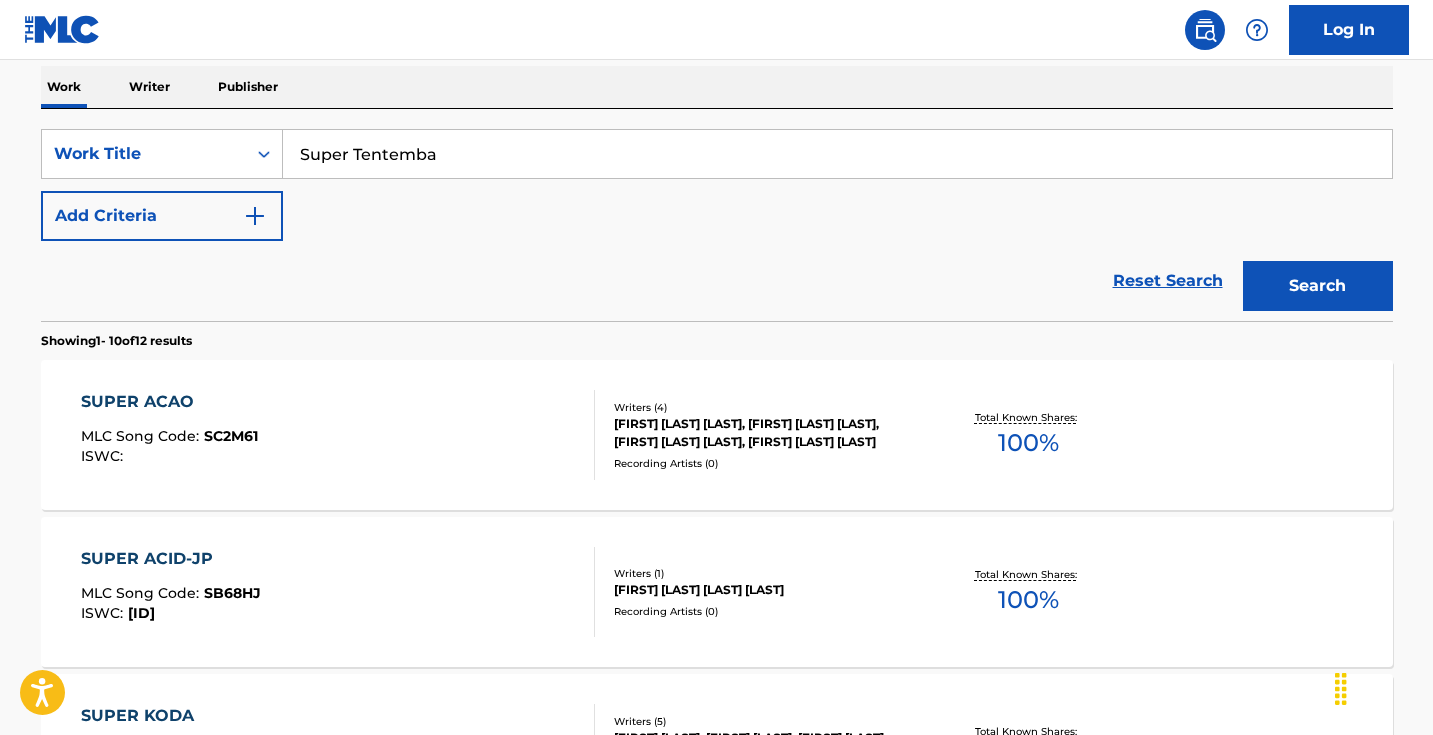 click on "Search" at bounding box center [1313, 281] 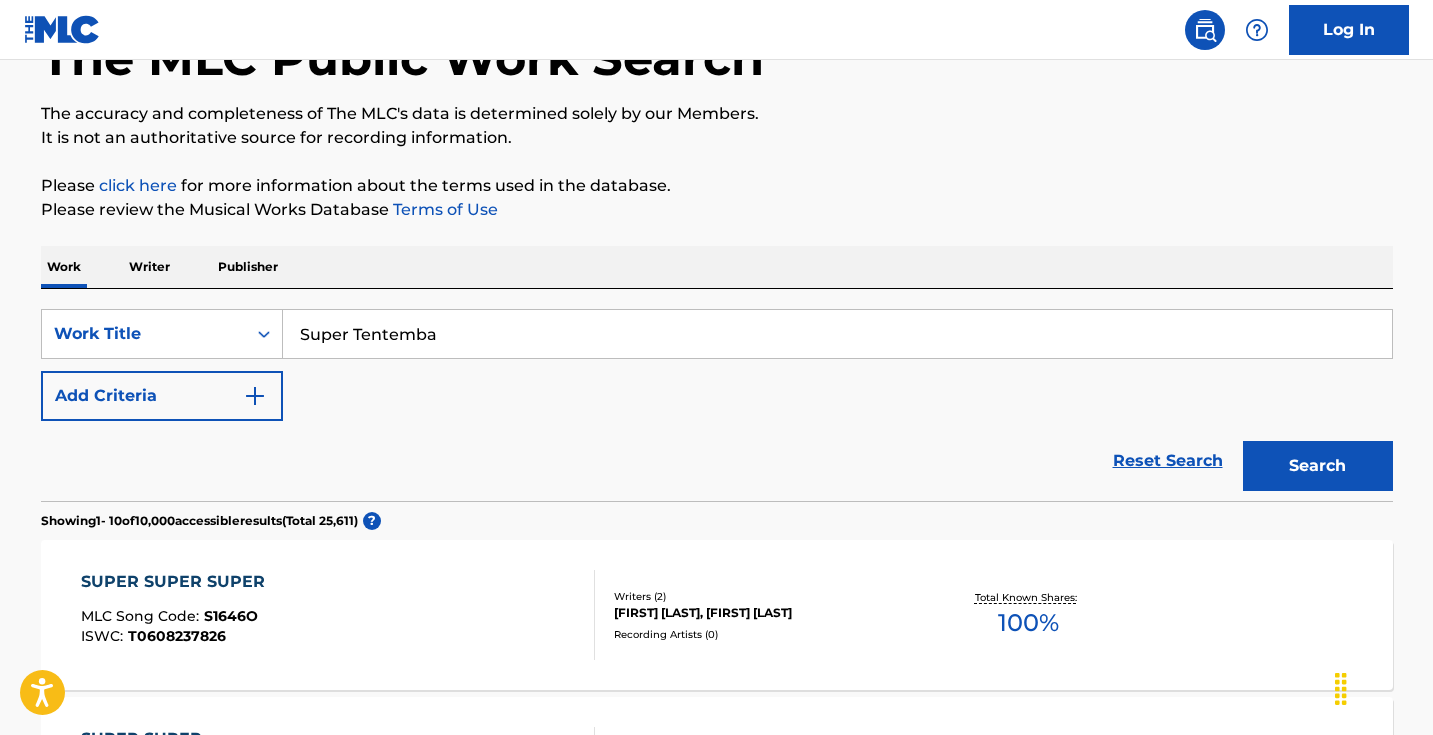 click on "Reset Search Search" at bounding box center (717, 461) 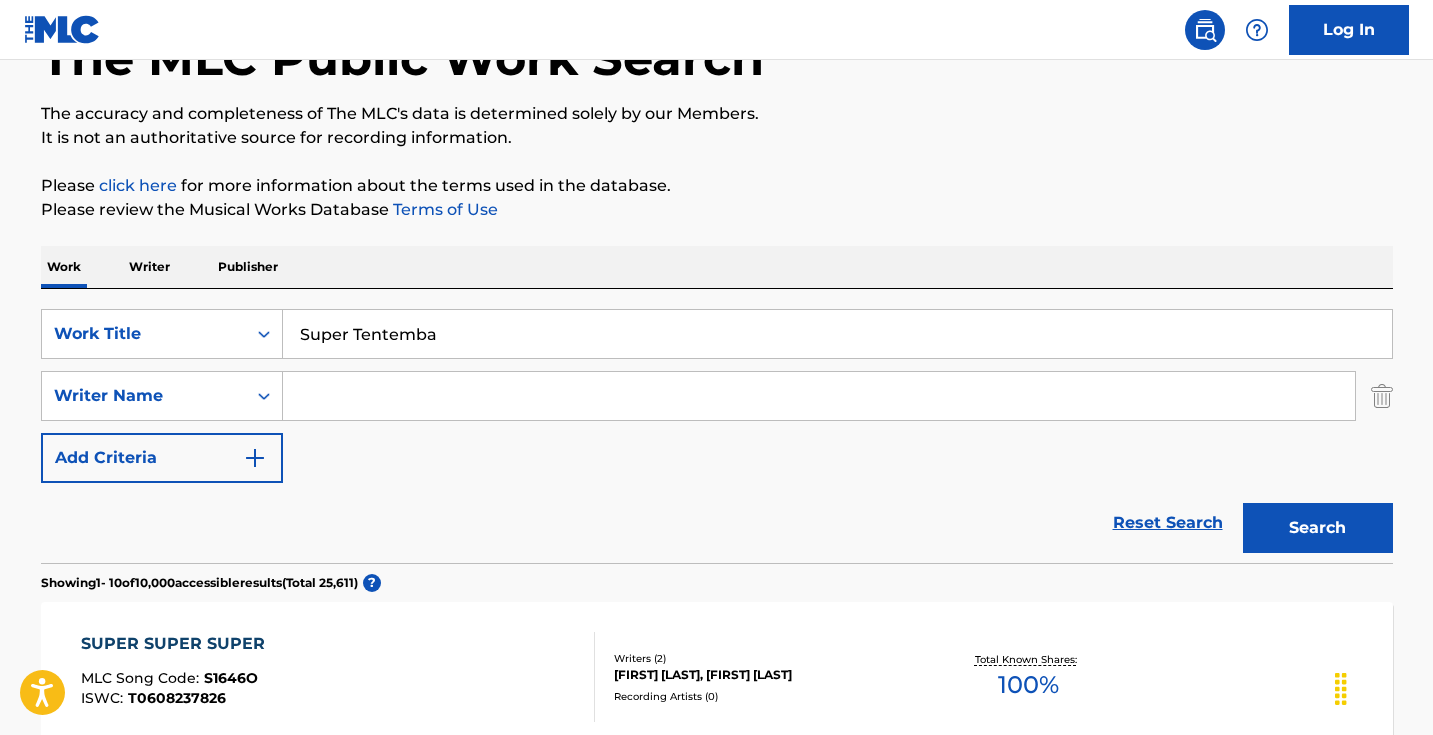 click at bounding box center (819, 396) 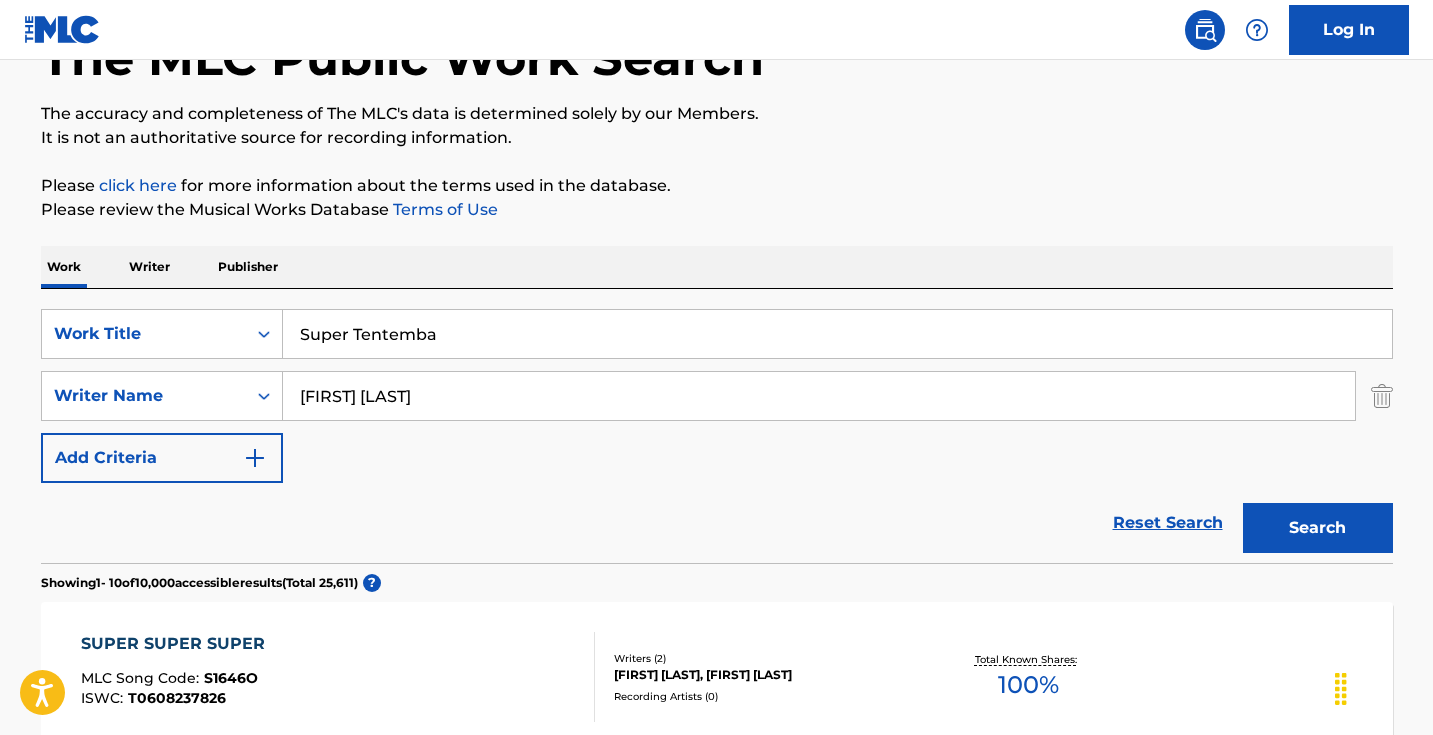 click on "Search" at bounding box center [1318, 528] 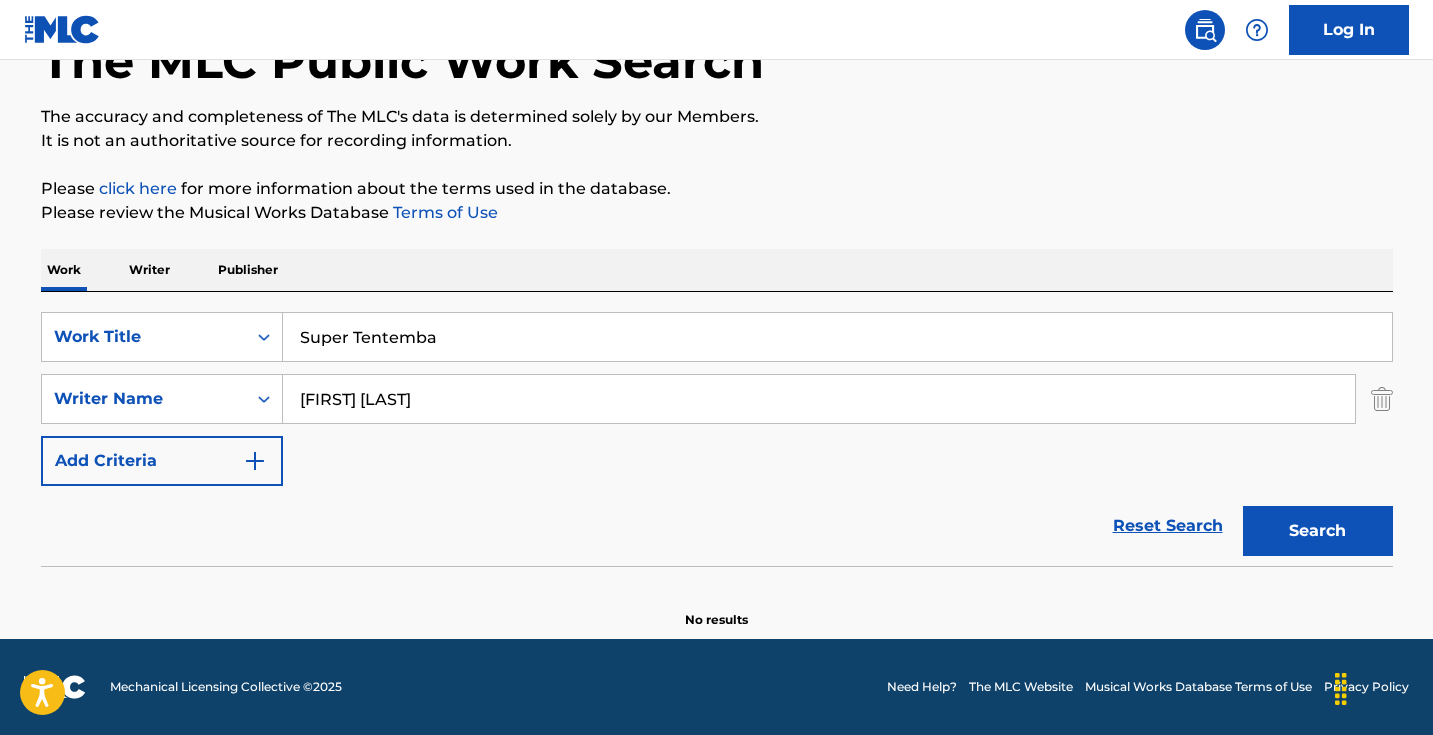 scroll, scrollTop: 133, scrollLeft: 0, axis: vertical 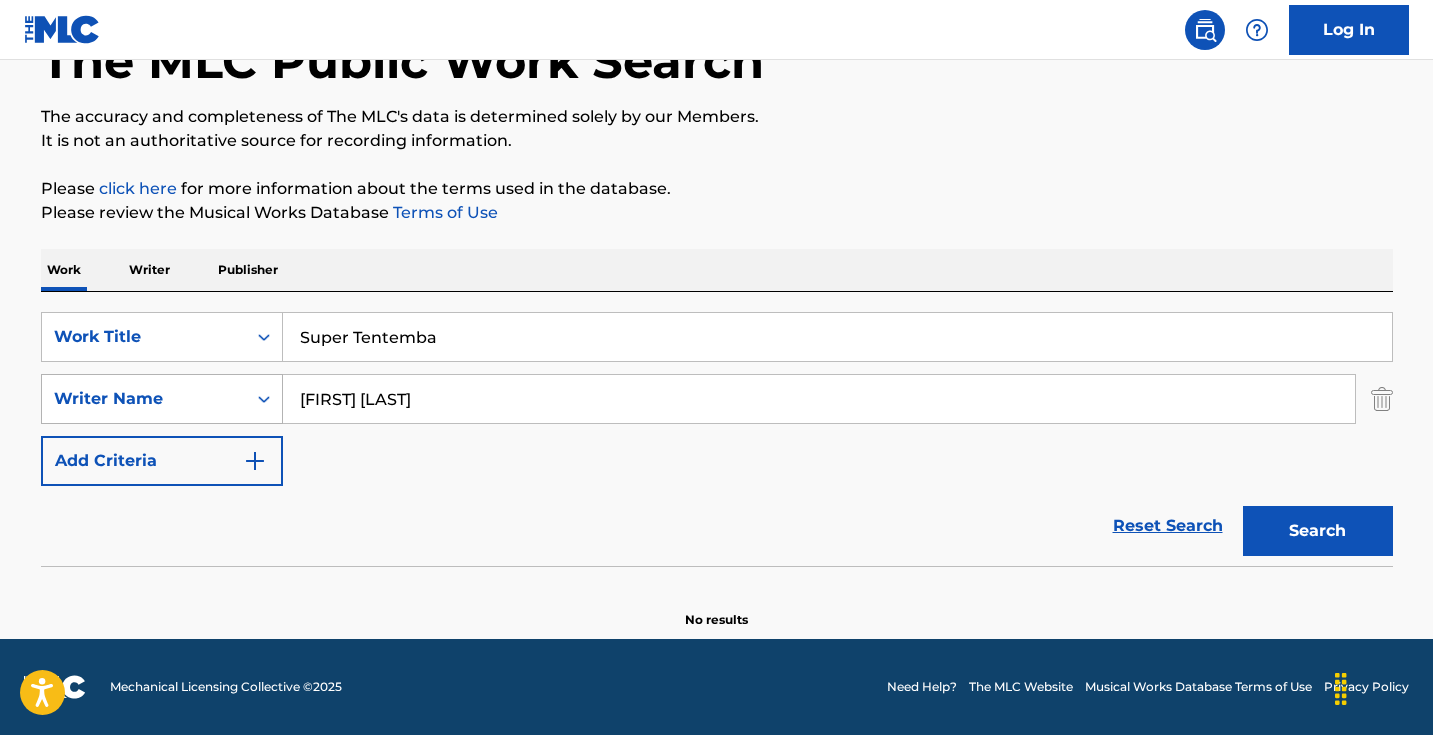 drag, startPoint x: 356, startPoint y: 406, endPoint x: 256, endPoint y: 389, distance: 101.43471 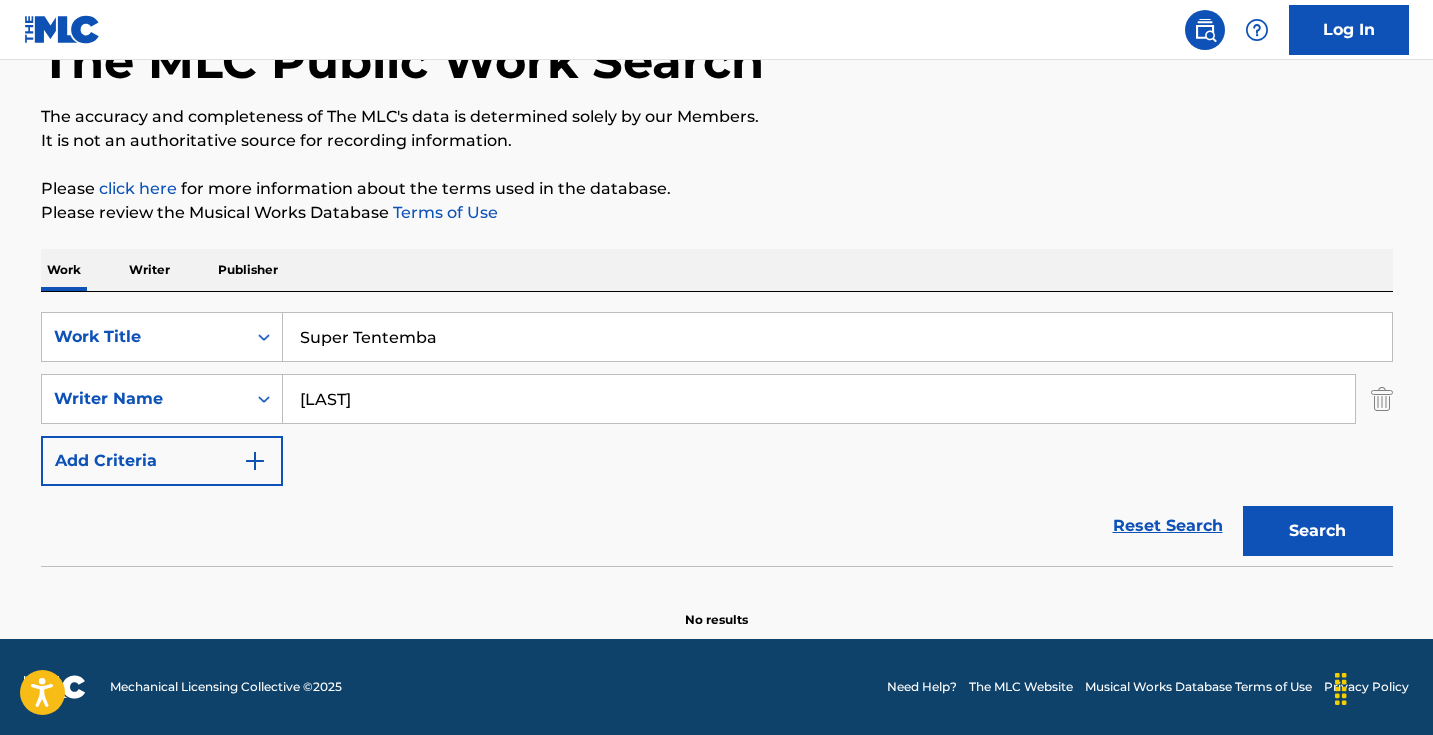 type on "[LAST]" 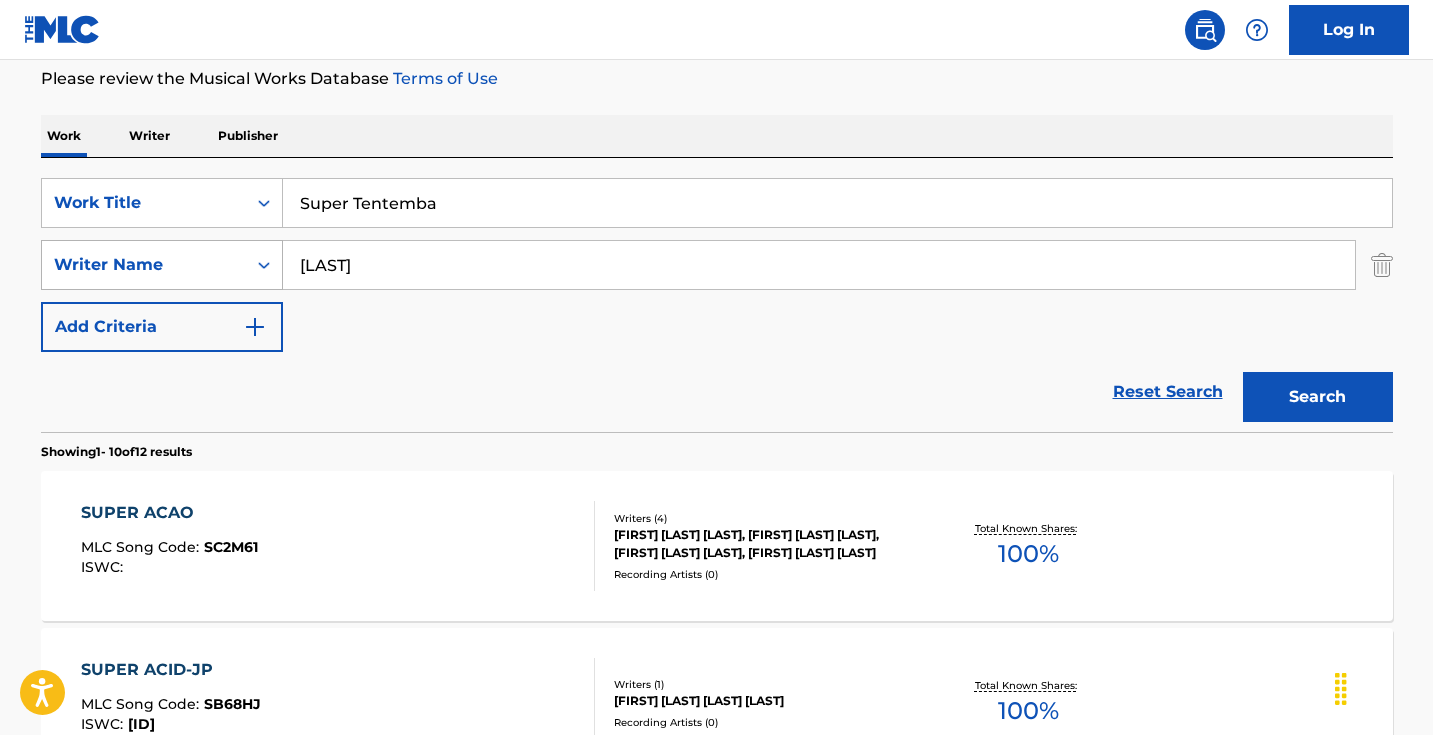 scroll, scrollTop: 255, scrollLeft: 0, axis: vertical 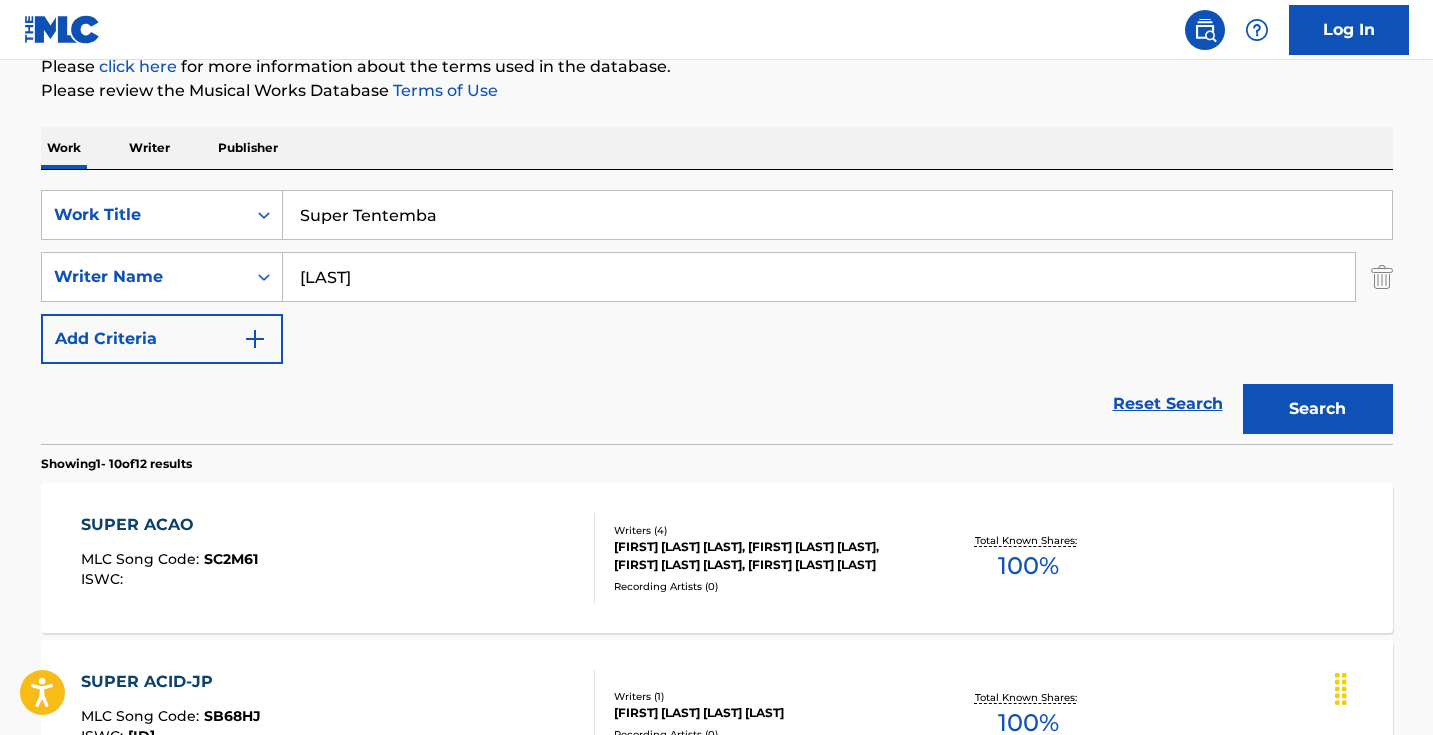 click on "Writer" at bounding box center (149, 148) 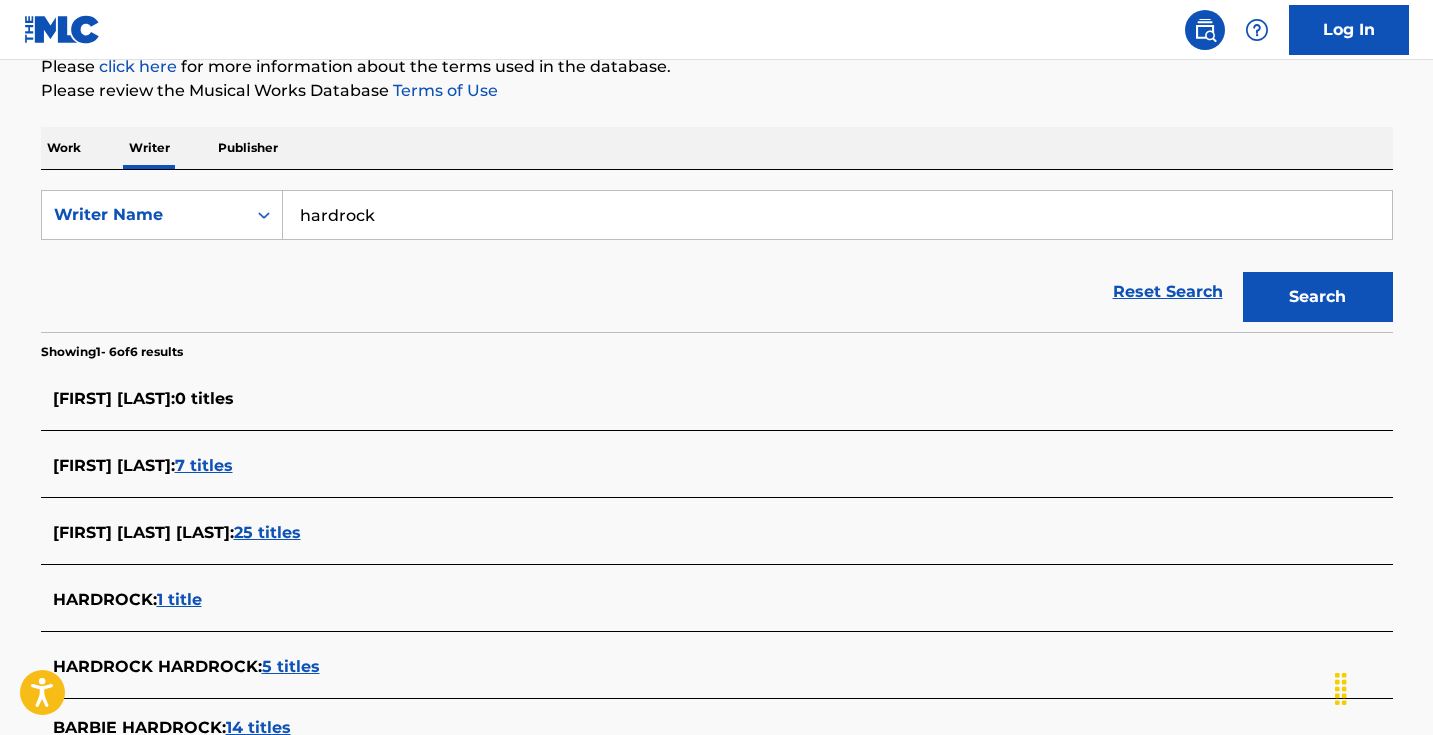 scroll, scrollTop: 0, scrollLeft: 0, axis: both 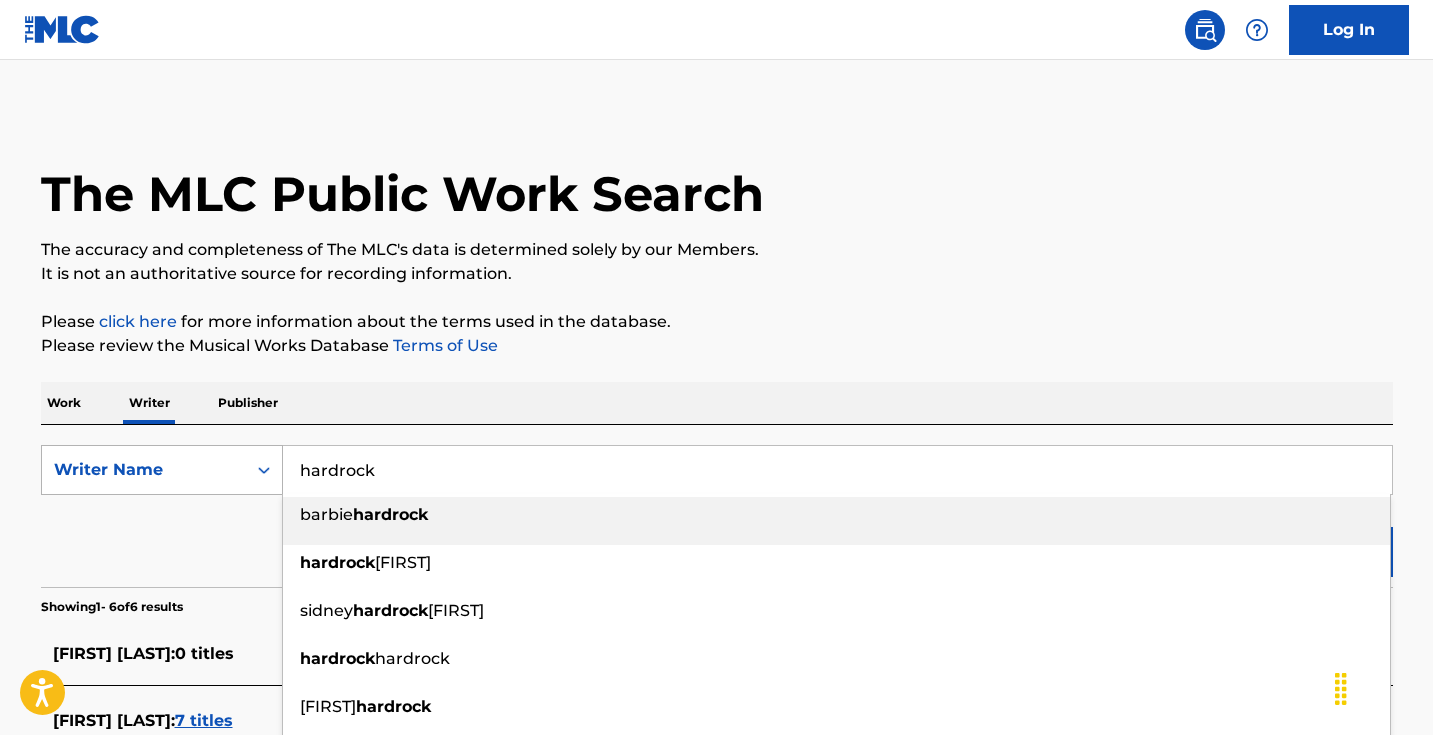 drag, startPoint x: 409, startPoint y: 461, endPoint x: 273, endPoint y: 454, distance: 136.18002 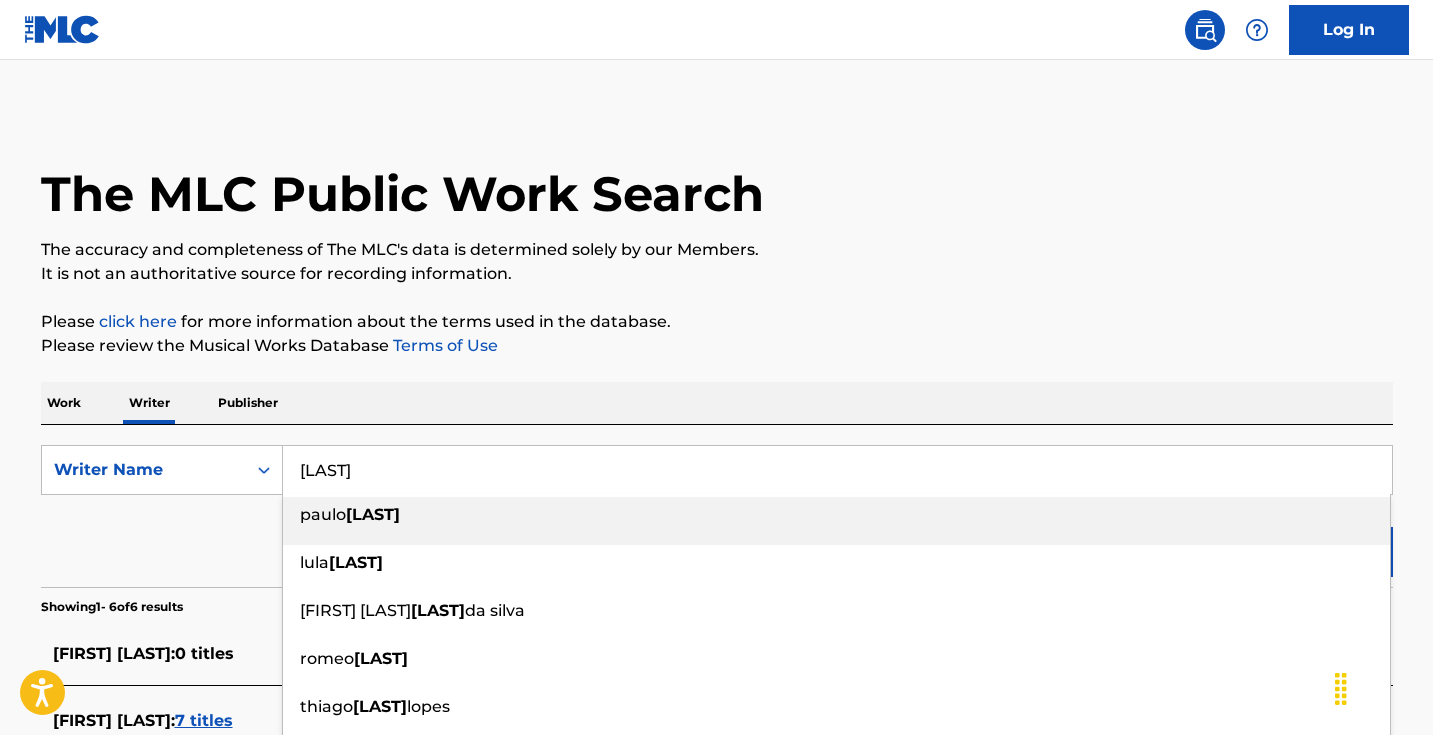 type on "[LAST]" 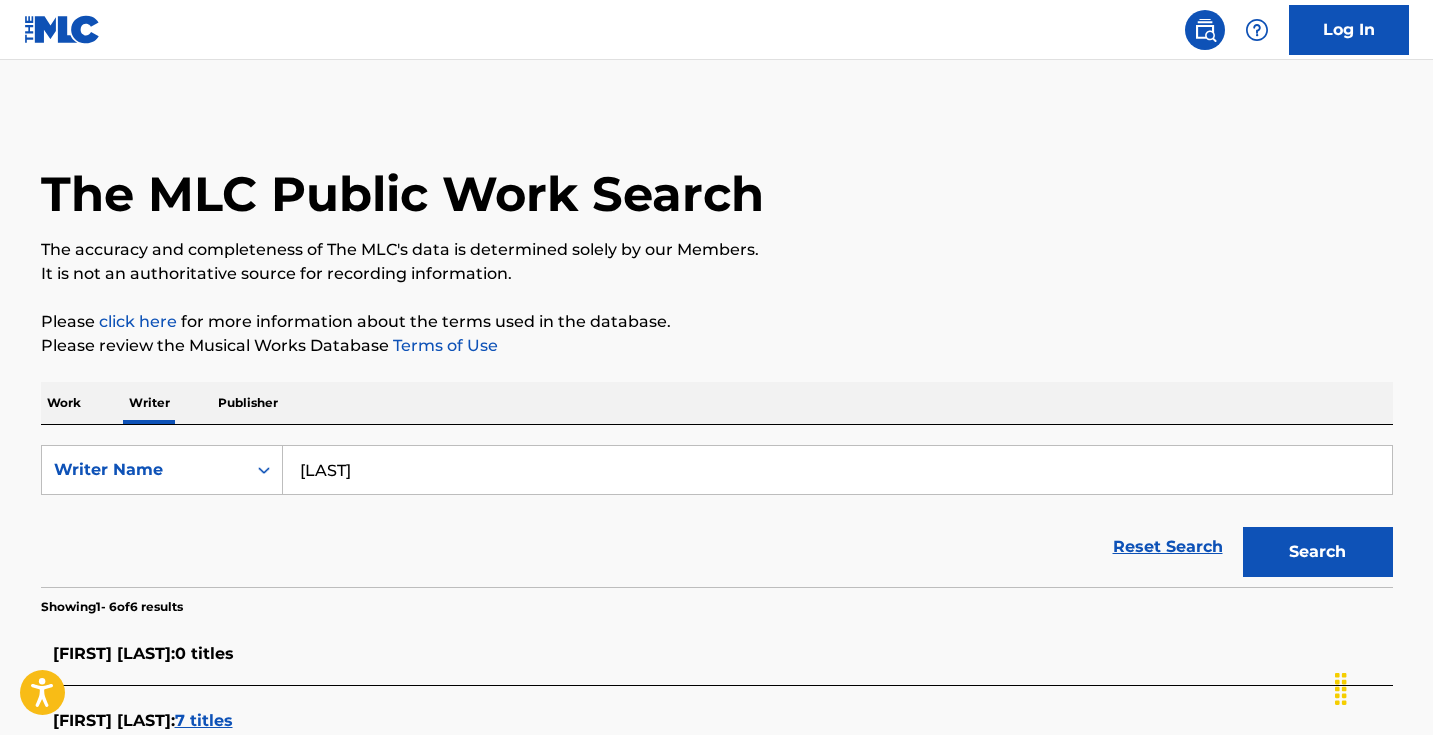 click on "Please review the Musical Works Database   Terms of Use" at bounding box center [717, 346] 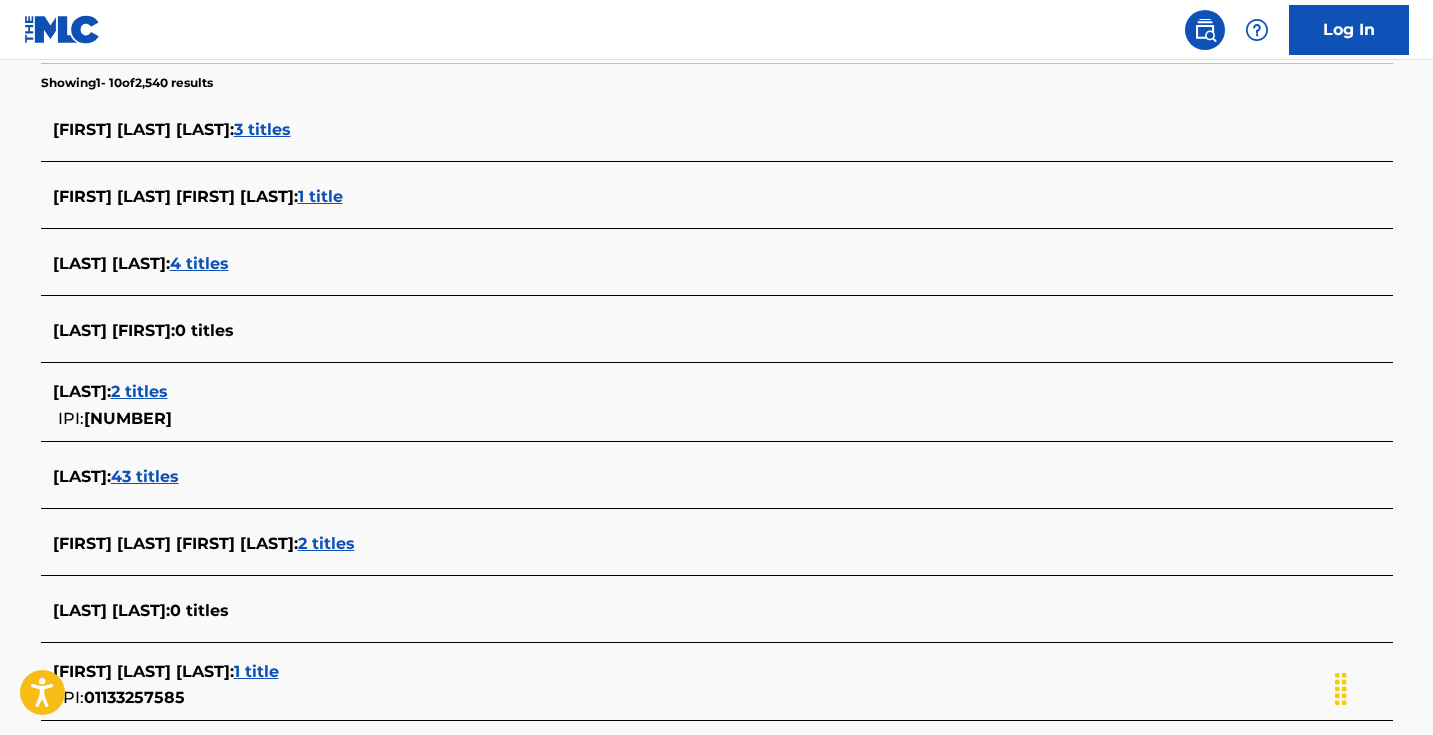 scroll, scrollTop: 632, scrollLeft: 0, axis: vertical 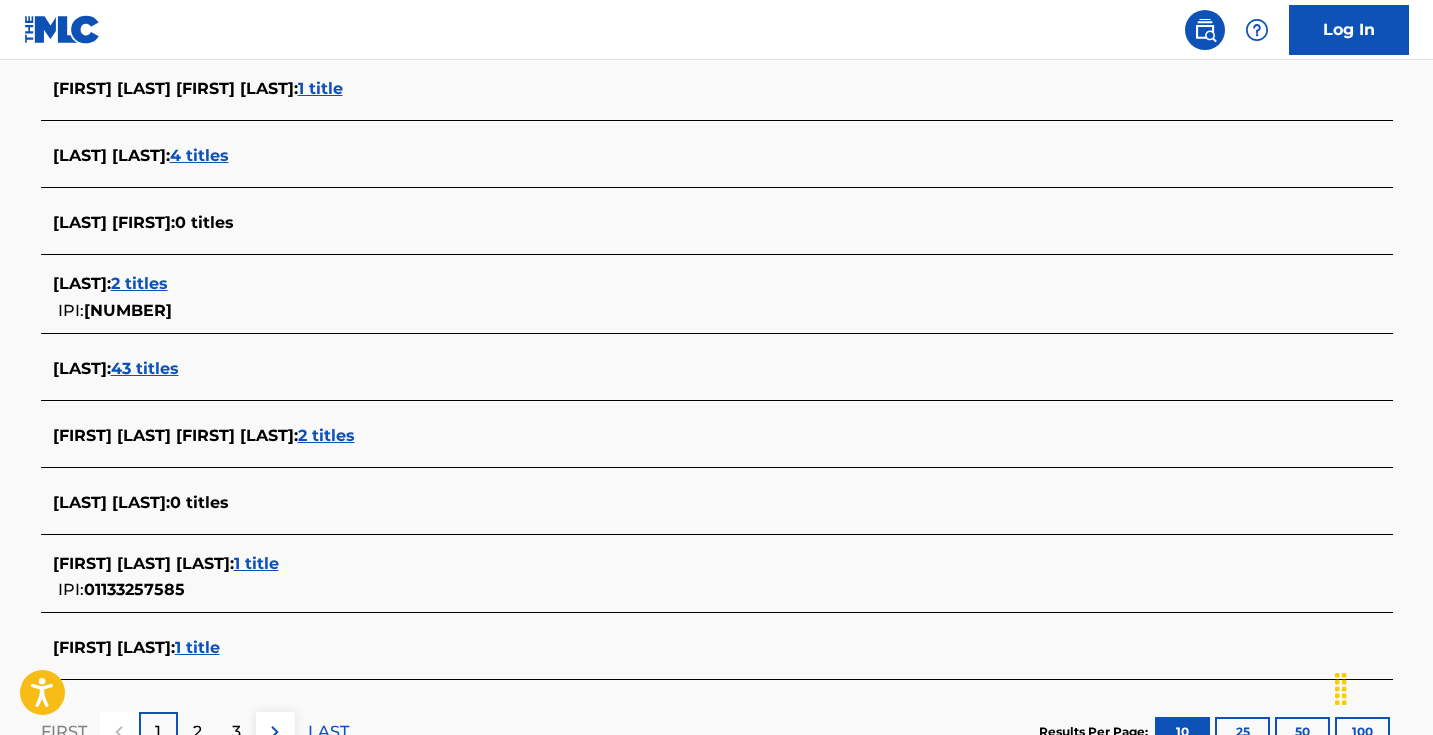 click on "2 titles" at bounding box center (139, 283) 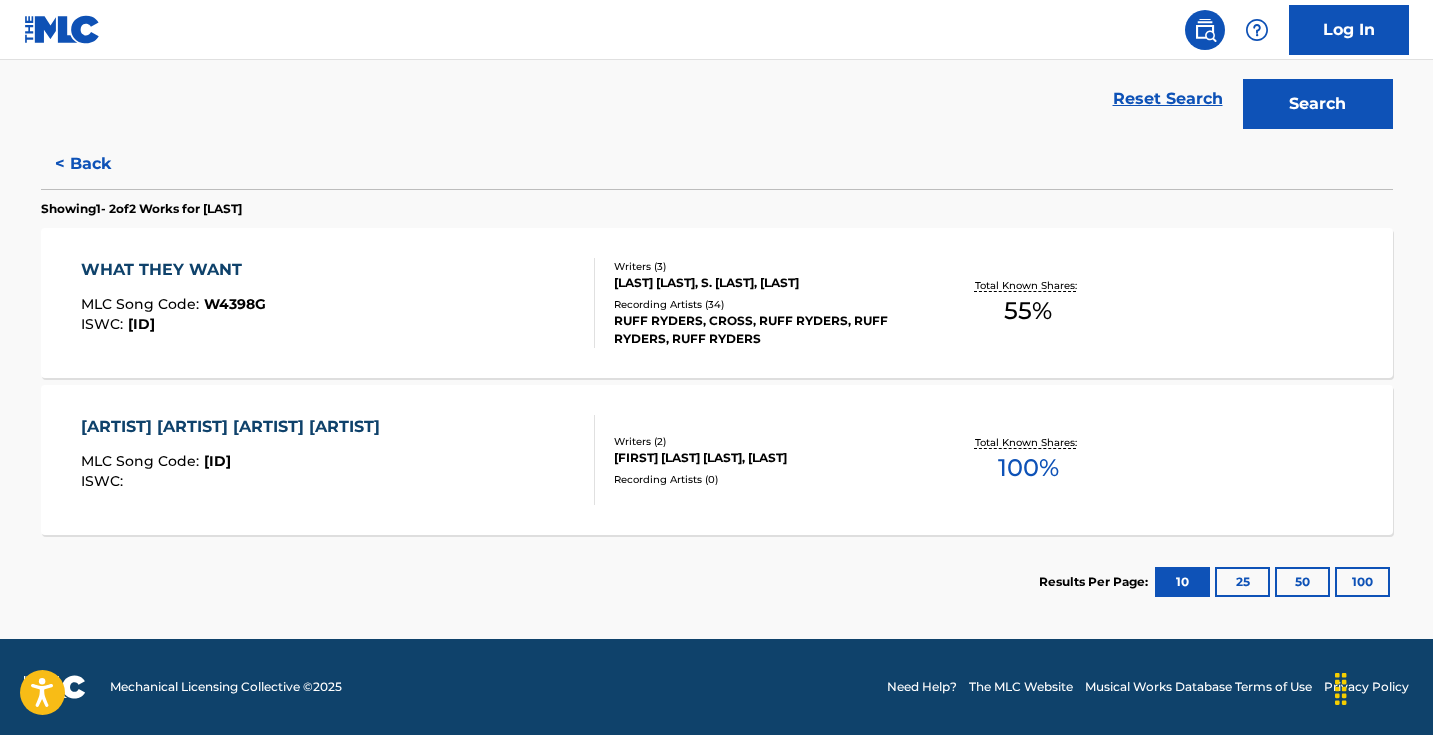 scroll, scrollTop: 448, scrollLeft: 0, axis: vertical 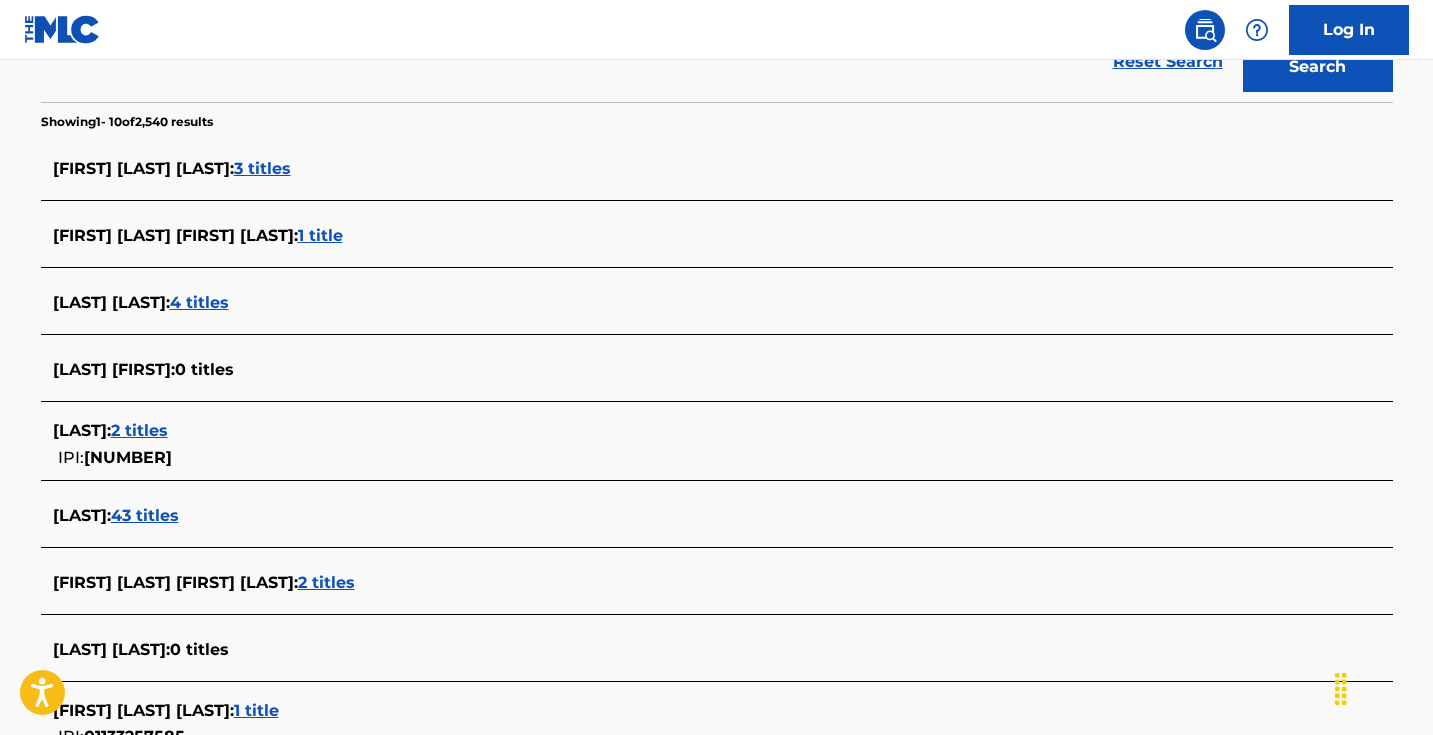 click on "43 titles" at bounding box center (145, 515) 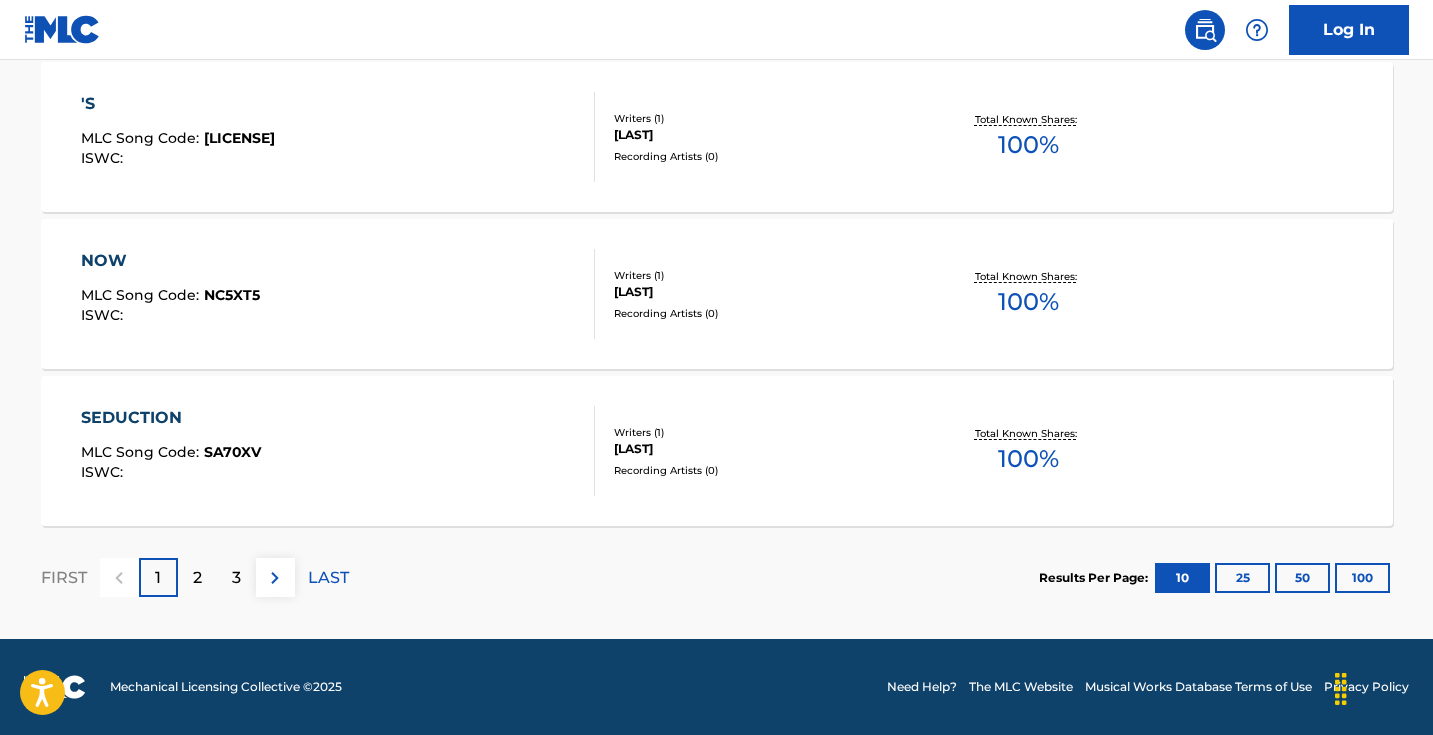 click at bounding box center (275, 577) 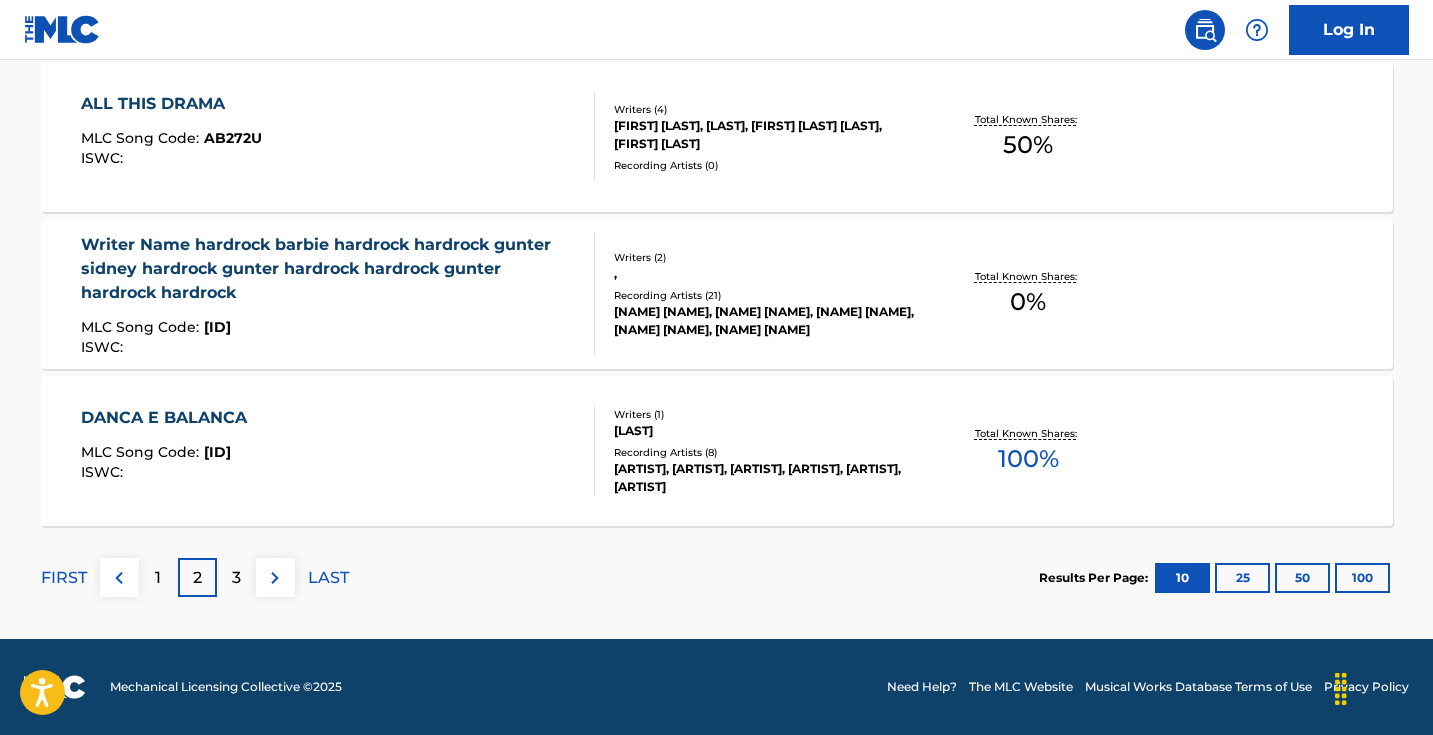 click at bounding box center (275, 578) 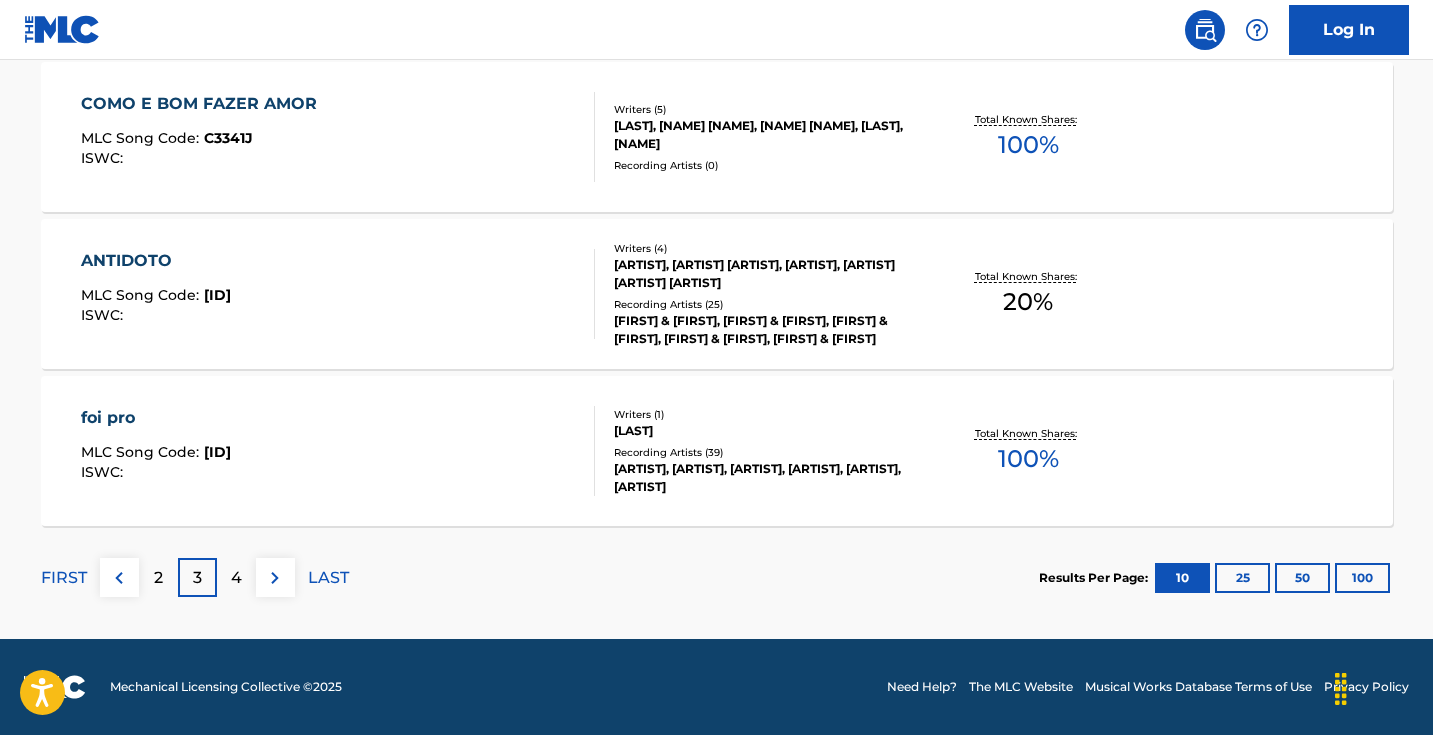 click at bounding box center (119, 578) 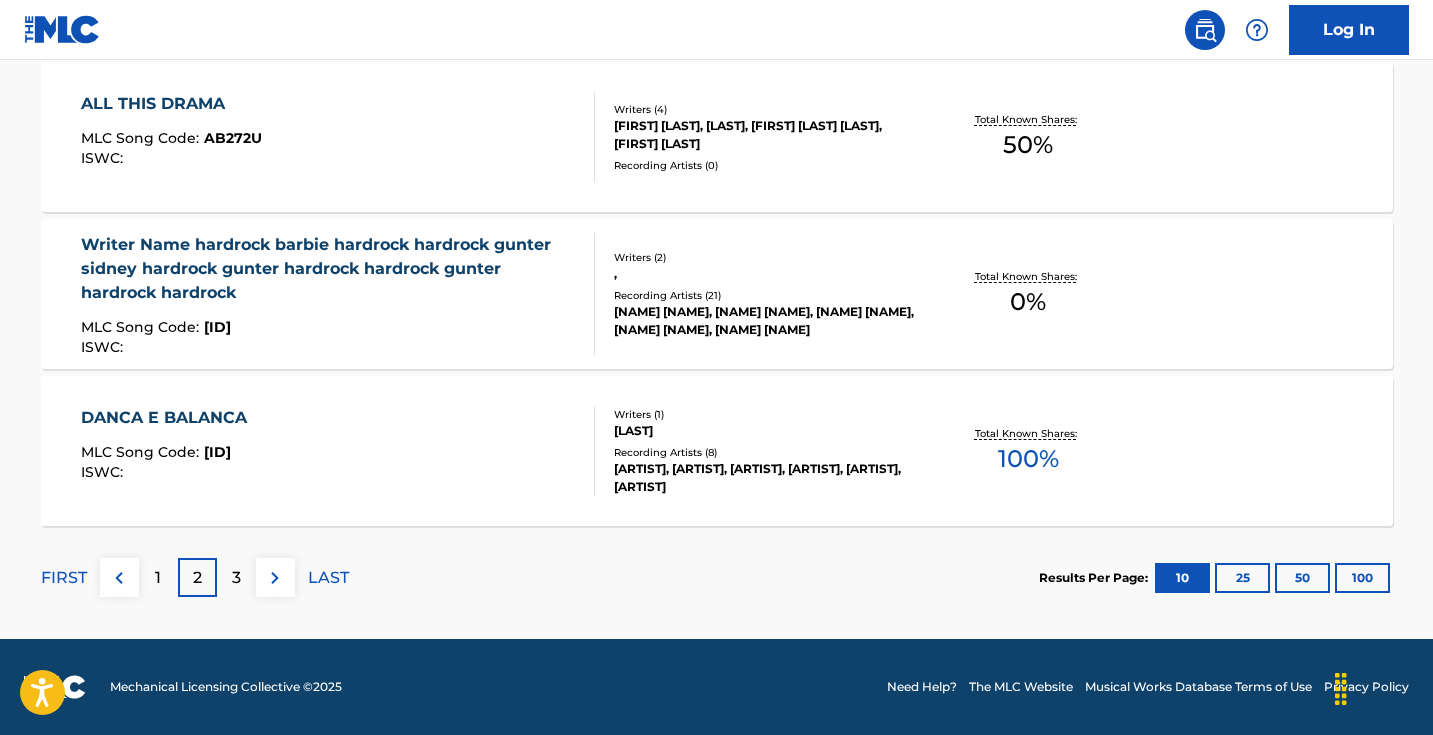 click at bounding box center (119, 578) 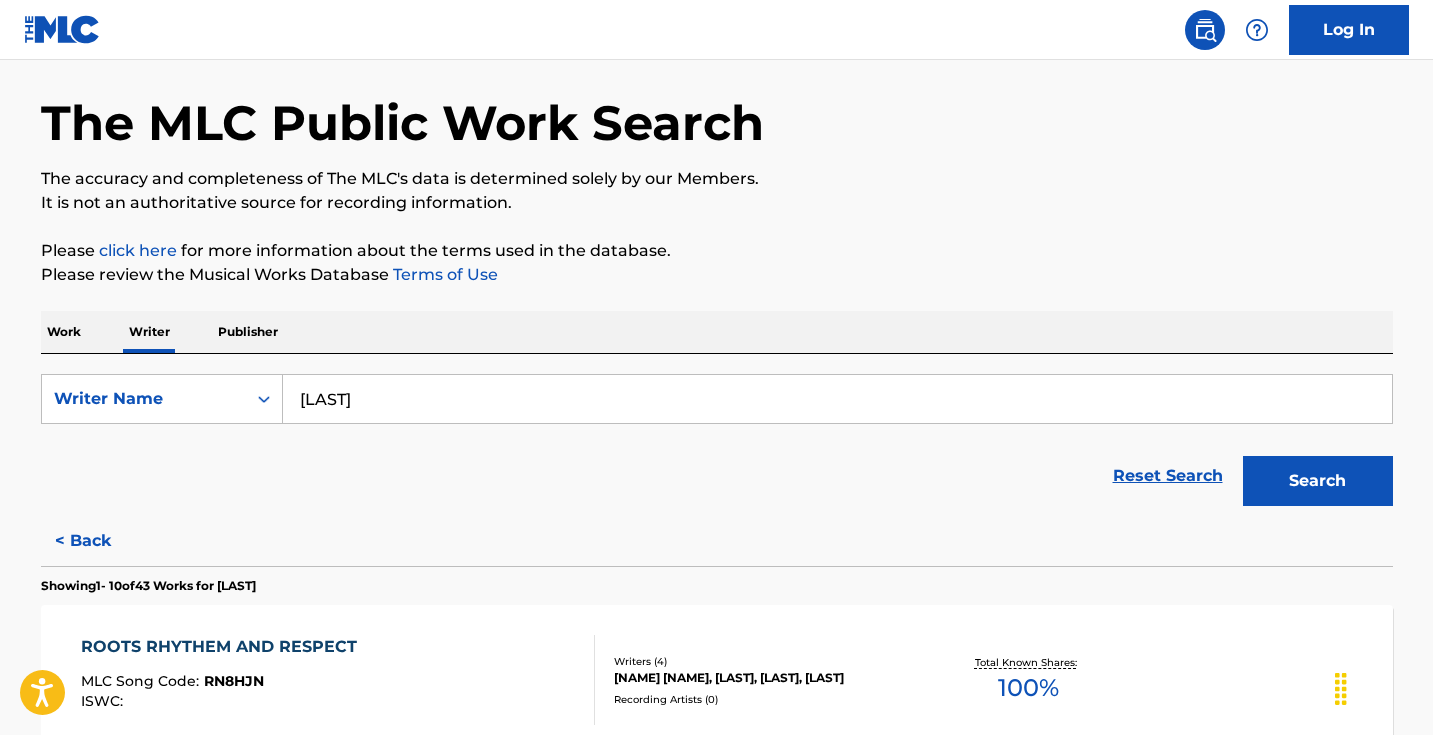 click on "Work Writer Publisher" at bounding box center (717, 332) 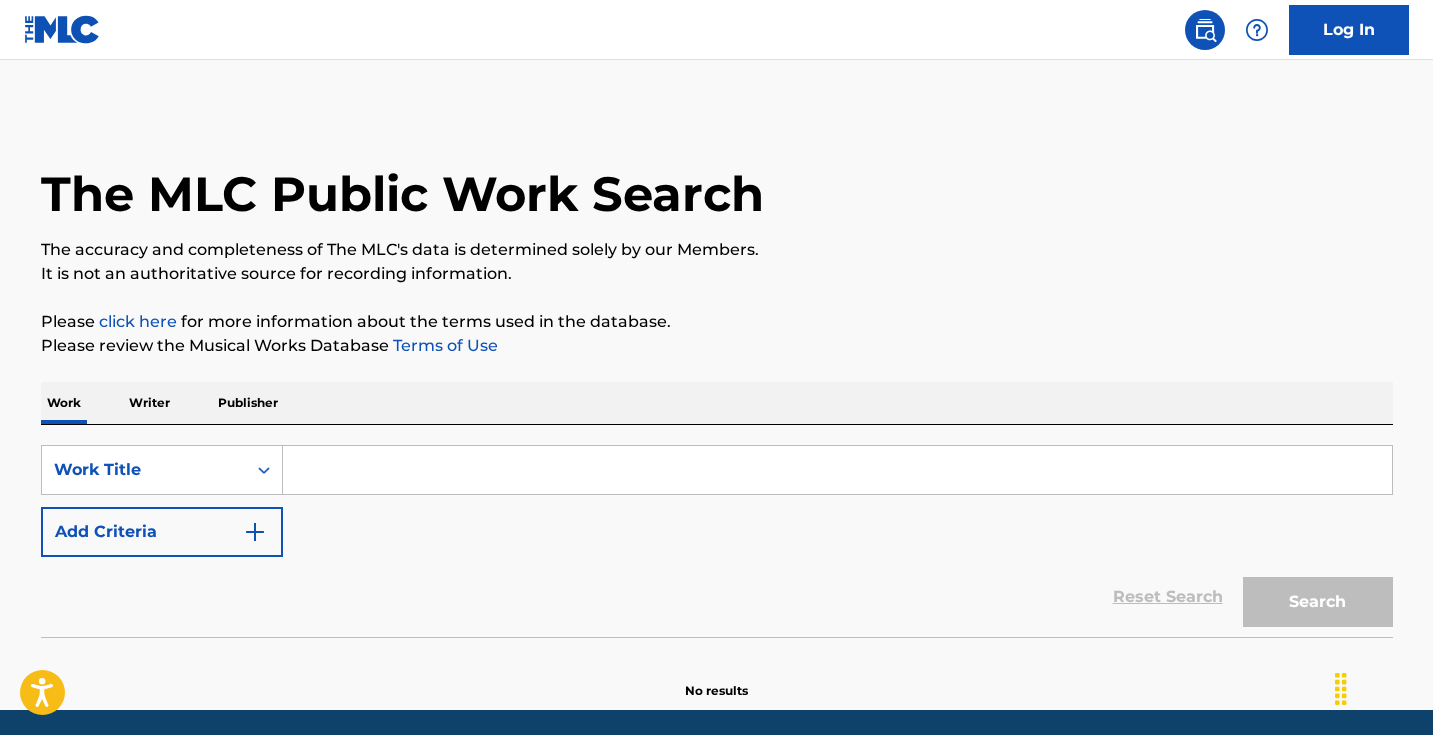 click at bounding box center [837, 470] 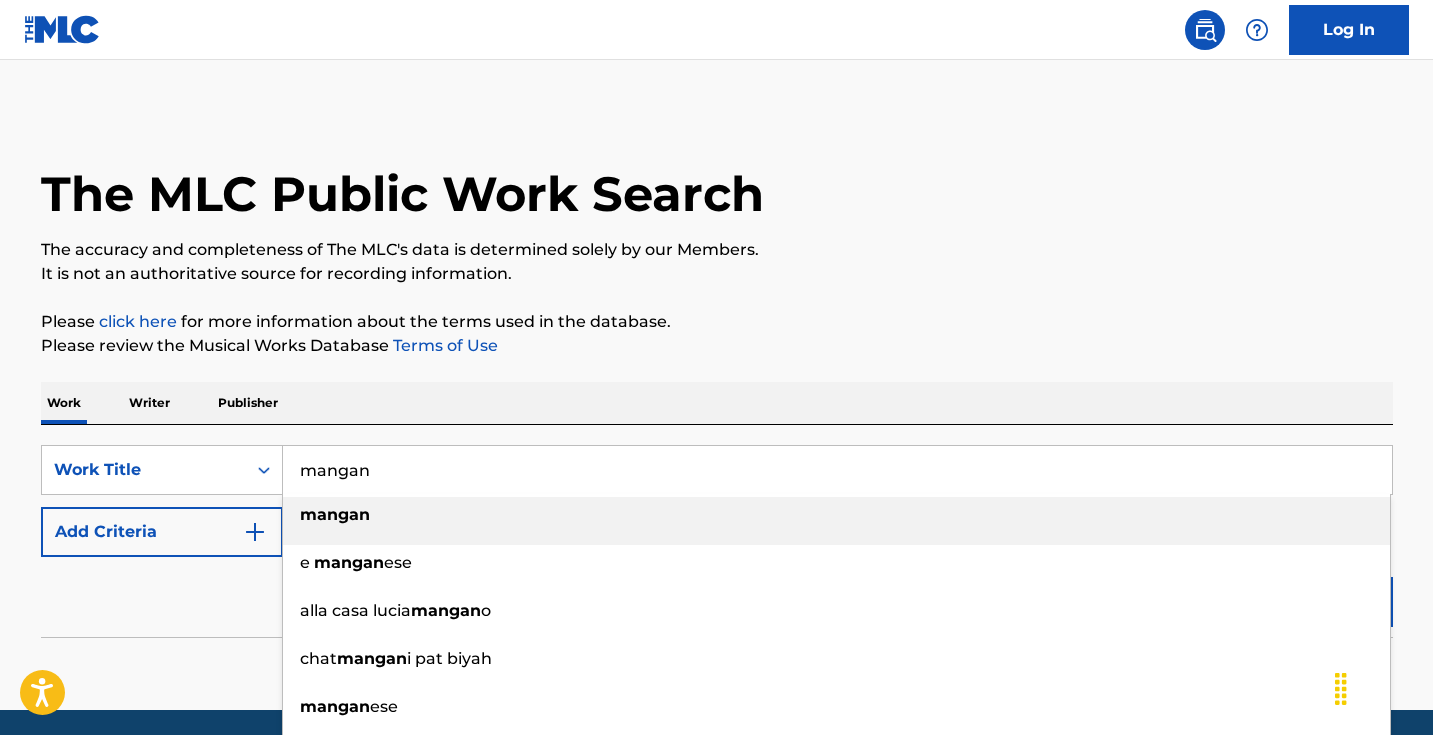 type on "mangan" 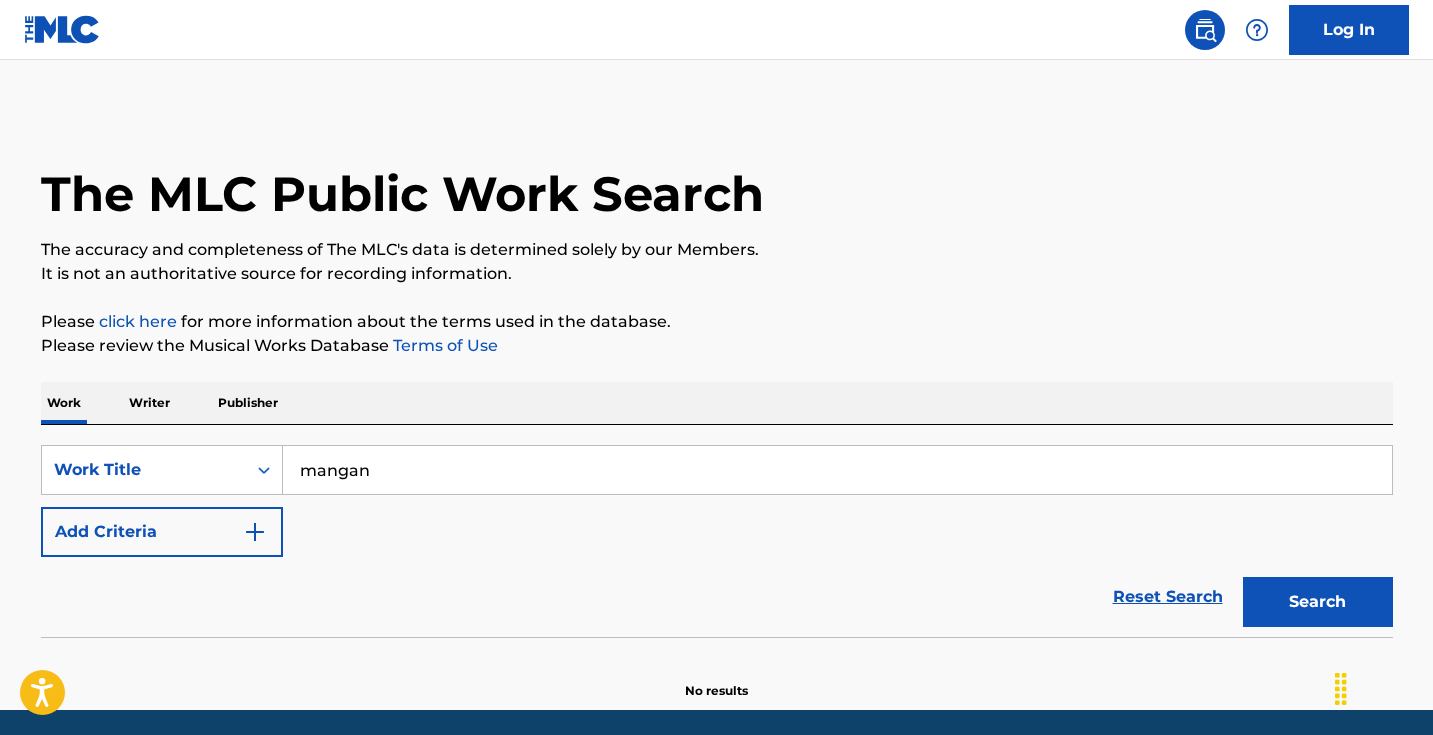 click on "Search" at bounding box center (1318, 602) 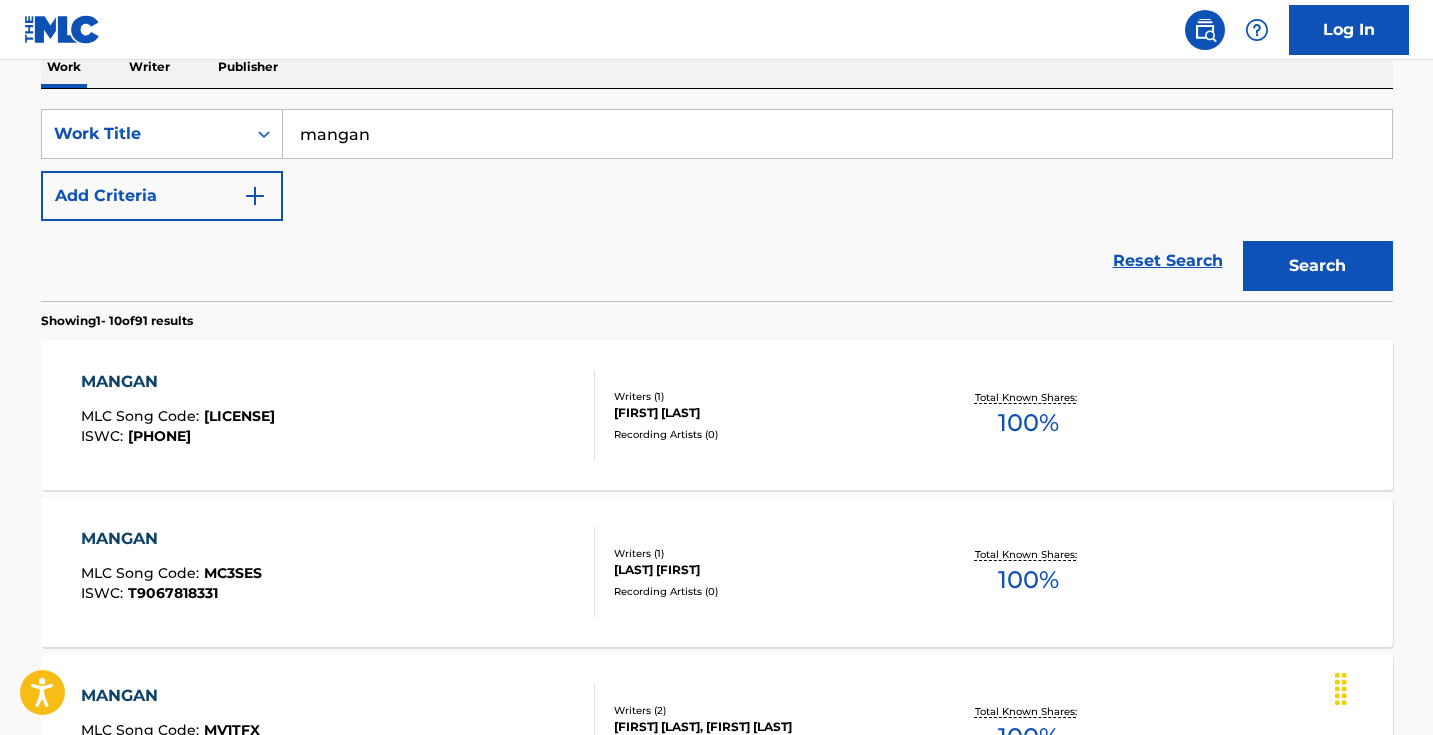 scroll, scrollTop: 224, scrollLeft: 0, axis: vertical 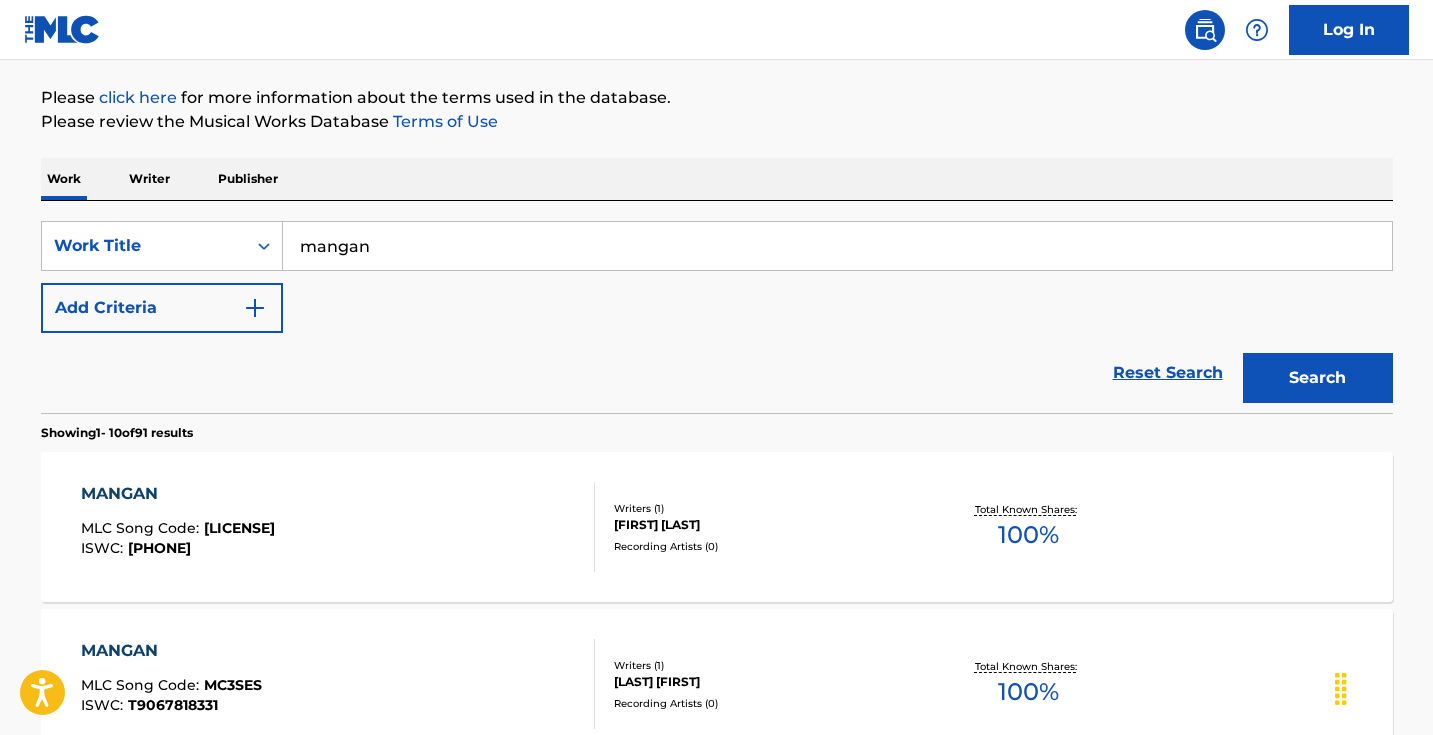 click at bounding box center [255, 308] 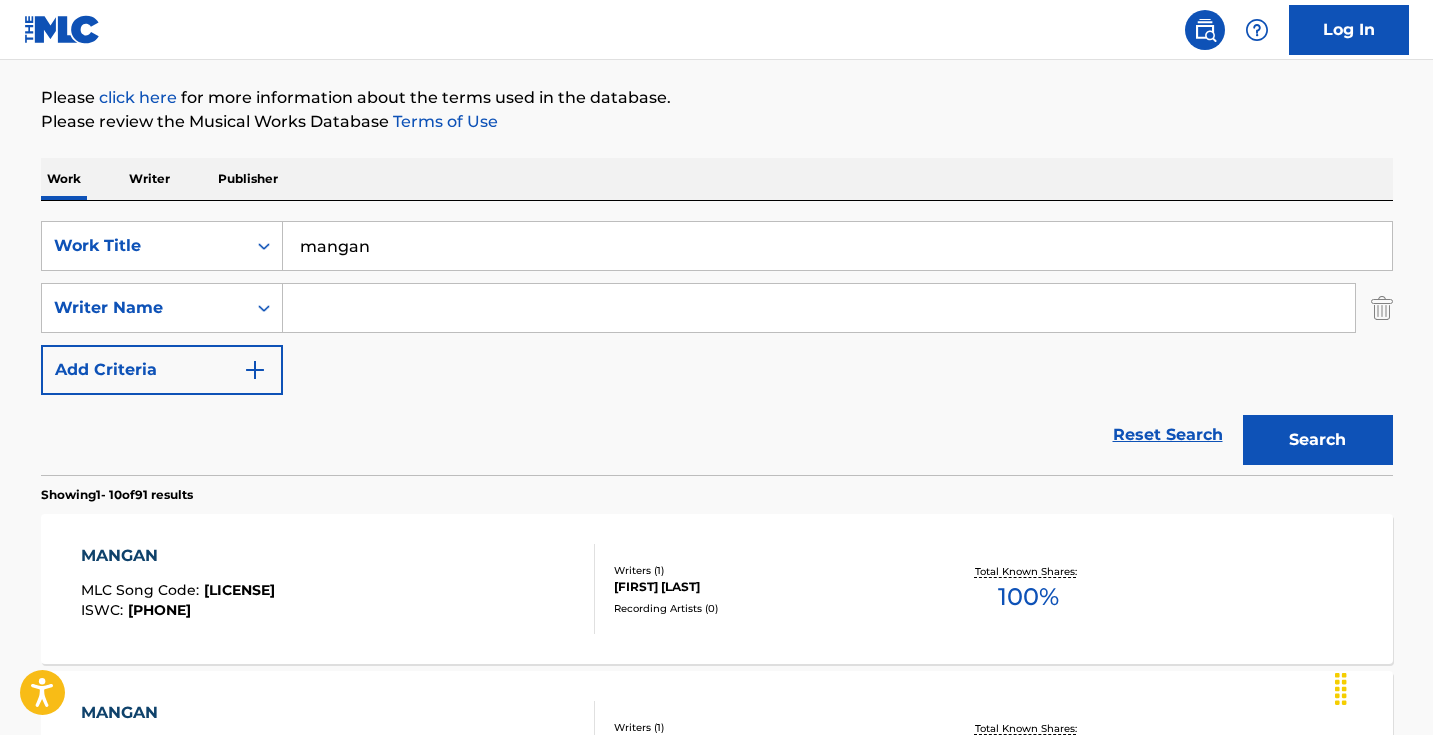click at bounding box center (819, 308) 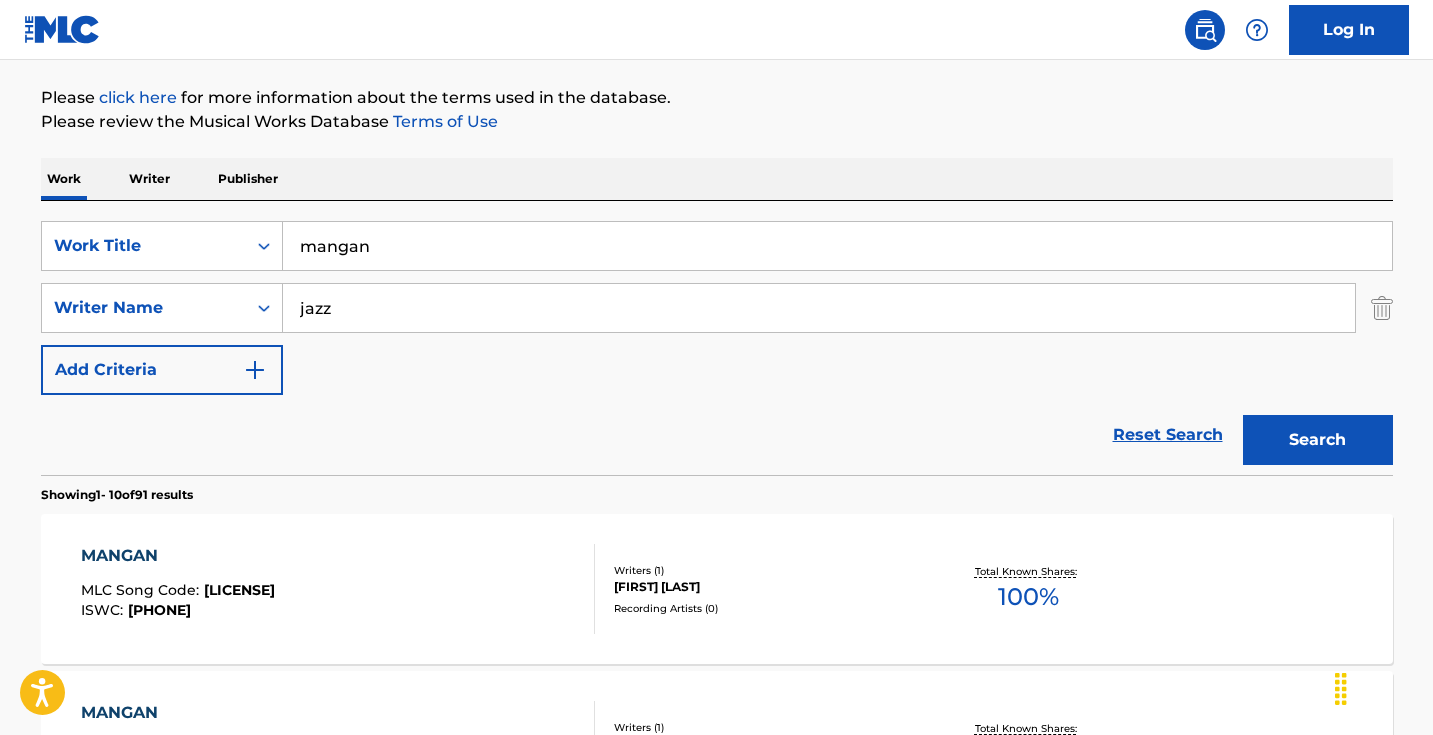type on "jazz" 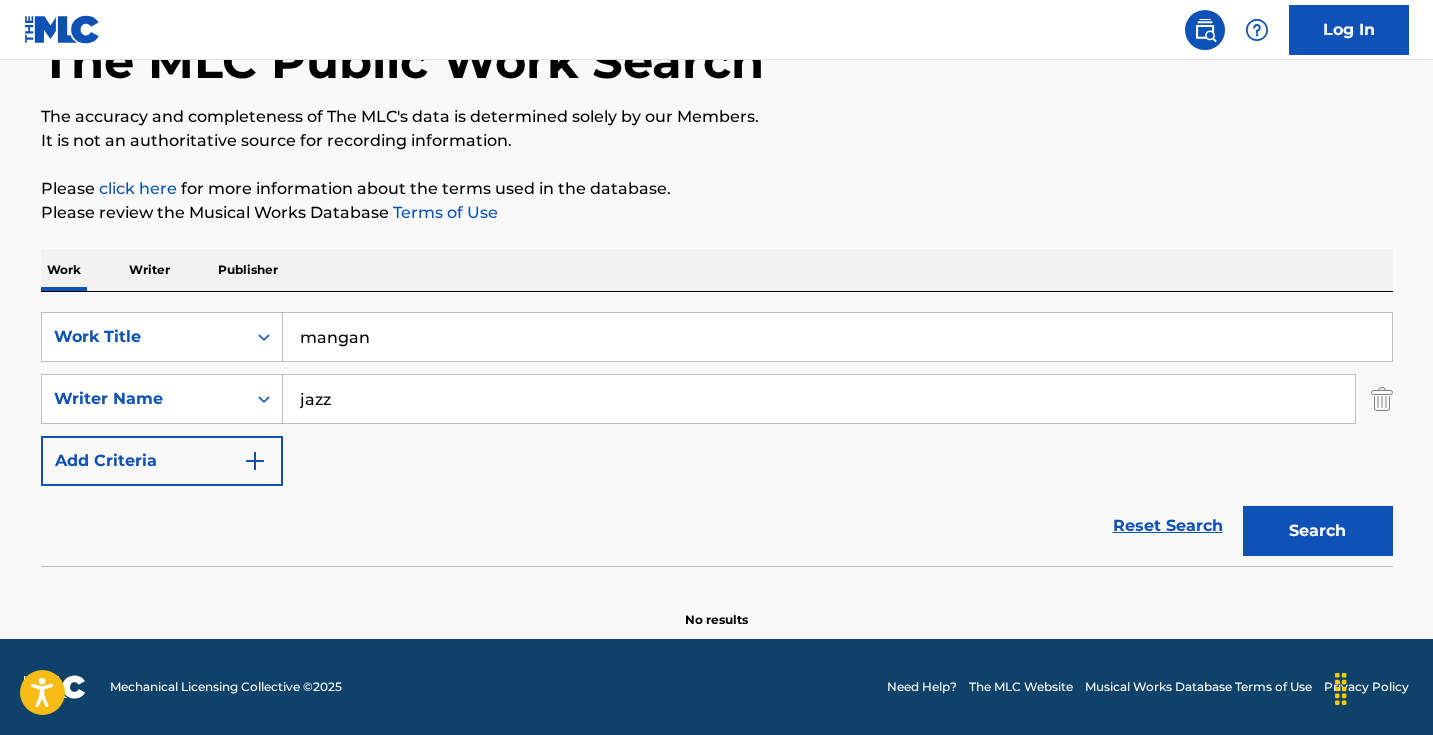 scroll, scrollTop: 133, scrollLeft: 0, axis: vertical 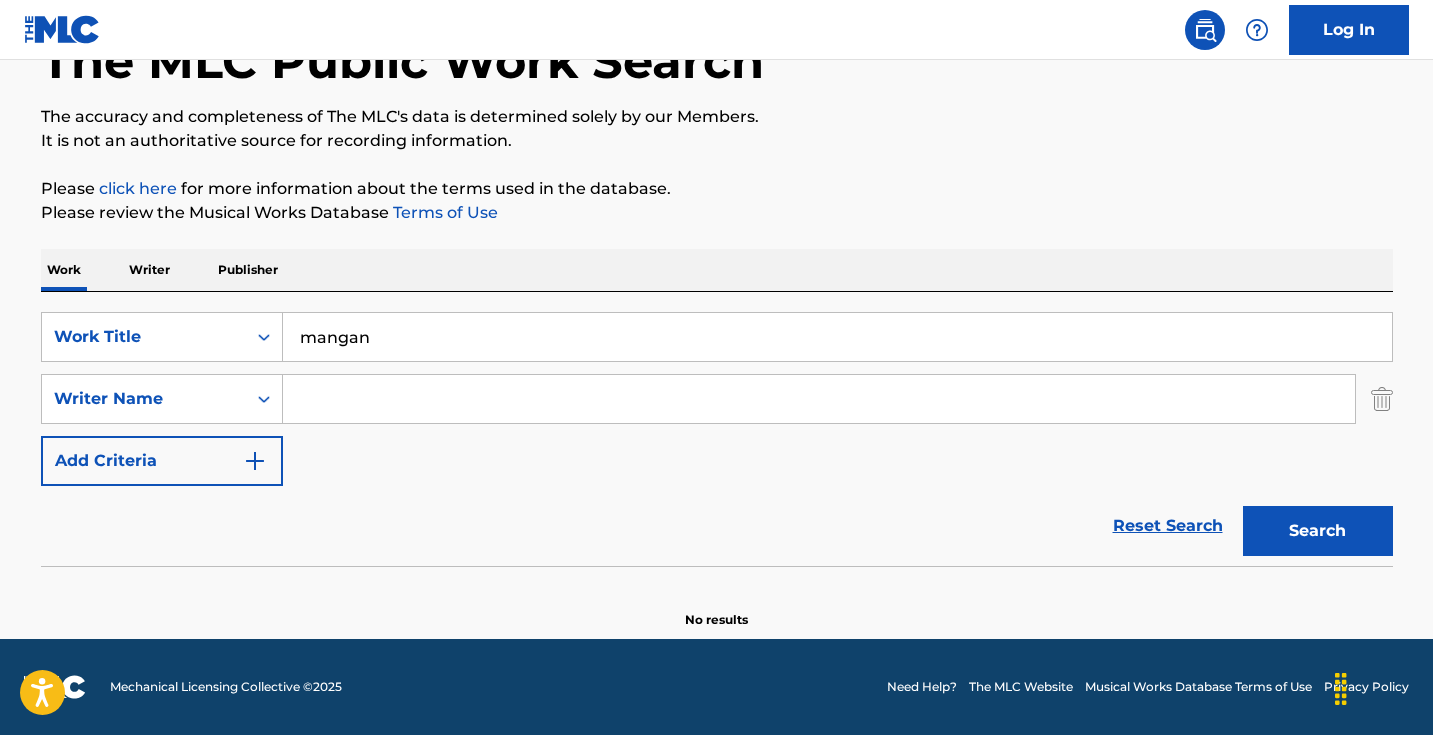 type 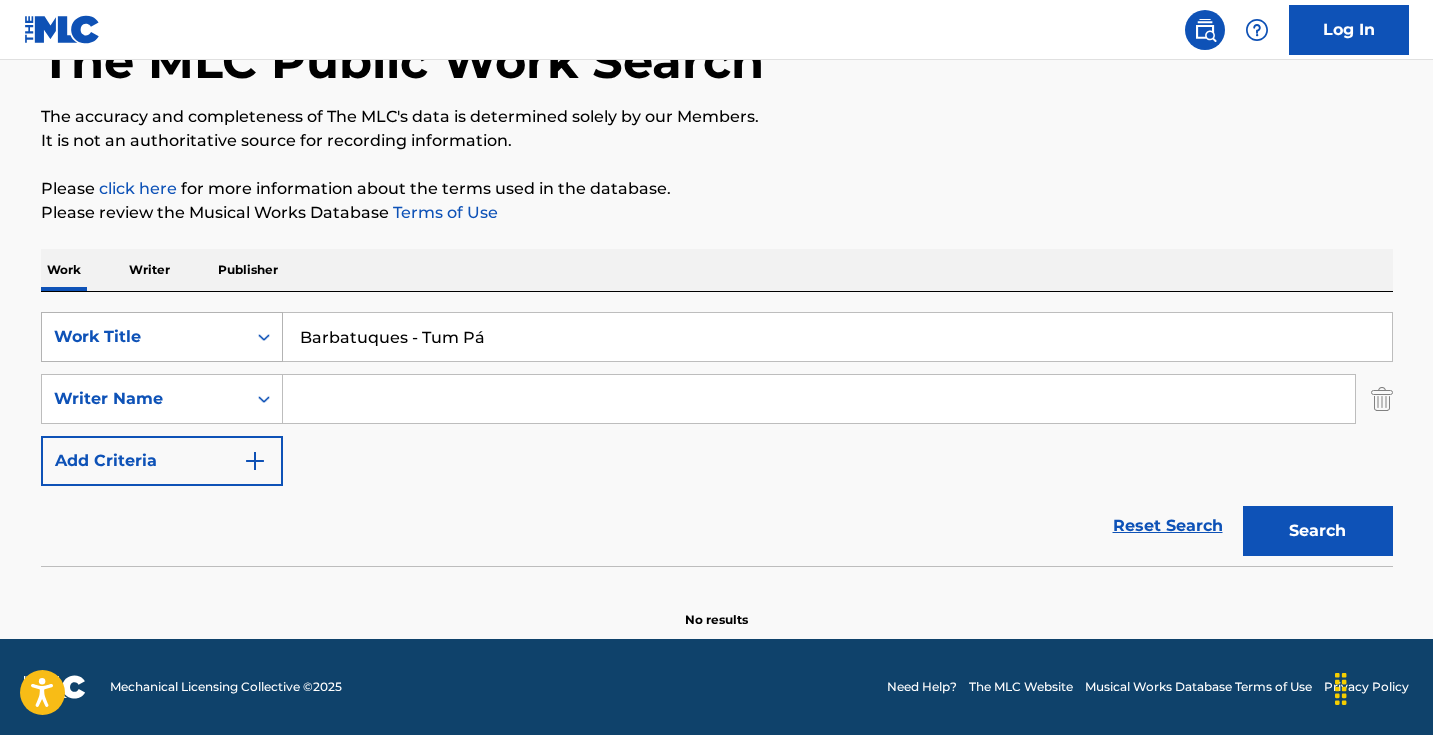 drag, startPoint x: 420, startPoint y: 334, endPoint x: 249, endPoint y: 346, distance: 171.42053 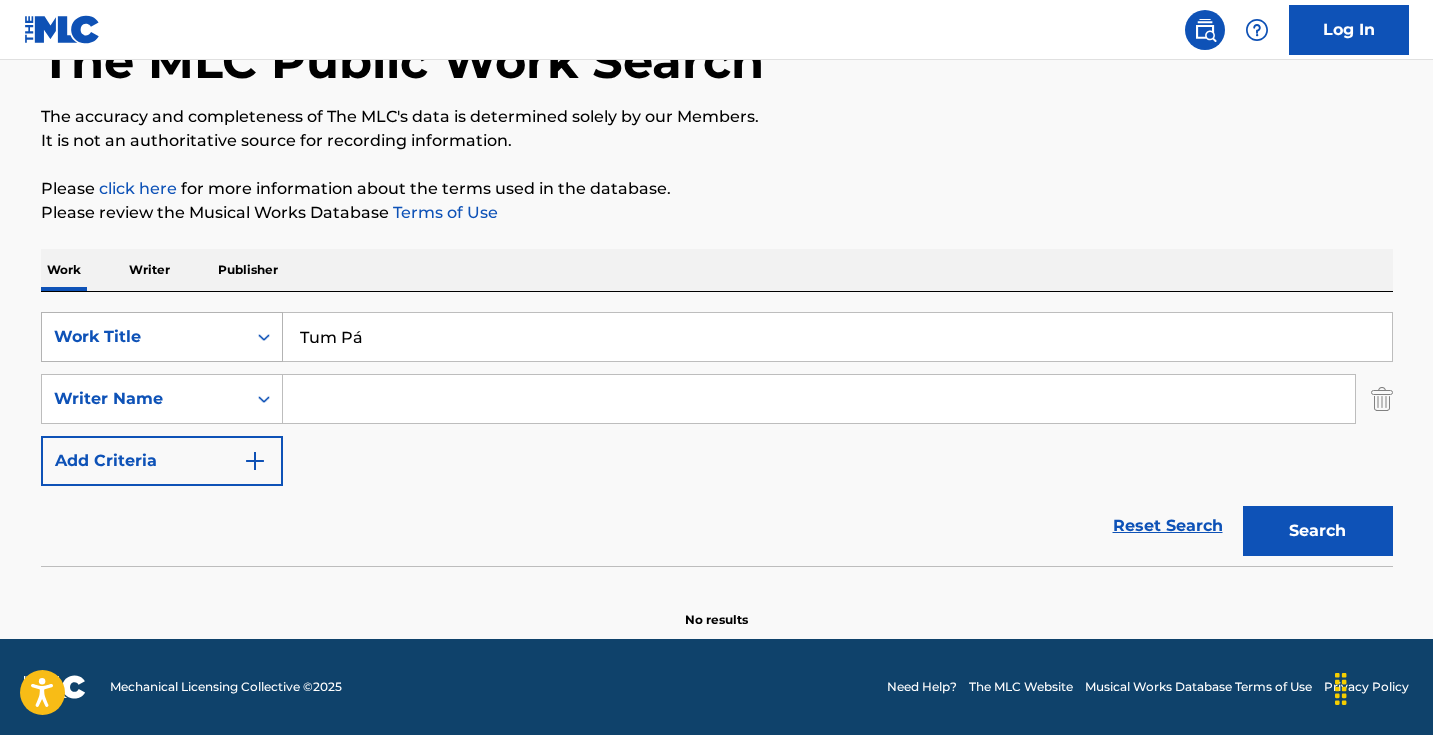 type on "Tum Pá" 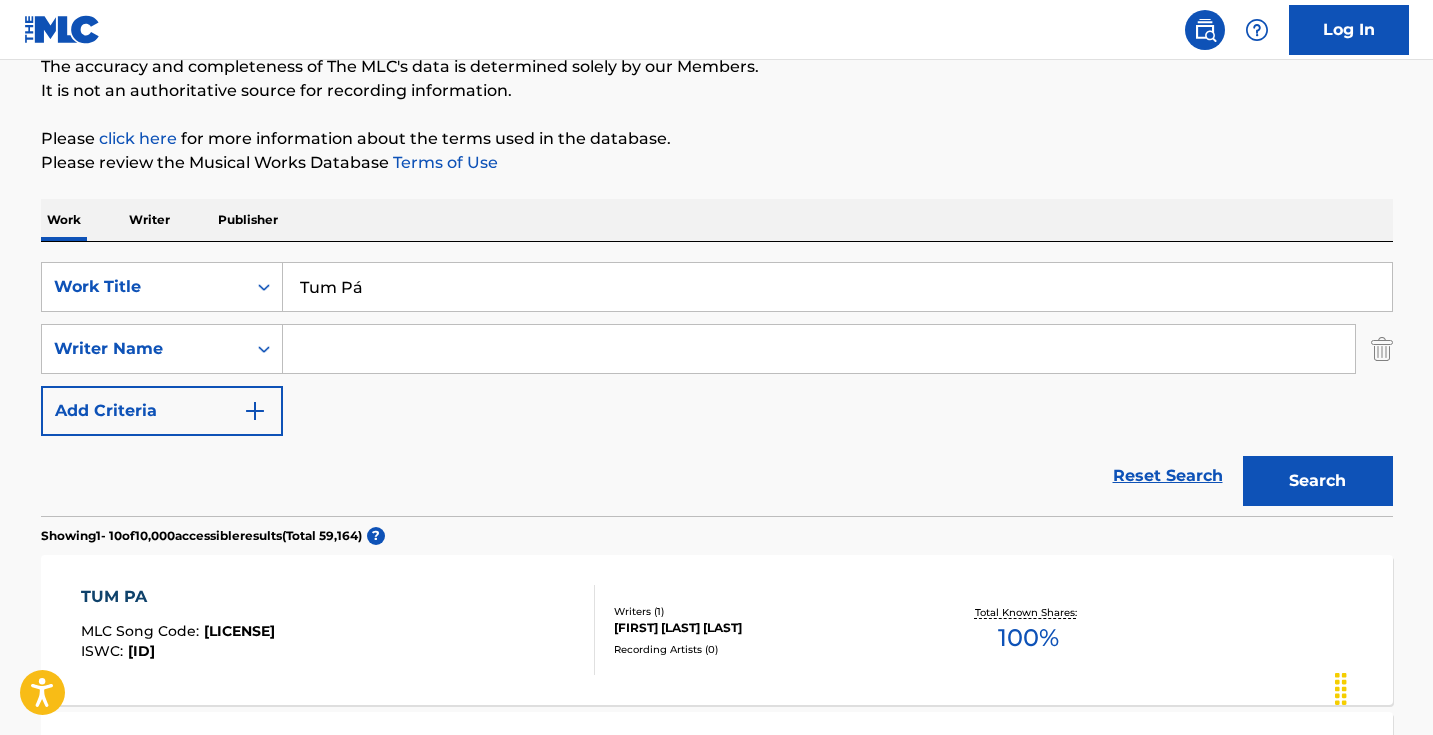 scroll, scrollTop: 48, scrollLeft: 0, axis: vertical 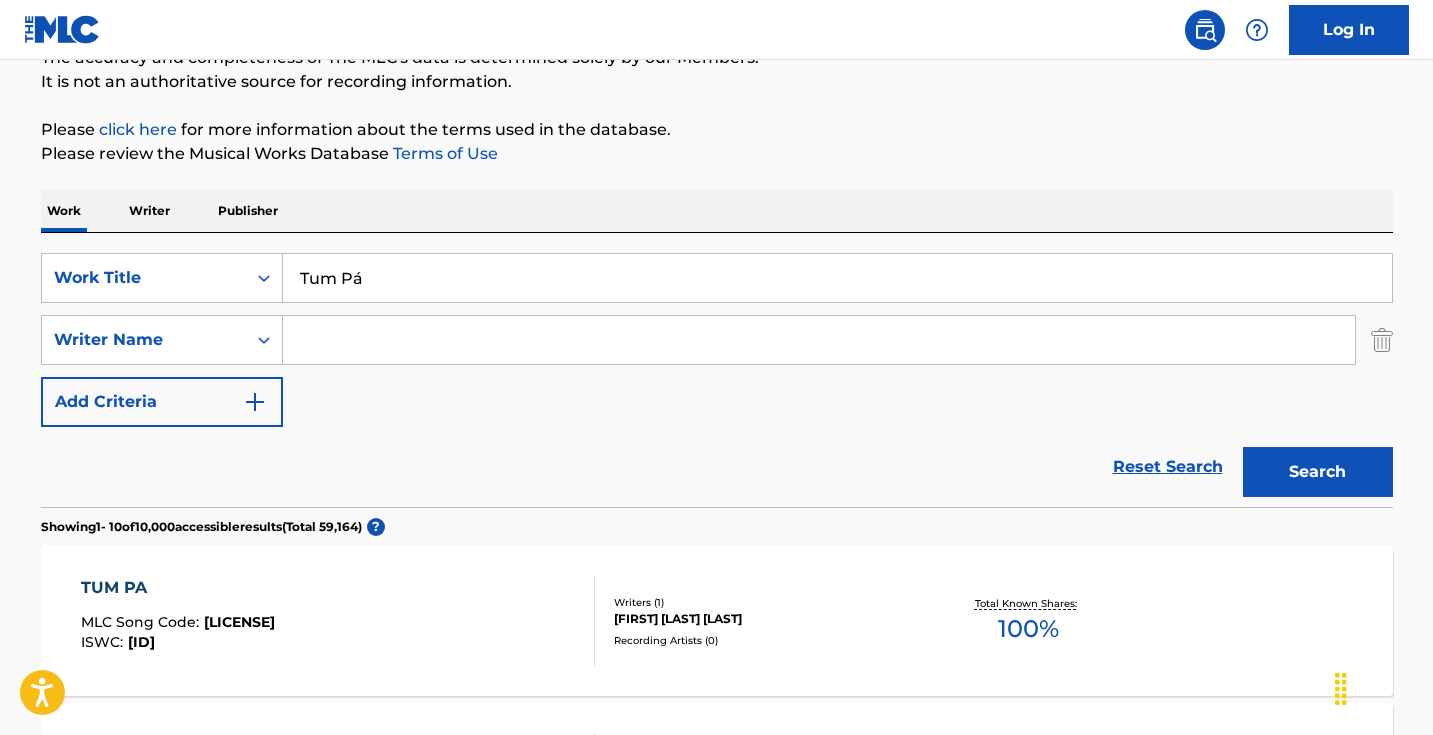 click at bounding box center (819, 340) 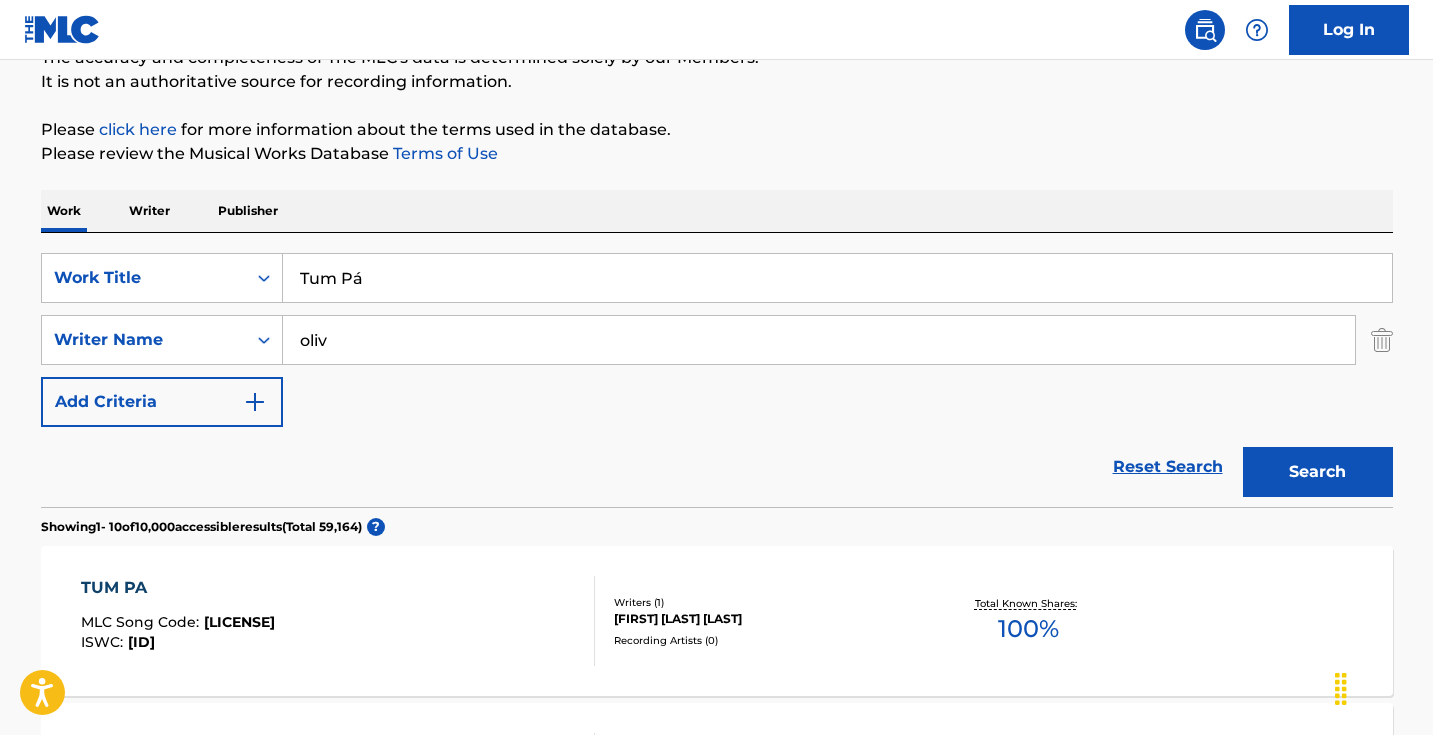 click on "Search" at bounding box center (1318, 472) 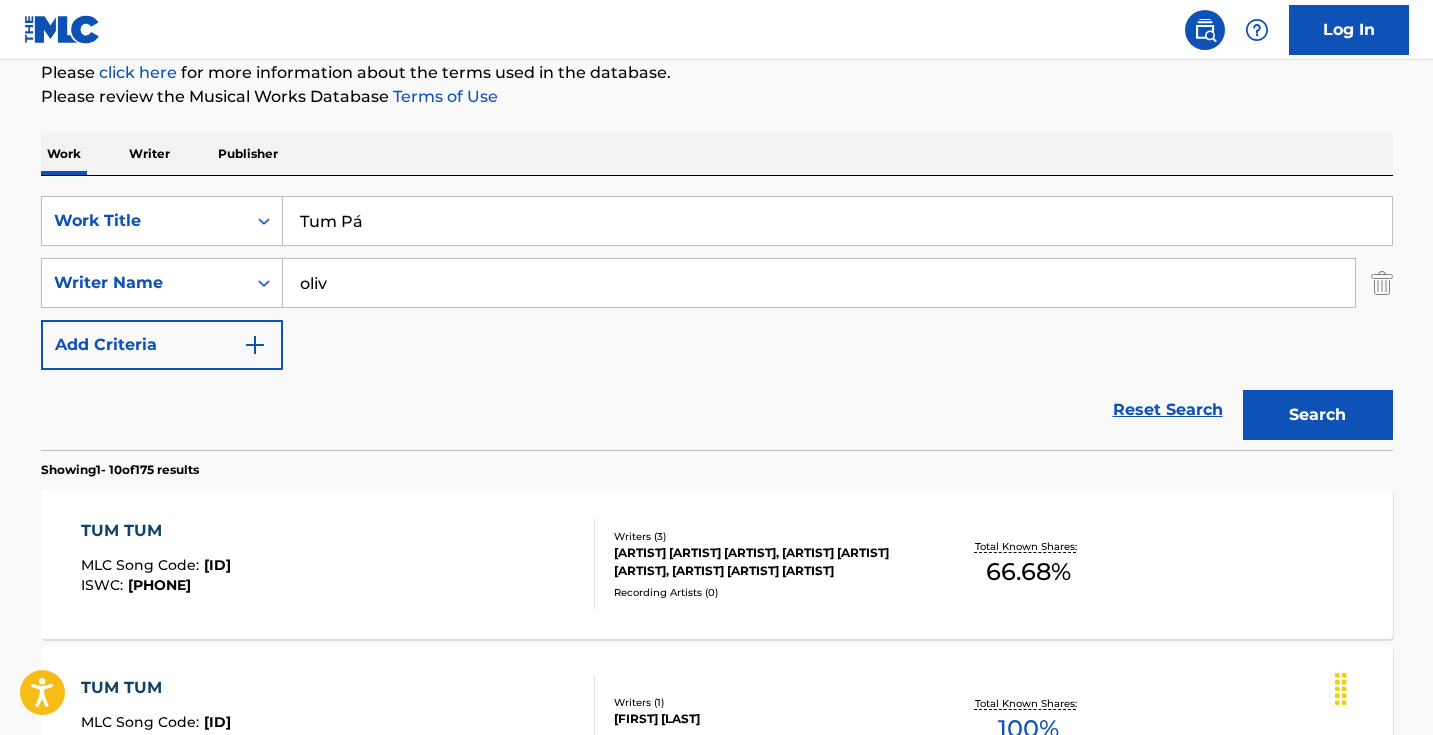 scroll, scrollTop: 251, scrollLeft: 0, axis: vertical 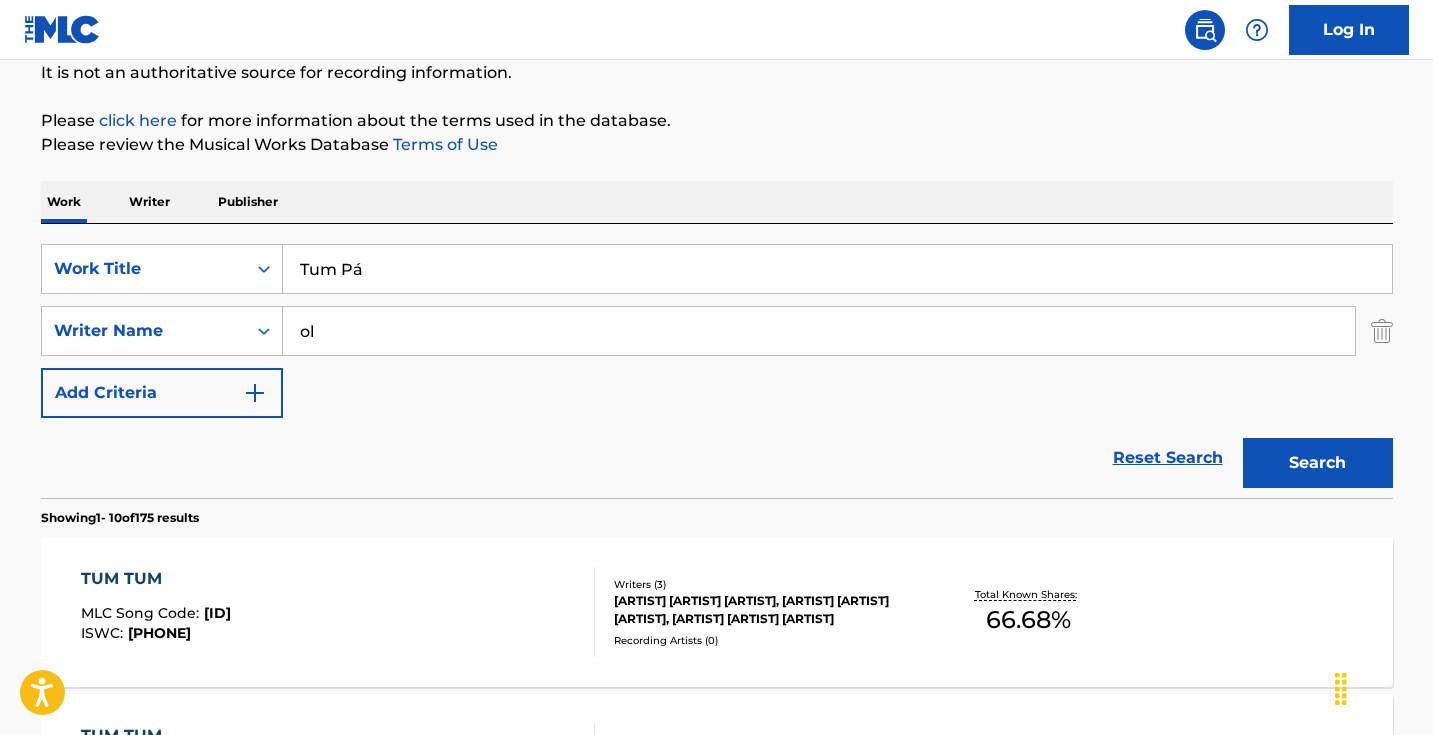 type on "o" 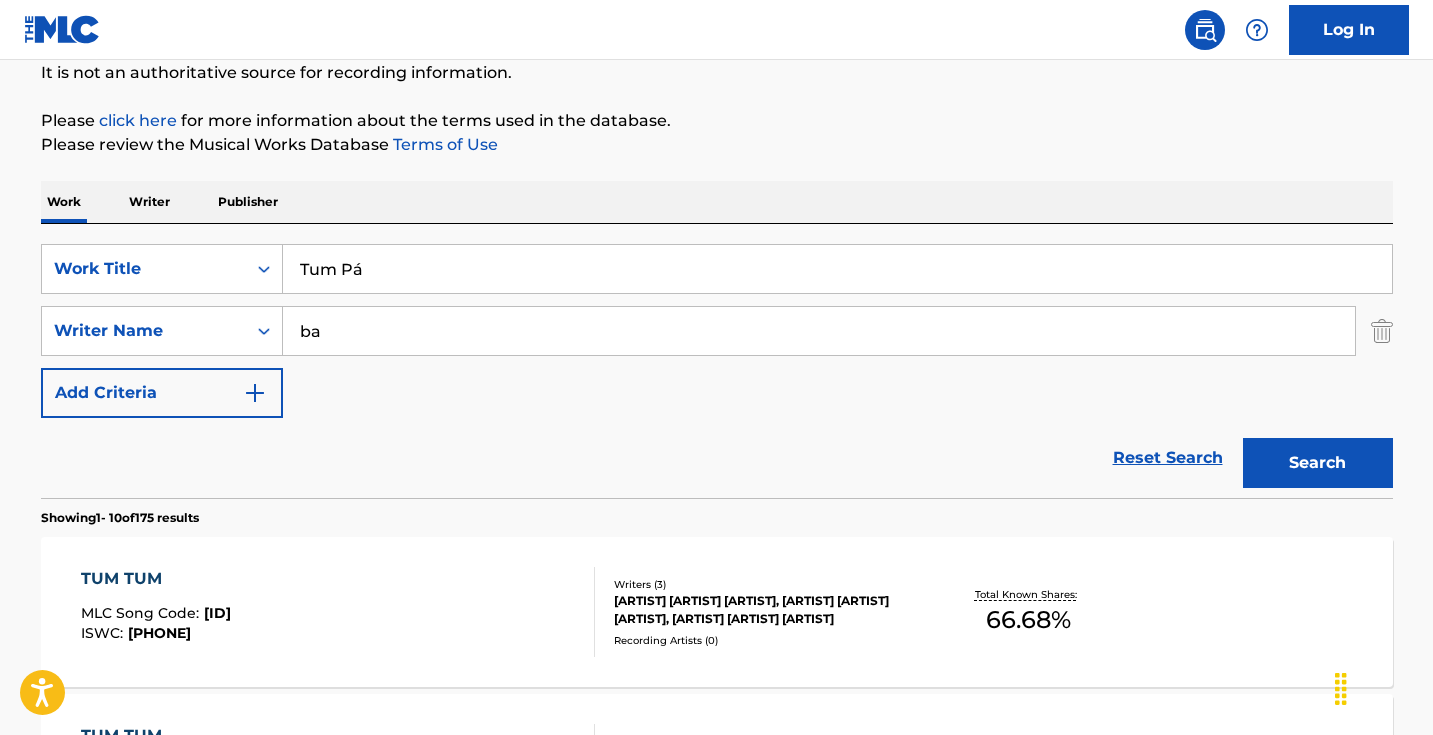 click on "Search" at bounding box center (1318, 463) 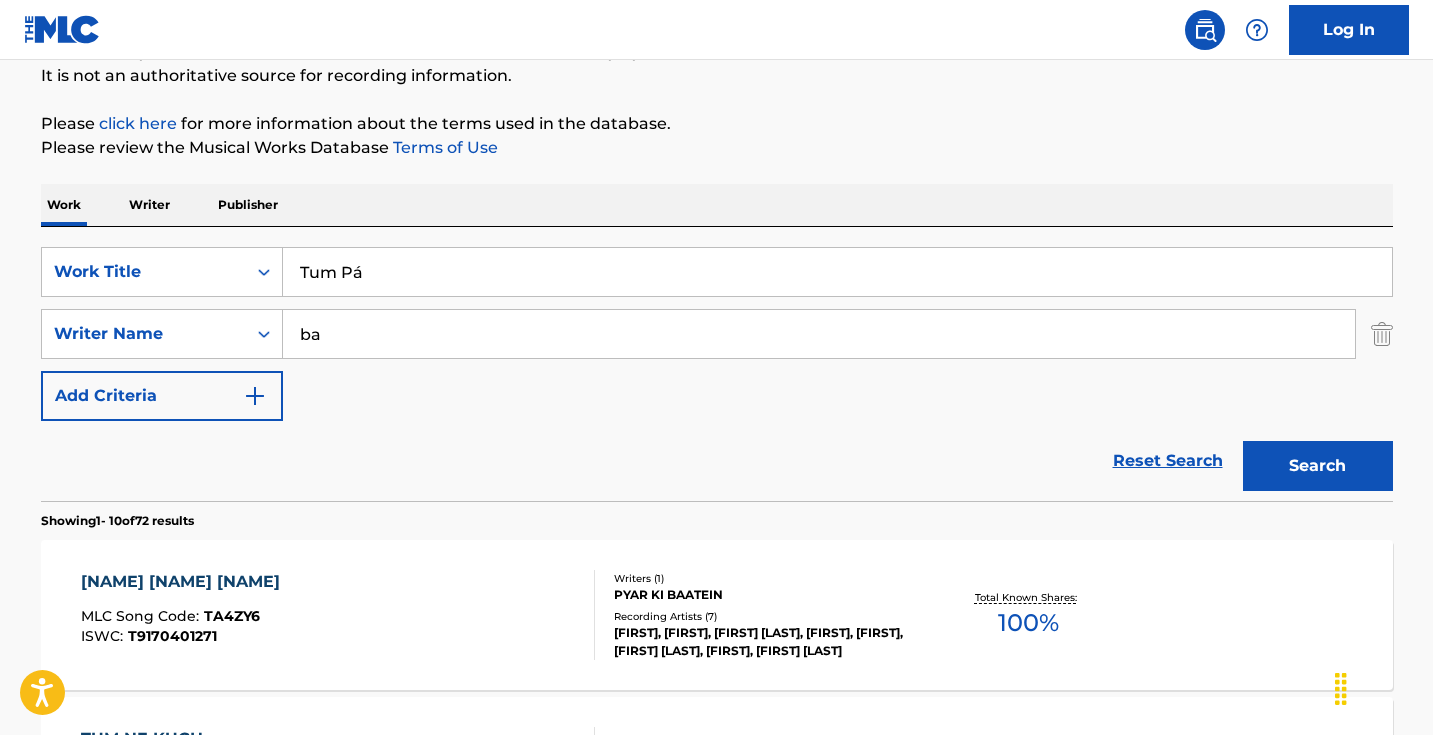 click on "ba" at bounding box center (819, 334) 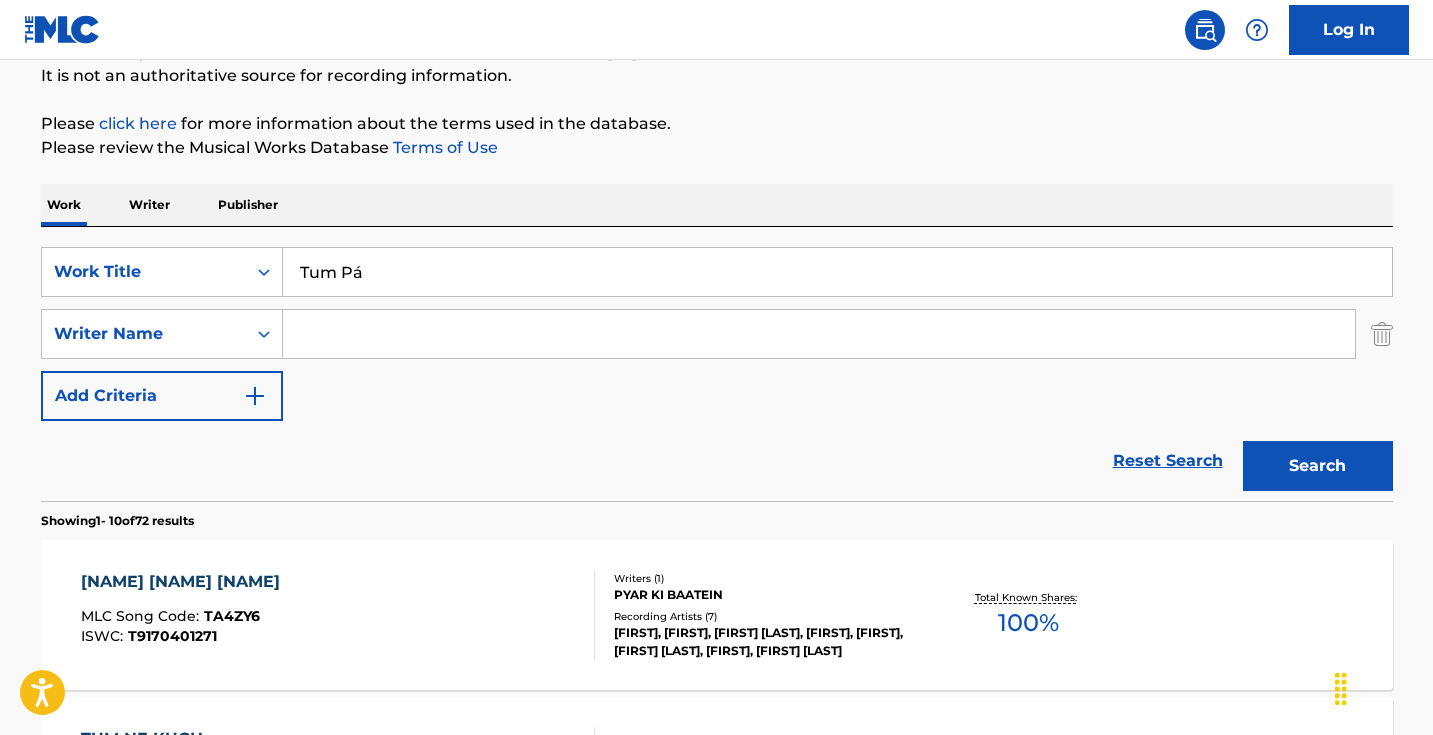 type 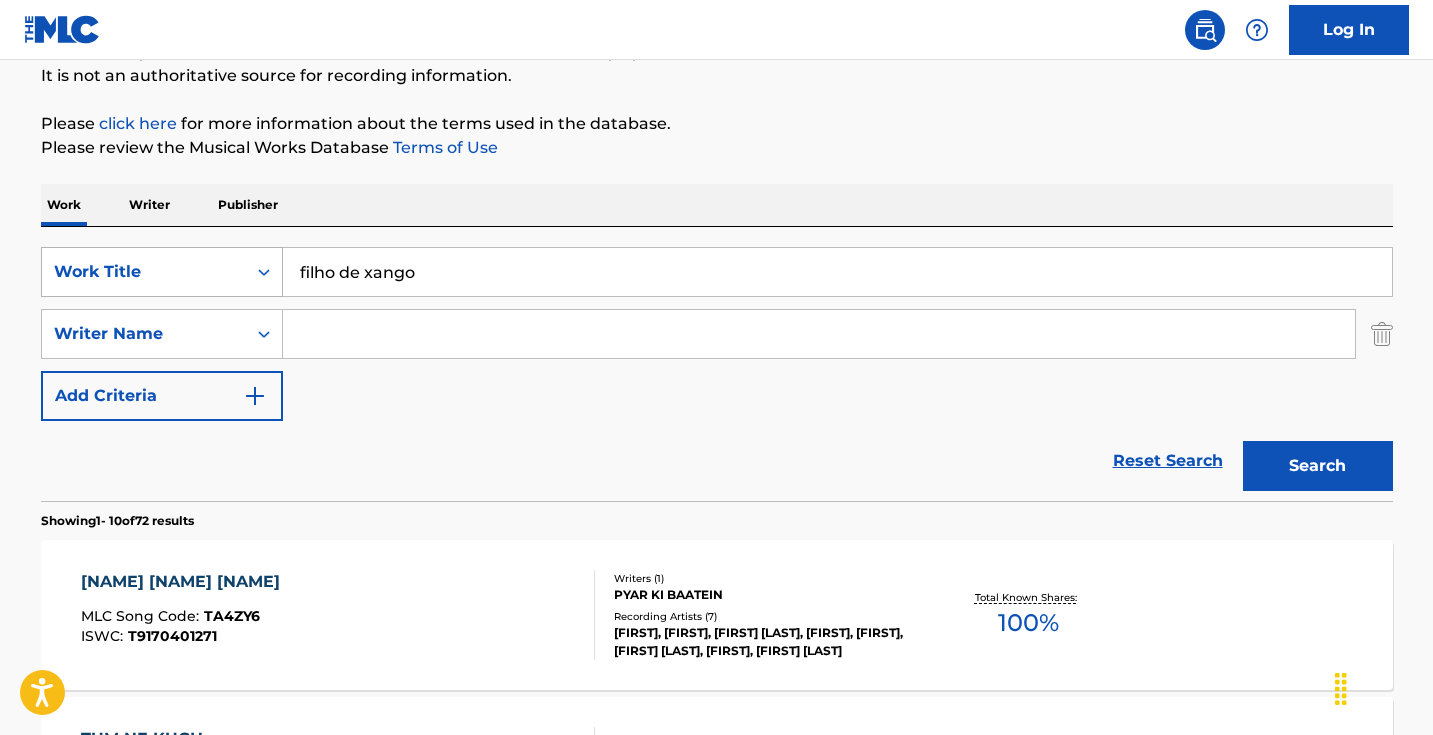drag, startPoint x: 370, startPoint y: 273, endPoint x: 274, endPoint y: 273, distance: 96 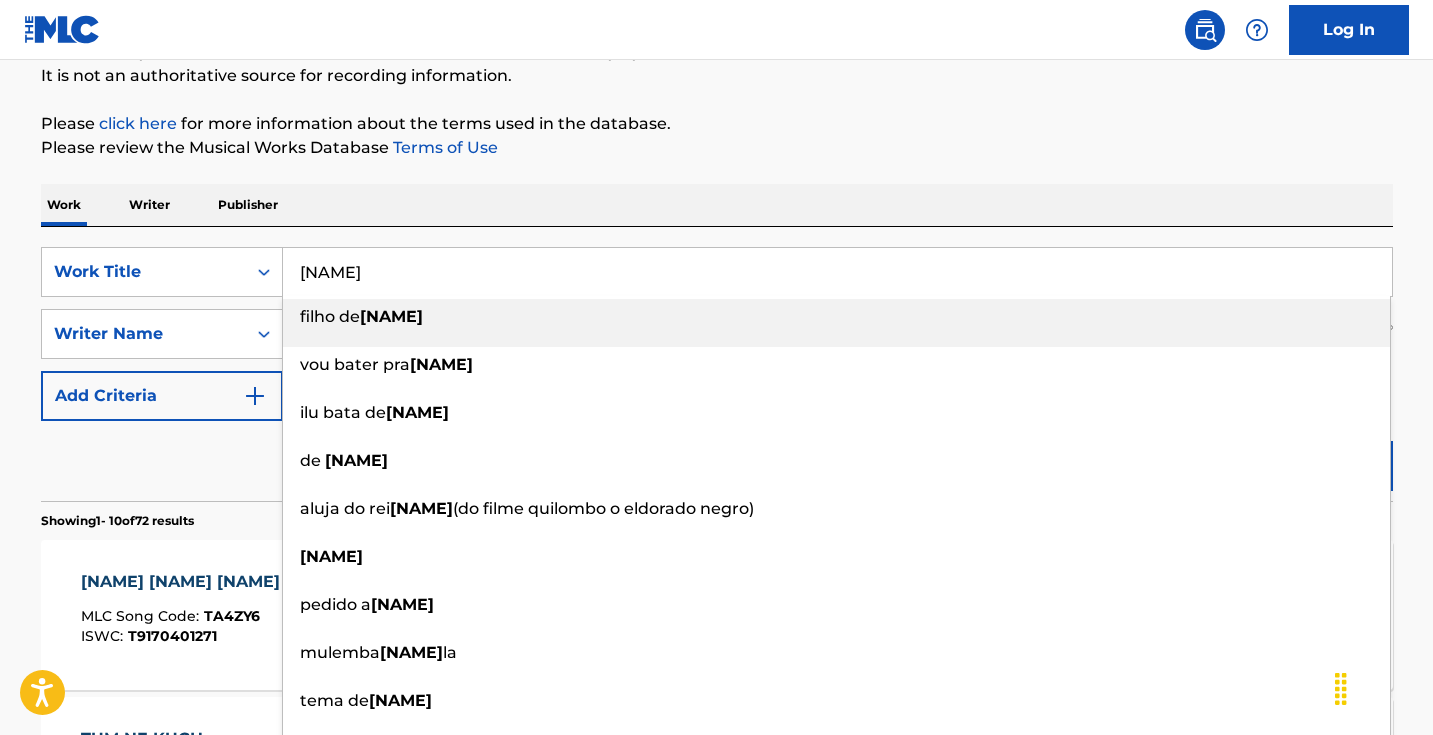 type on "[NAME]" 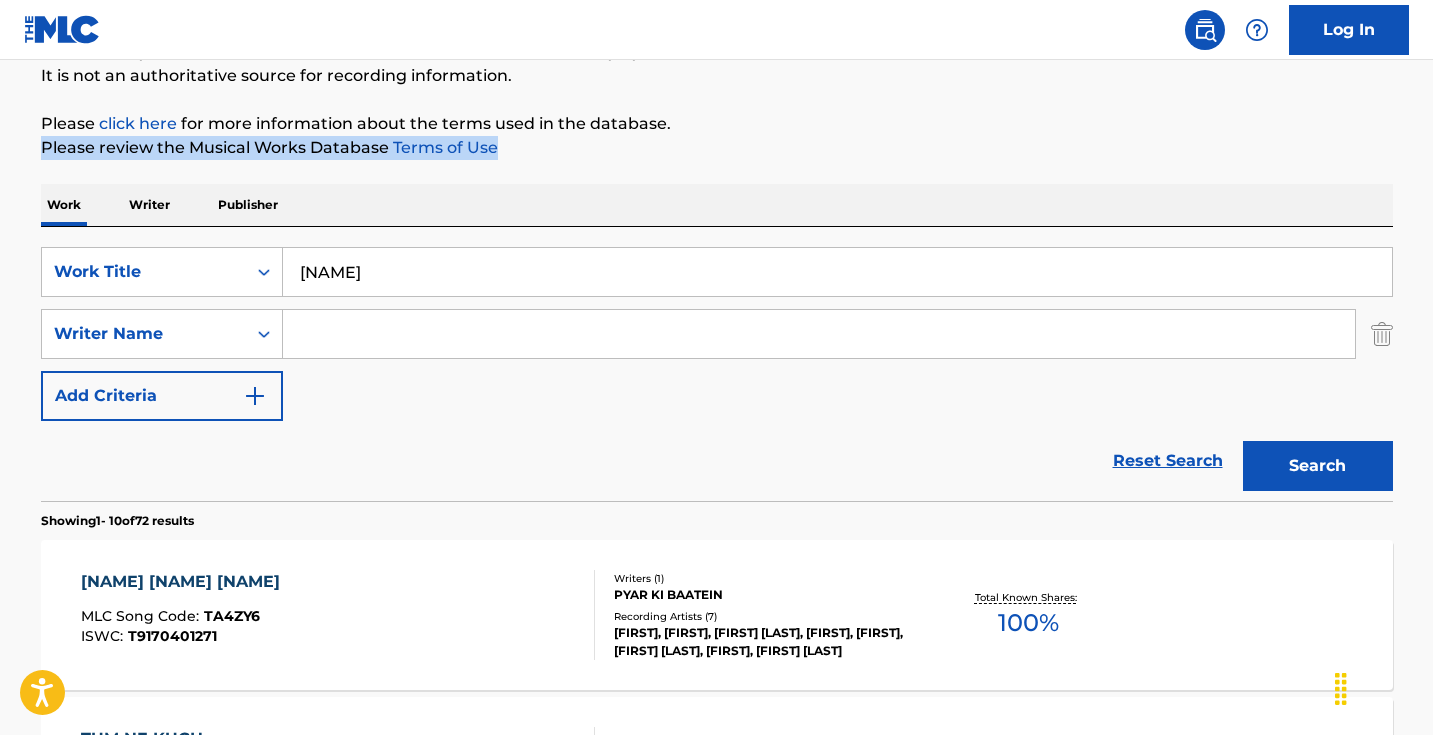 click on "TUM BEWAFAA HO MLC Song Code : TA4ZY6 ISWC : T9170401271 Writers ( 1 ) PYAR KI BAATEIN Recording Artists ( 7 ) RIKKEE, RIKKEE, [NAME], RIKKEE, RIKKEE, [NAME], RIKKEE, [NAME] Total Known Shares: 100 % TUM NE KUCH MLC Song Code : TA4DT1 ISWC : T3006969473 Writers ( 1 ) PYAR KI BAATEIN Recording Artists ( 0 ) Total Known Shares: 25 % TUM NE KUCH MLC Song Code : TVAYNM ISWC : Writers ( 3 ) PYAR KI BAATEIN, [NAME], [NAME] Recording Artists (" at bounding box center (717, 1059) 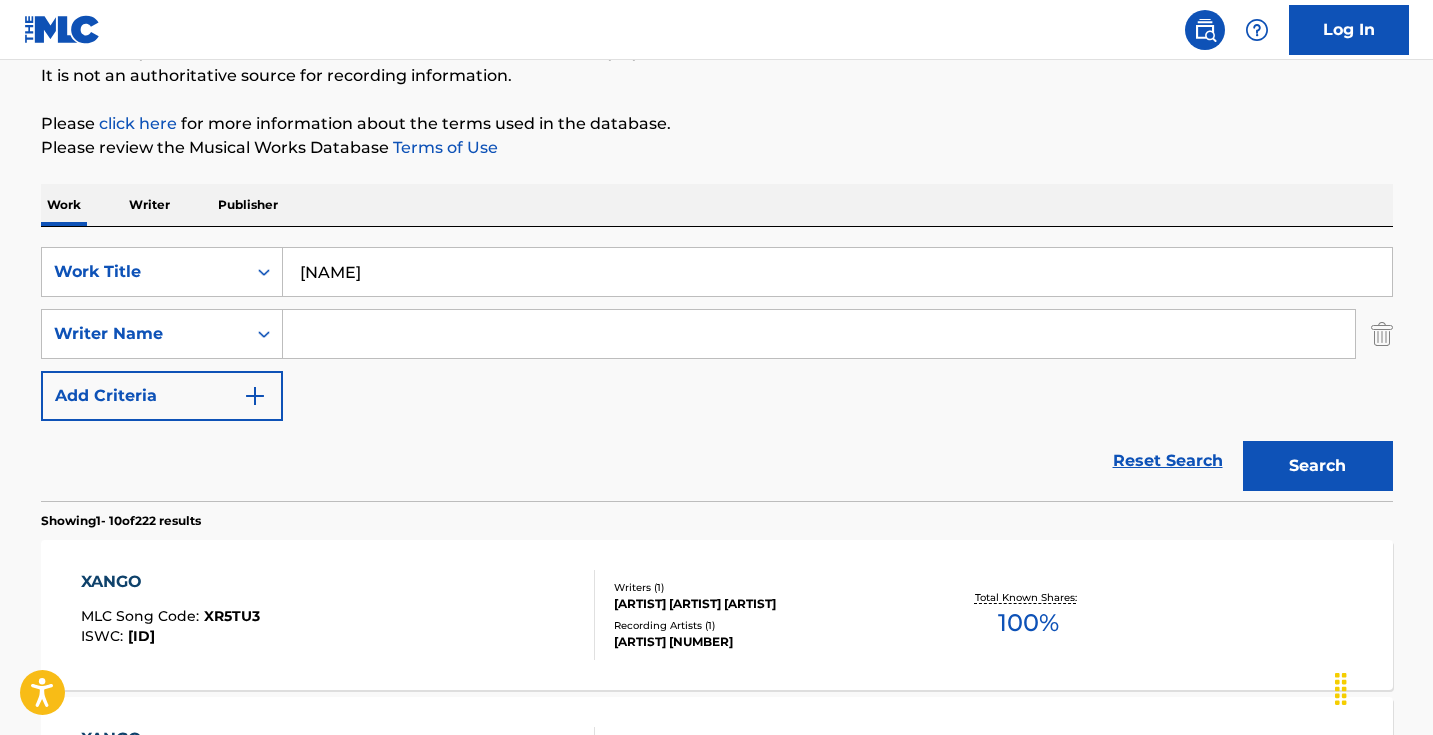 click on "Reset Search Search" at bounding box center (717, 461) 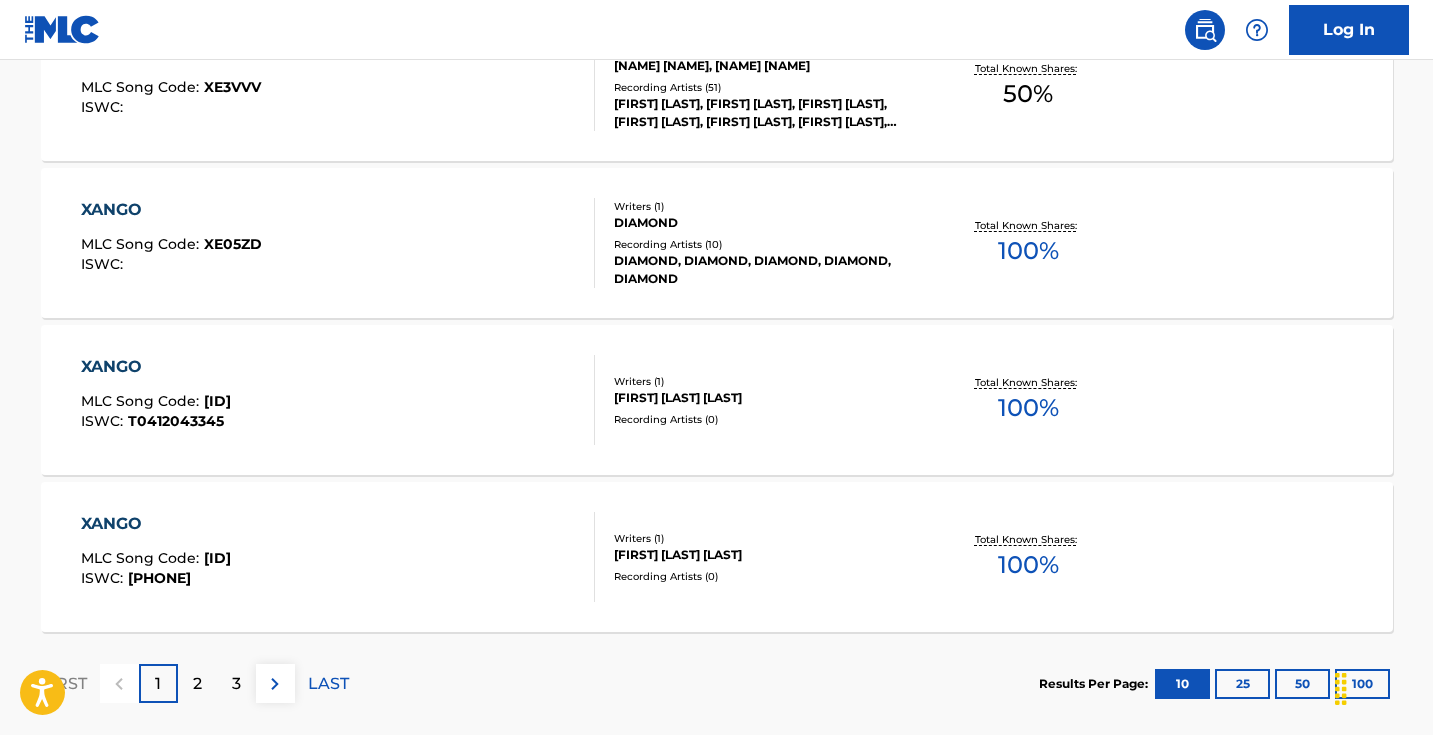 scroll, scrollTop: 1672, scrollLeft: 0, axis: vertical 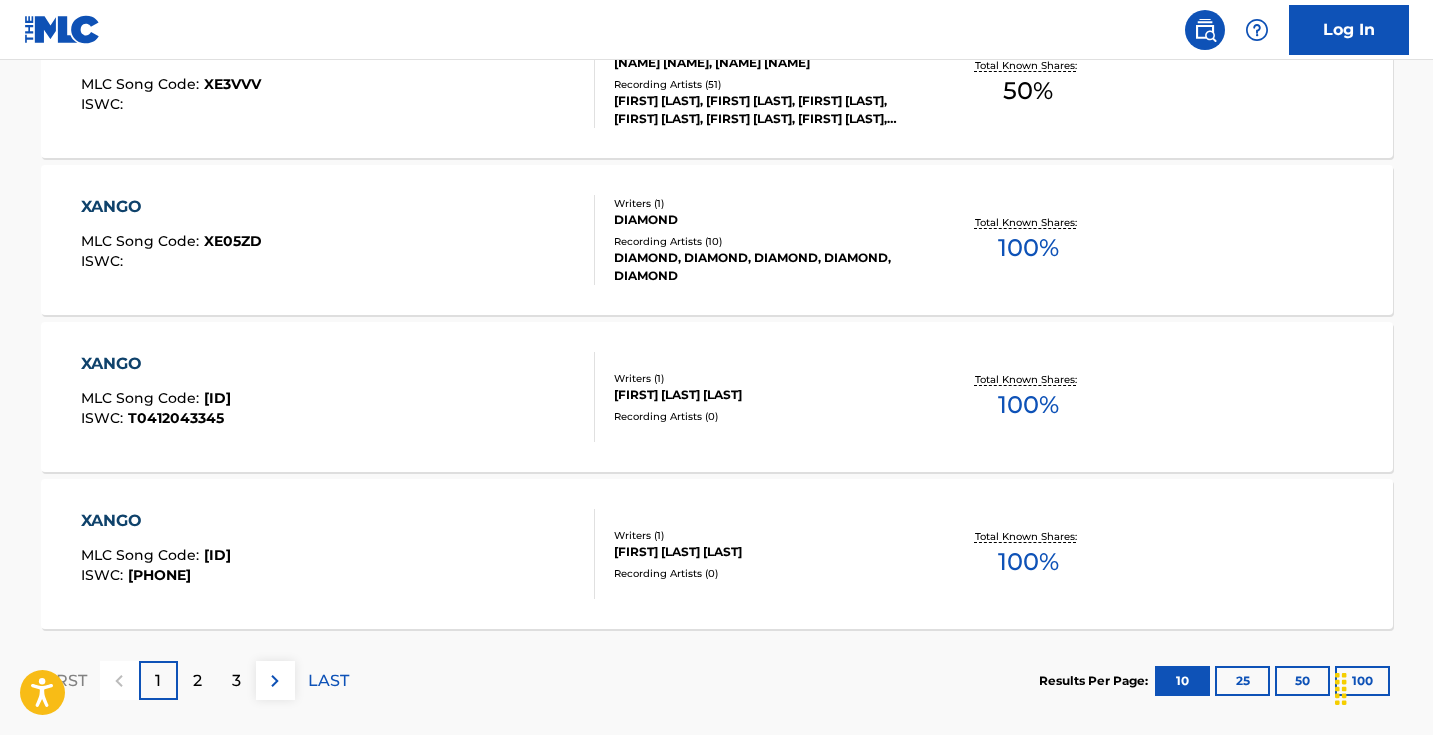 click at bounding box center (275, 681) 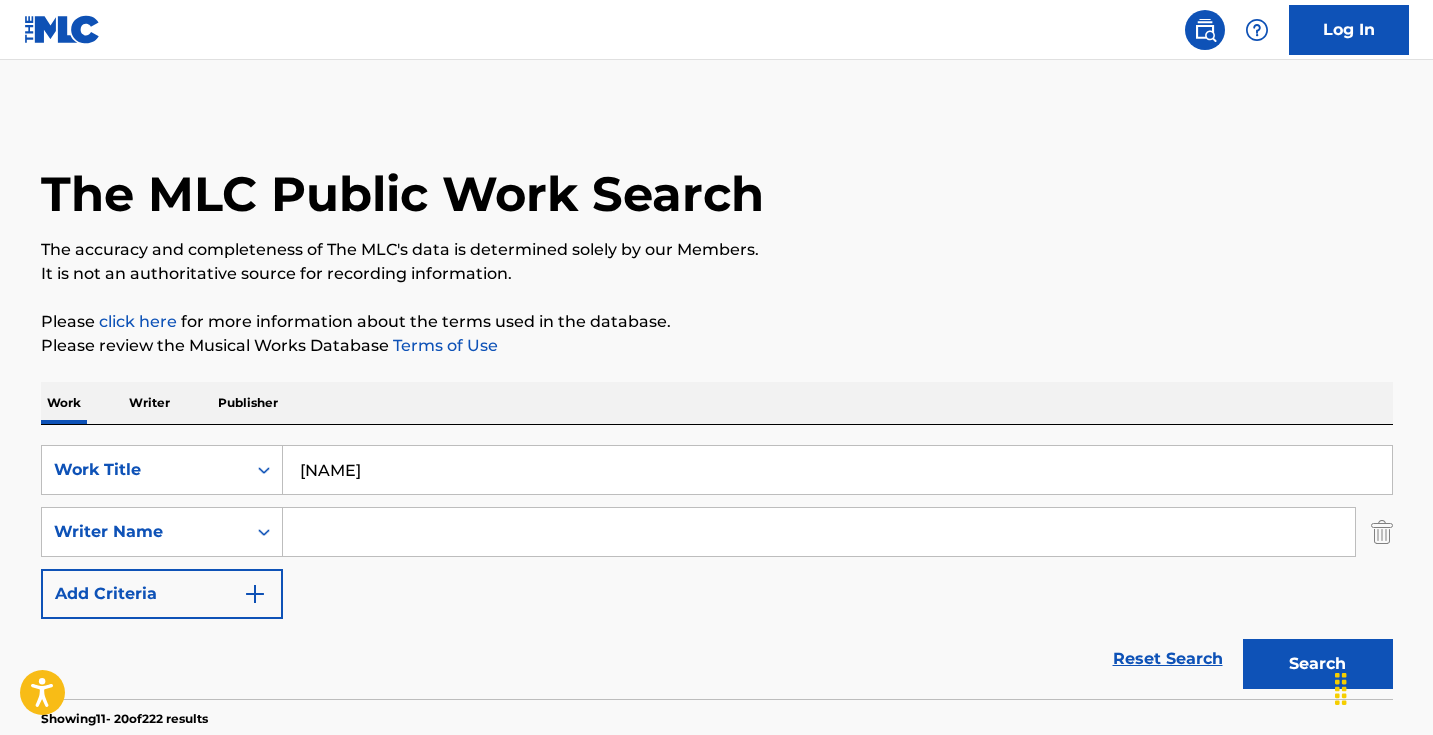 scroll, scrollTop: 0, scrollLeft: 0, axis: both 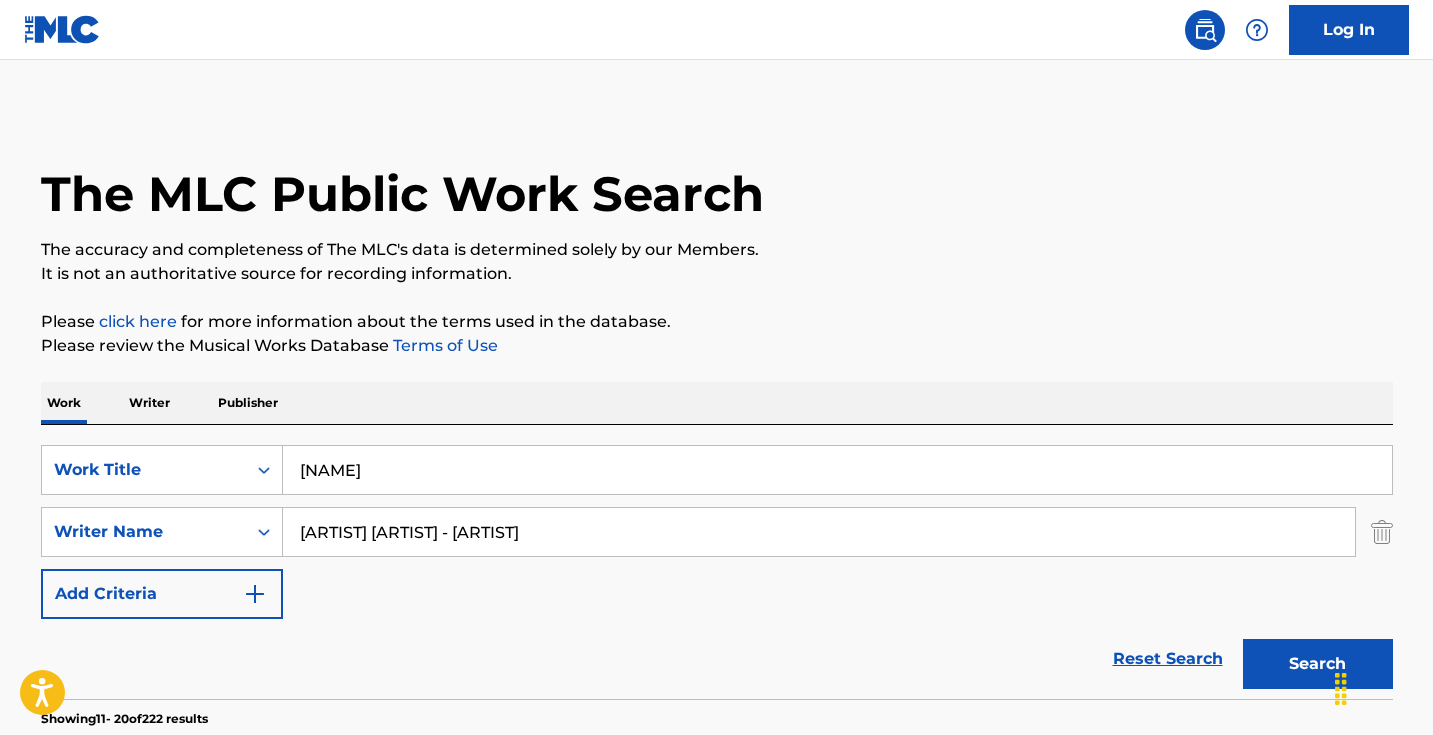 drag, startPoint x: 600, startPoint y: 527, endPoint x: 317, endPoint y: 527, distance: 283 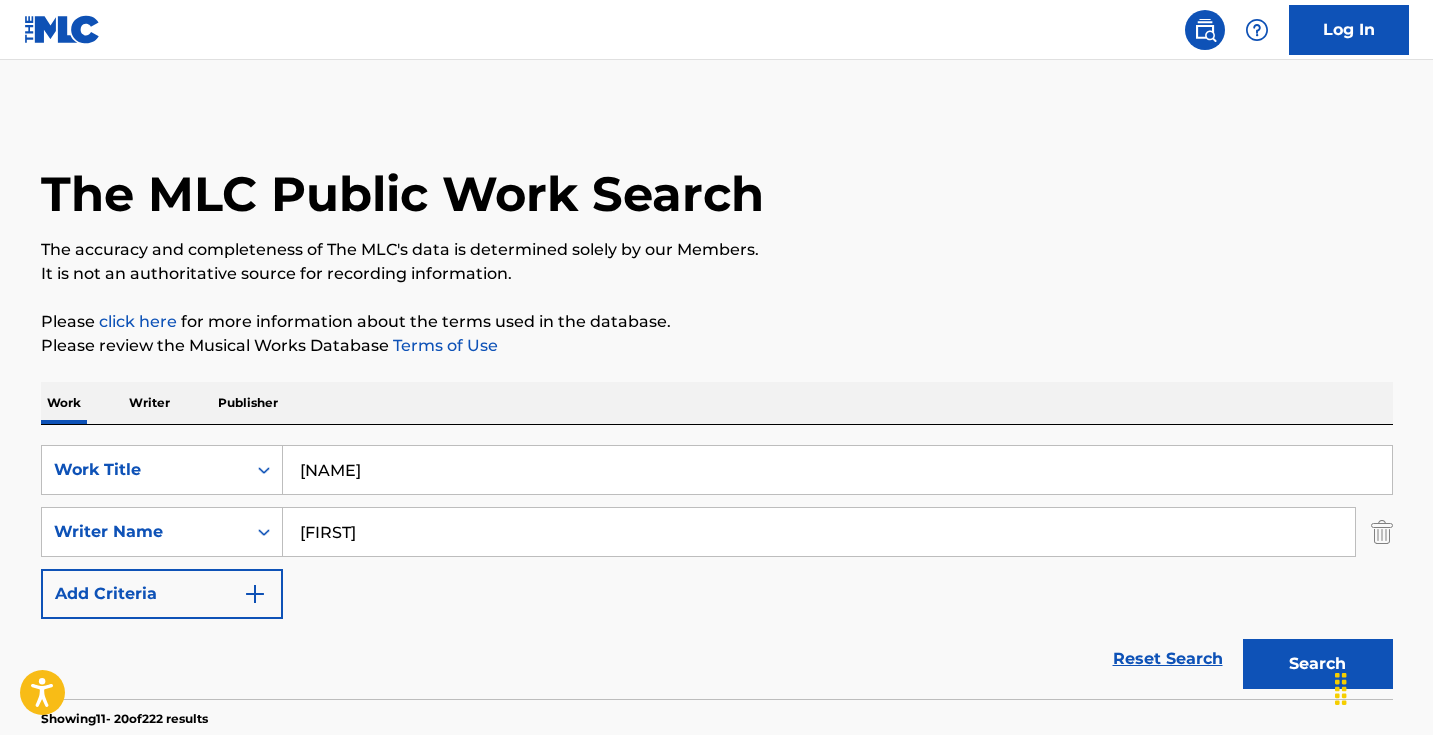 type on "[FIRST]" 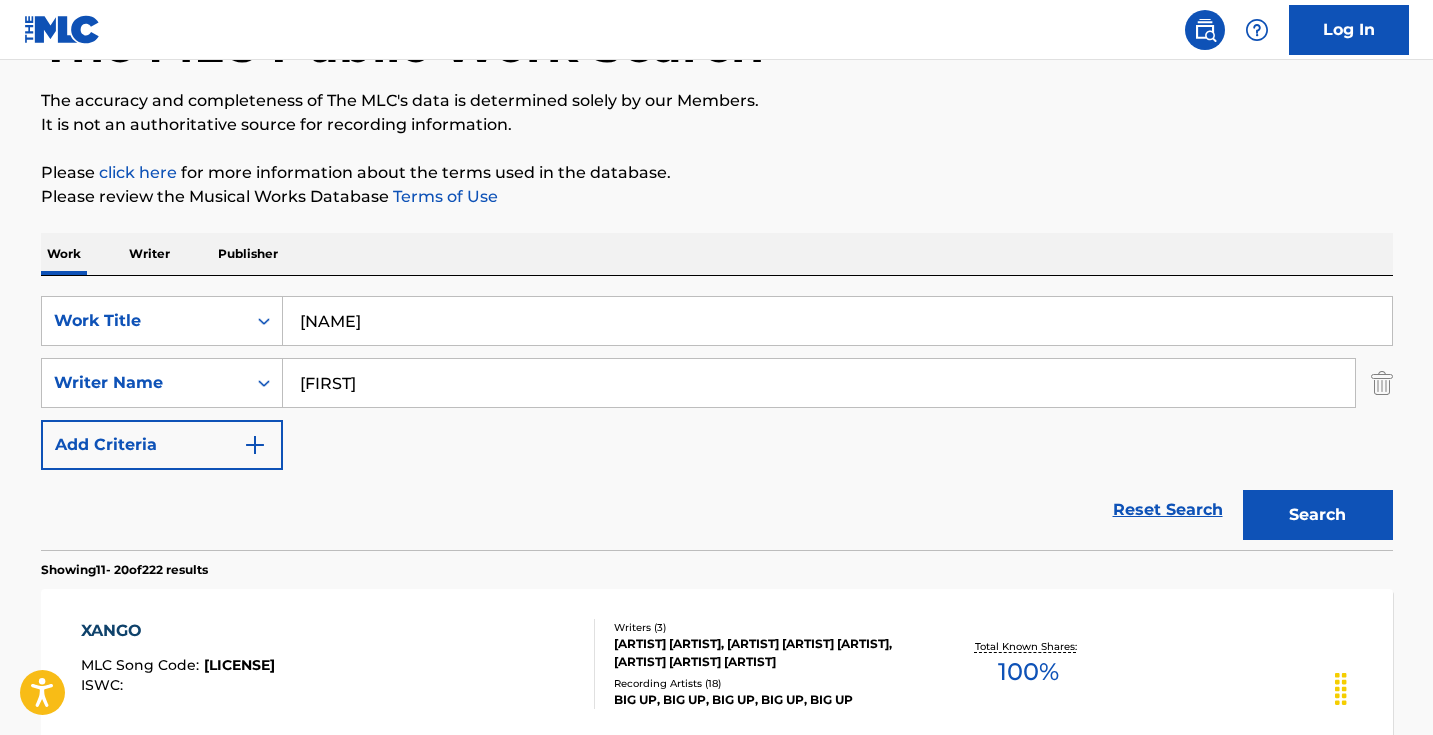 click on "Search" at bounding box center [1318, 515] 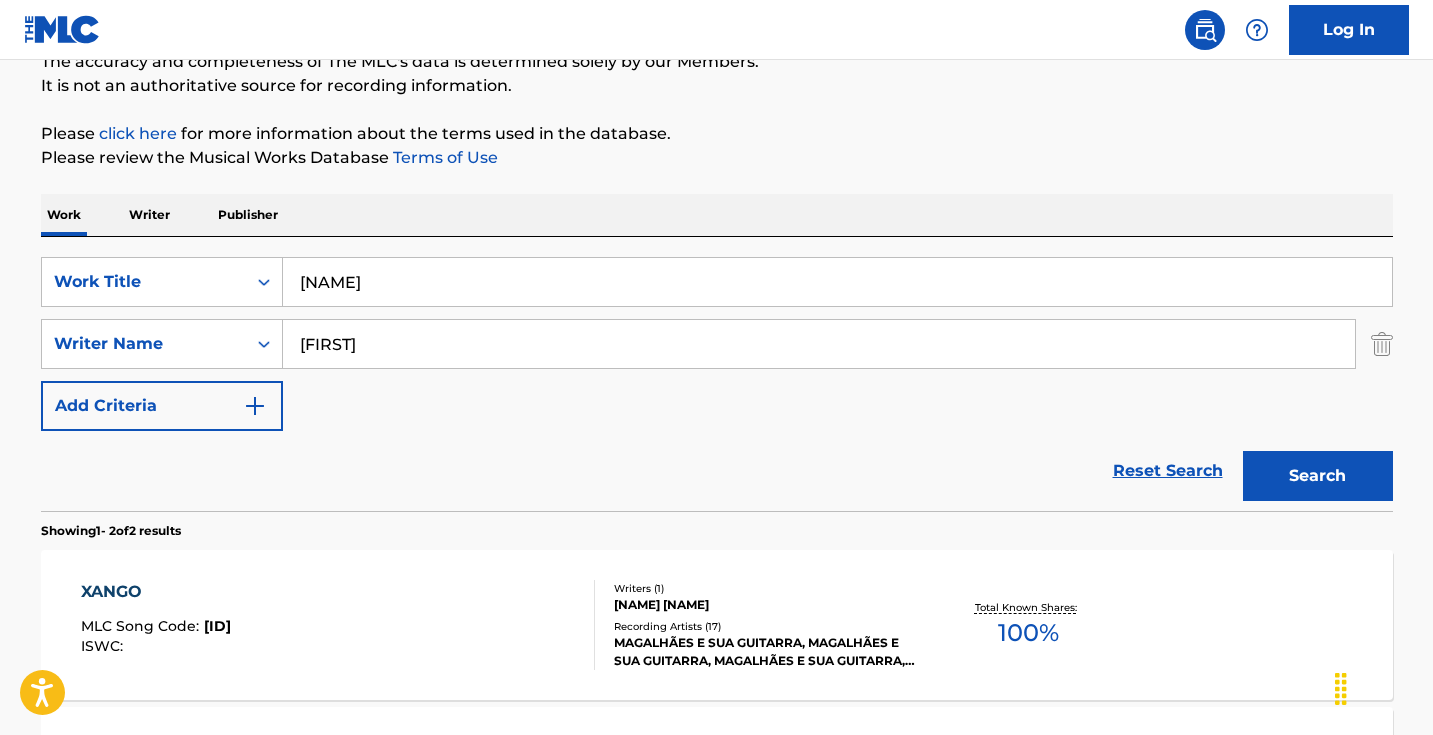 scroll, scrollTop: 281, scrollLeft: 0, axis: vertical 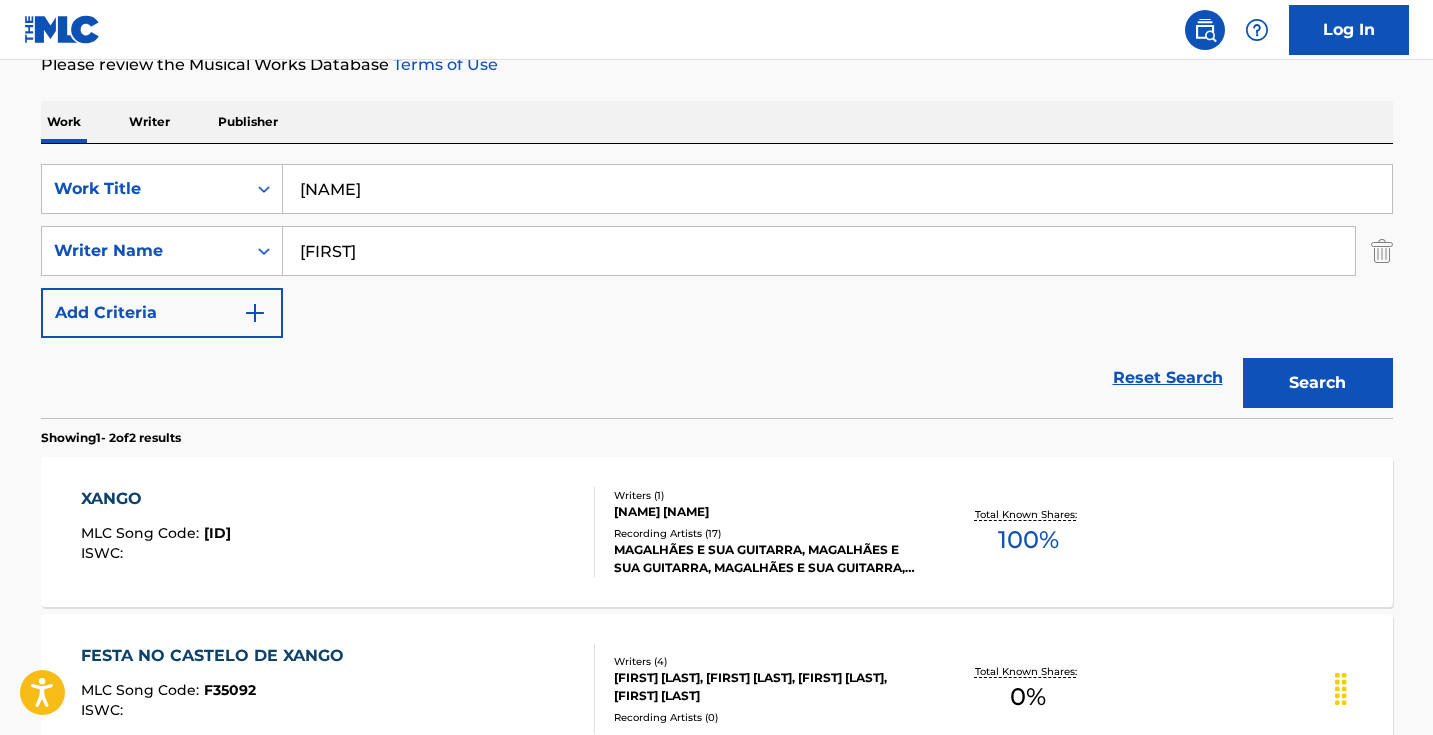 click on "[ARTIST] [ID] [ARTIST] : [ID] [ARTIST] :" at bounding box center [338, 532] 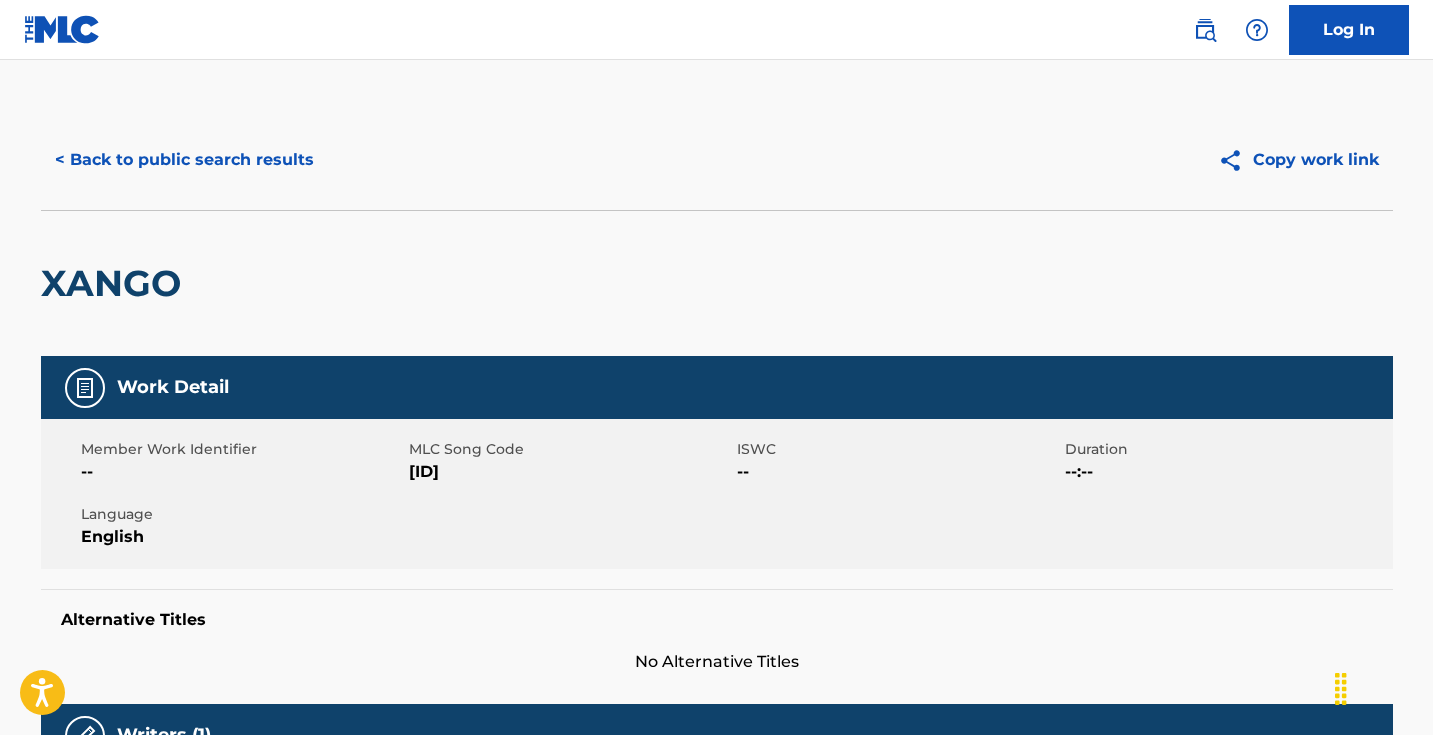 click on "[ID]" at bounding box center [570, 472] 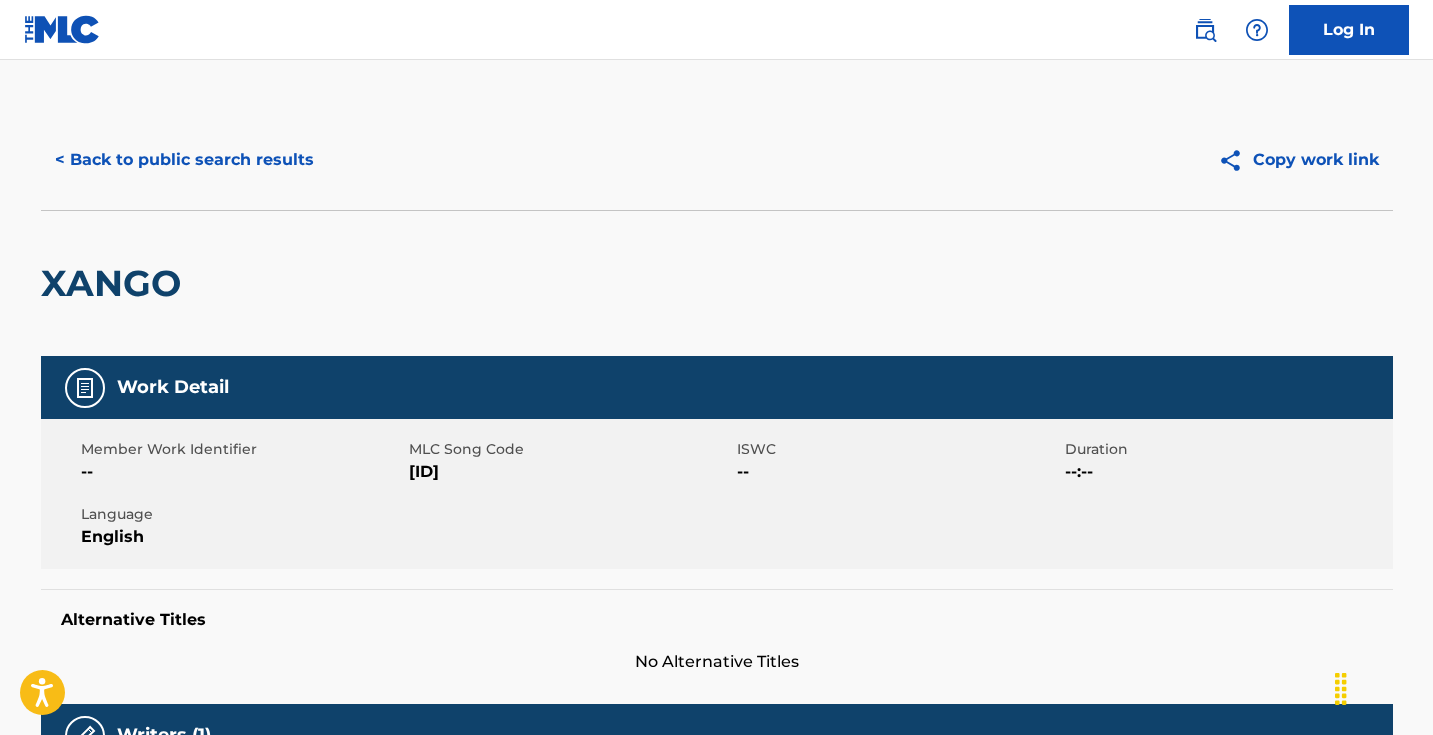 click on "< Back to public search results" at bounding box center [184, 160] 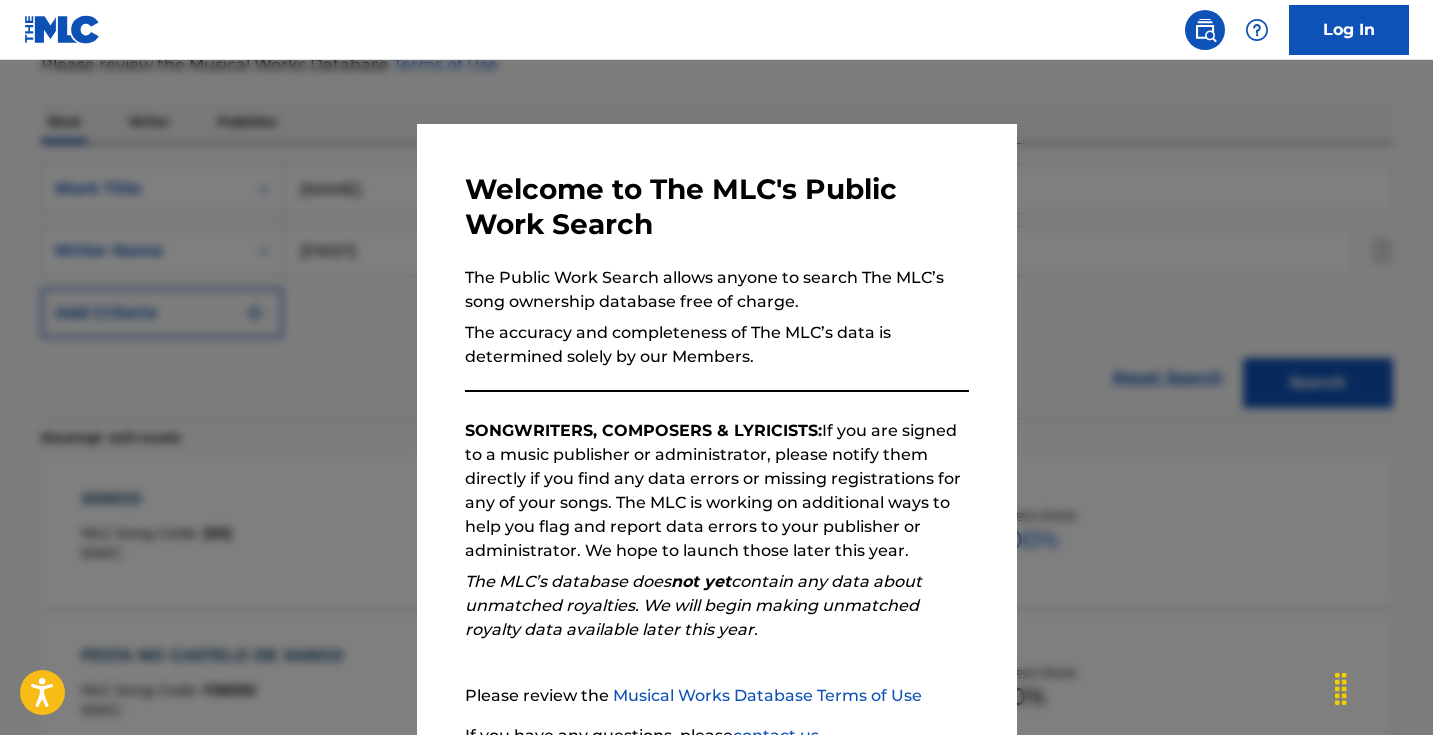 click at bounding box center [716, 427] 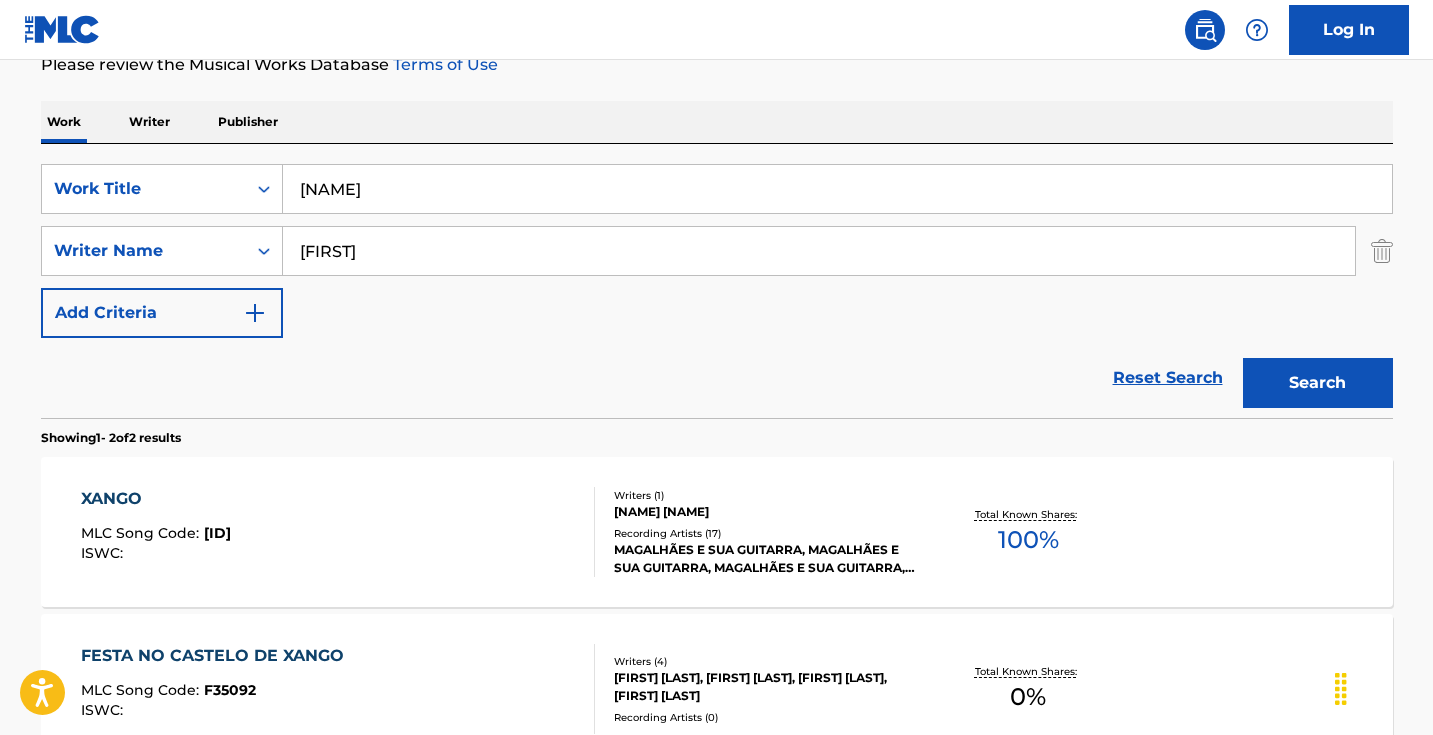 click on "[NAME]" at bounding box center (837, 189) 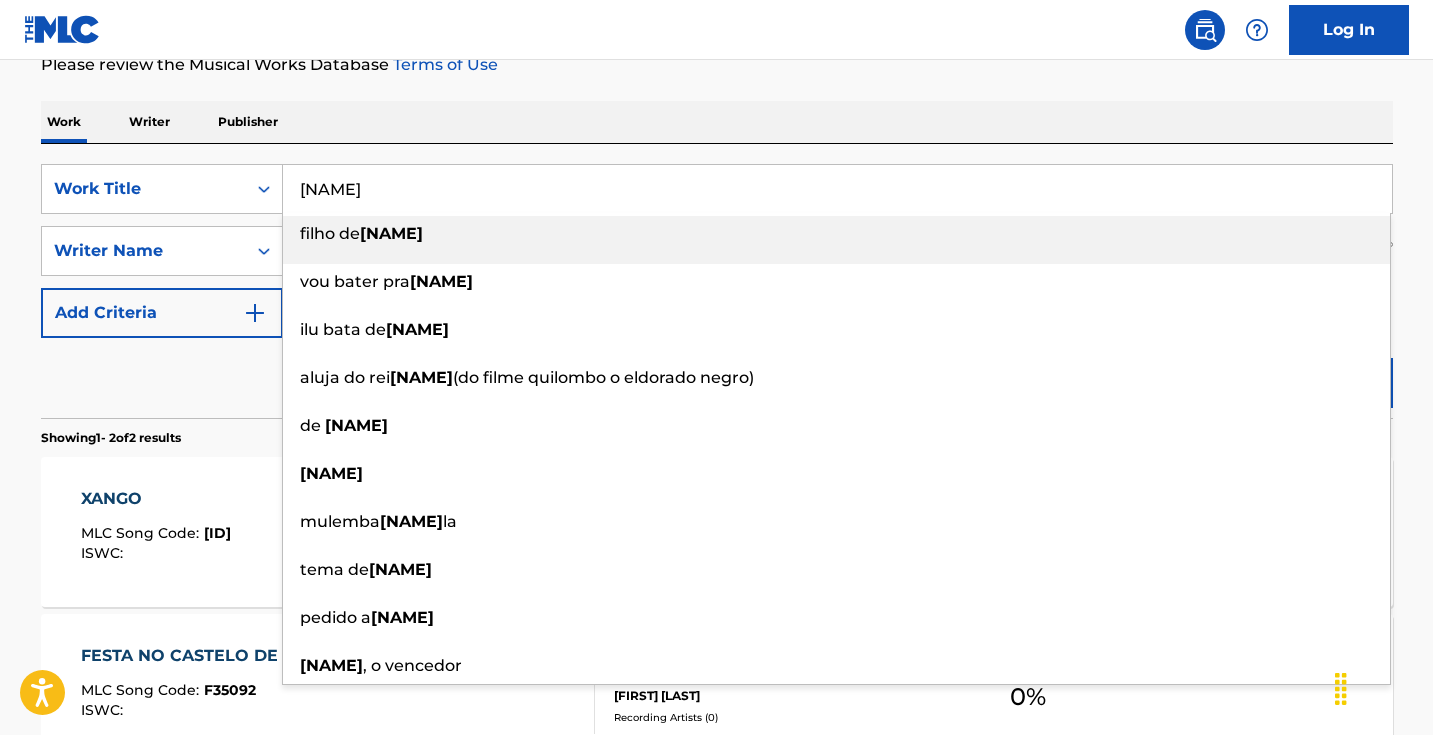 click on "[NAME]" at bounding box center (837, 189) 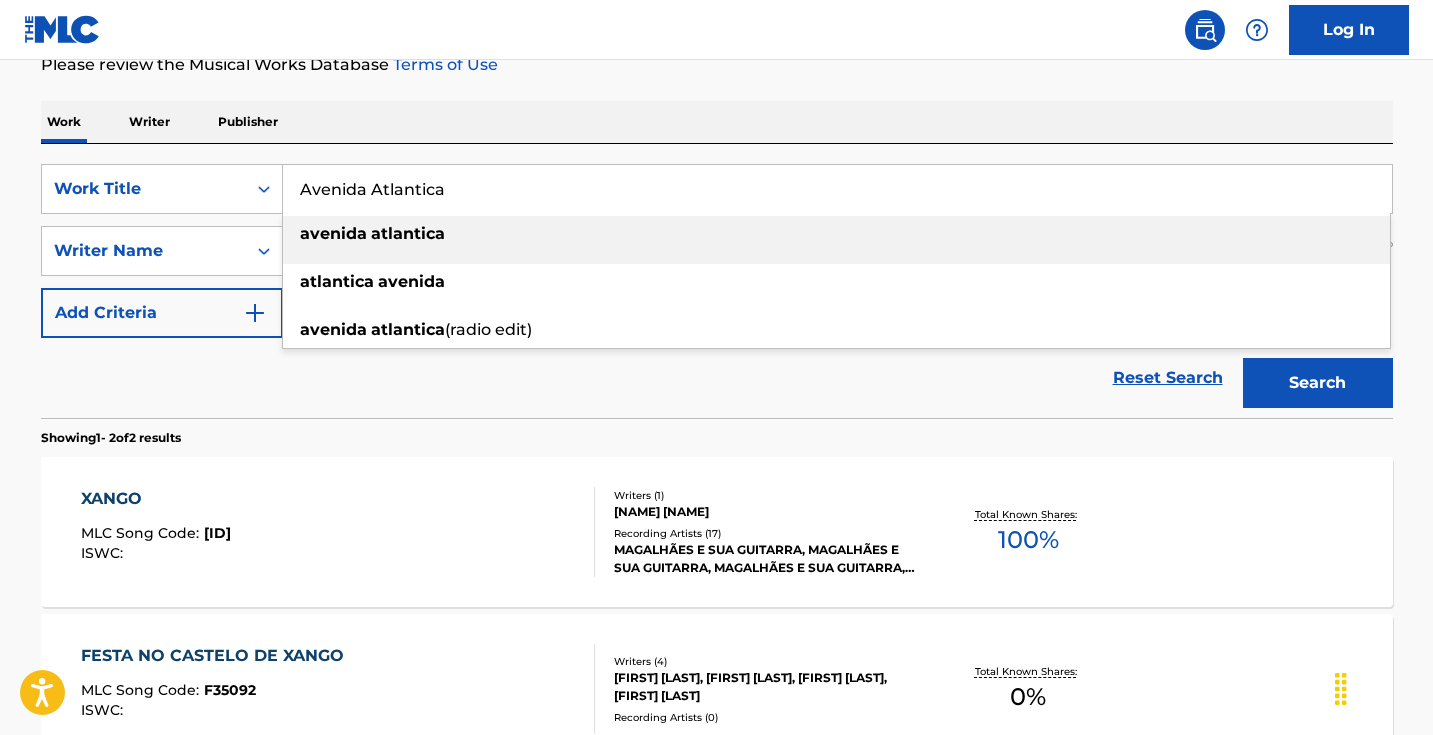 type on "Avenida Atlantica" 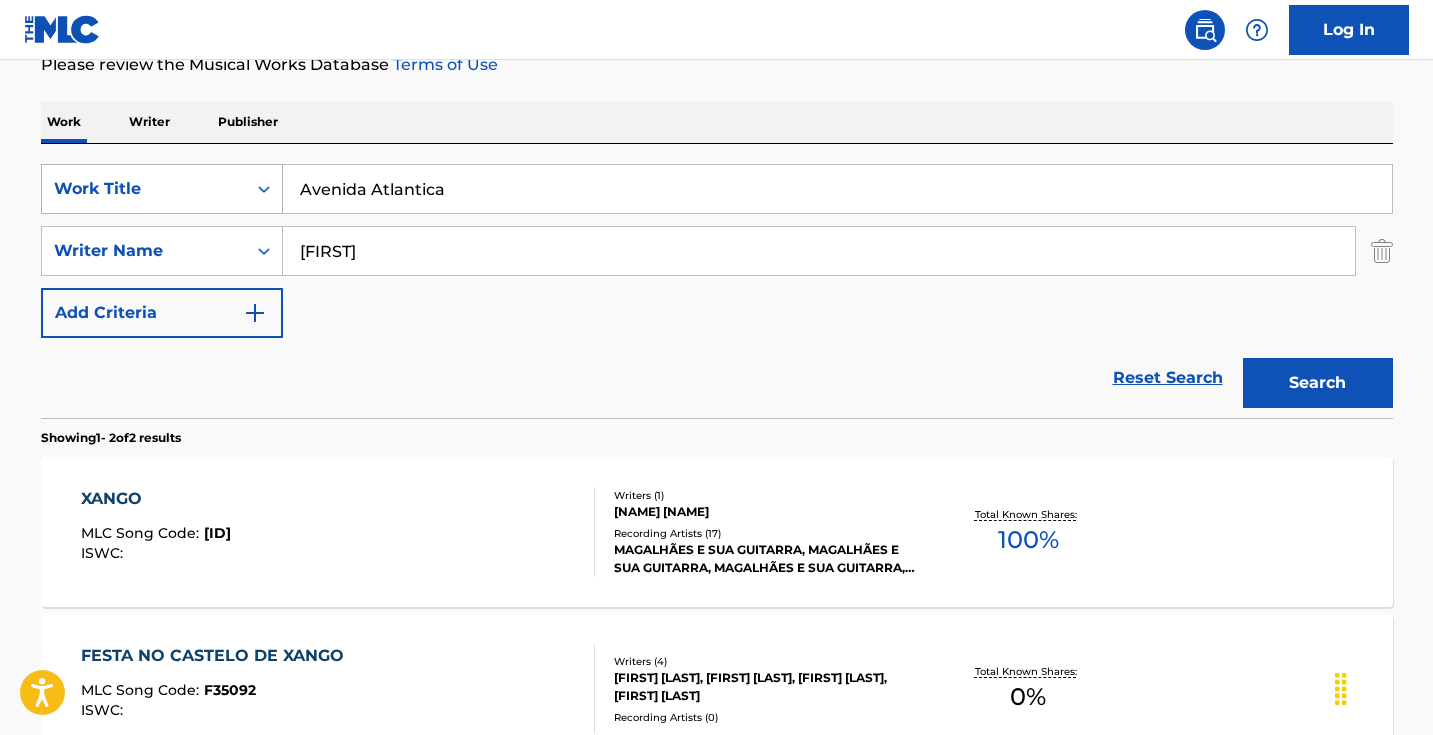 drag, startPoint x: 503, startPoint y: 259, endPoint x: 197, endPoint y: 192, distance: 313.2491 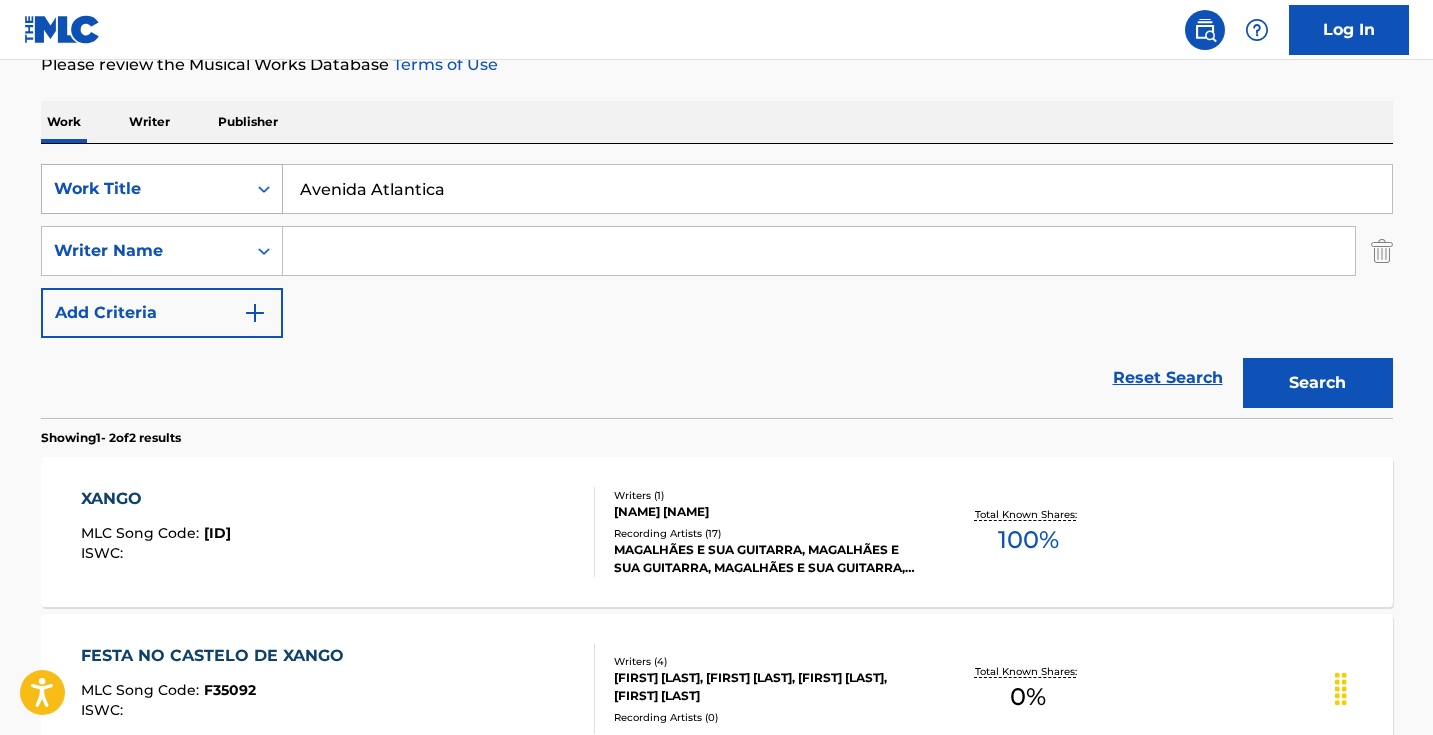 click on "Search" at bounding box center [1318, 383] 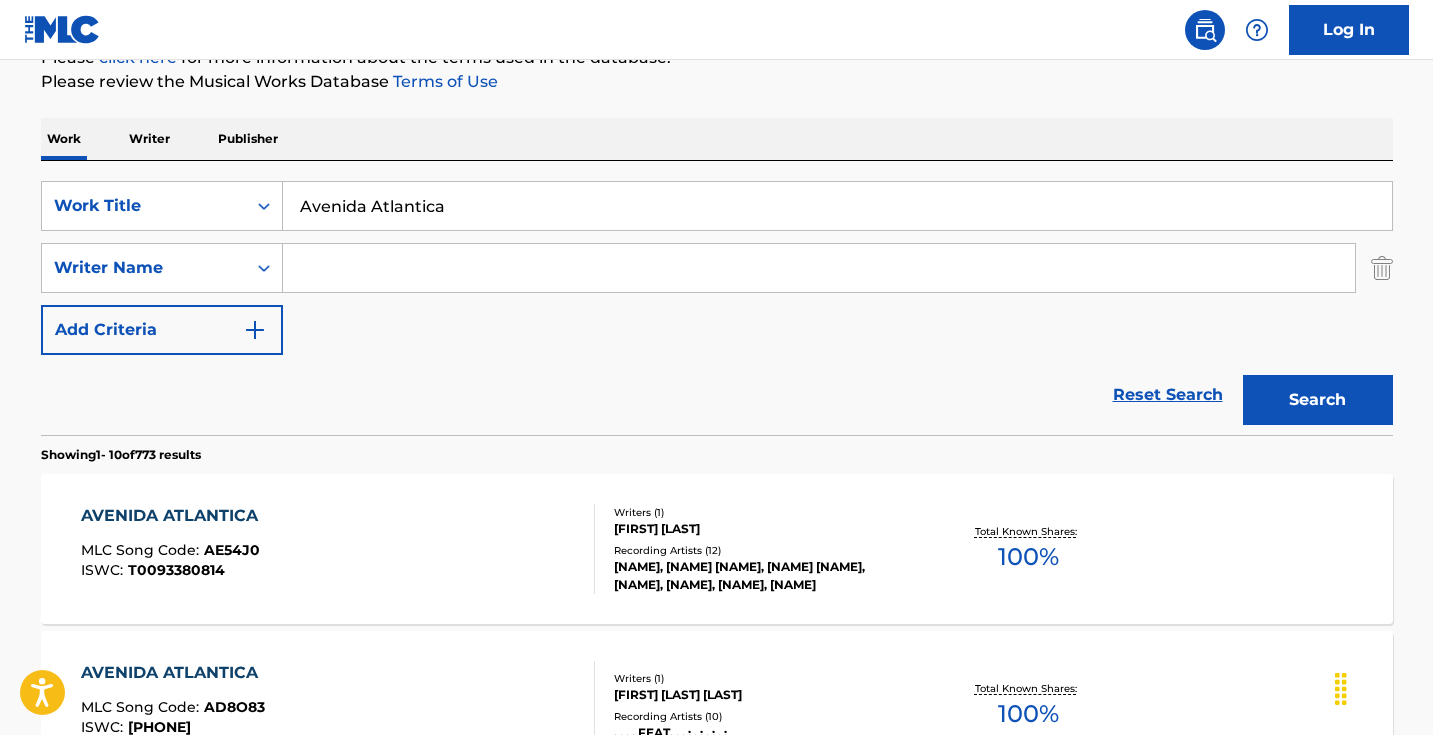 scroll, scrollTop: 403, scrollLeft: 0, axis: vertical 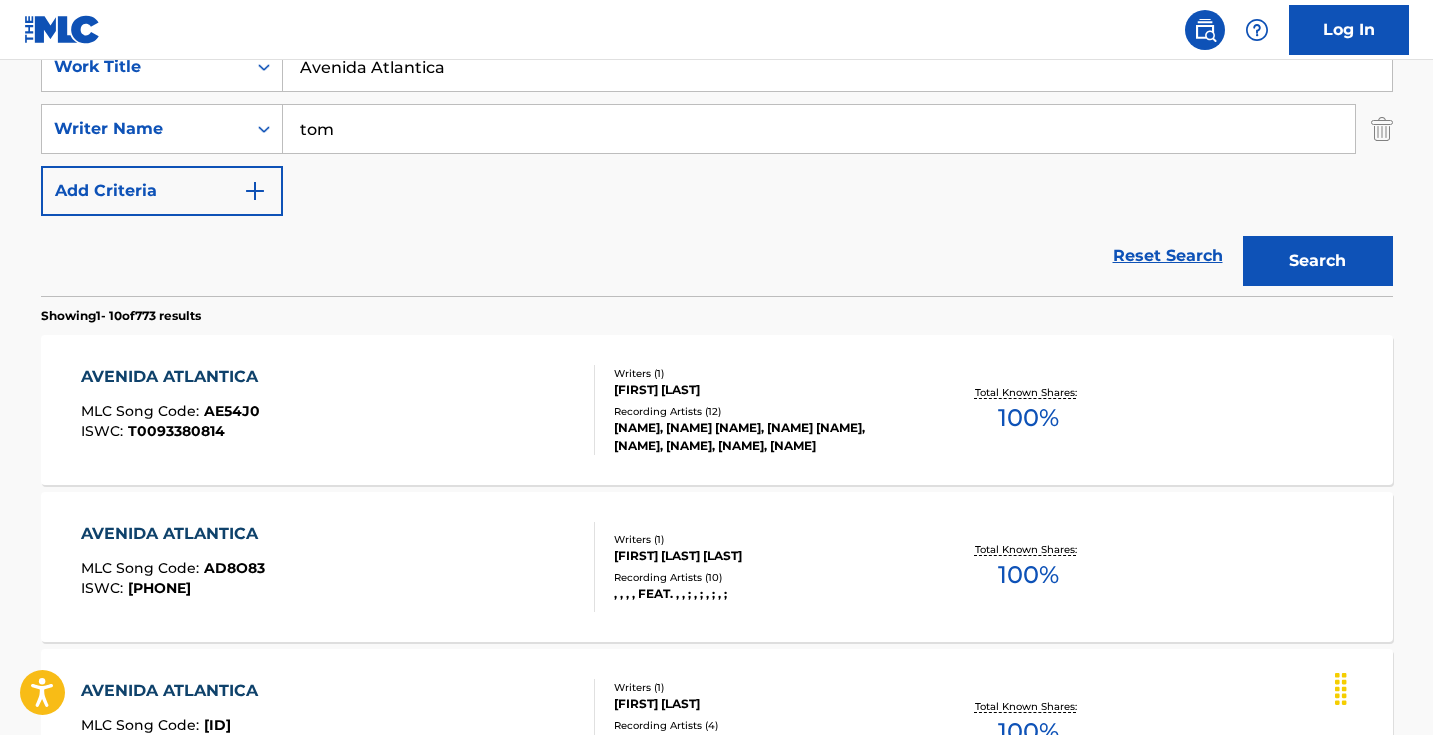 click on "Search" at bounding box center [1318, 261] 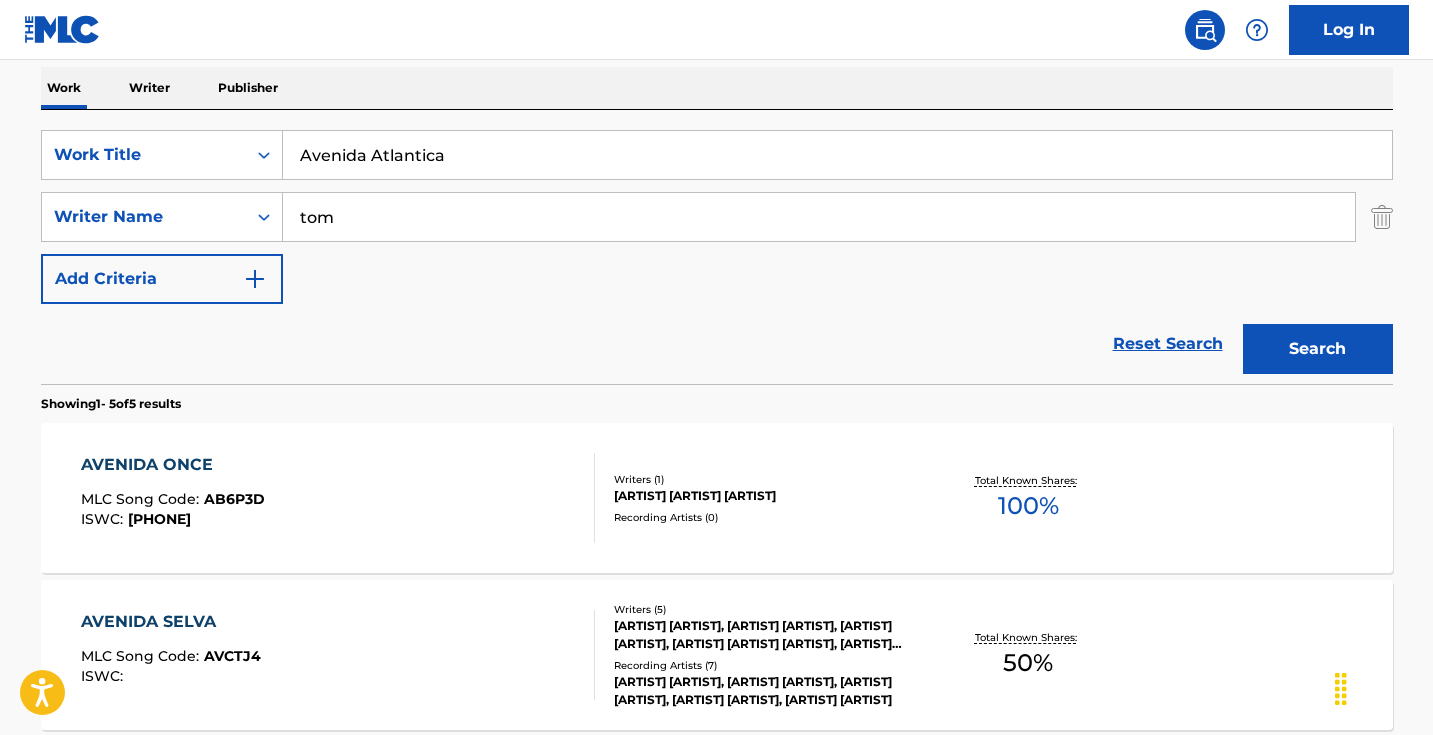 scroll, scrollTop: 322, scrollLeft: 0, axis: vertical 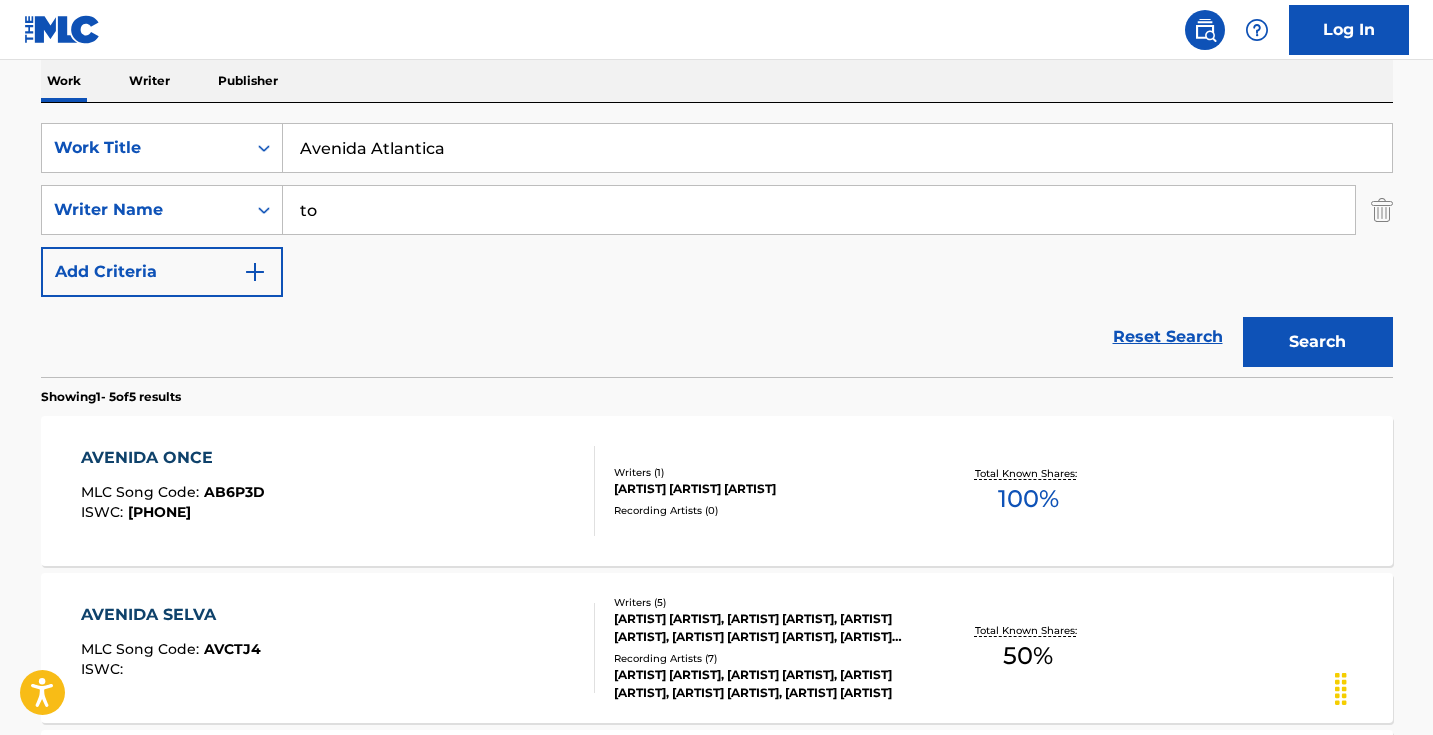 type on "t" 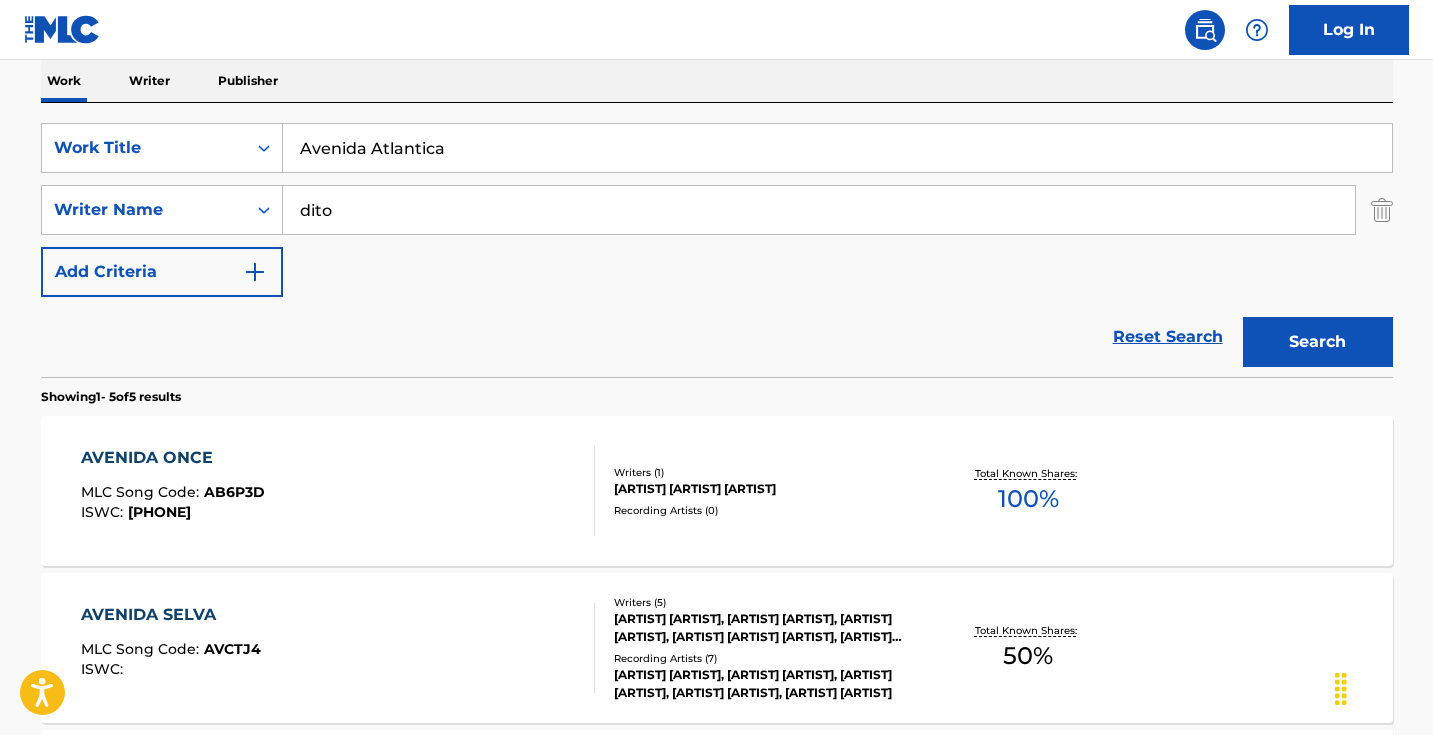 click on "Search" at bounding box center (1318, 342) 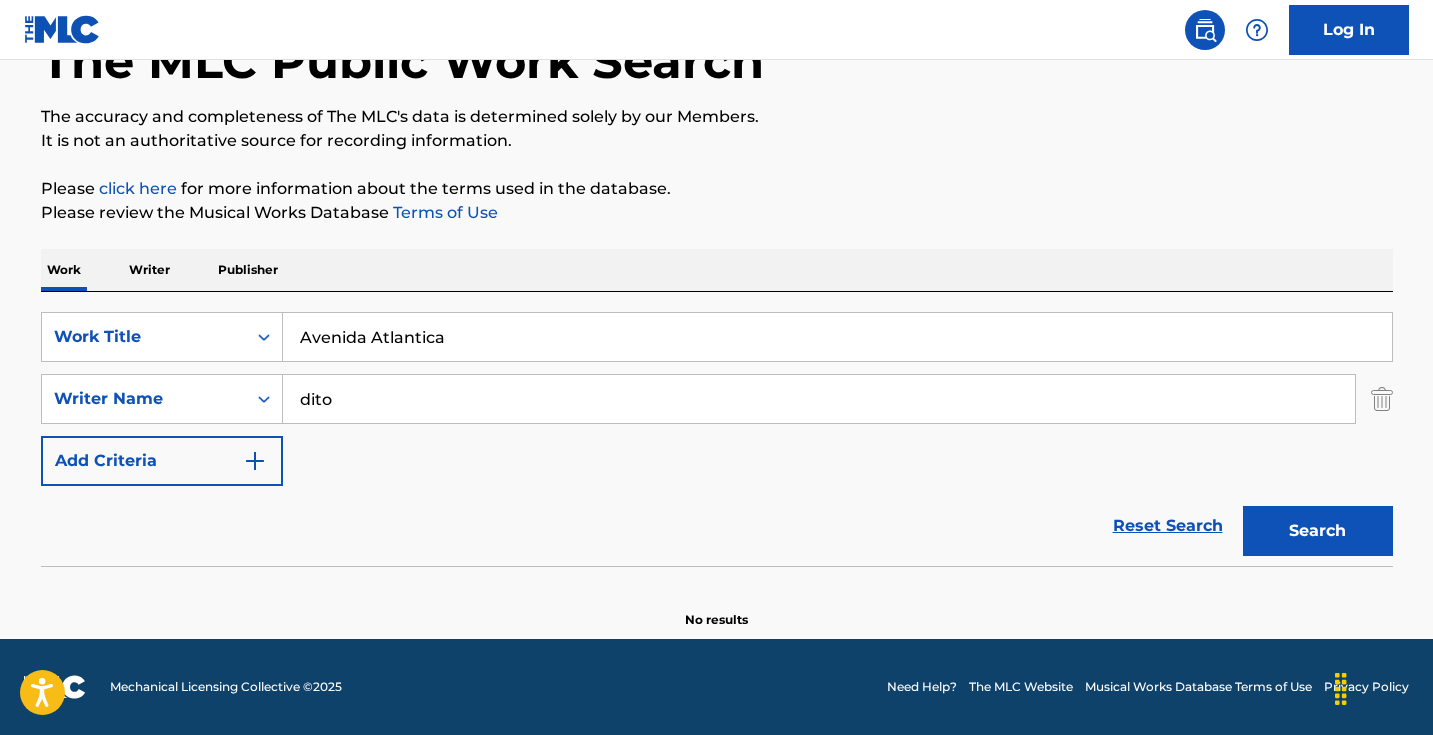 scroll, scrollTop: 133, scrollLeft: 0, axis: vertical 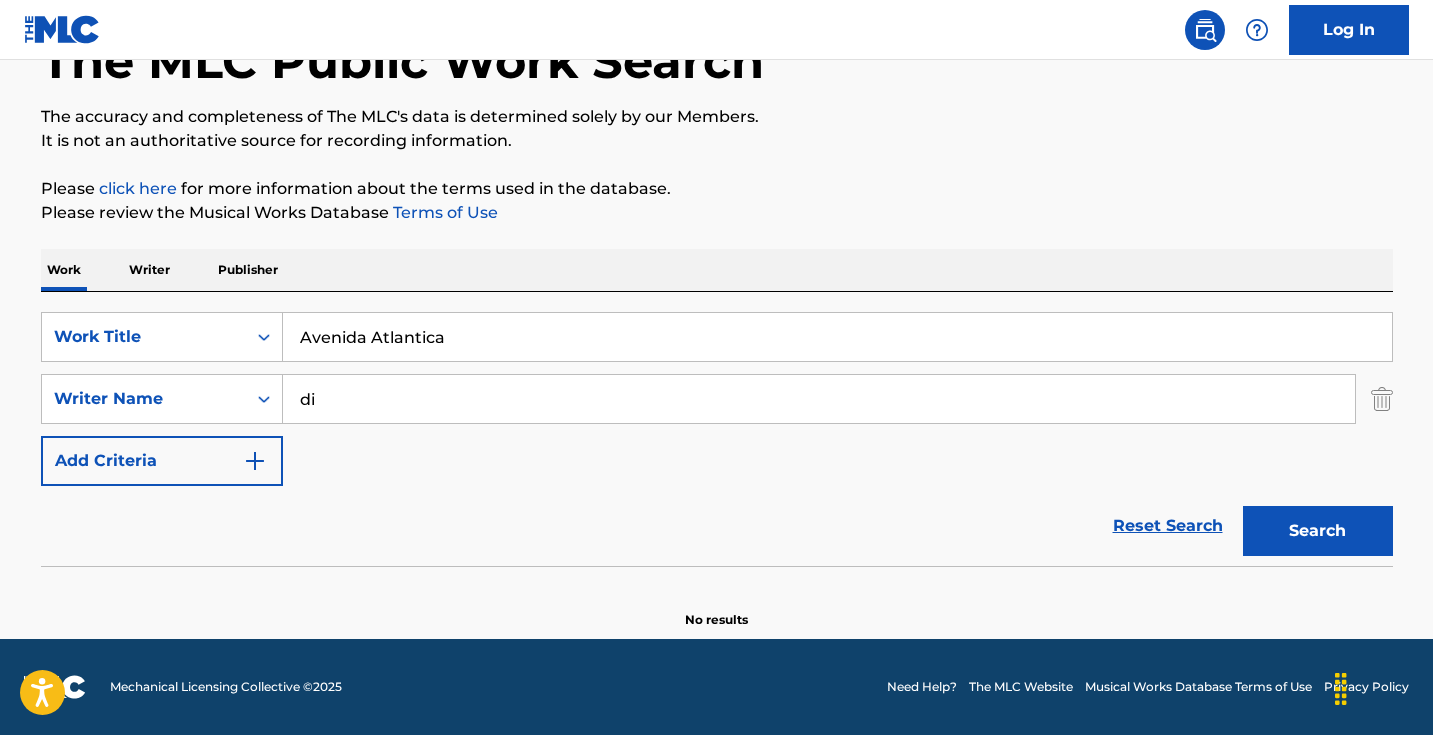 type on "d" 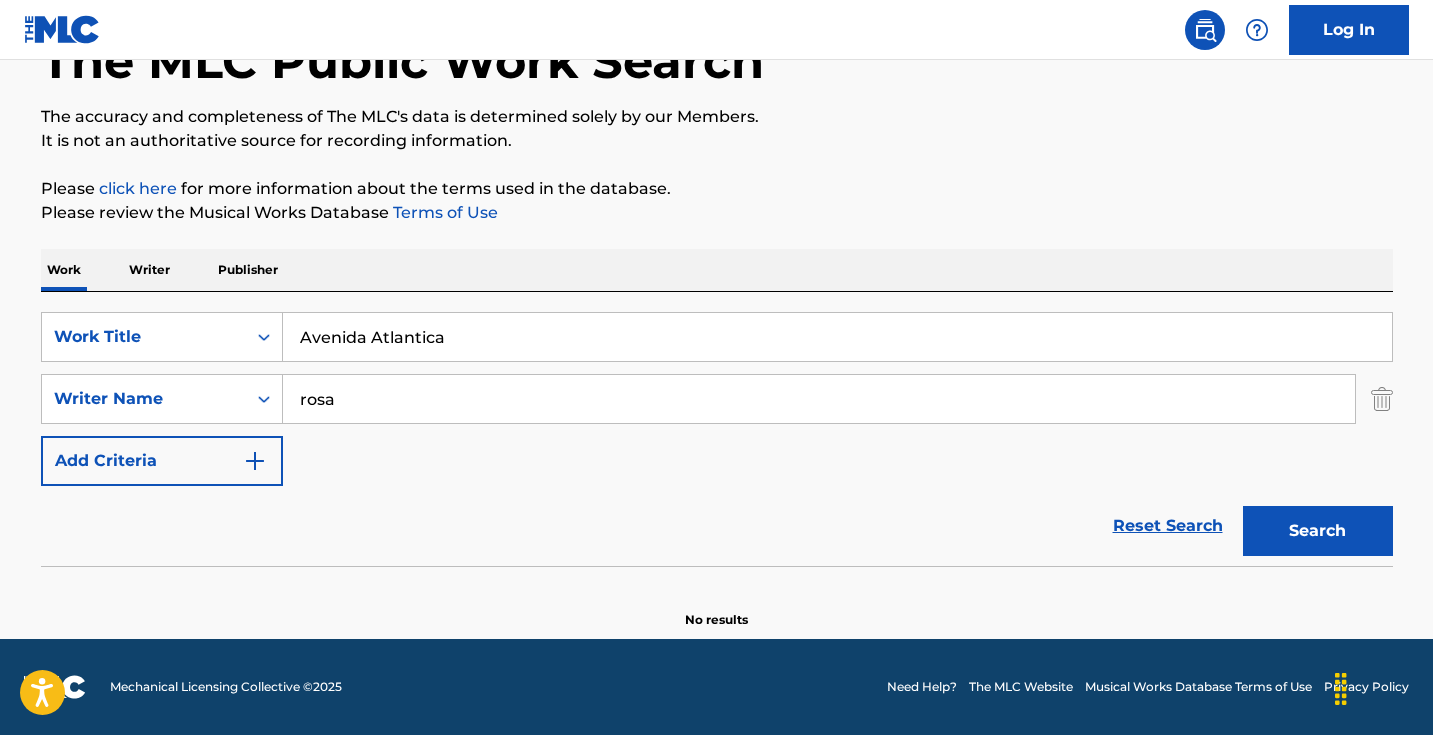 click on "Search" at bounding box center [1318, 531] 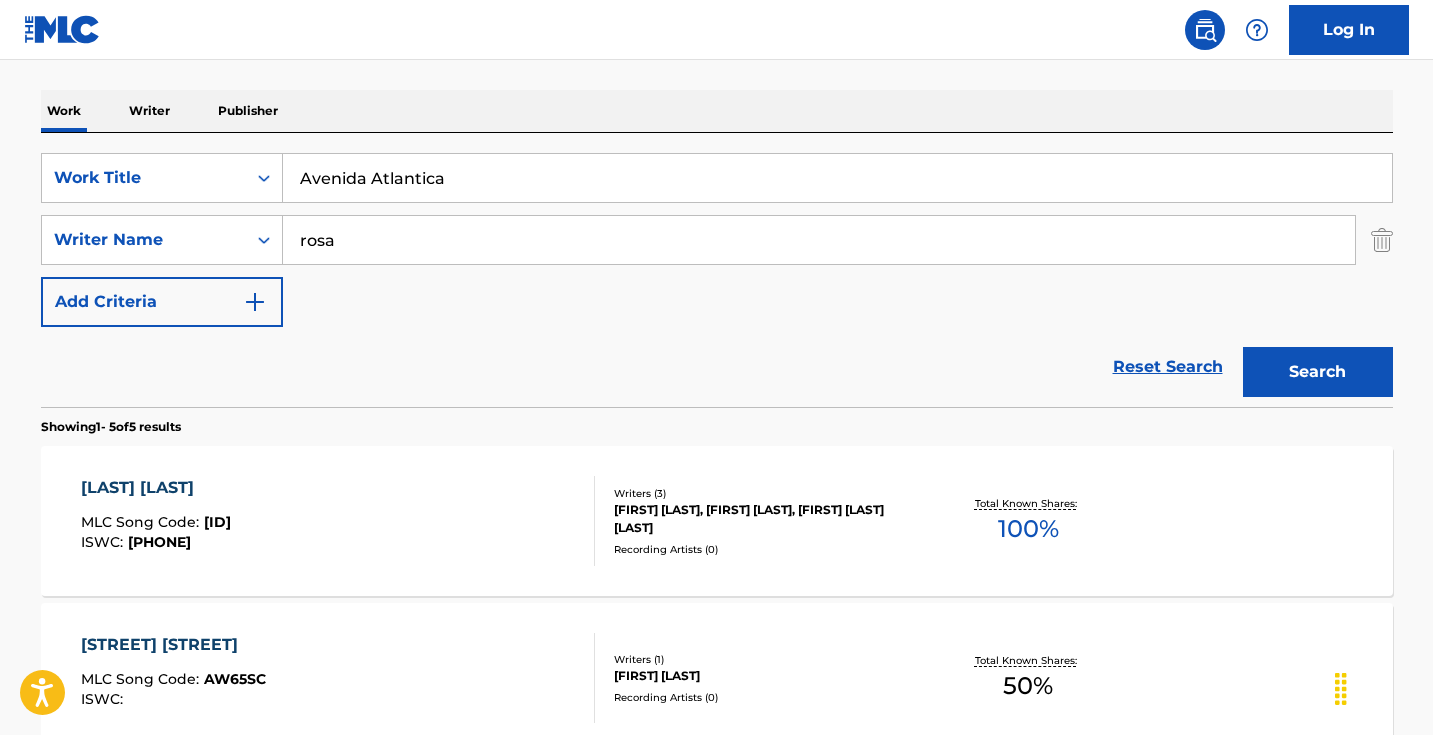 scroll, scrollTop: 225, scrollLeft: 0, axis: vertical 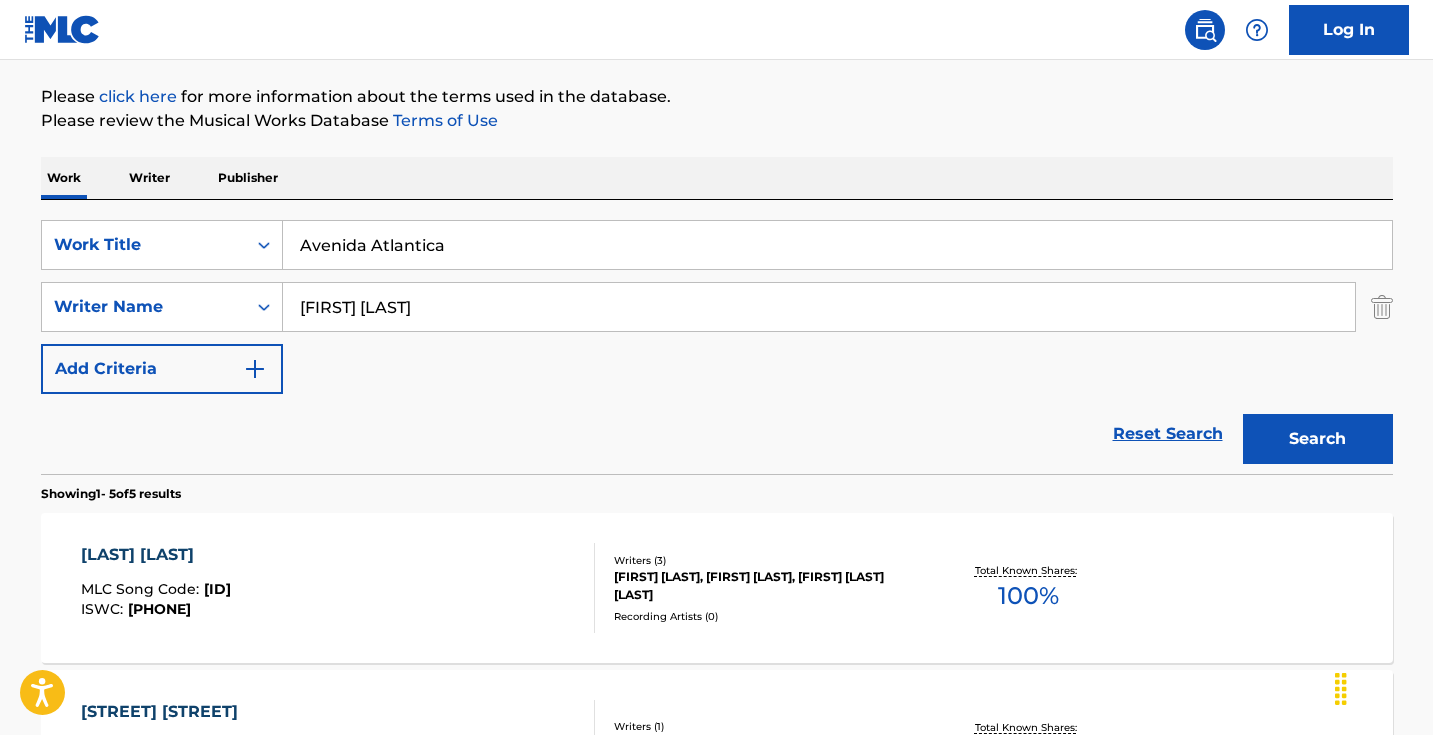 click on "Search" at bounding box center [1318, 439] 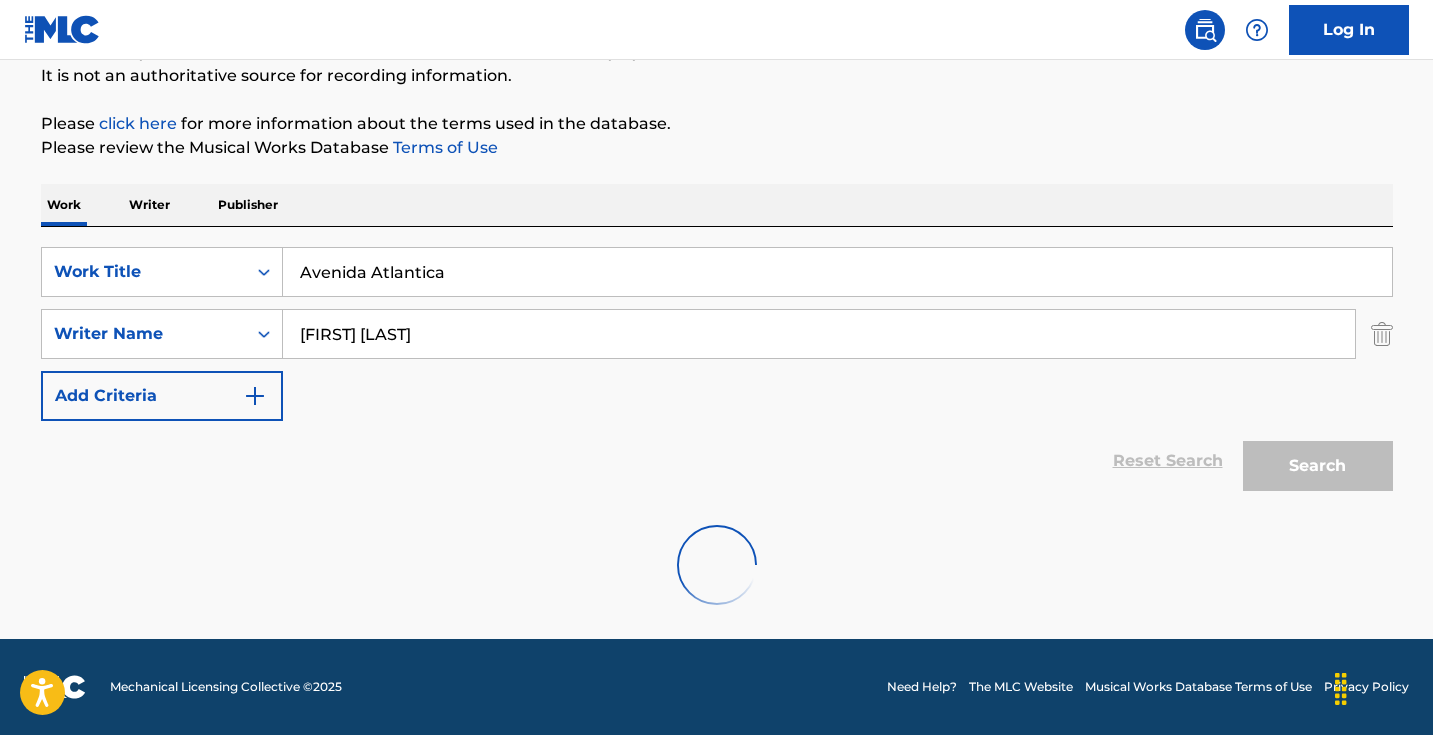 scroll, scrollTop: 198, scrollLeft: 0, axis: vertical 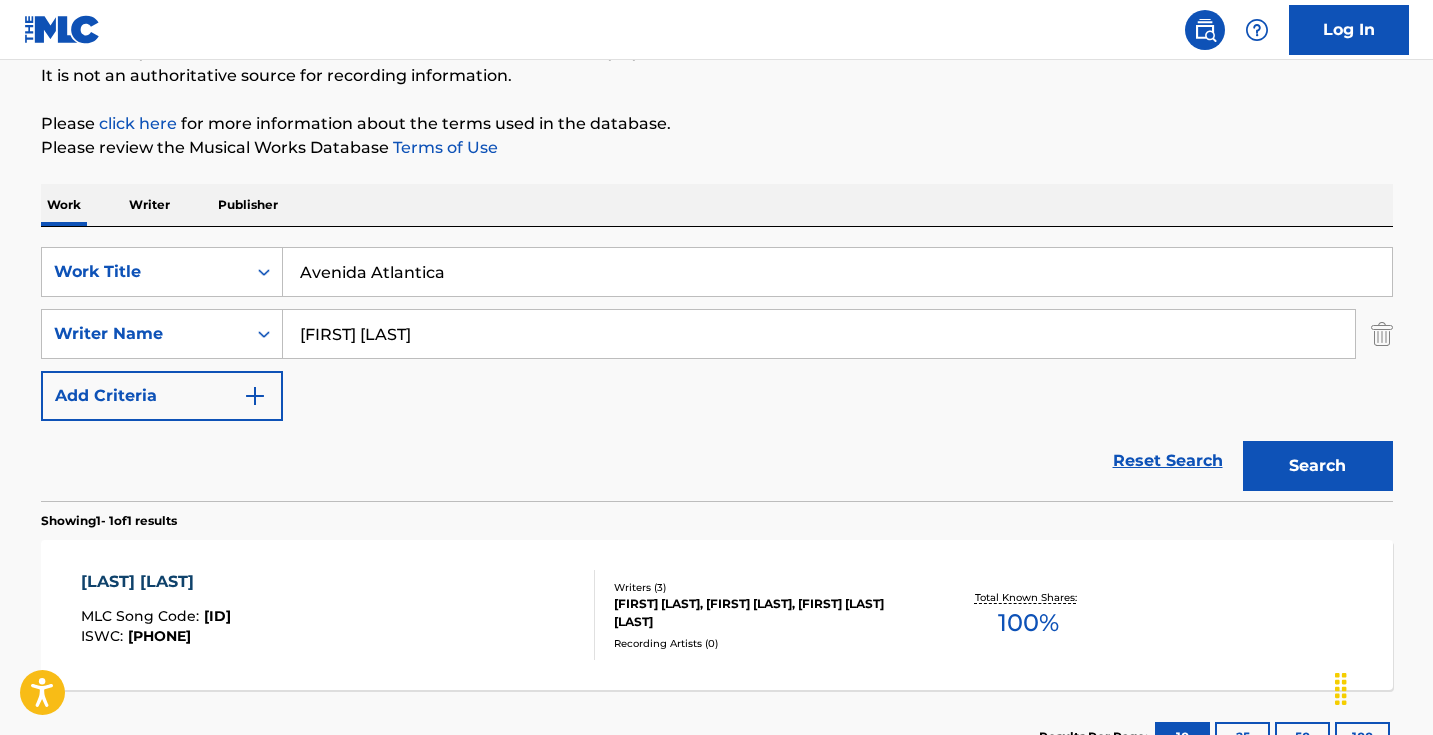 type on "[FIRST] [LAST]" 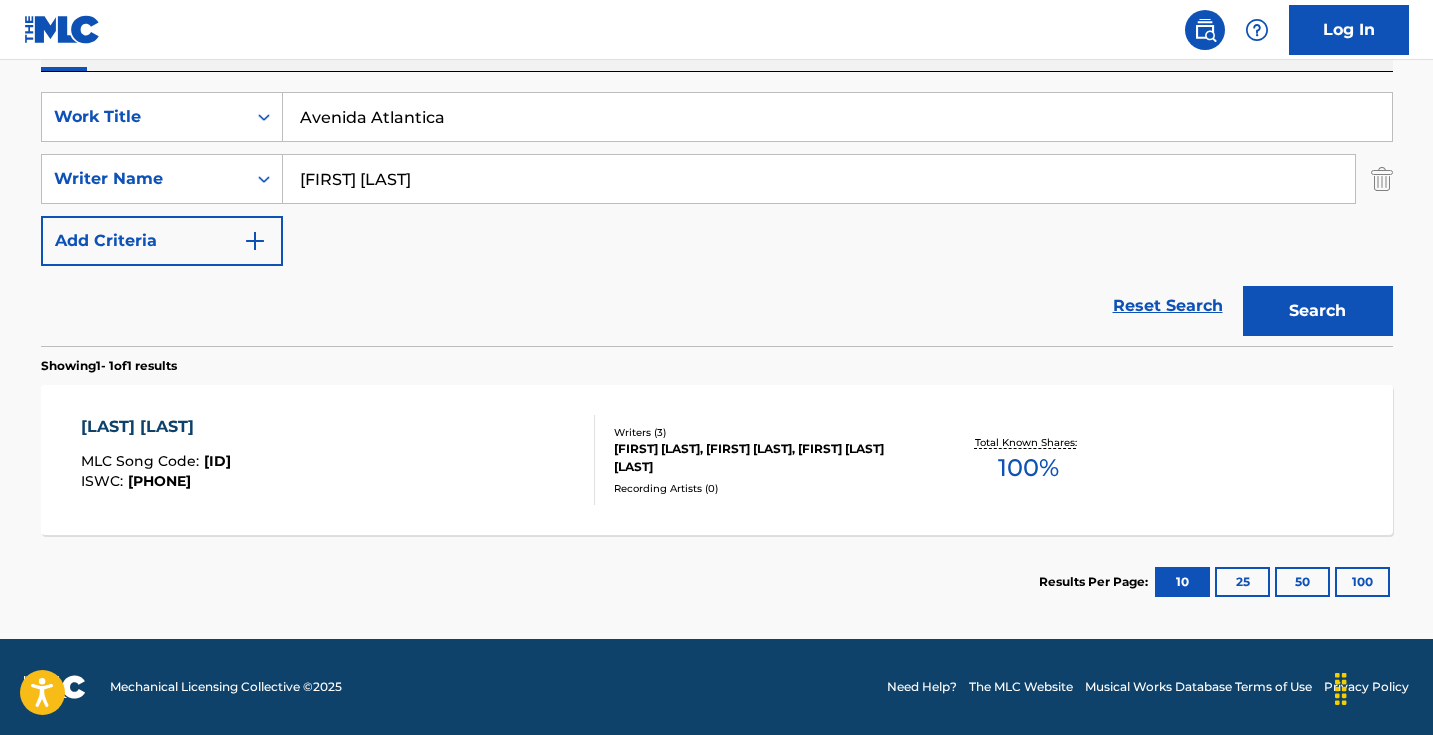 scroll, scrollTop: 353, scrollLeft: 0, axis: vertical 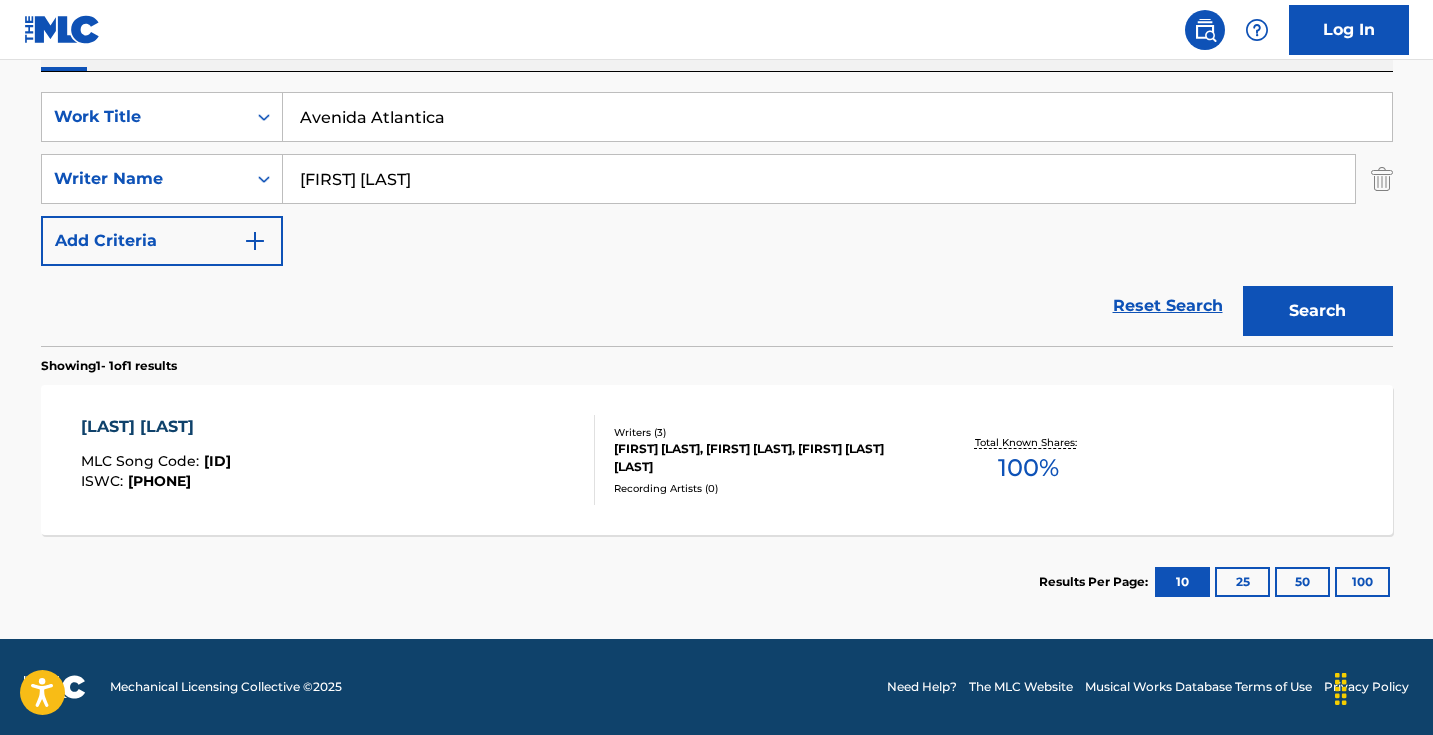 click on "Avenida Atlantica" at bounding box center [837, 117] 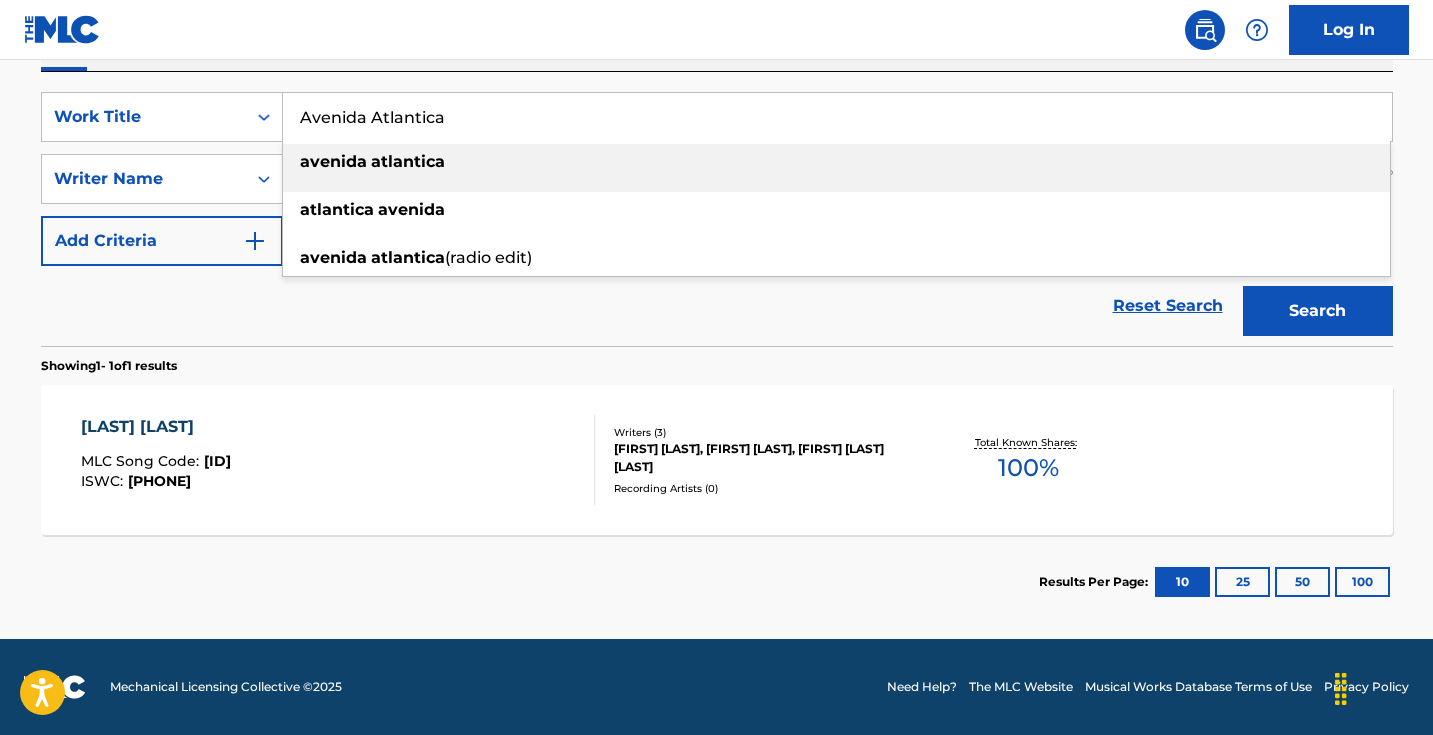 click on "Avenida Atlantica" at bounding box center (837, 117) 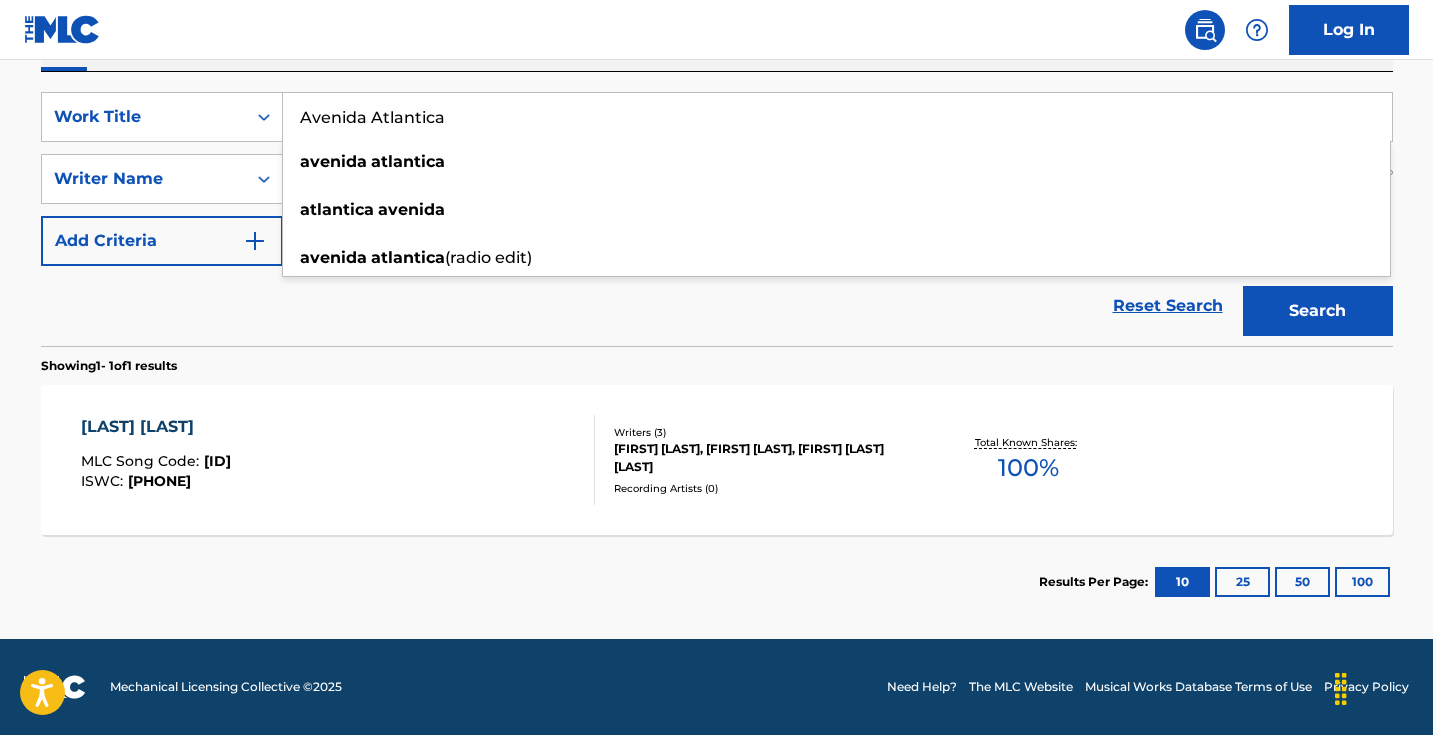 click on "Reset Search Search" at bounding box center [717, 306] 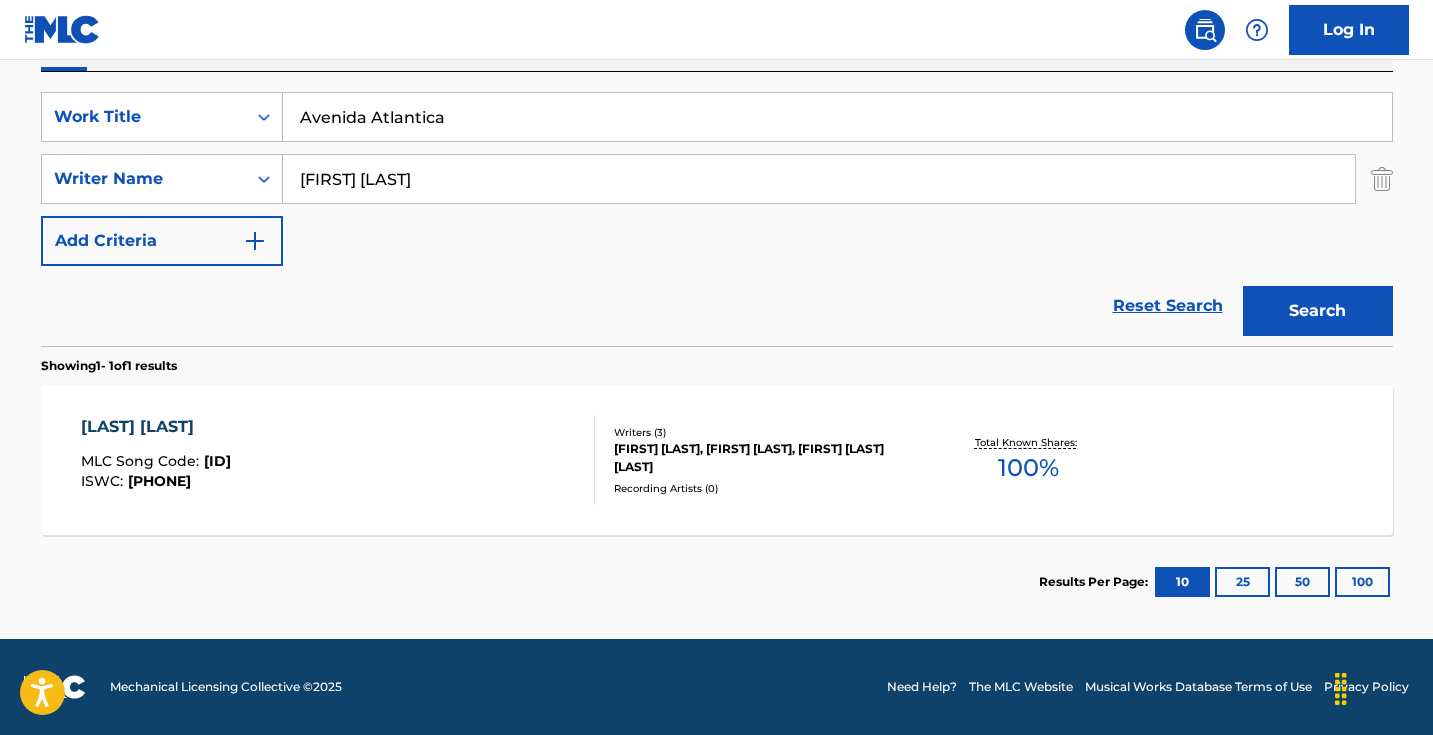 click on "[BRAND] ATLANTICA MLC Song Code : [ID] ISWC : [ID]" at bounding box center (338, 460) 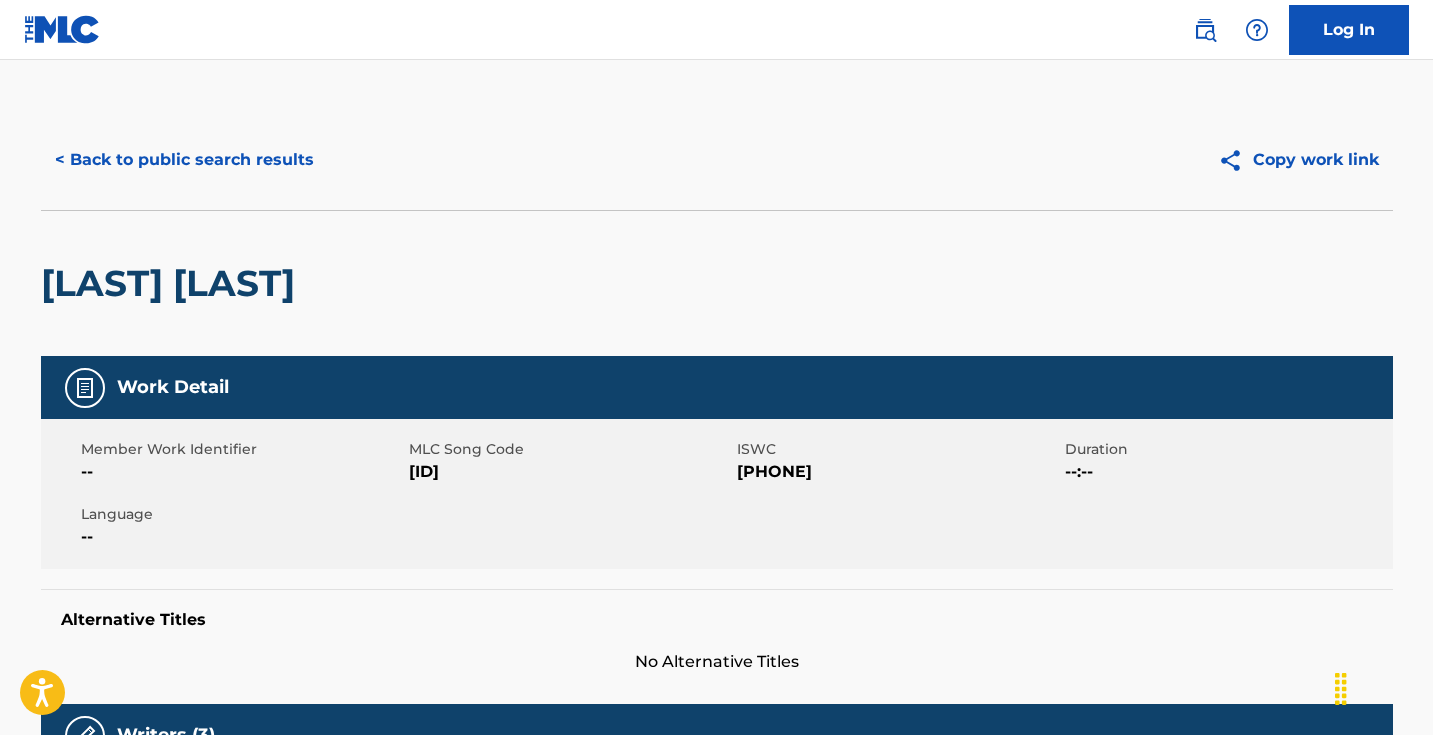 click on "[ID]" at bounding box center [570, 472] 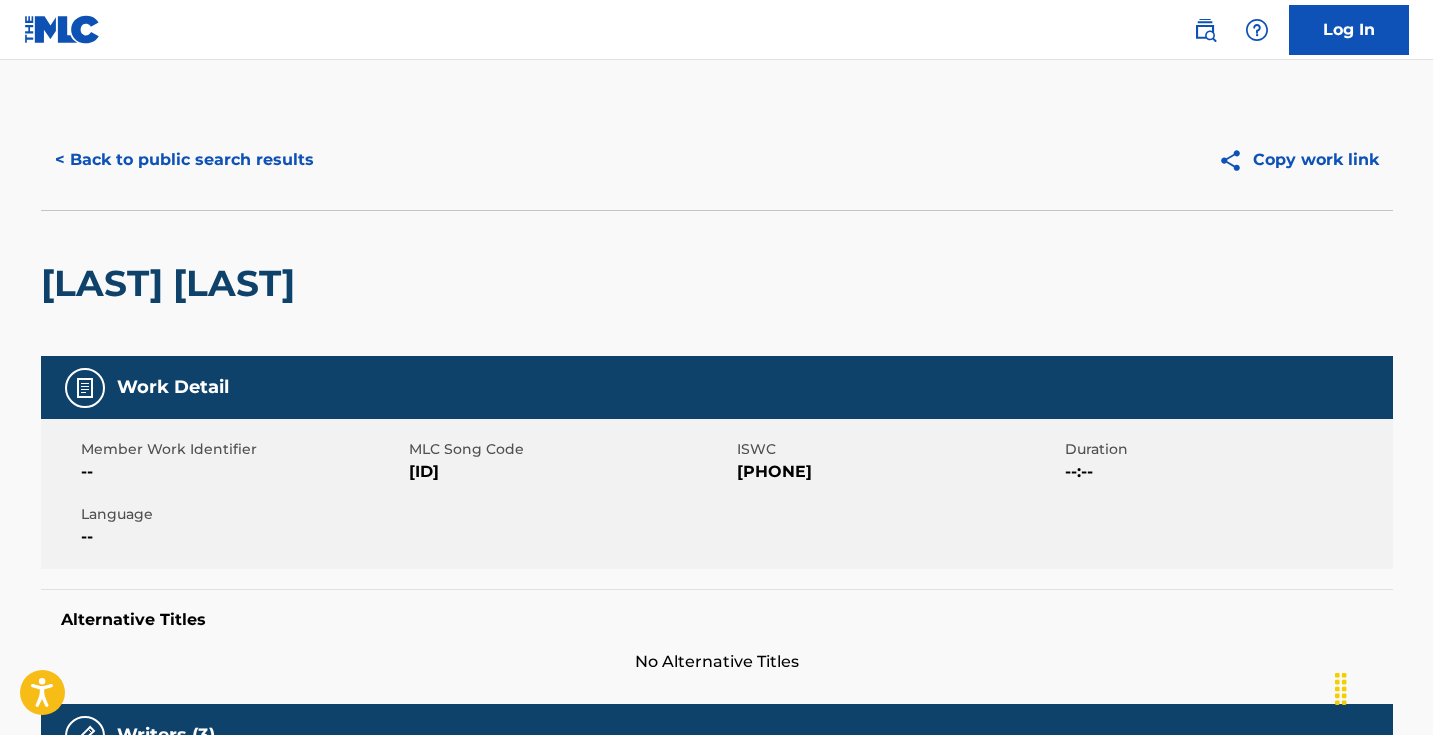 click on "< Back to public search results" at bounding box center [184, 160] 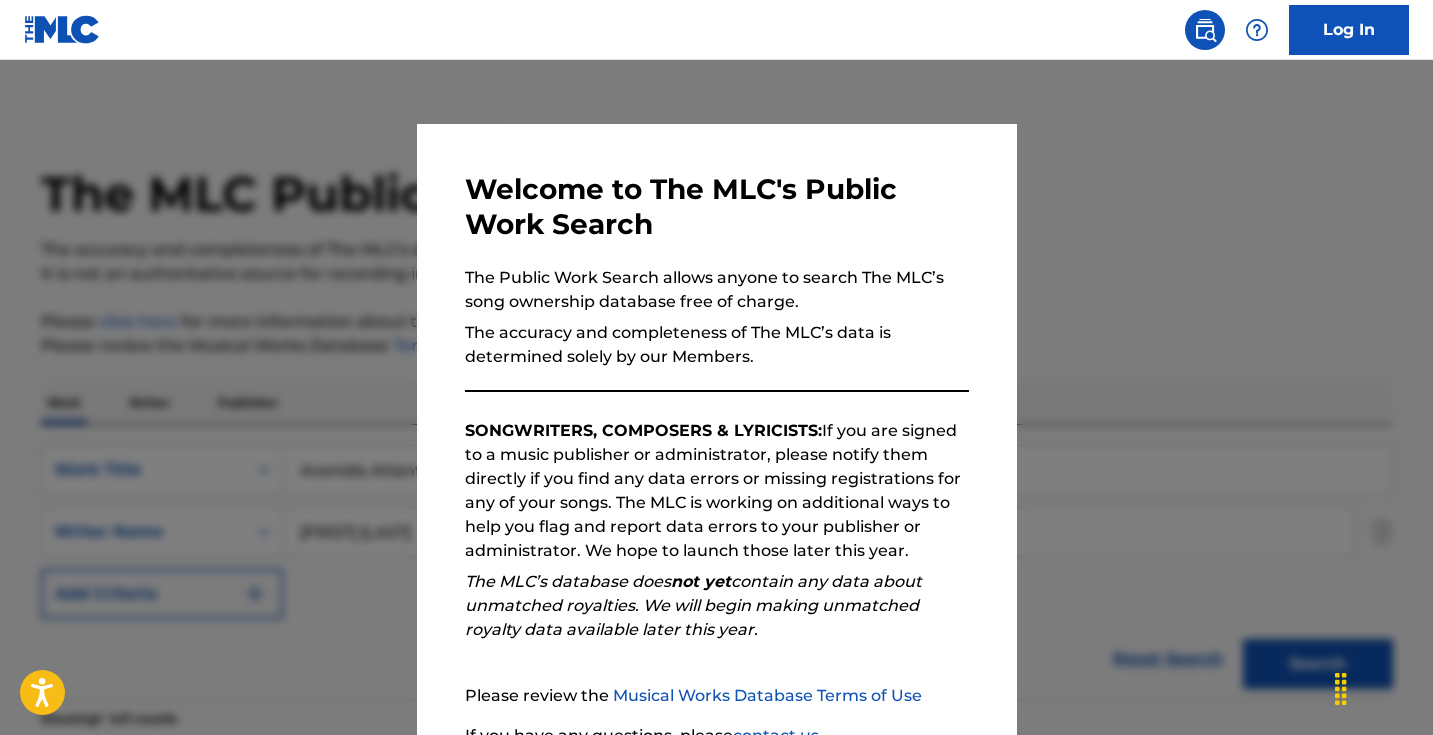 scroll, scrollTop: 239, scrollLeft: 0, axis: vertical 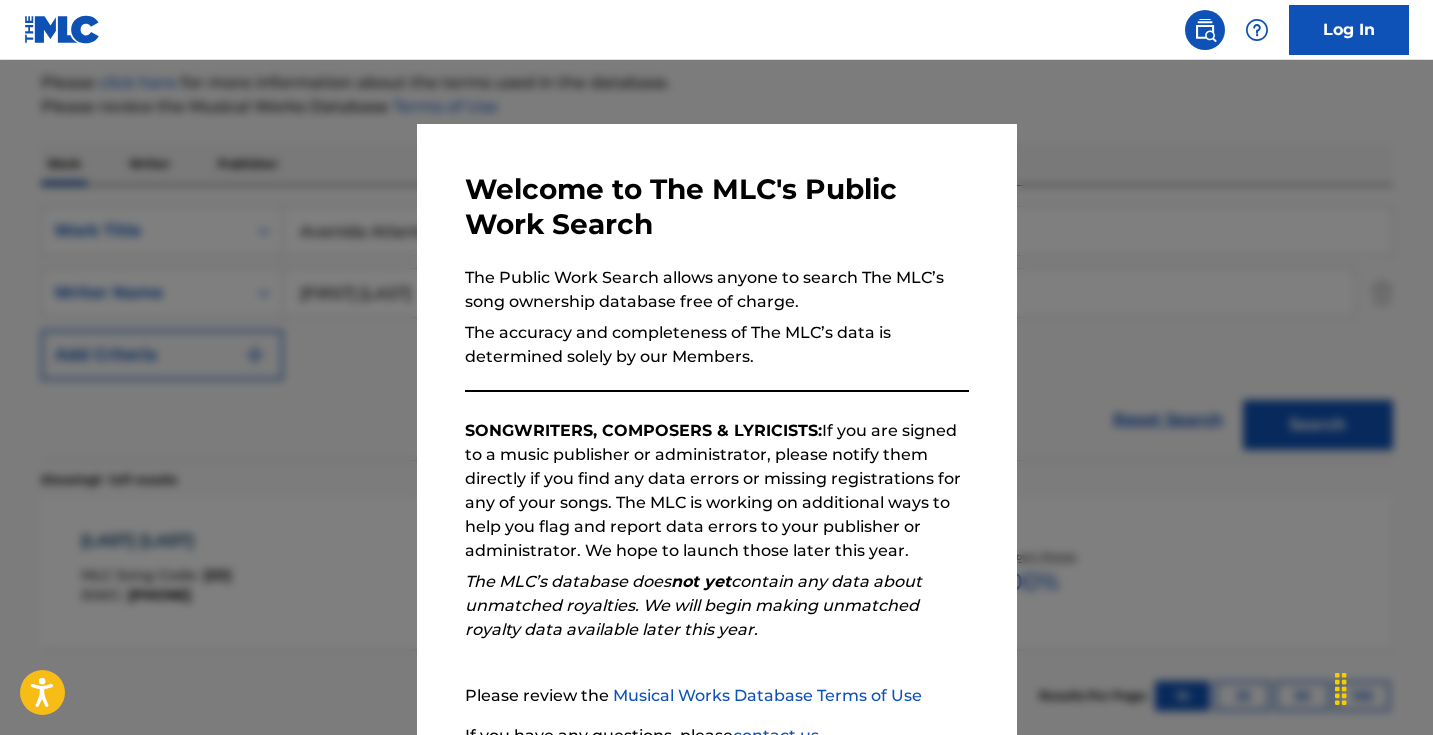 click at bounding box center (716, 427) 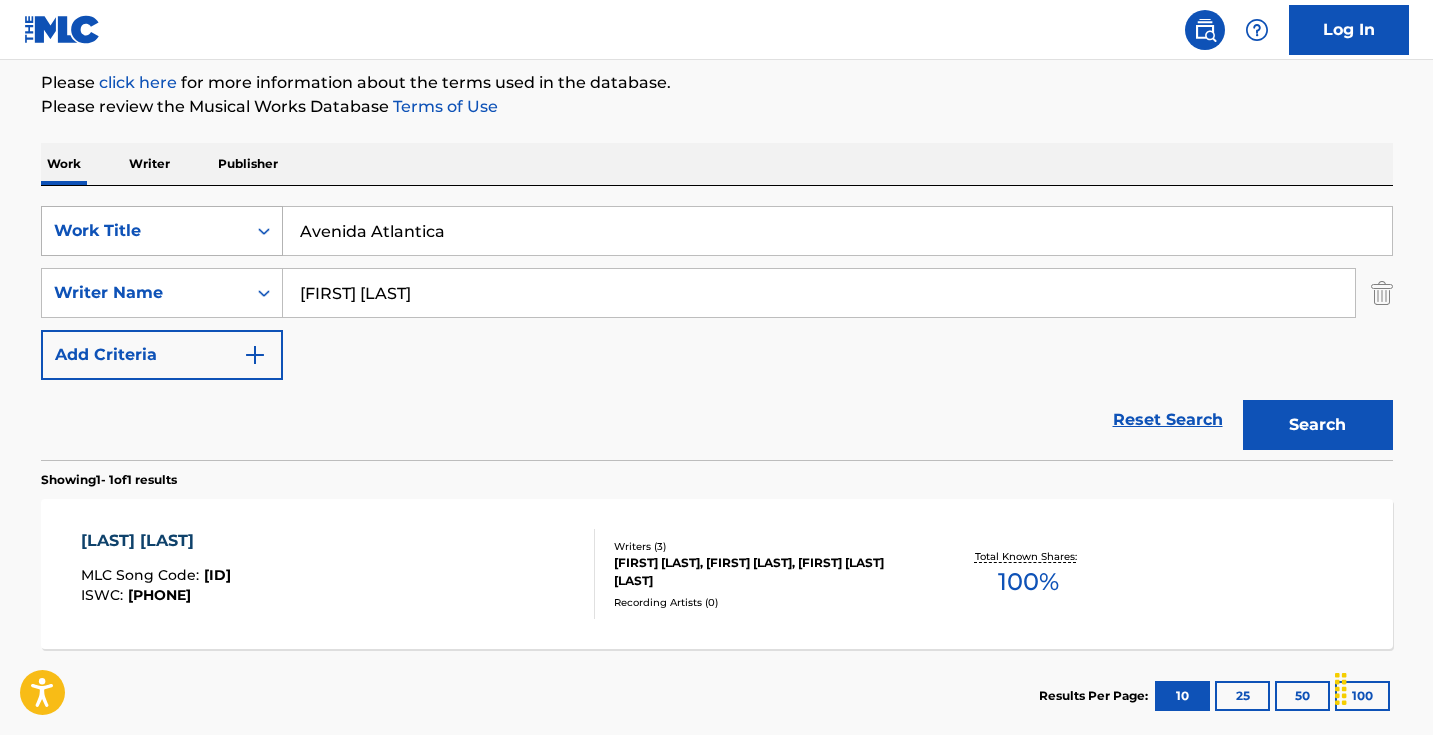 drag, startPoint x: 501, startPoint y: 242, endPoint x: 267, endPoint y: 236, distance: 234.0769 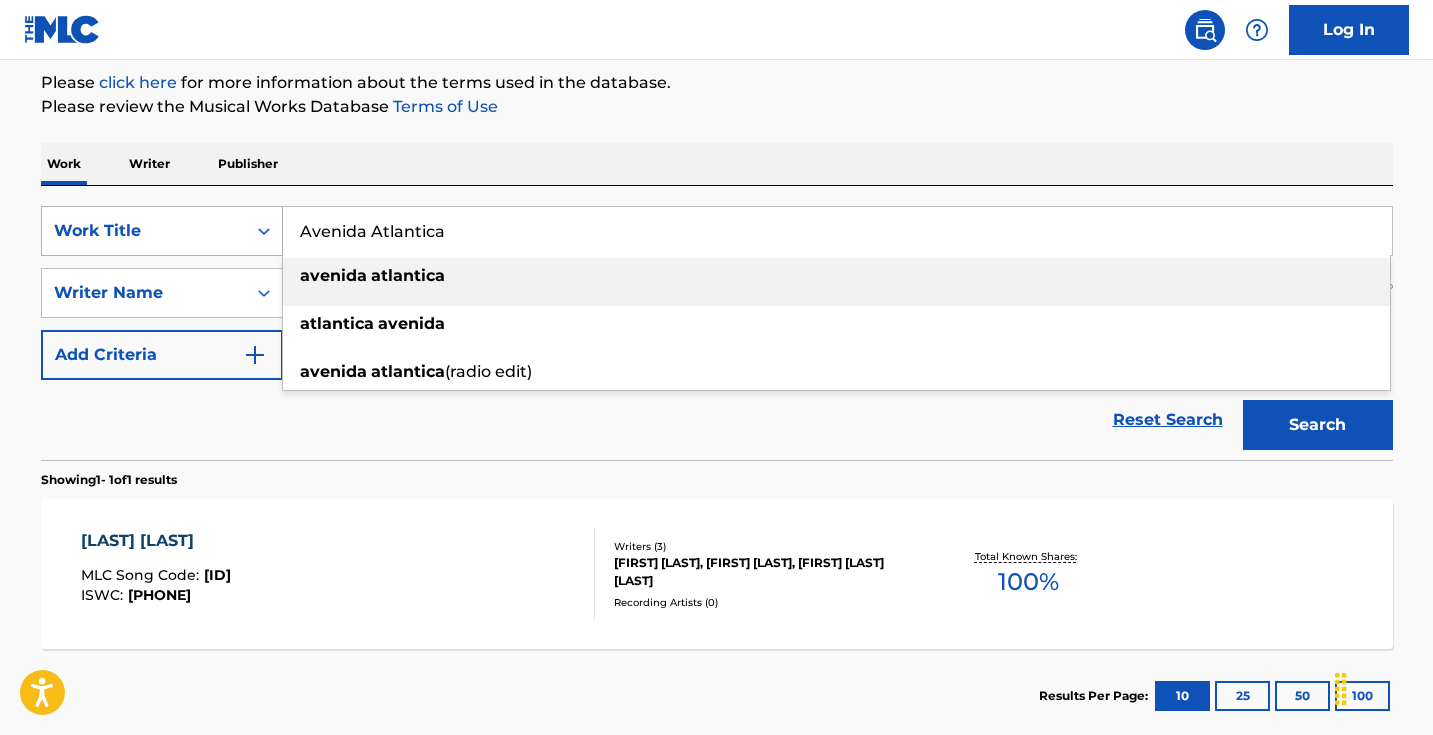 paste on "Som Três - Esquindindin" 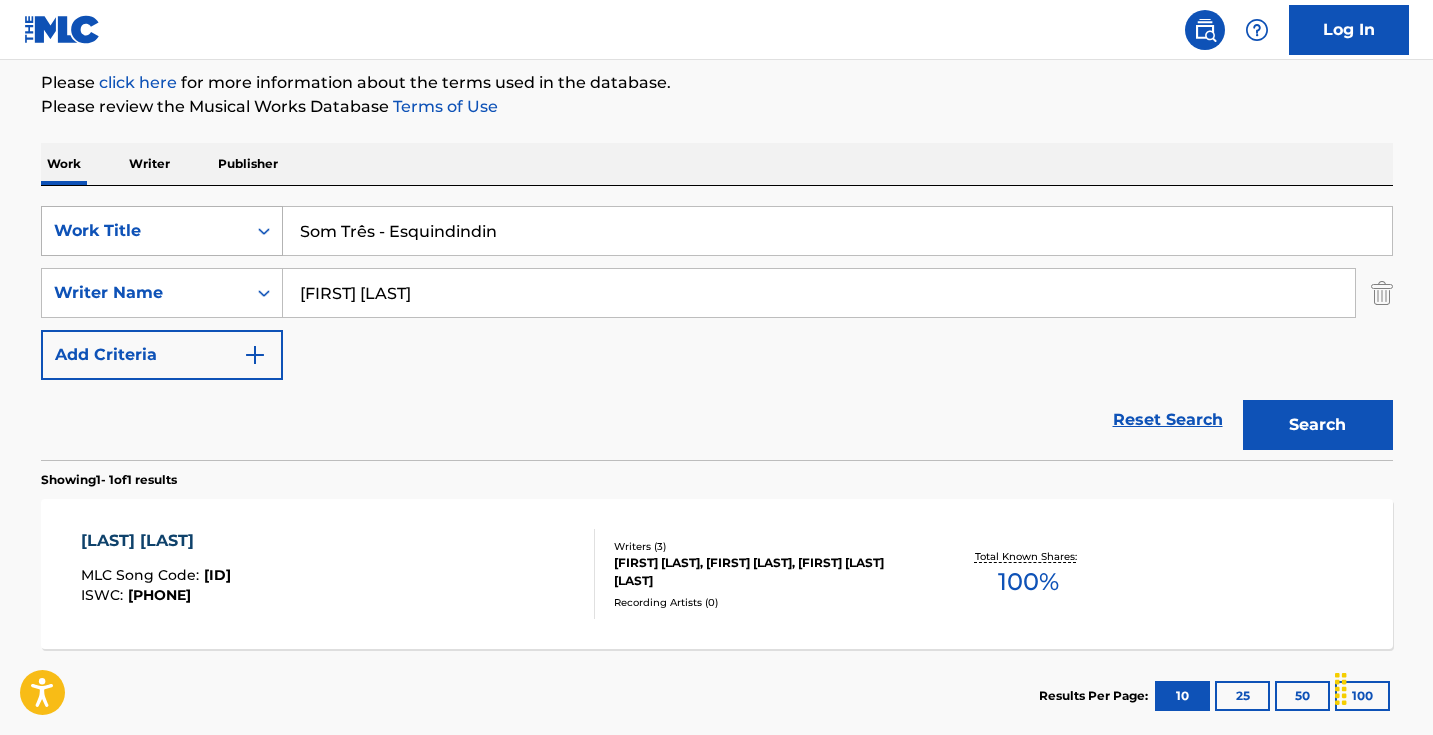 drag, startPoint x: 391, startPoint y: 226, endPoint x: 242, endPoint y: 220, distance: 149.12076 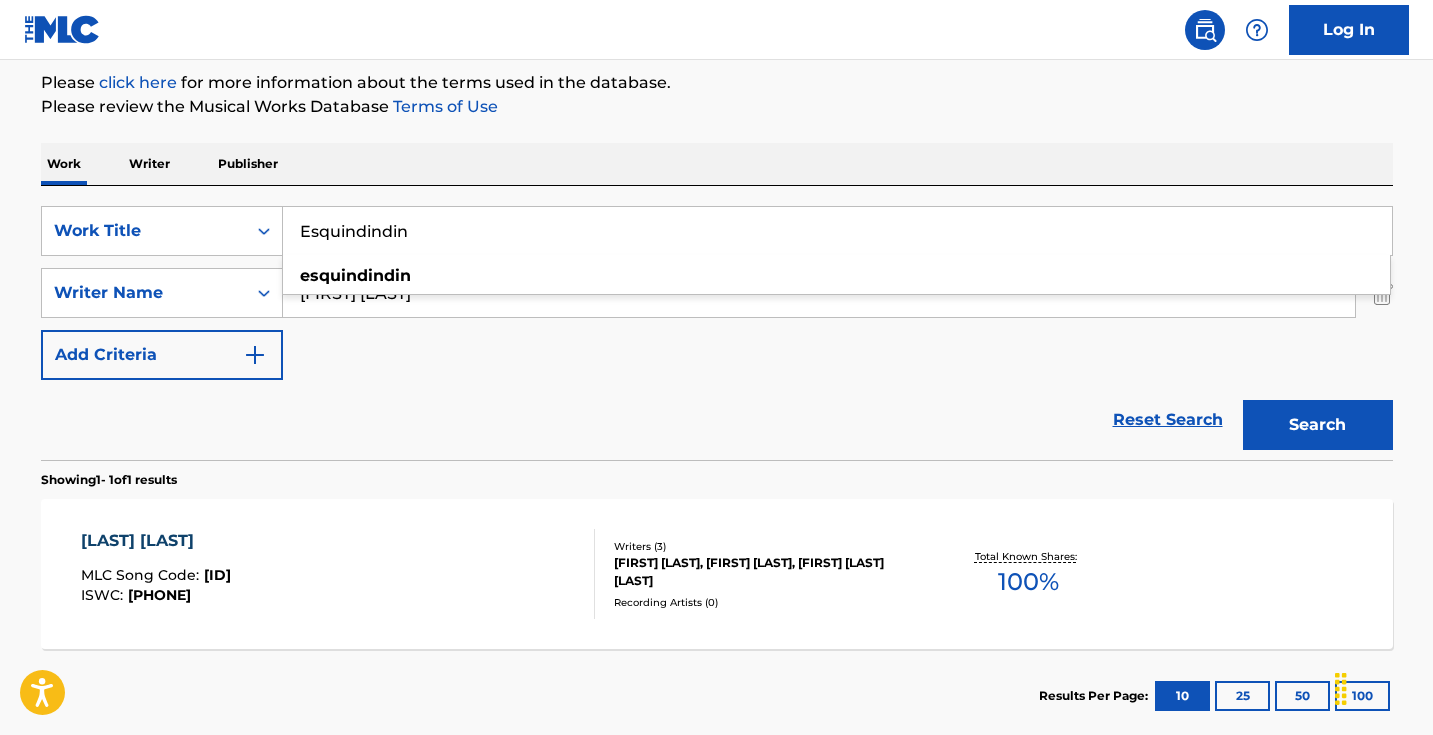 type on "Esquindindin" 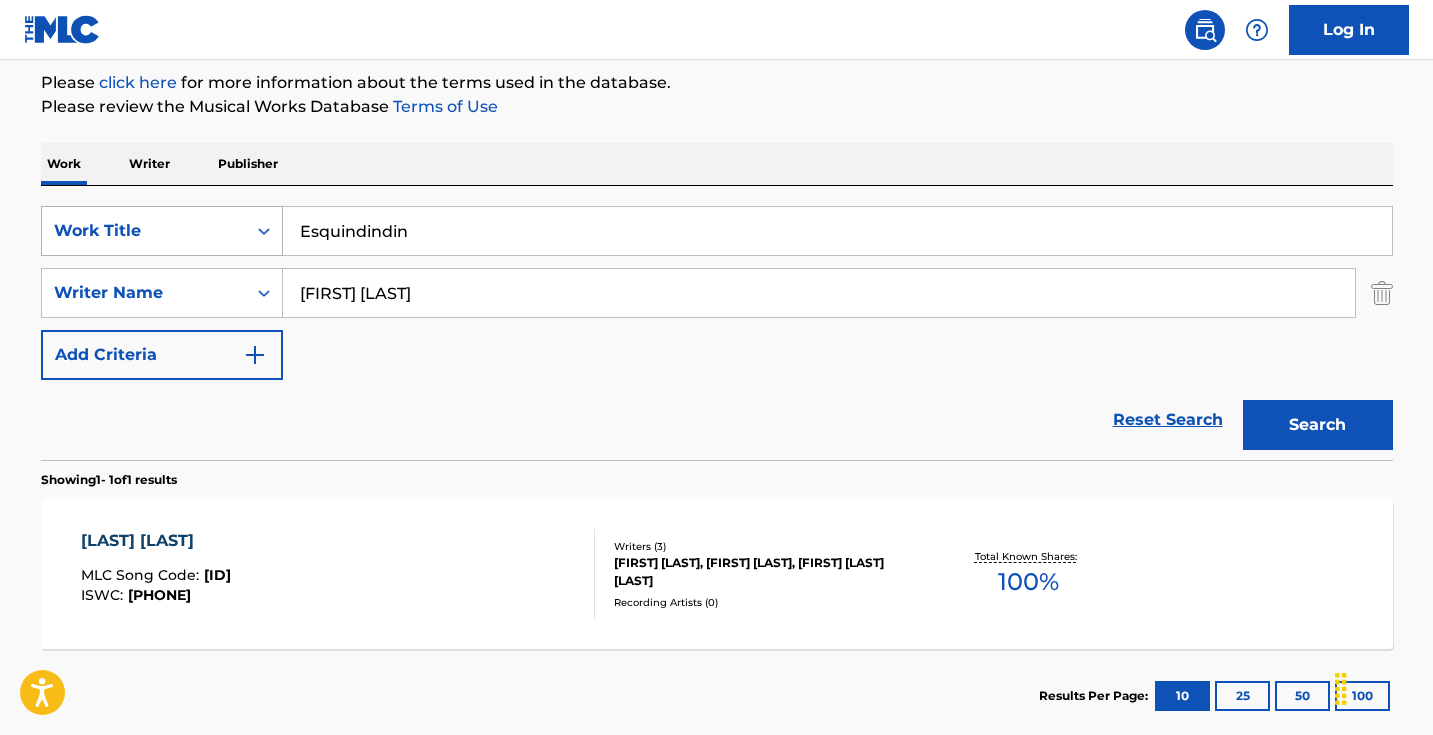 drag, startPoint x: 441, startPoint y: 302, endPoint x: 187, endPoint y: 251, distance: 259.0695 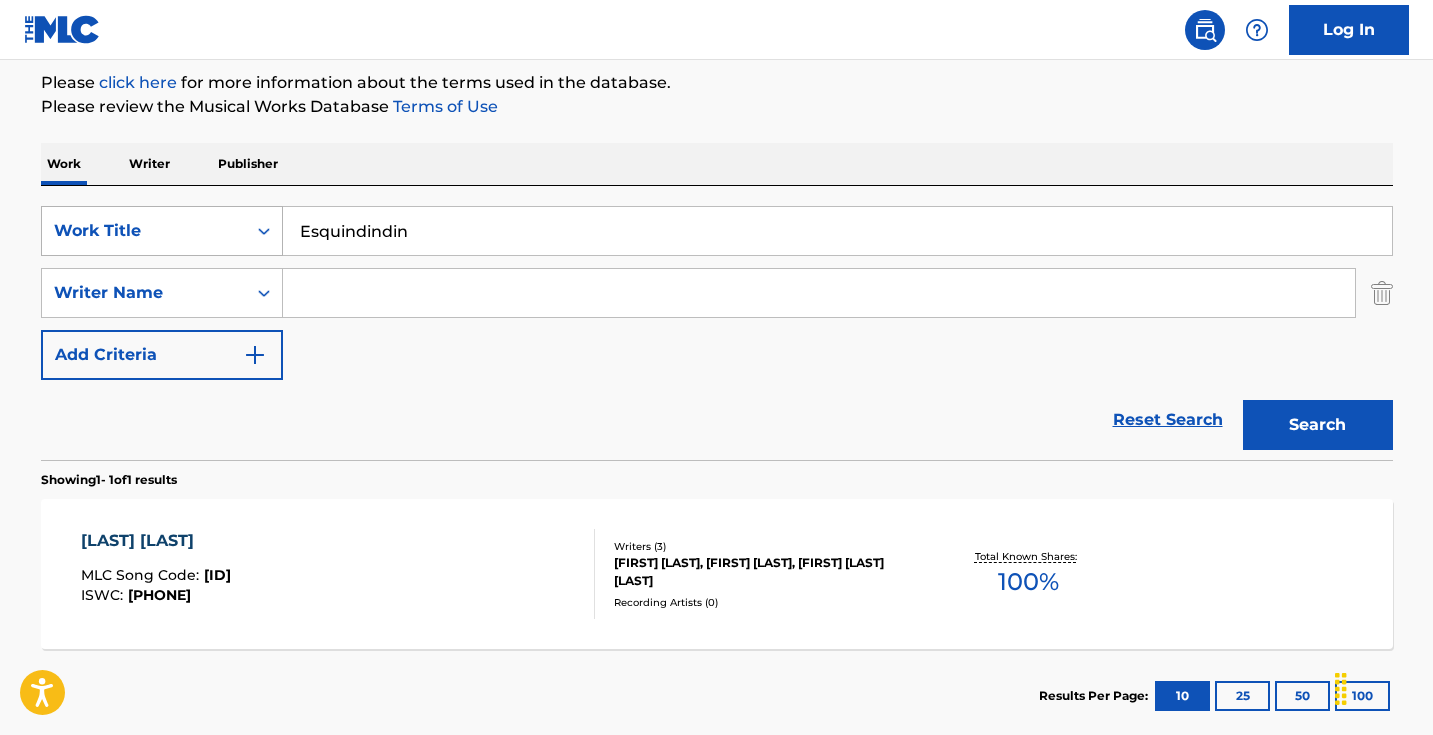 type 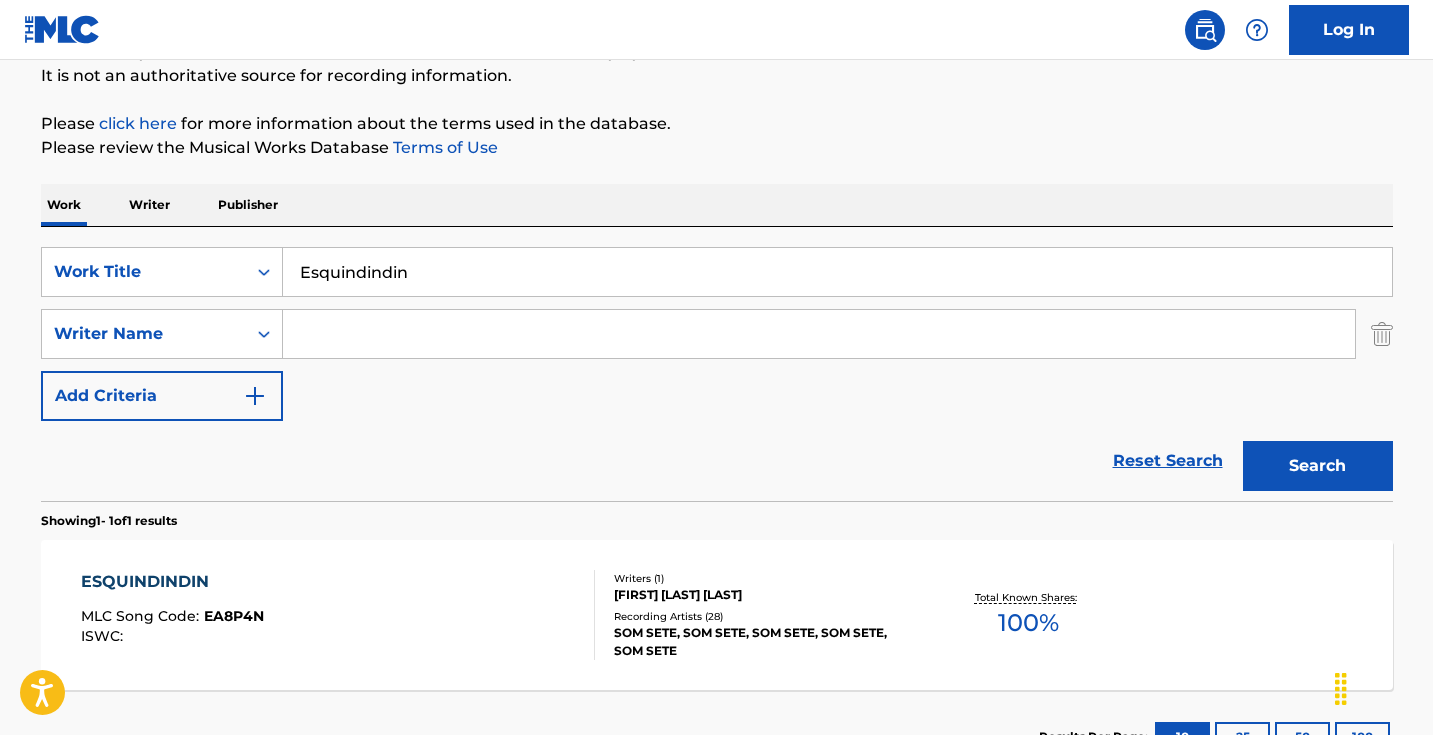 click on "ESQUINDINDIN MLC Song Code : EA8P4N ISWC :" at bounding box center [338, 615] 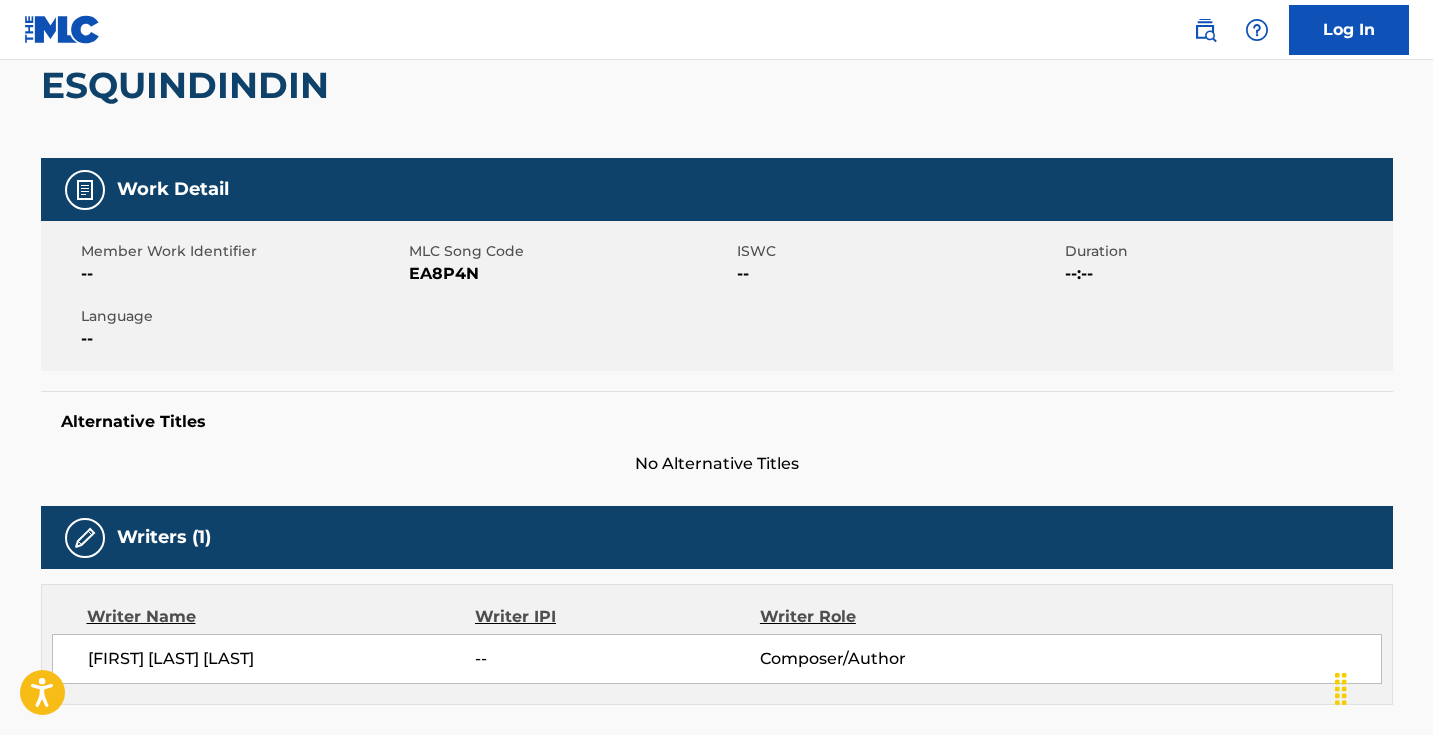 scroll, scrollTop: 0, scrollLeft: 0, axis: both 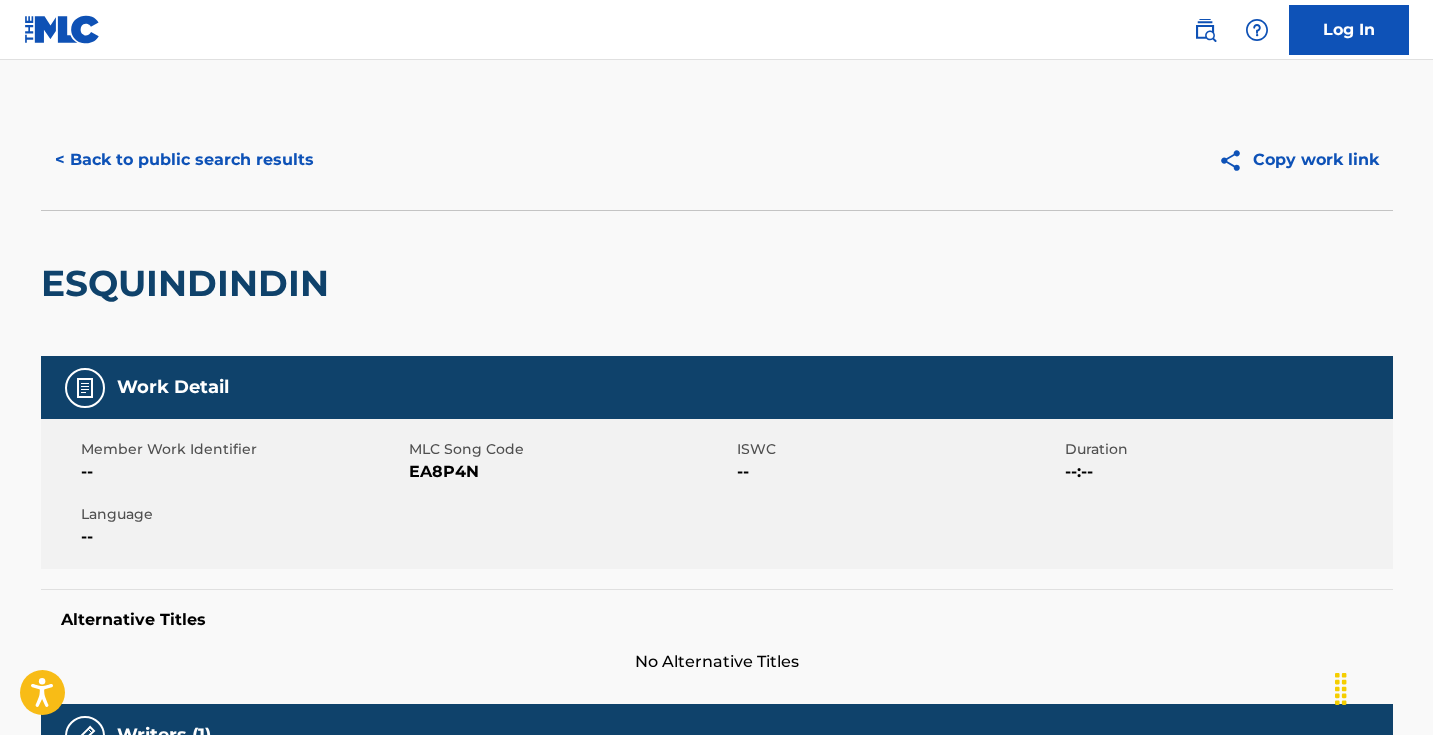 click on "EA8P4N" at bounding box center (570, 472) 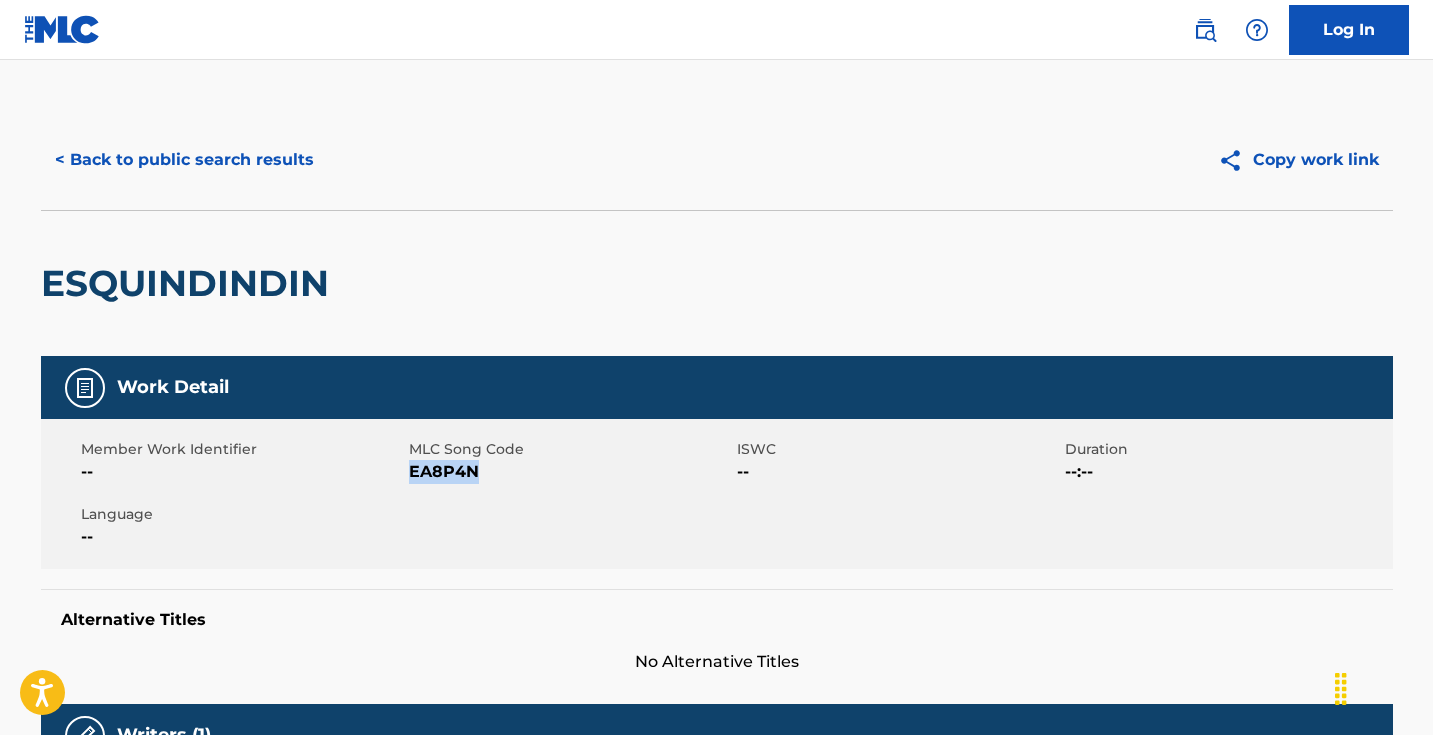 copy on "EA8P4N" 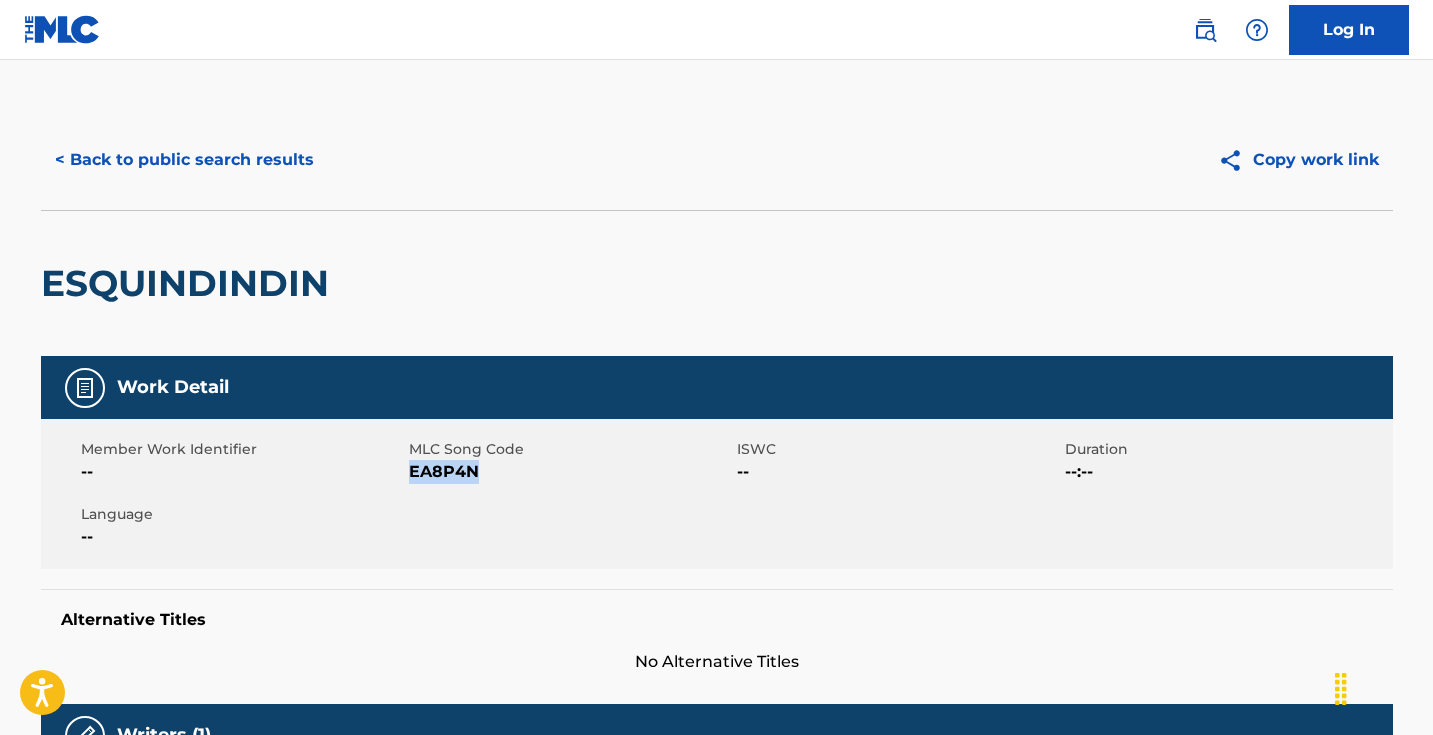 click on "< Back to public search results" at bounding box center (184, 160) 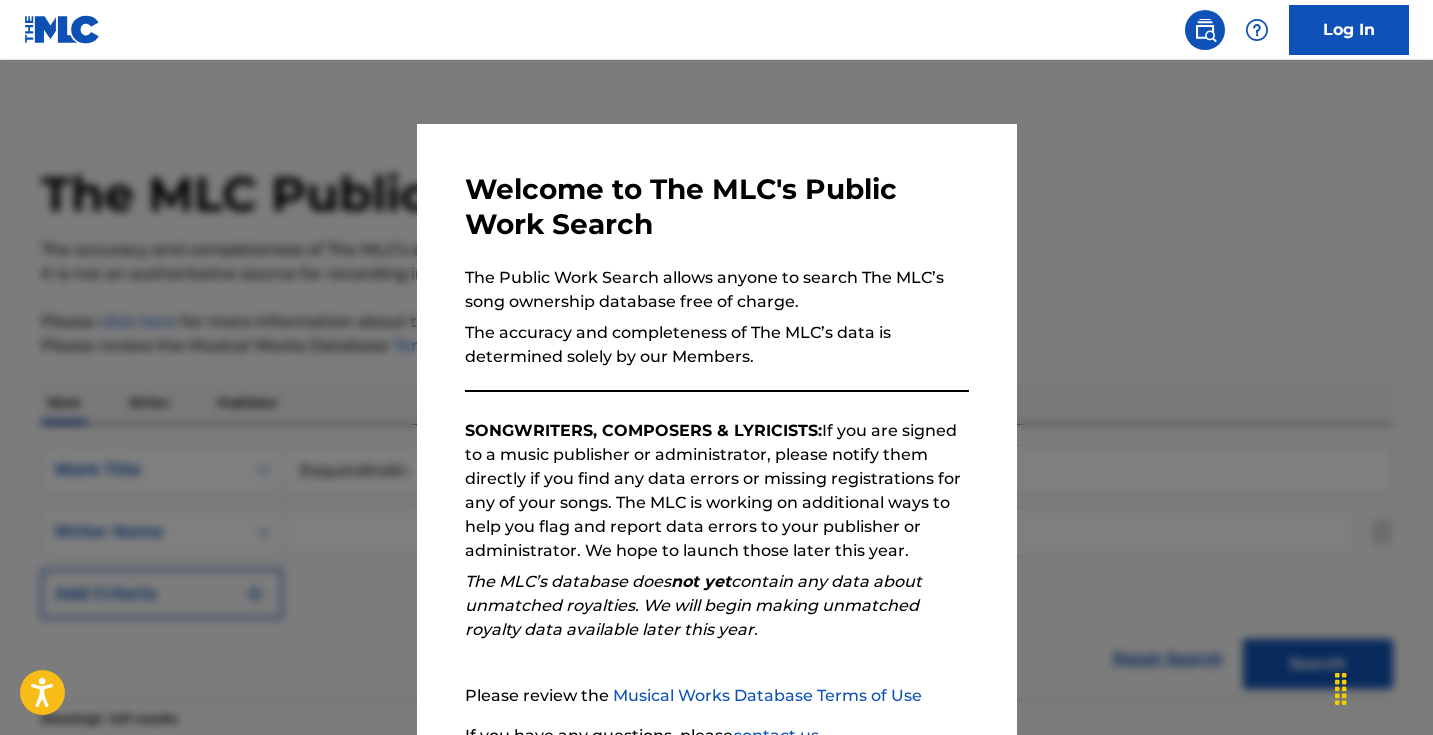scroll, scrollTop: 198, scrollLeft: 0, axis: vertical 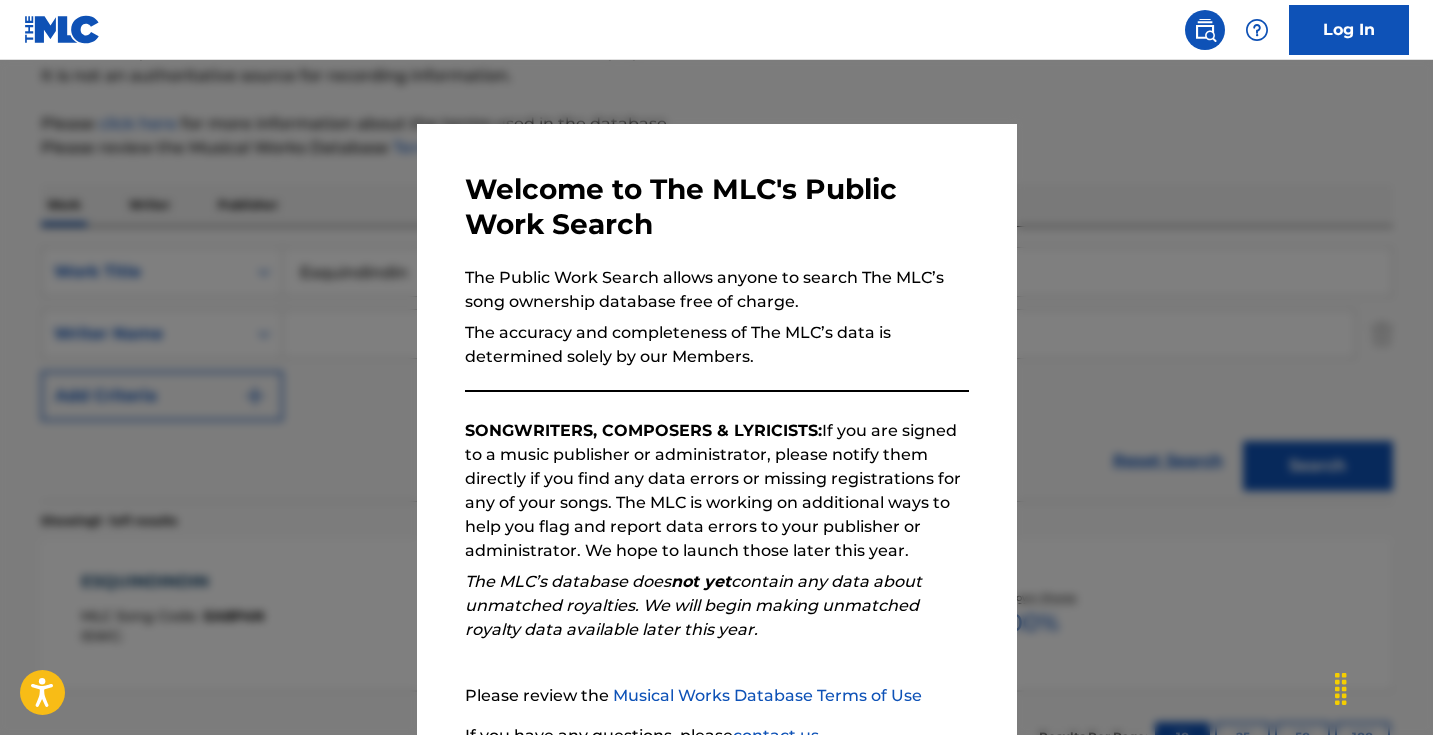 click at bounding box center (716, 427) 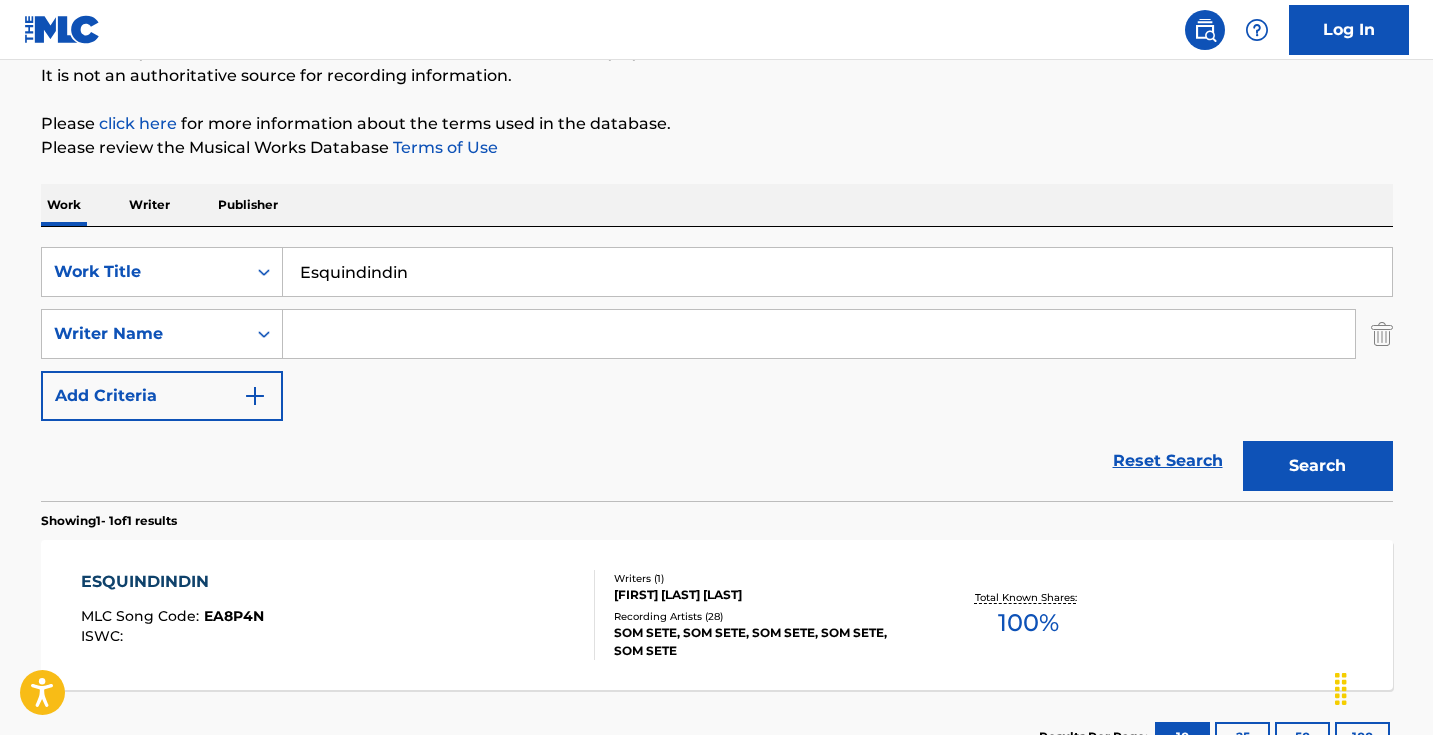 click on "Esquindindin" at bounding box center [837, 272] 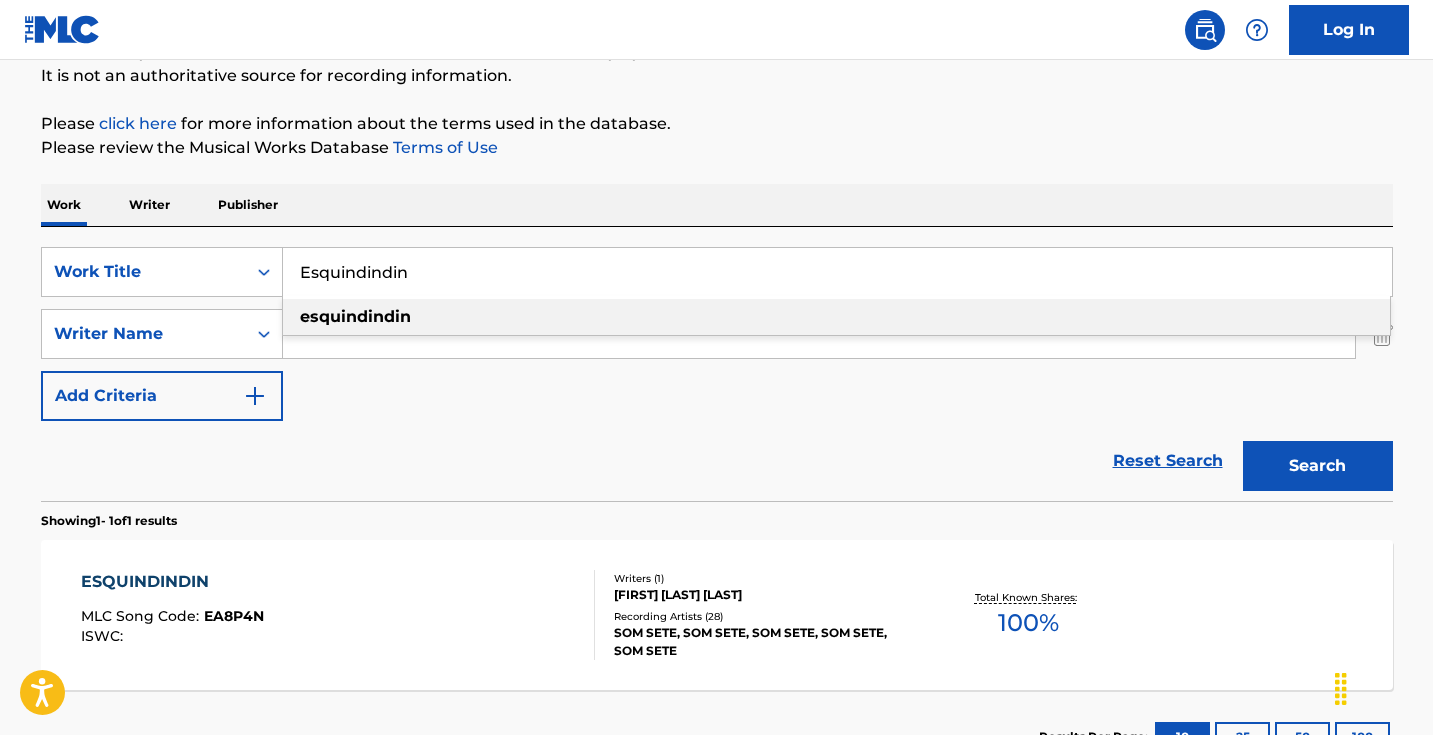 click on "Esquindindin" at bounding box center (837, 272) 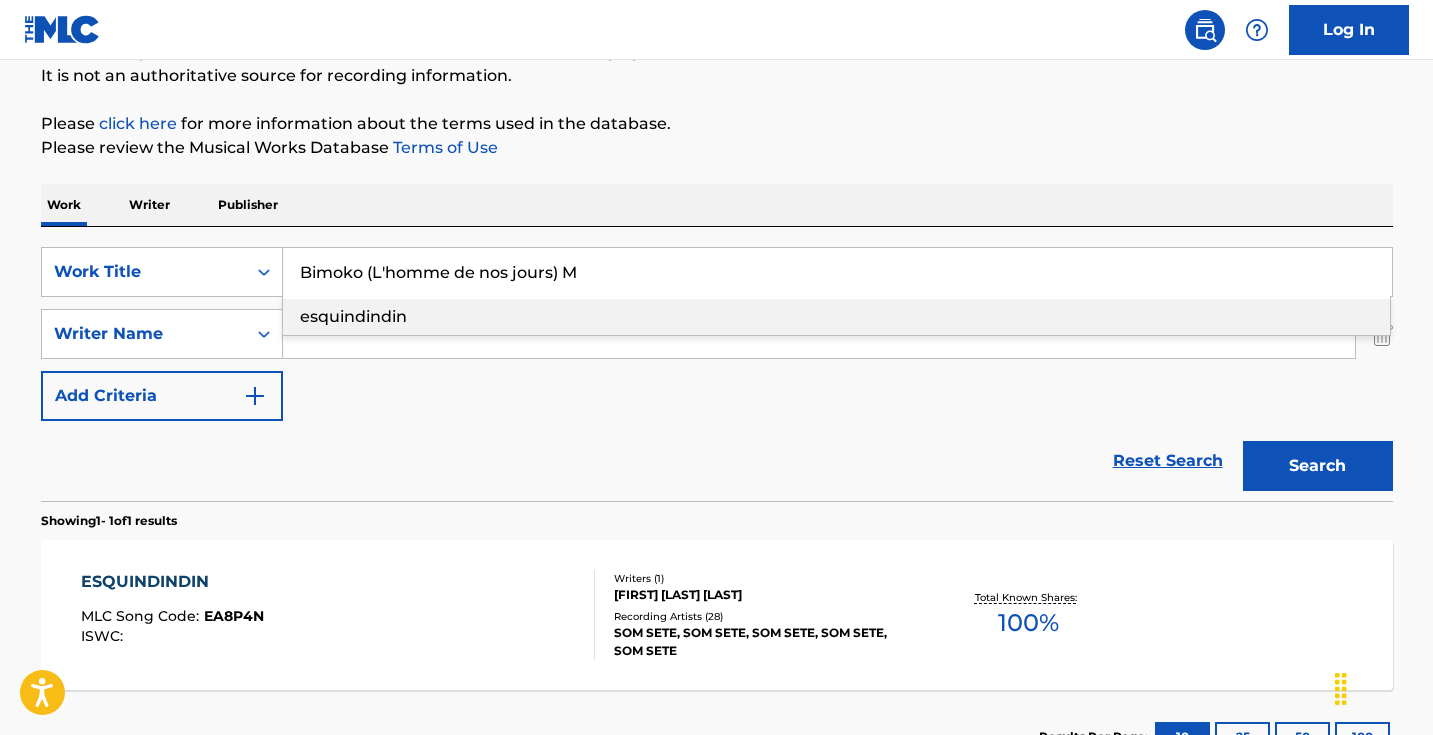 click on "Work Writer Publisher" at bounding box center [717, 205] 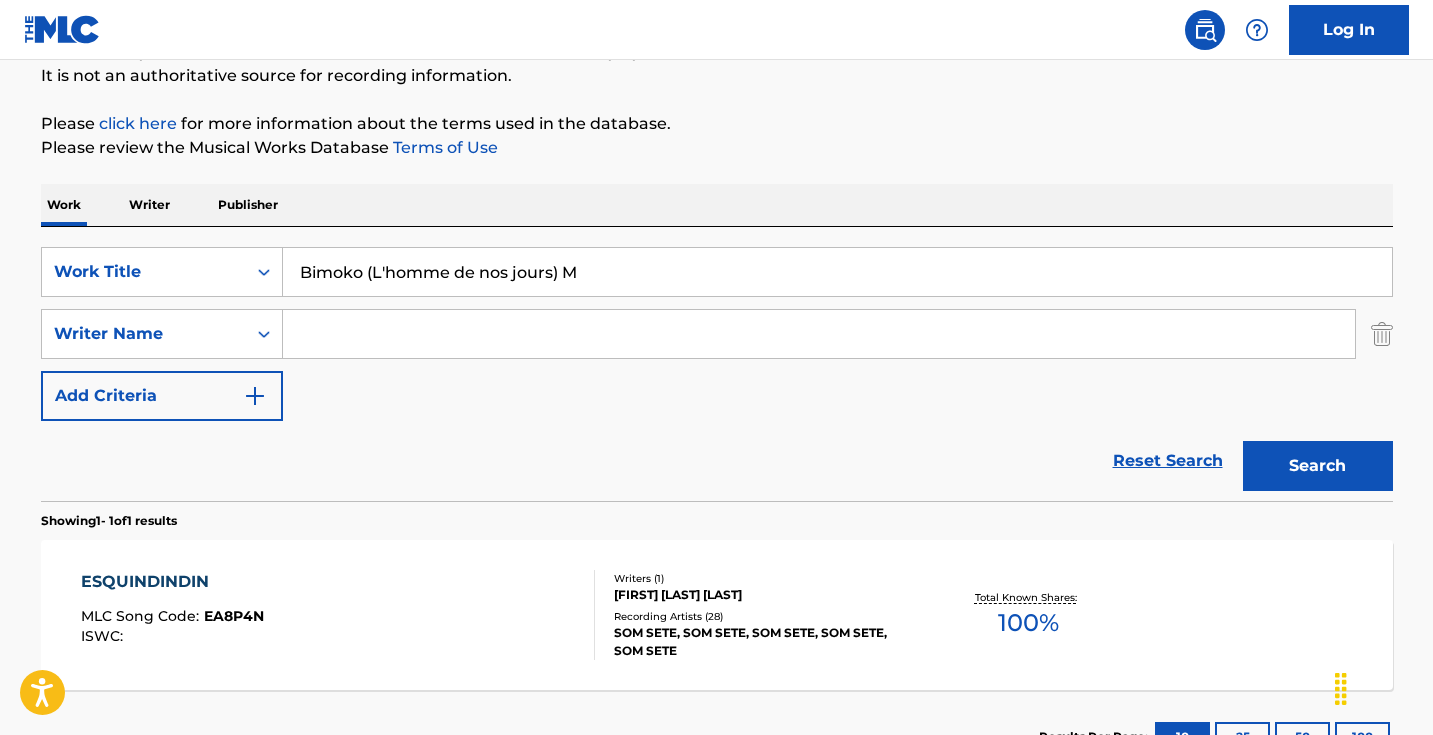 click on "Search" at bounding box center (1318, 466) 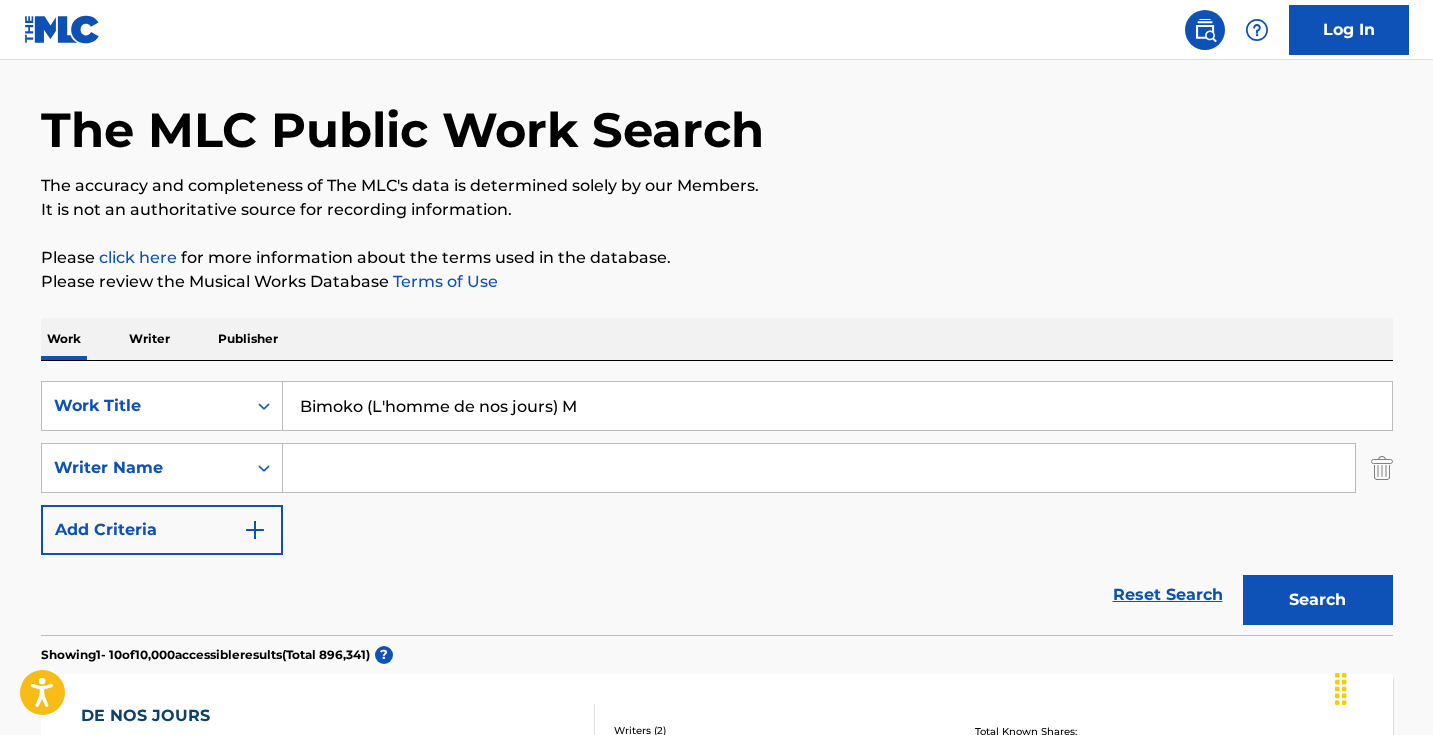 scroll, scrollTop: 0, scrollLeft: 0, axis: both 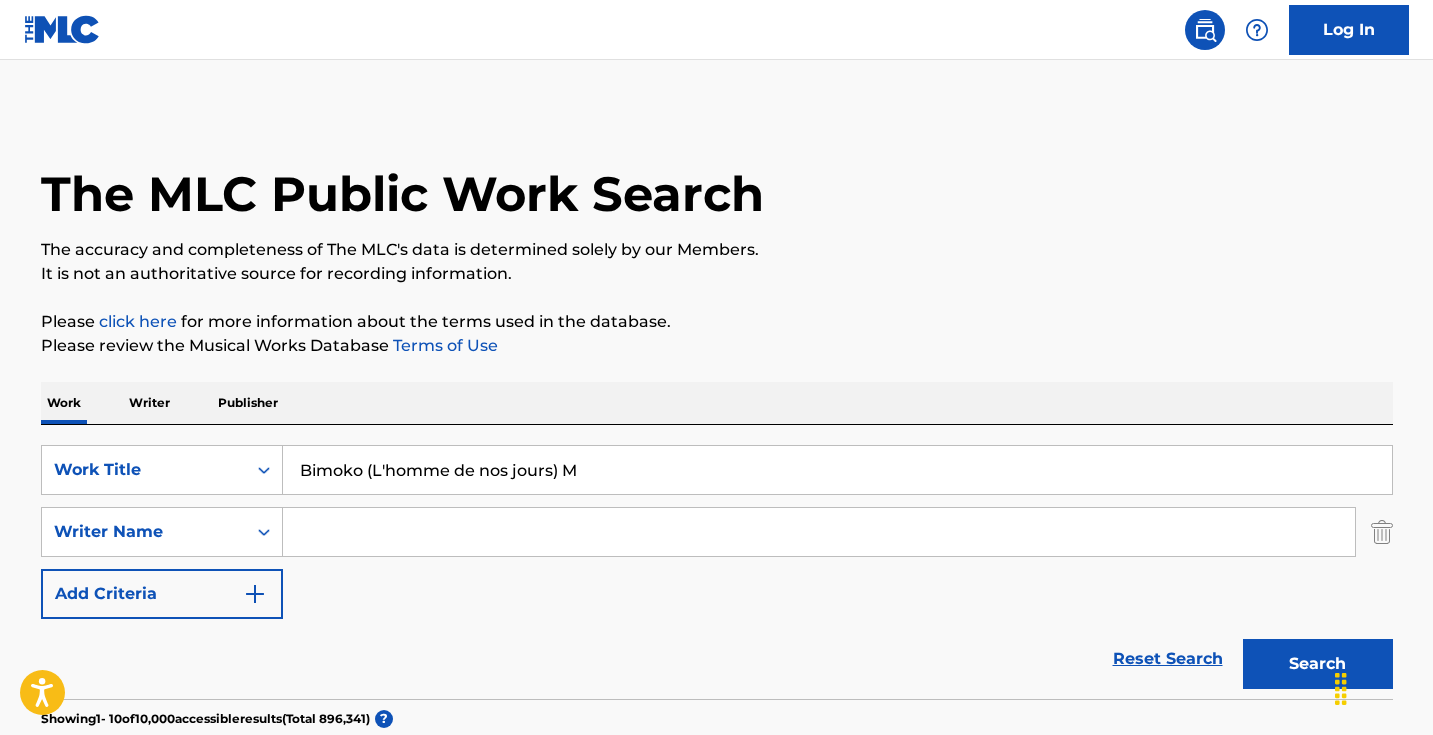 drag, startPoint x: 605, startPoint y: 467, endPoint x: 369, endPoint y: 467, distance: 236 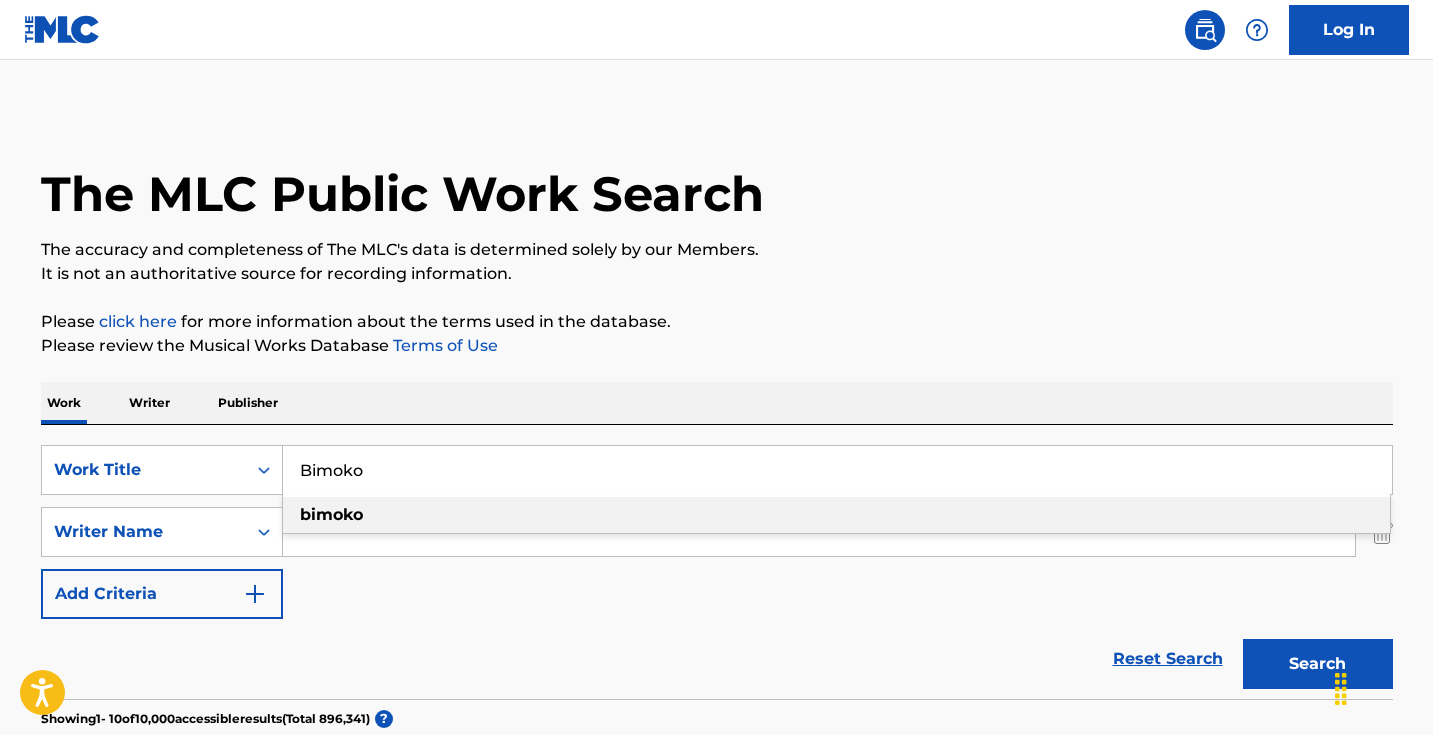 type on "bimoko" 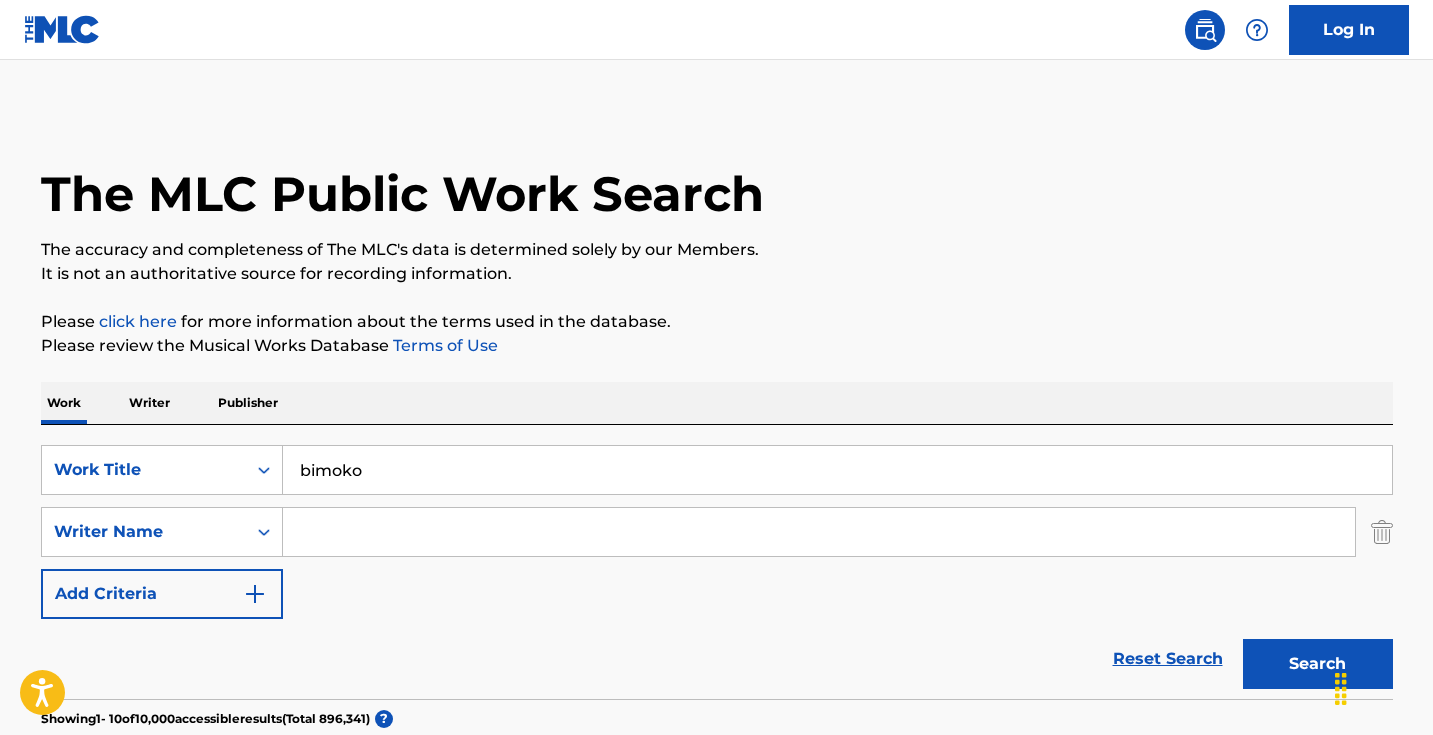 click on "Search" at bounding box center (1318, 664) 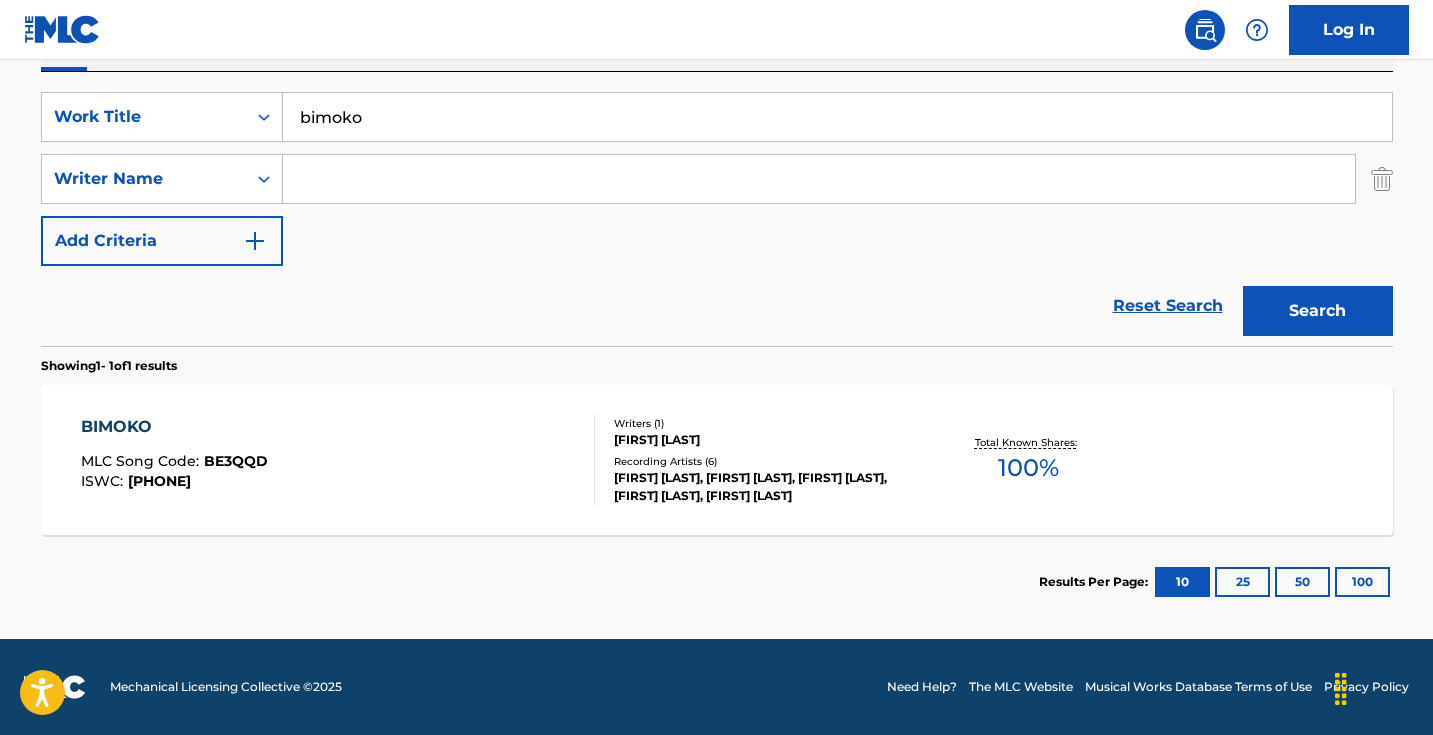 scroll, scrollTop: 353, scrollLeft: 0, axis: vertical 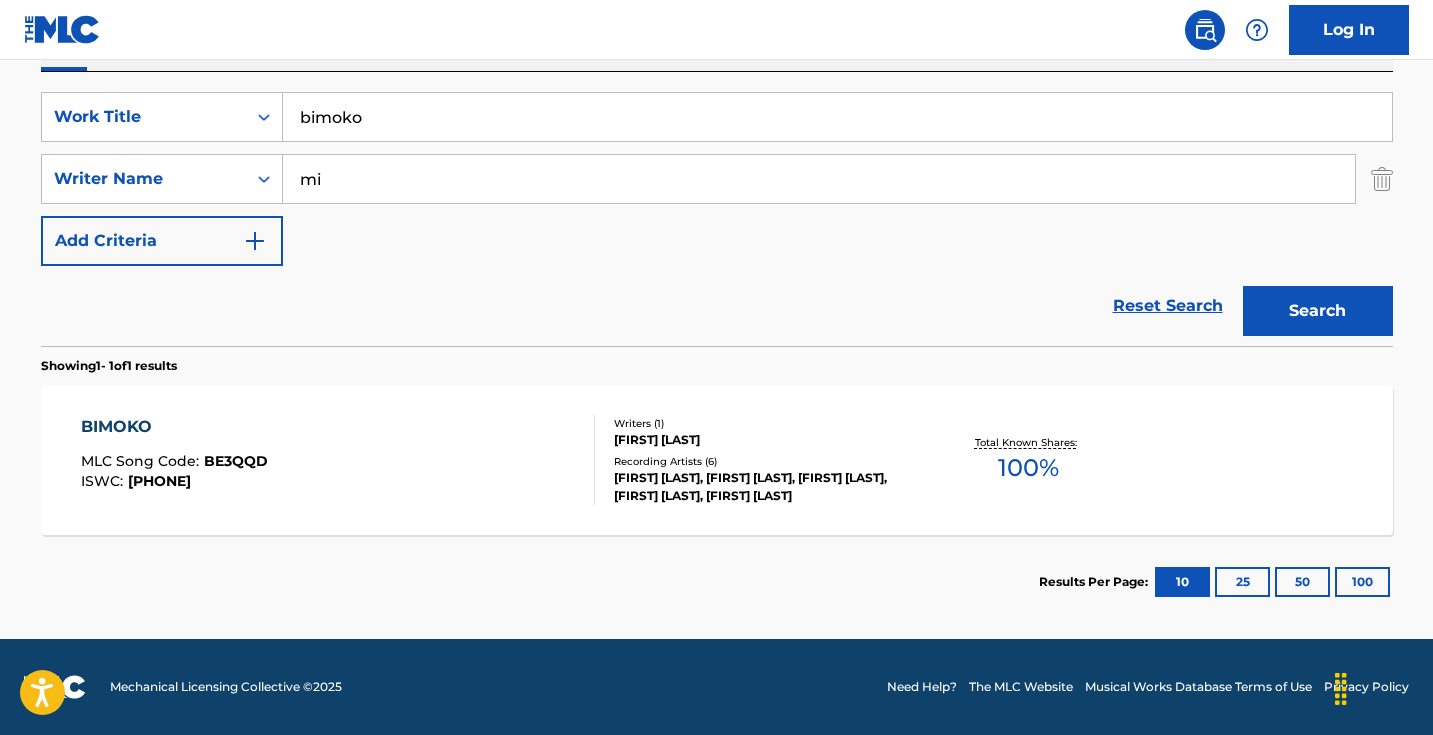 type on "m" 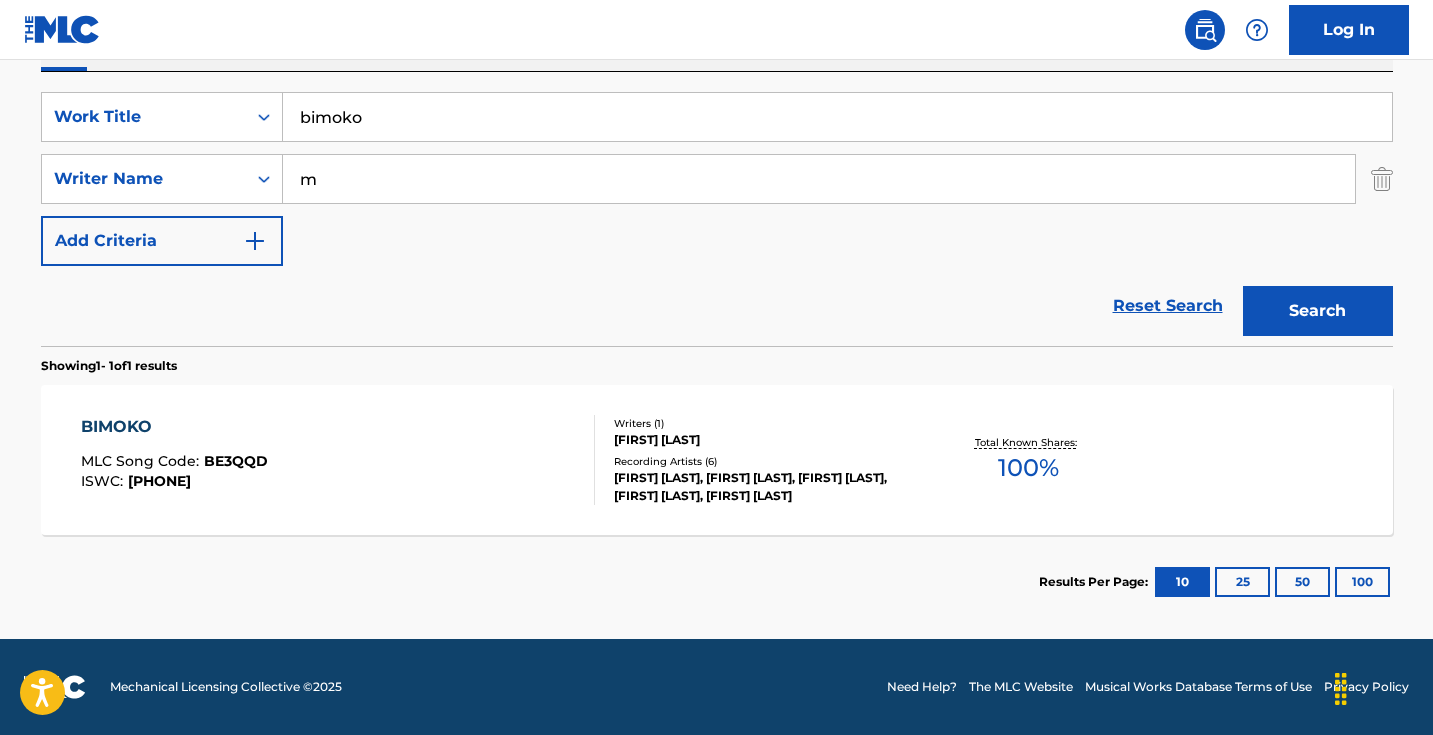 type 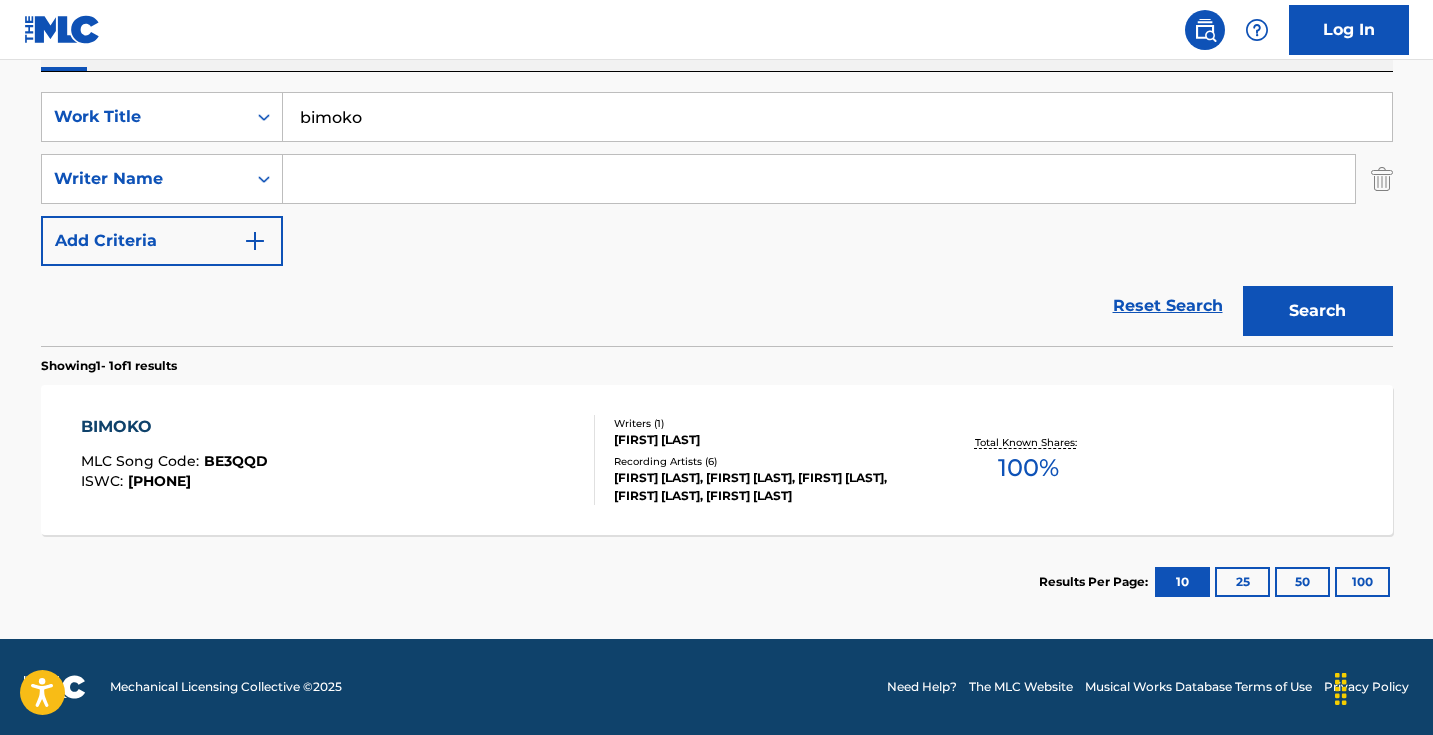 click on "[LAST] [LAST] Code : [CODE] [CODE] : [CODE] Writers ( 2 ) [FIRST] [LAST], [FIRST] [LAST] Recording Artists ( 0 ) Total Known Shares: 50 %" at bounding box center (338, 460) 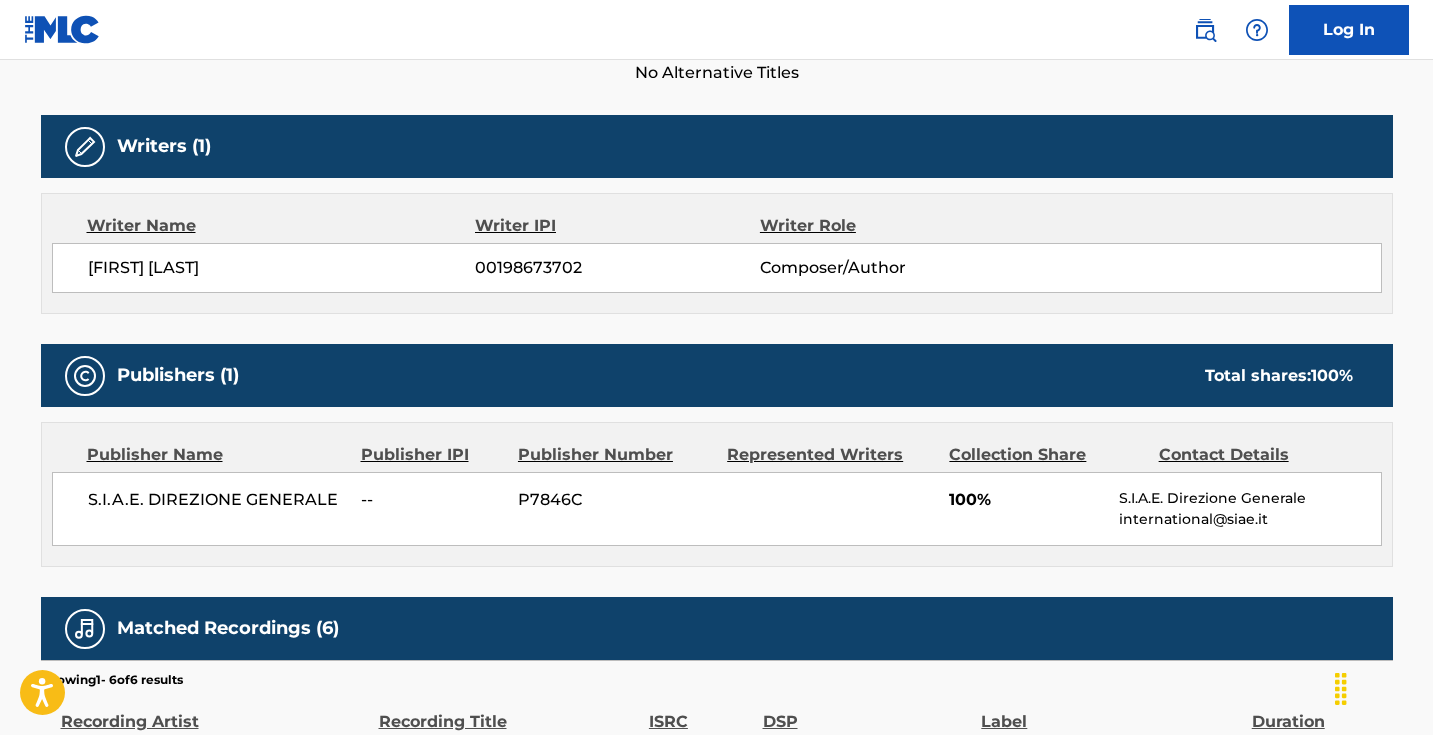 scroll, scrollTop: 297, scrollLeft: 0, axis: vertical 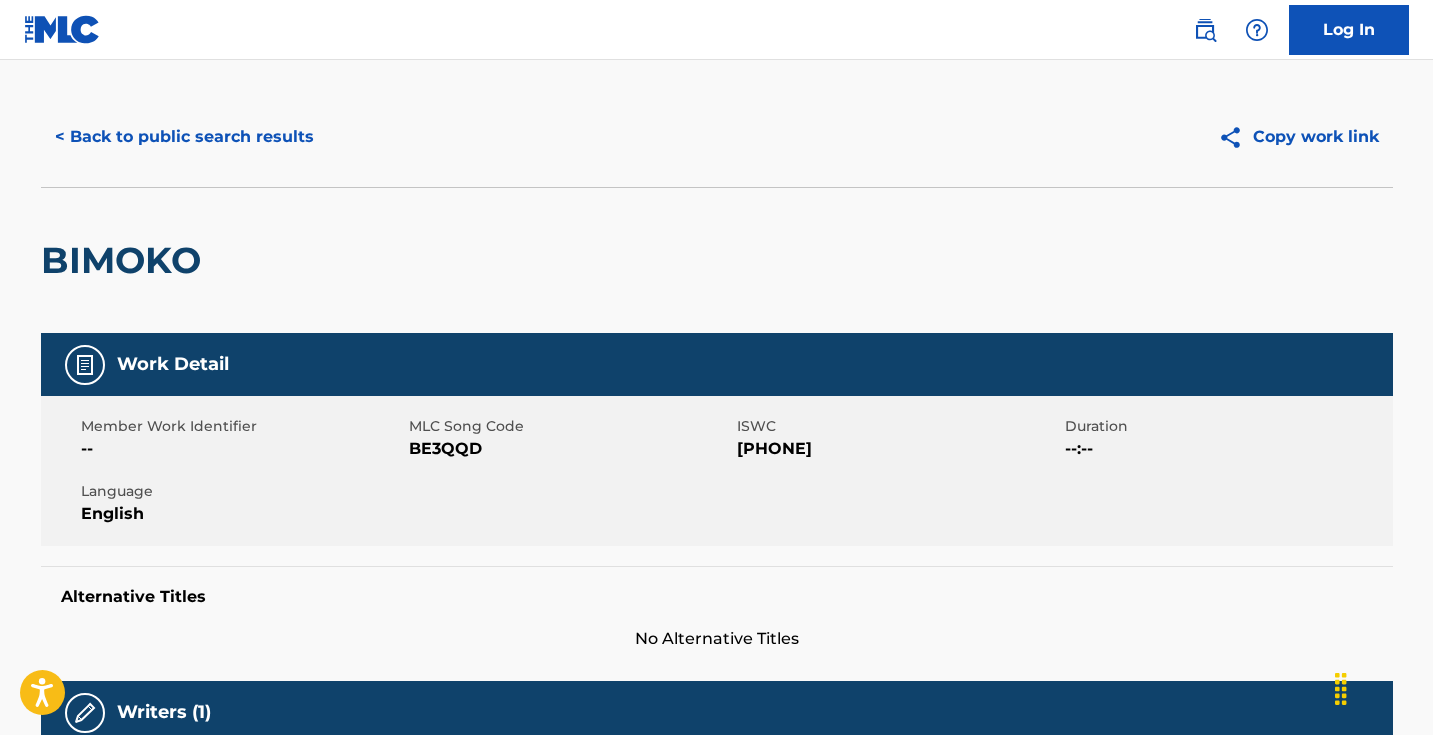 click on "< Back to public search results" at bounding box center (184, 137) 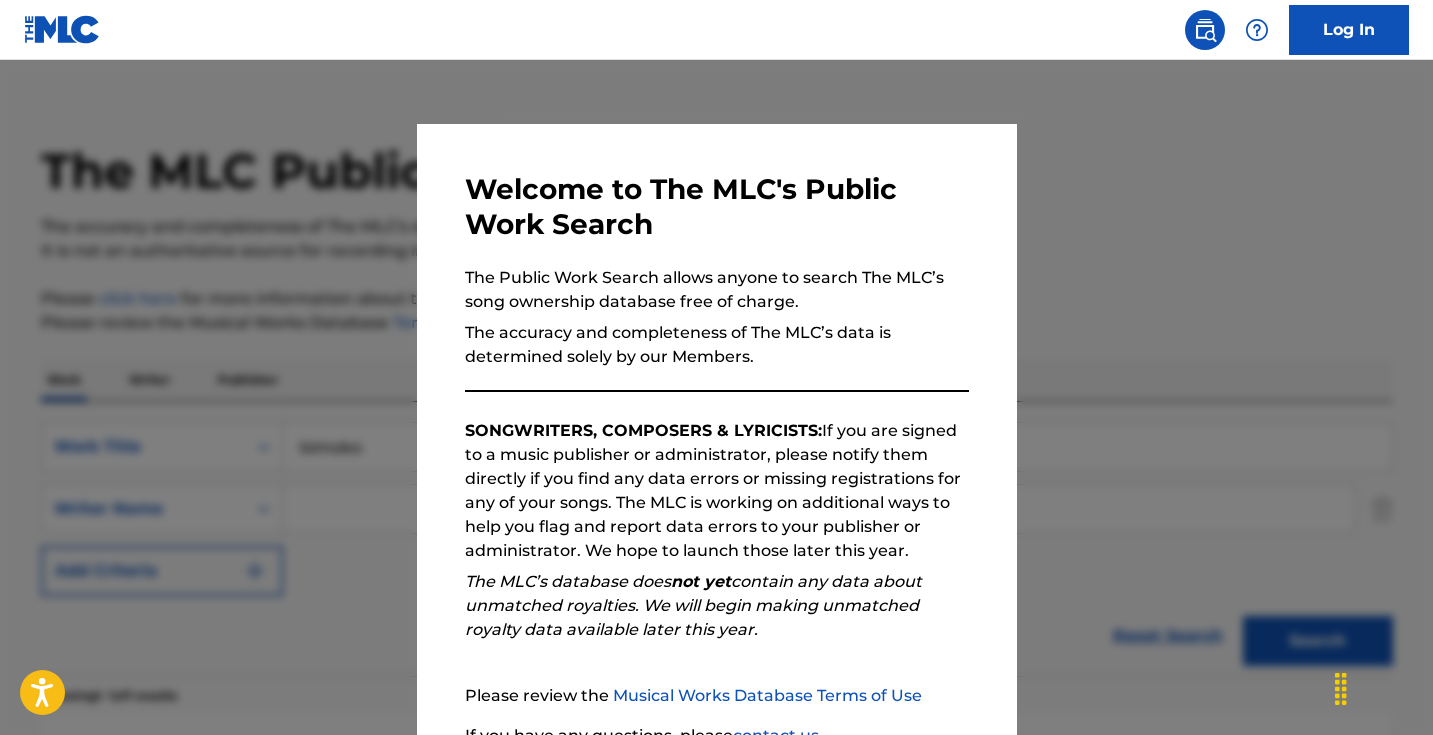 scroll, scrollTop: 239, scrollLeft: 0, axis: vertical 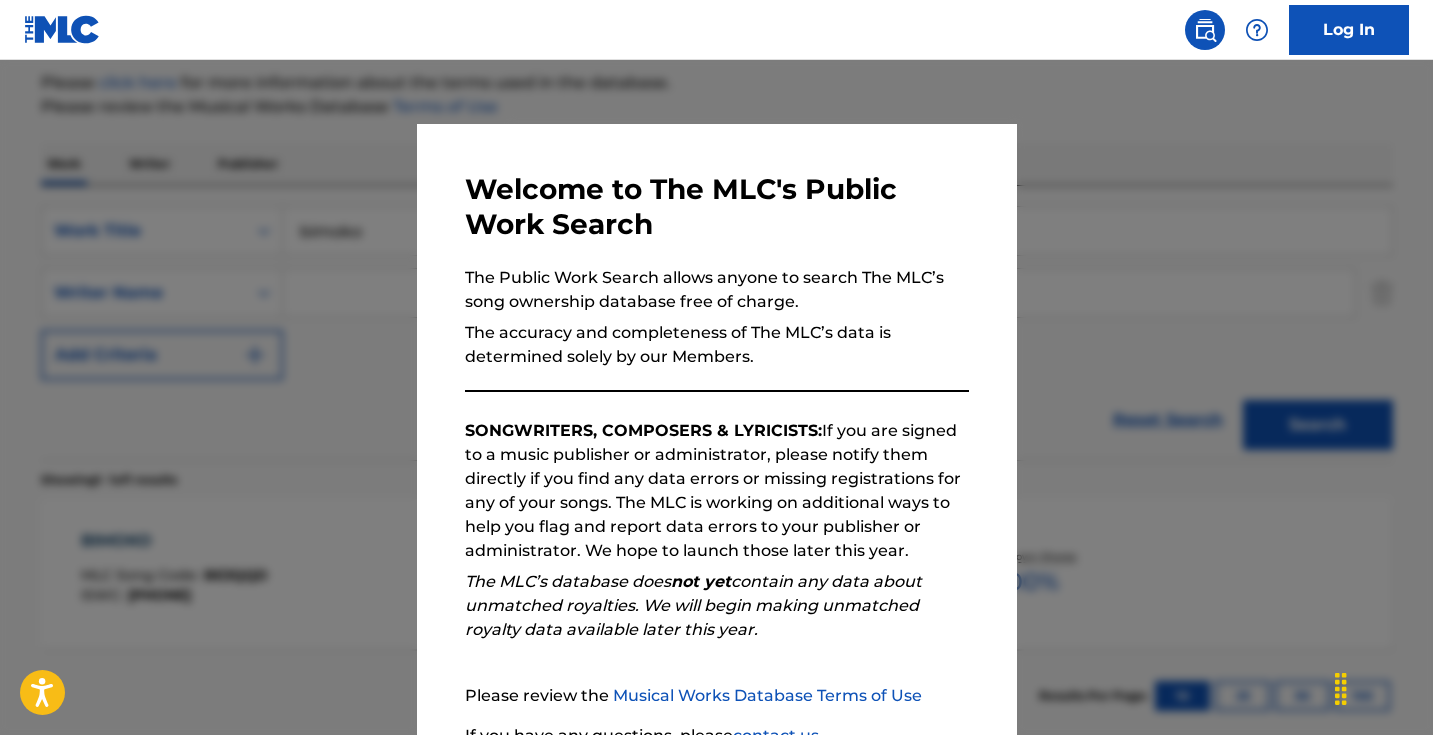 click at bounding box center (716, 427) 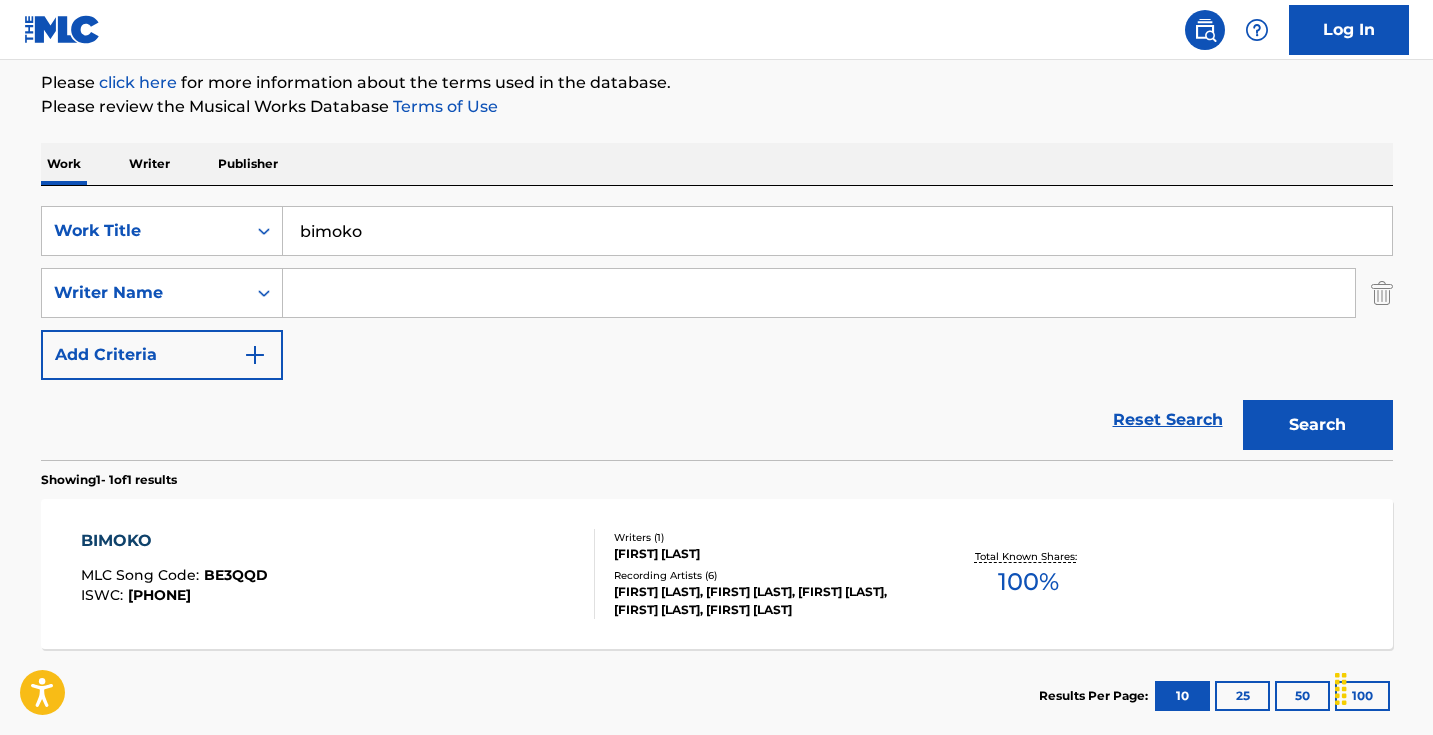 click on "bimoko" at bounding box center [837, 231] 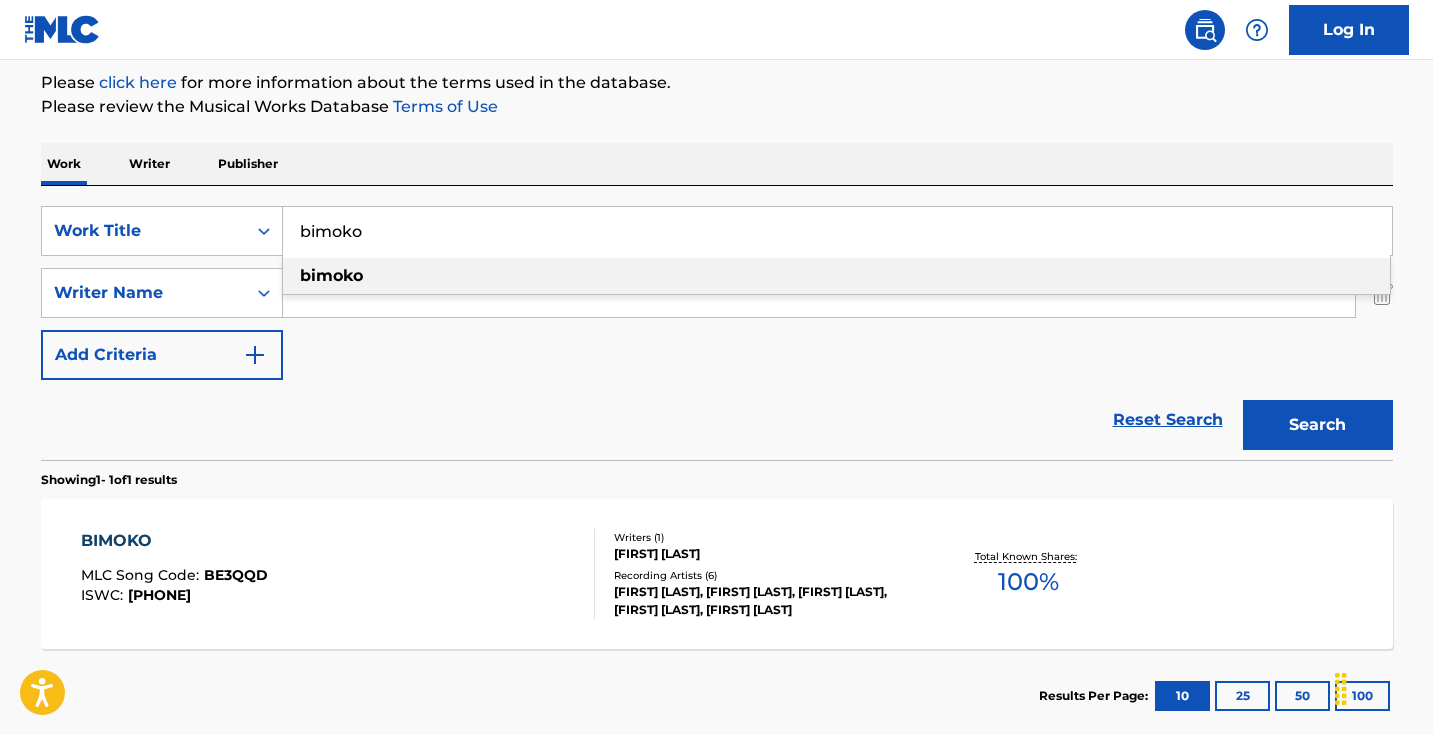 click on "bimoko" at bounding box center [837, 231] 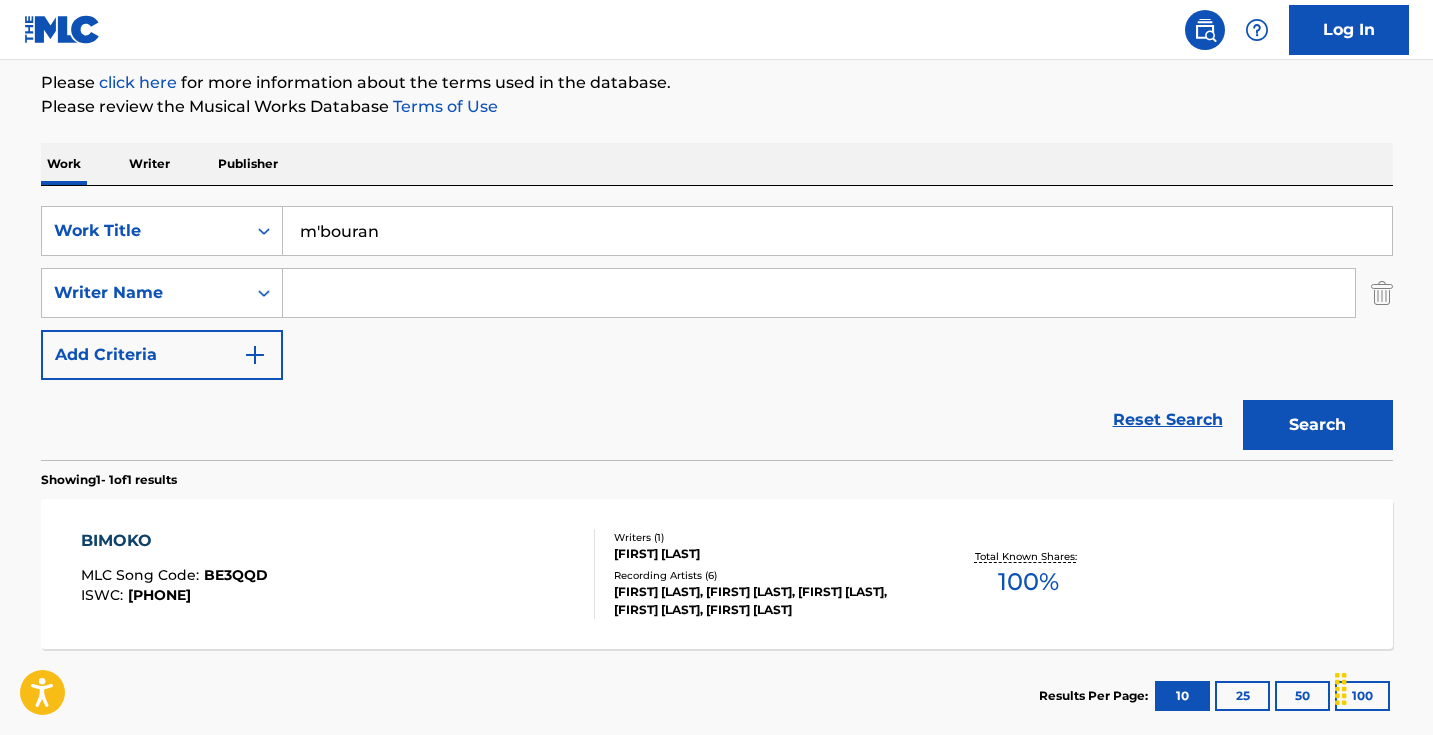 click on "Search" at bounding box center [1318, 425] 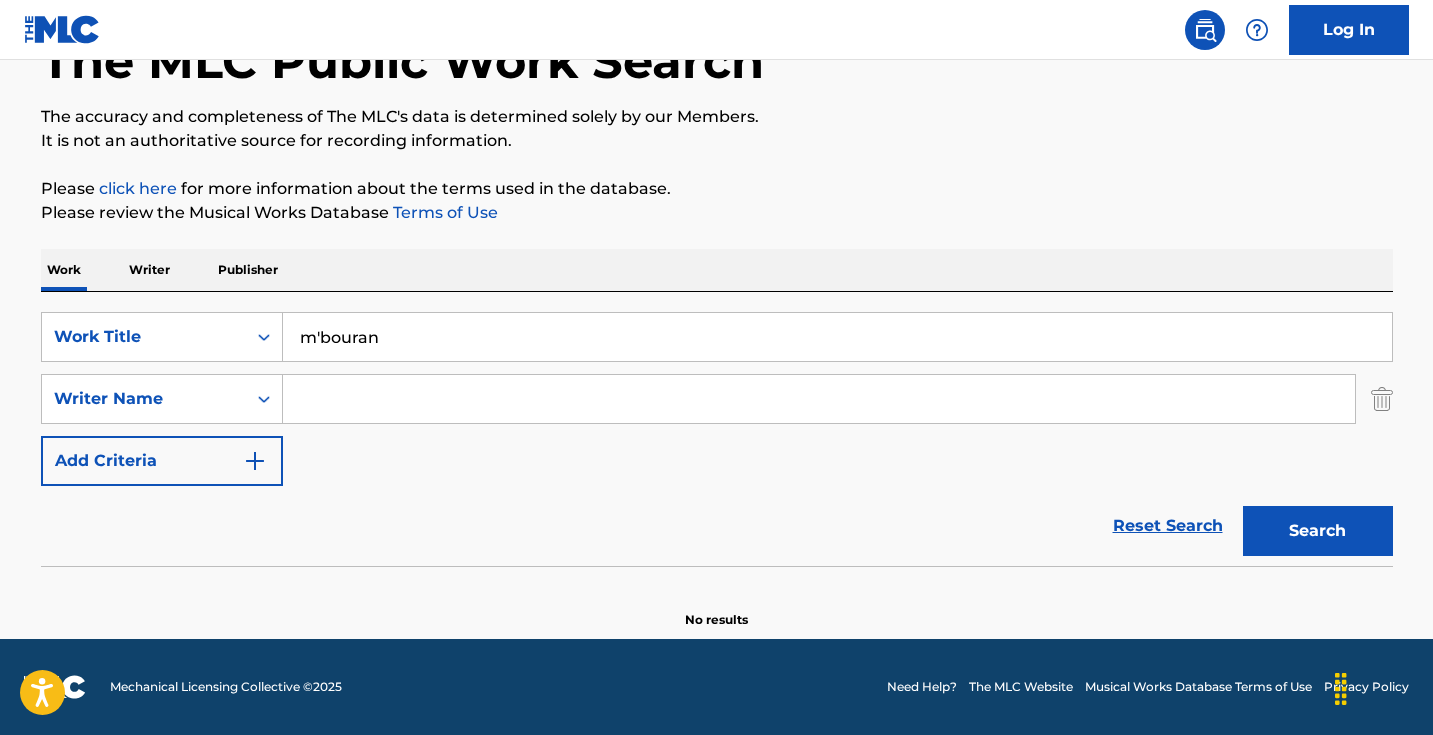 scroll, scrollTop: 133, scrollLeft: 0, axis: vertical 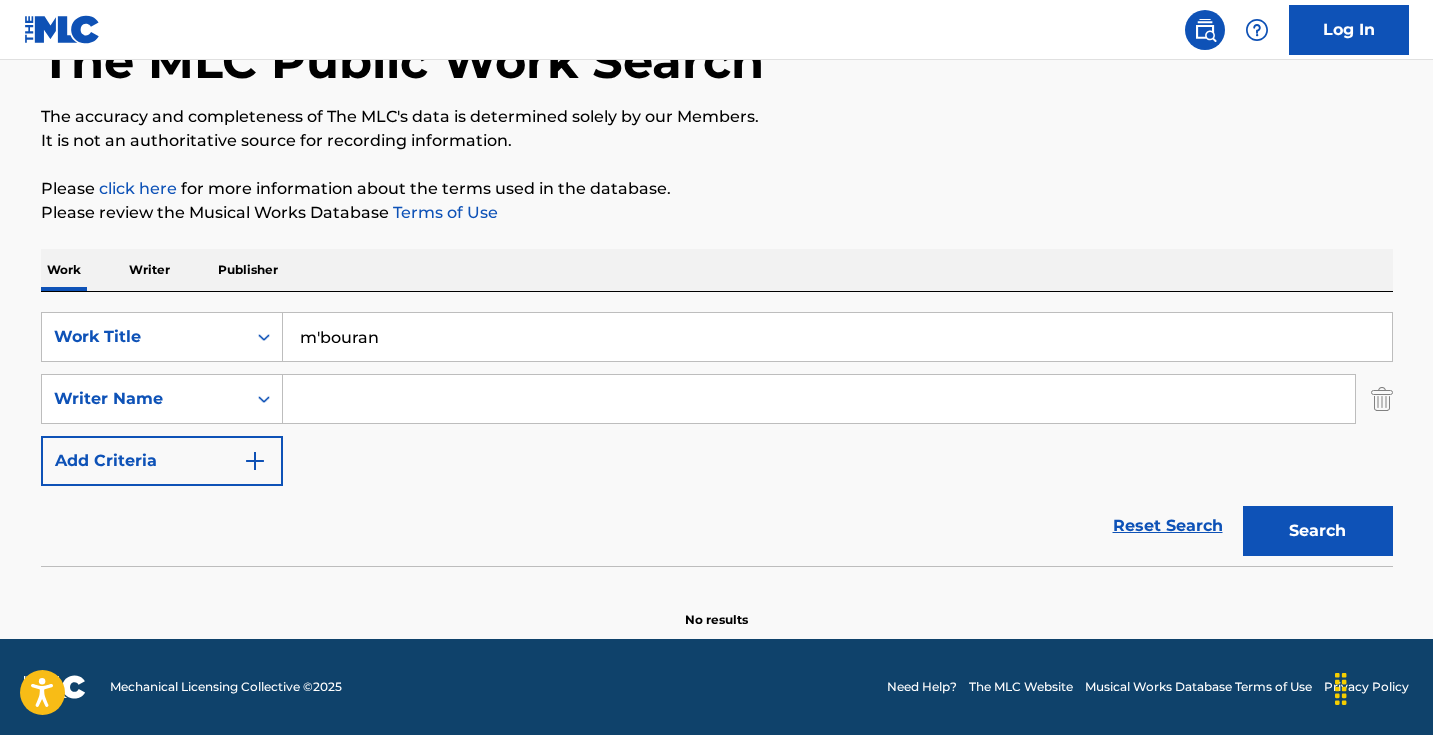 click on "m'bouran" at bounding box center [837, 337] 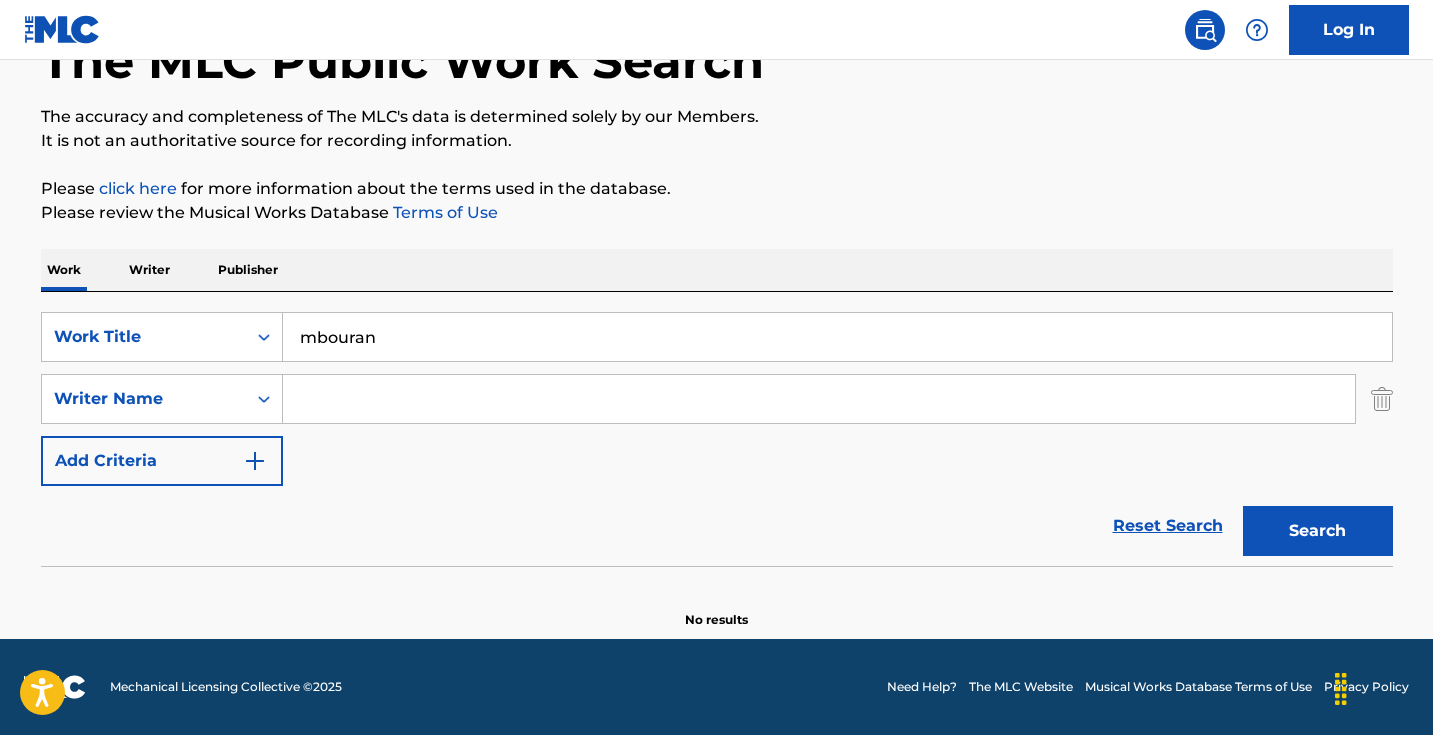 click on "Search" at bounding box center [1318, 531] 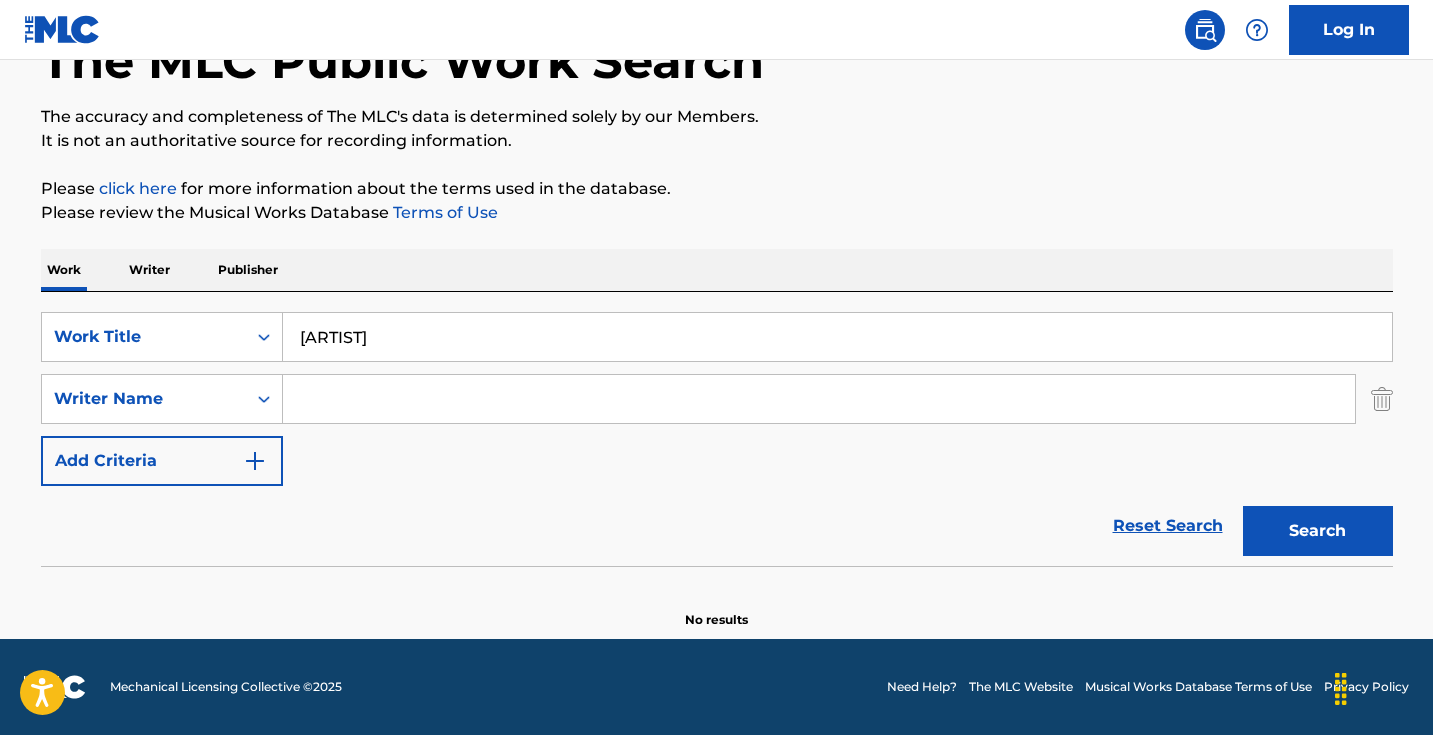 type on "[ARTIST]" 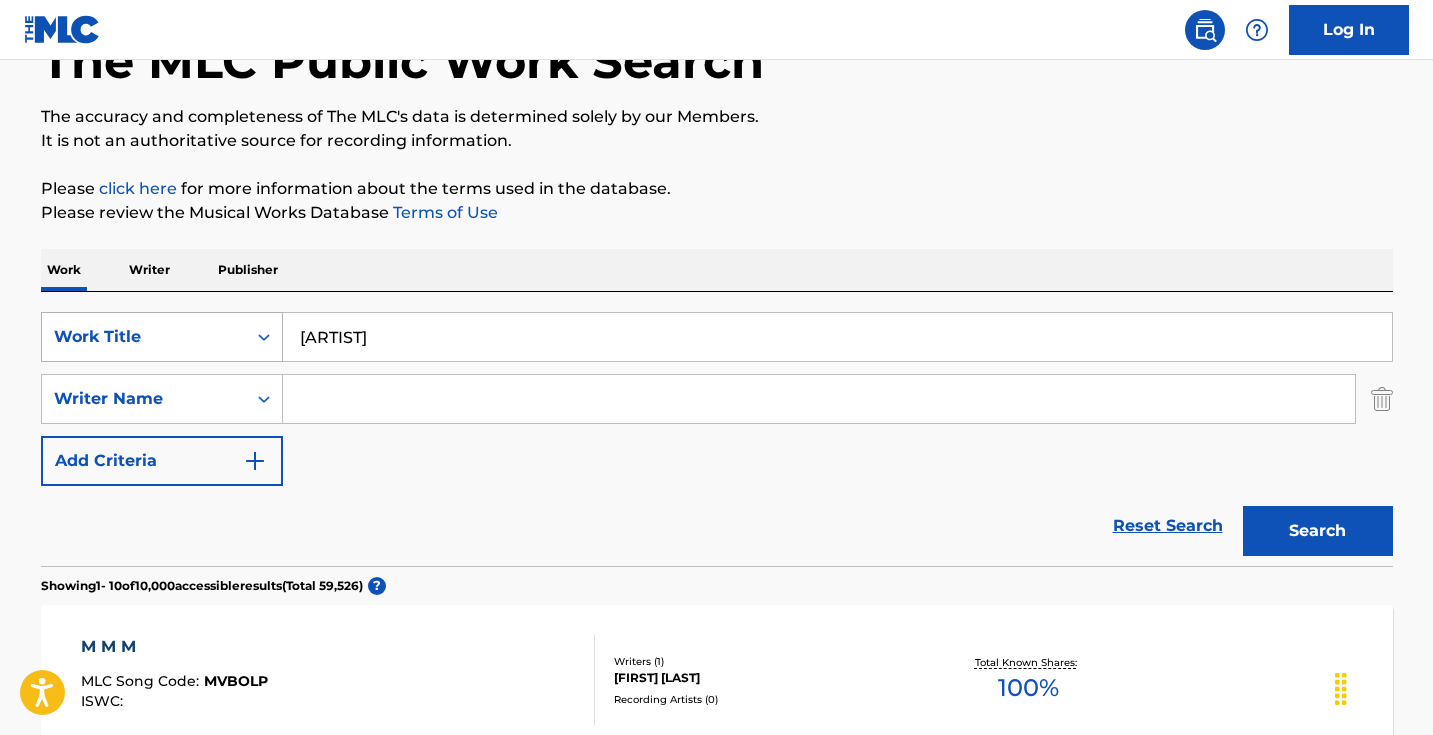 drag, startPoint x: 428, startPoint y: 342, endPoint x: 256, endPoint y: 330, distance: 172.41809 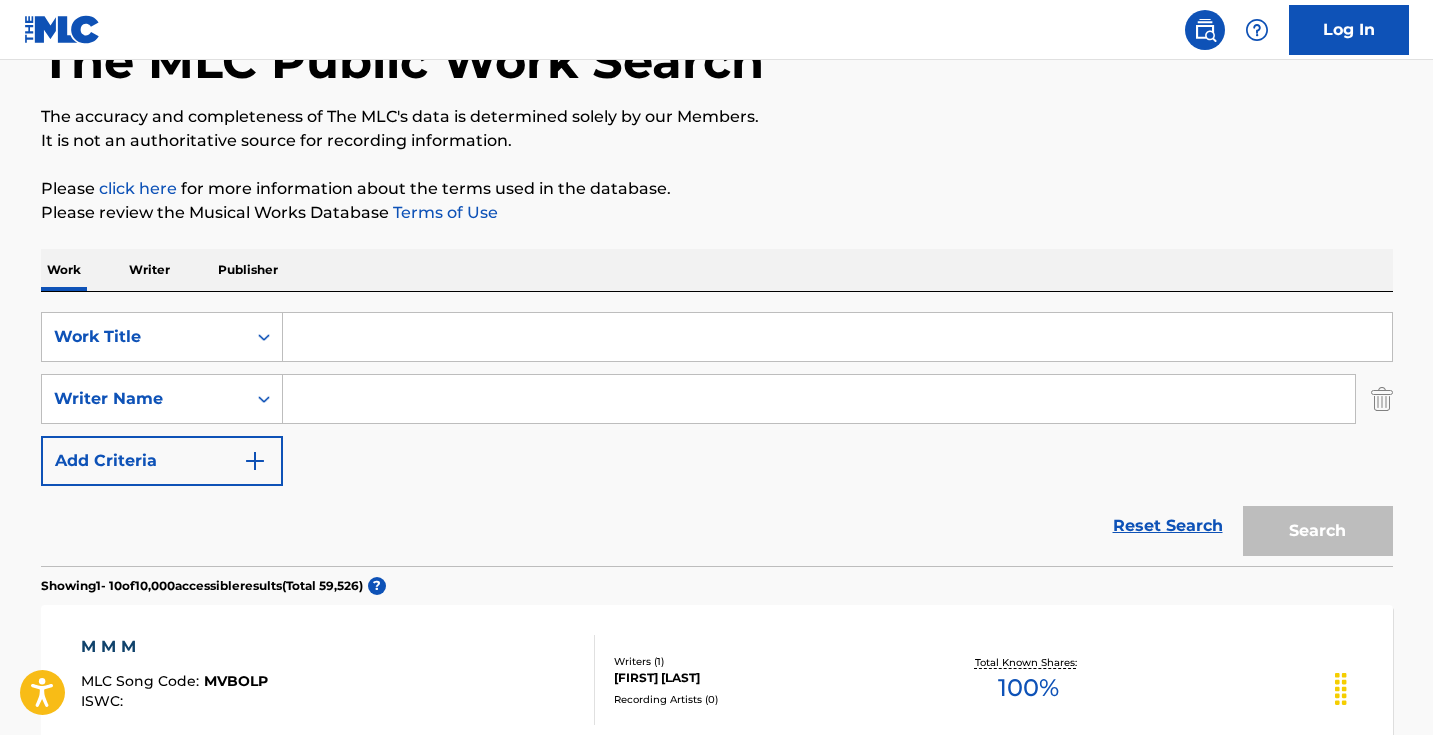 type 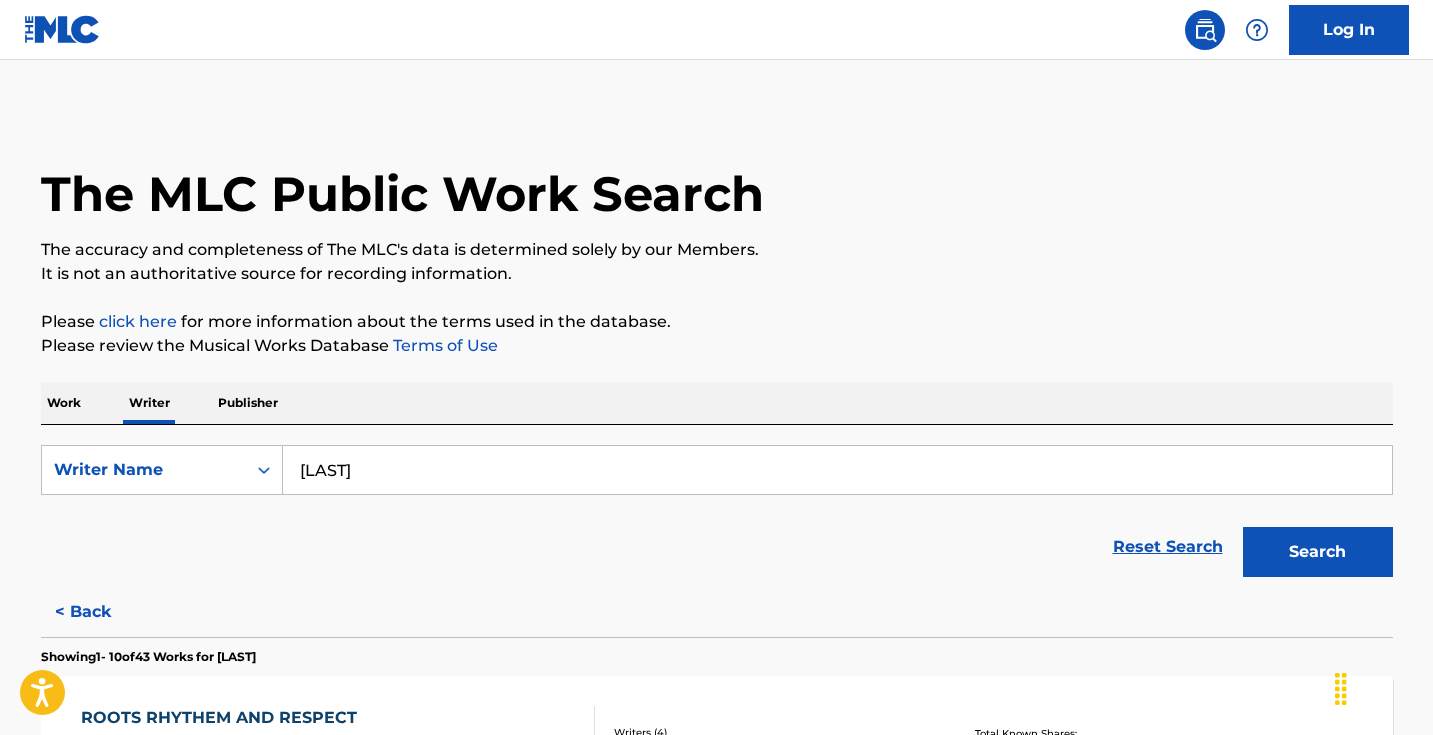 click on "[LAST]" at bounding box center [837, 470] 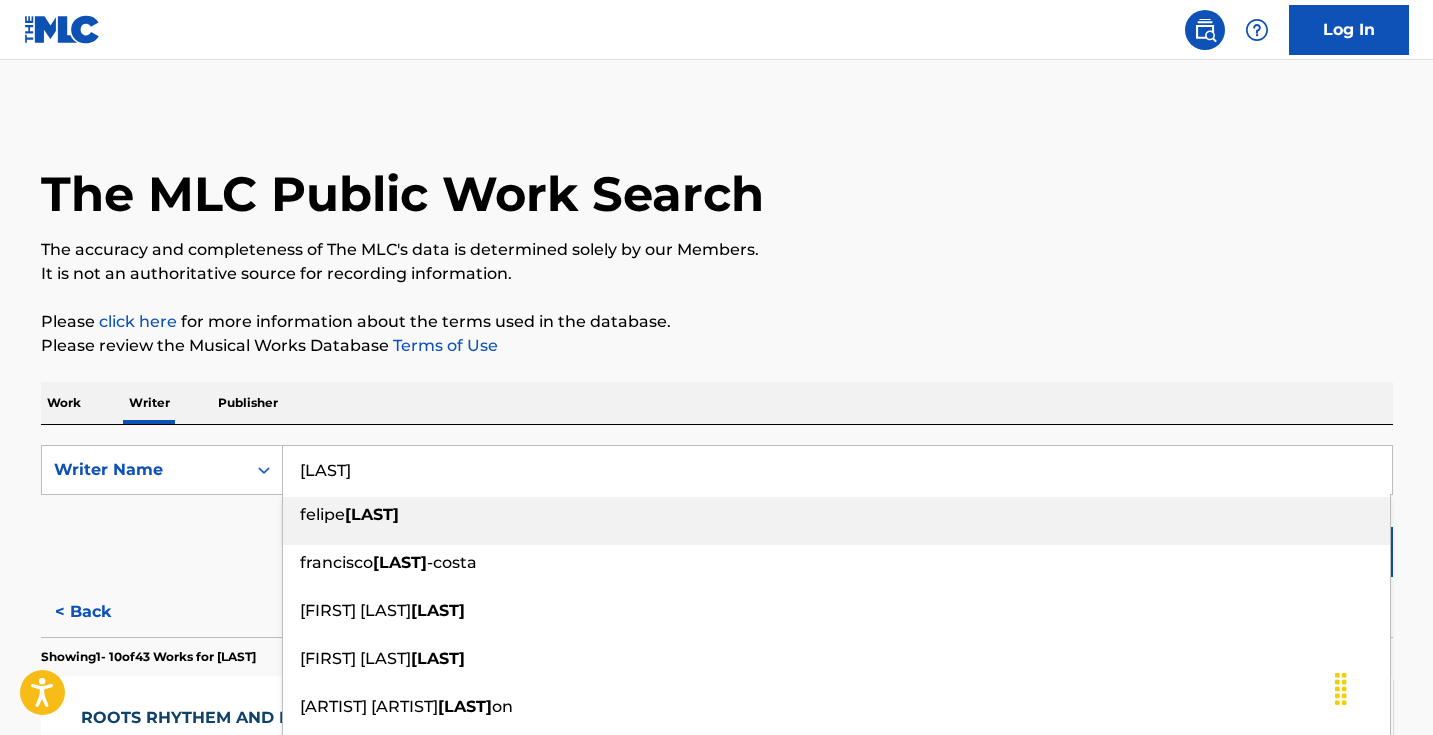 click on "[LAST]" at bounding box center [837, 470] 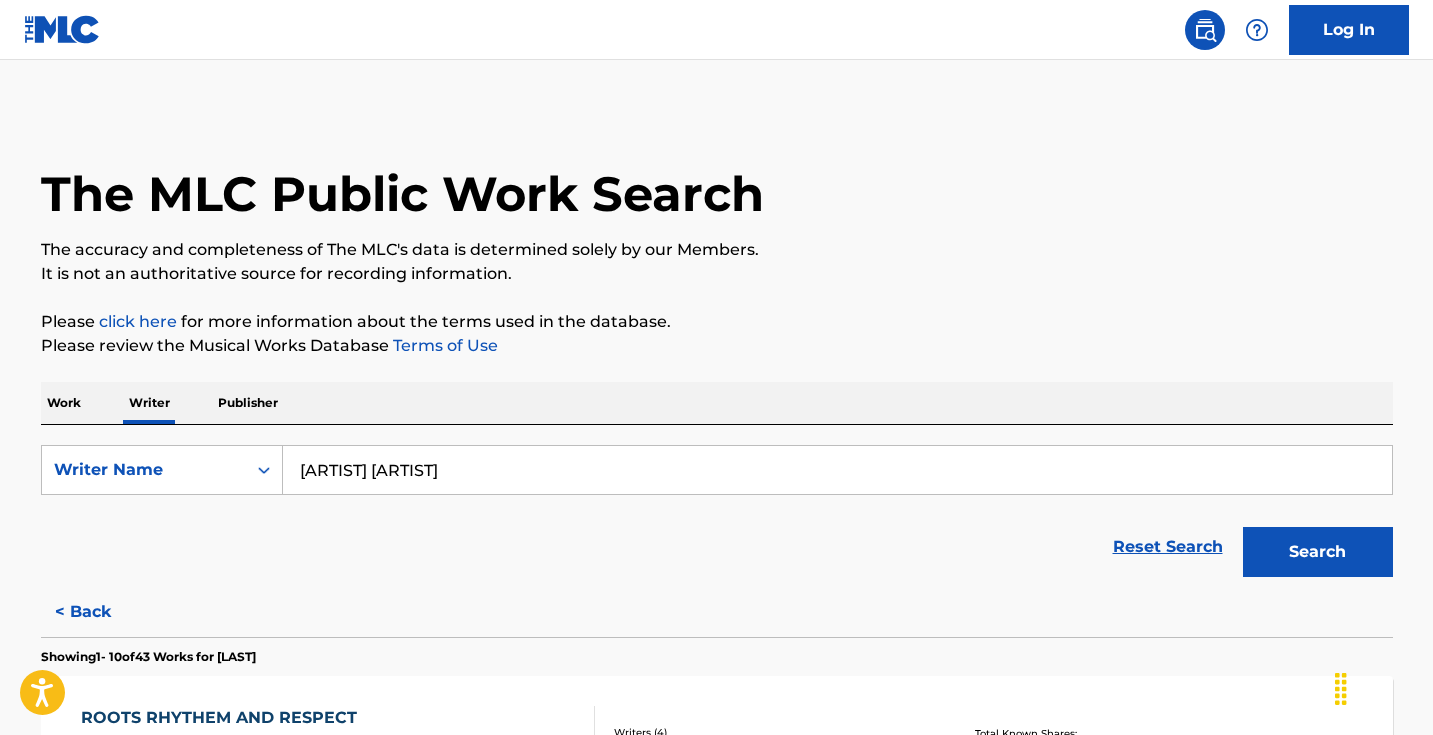 click on "Search" at bounding box center (1318, 552) 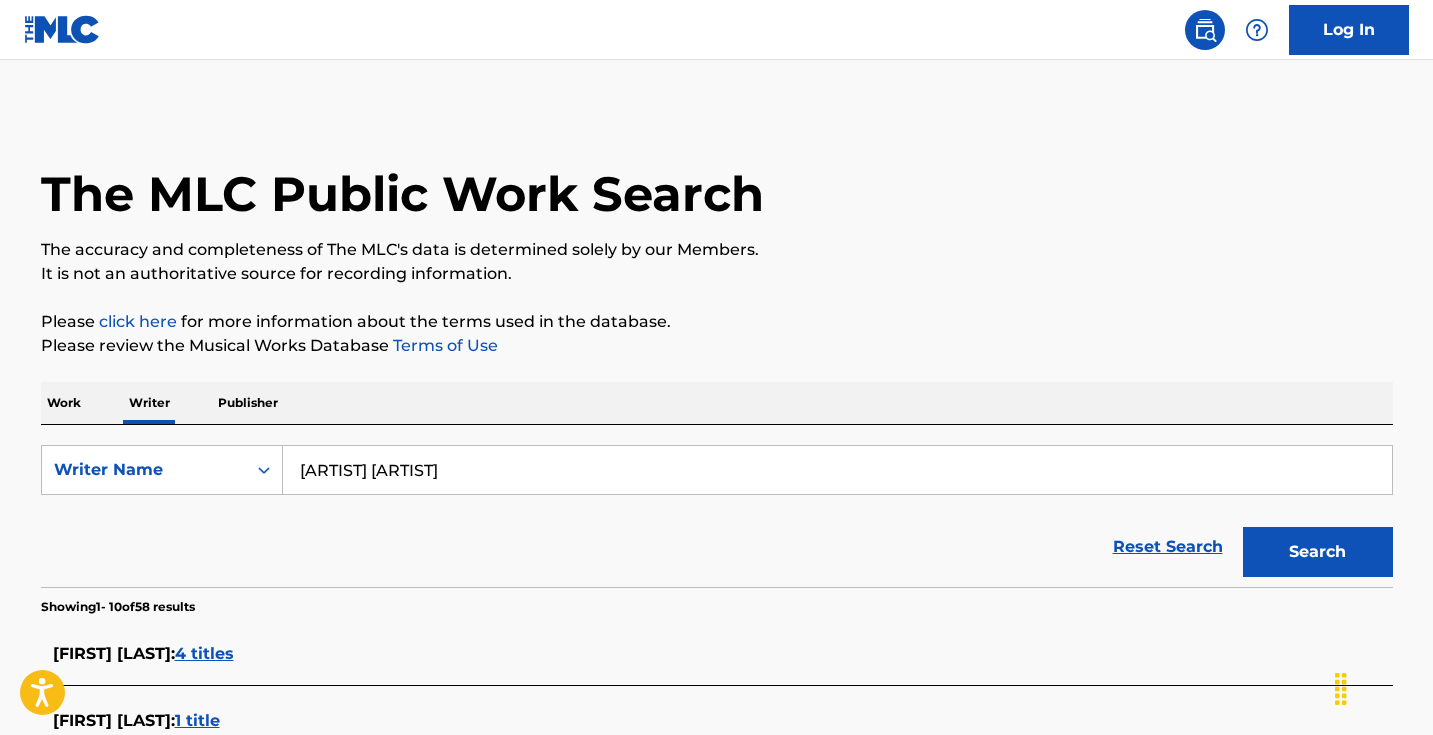 click on "[ARTIST] [ARTIST]" at bounding box center (837, 470) 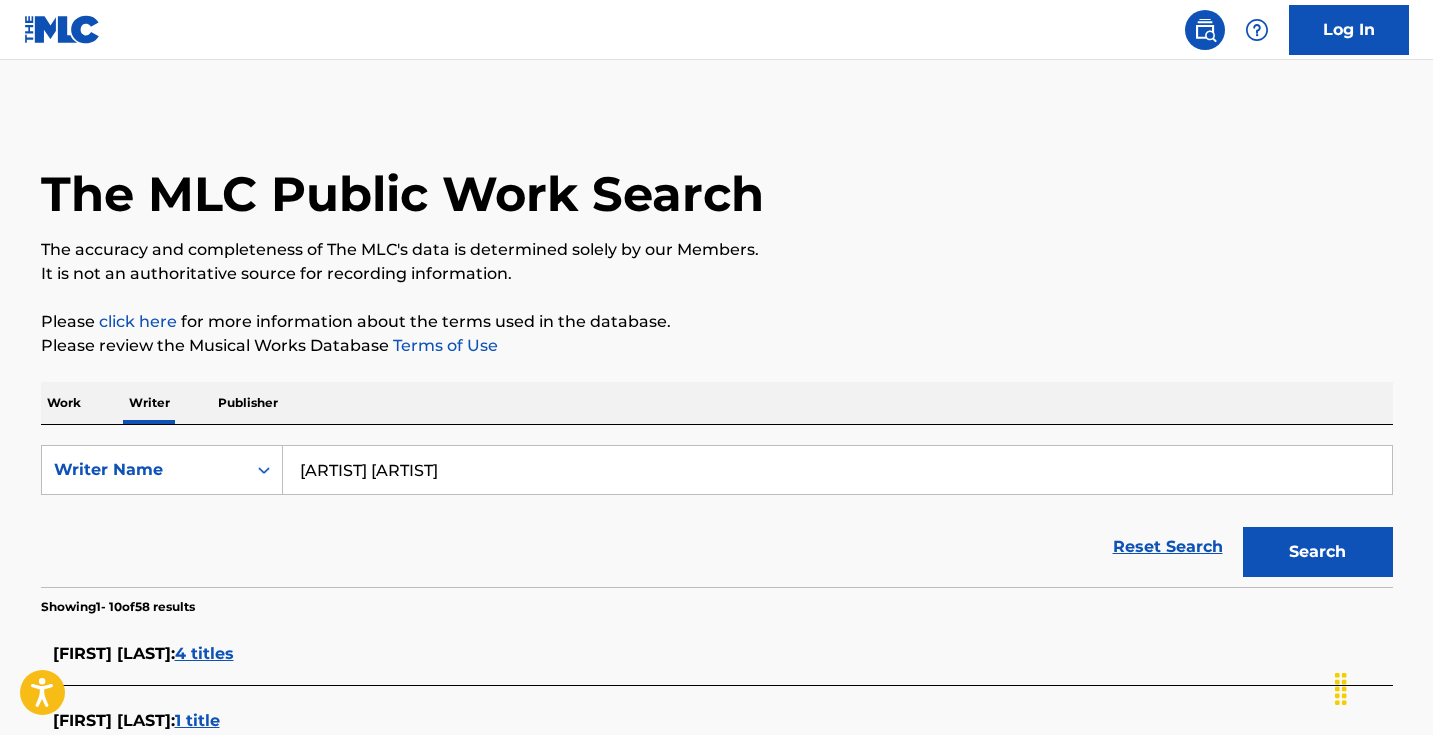 type on "[ARTIST] [ARTIST]" 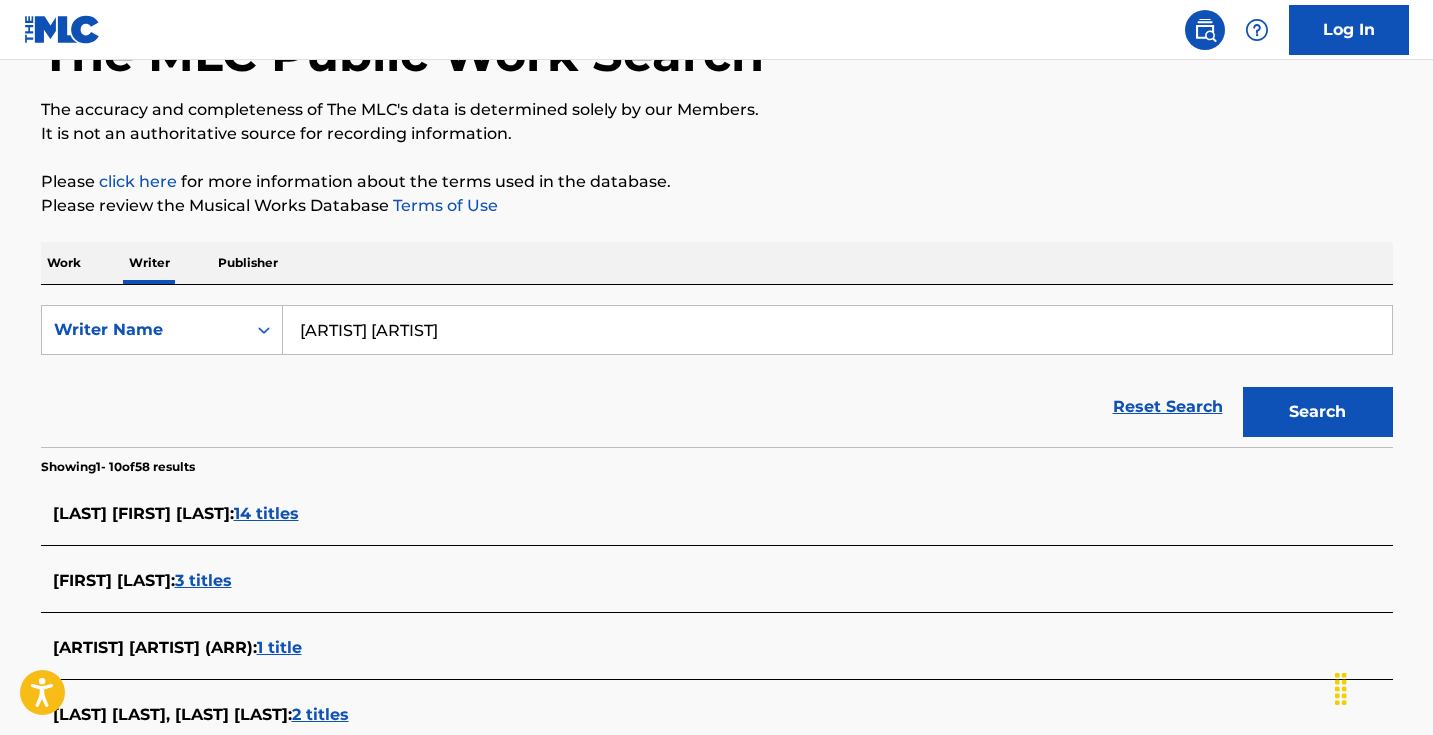 scroll, scrollTop: 224, scrollLeft: 0, axis: vertical 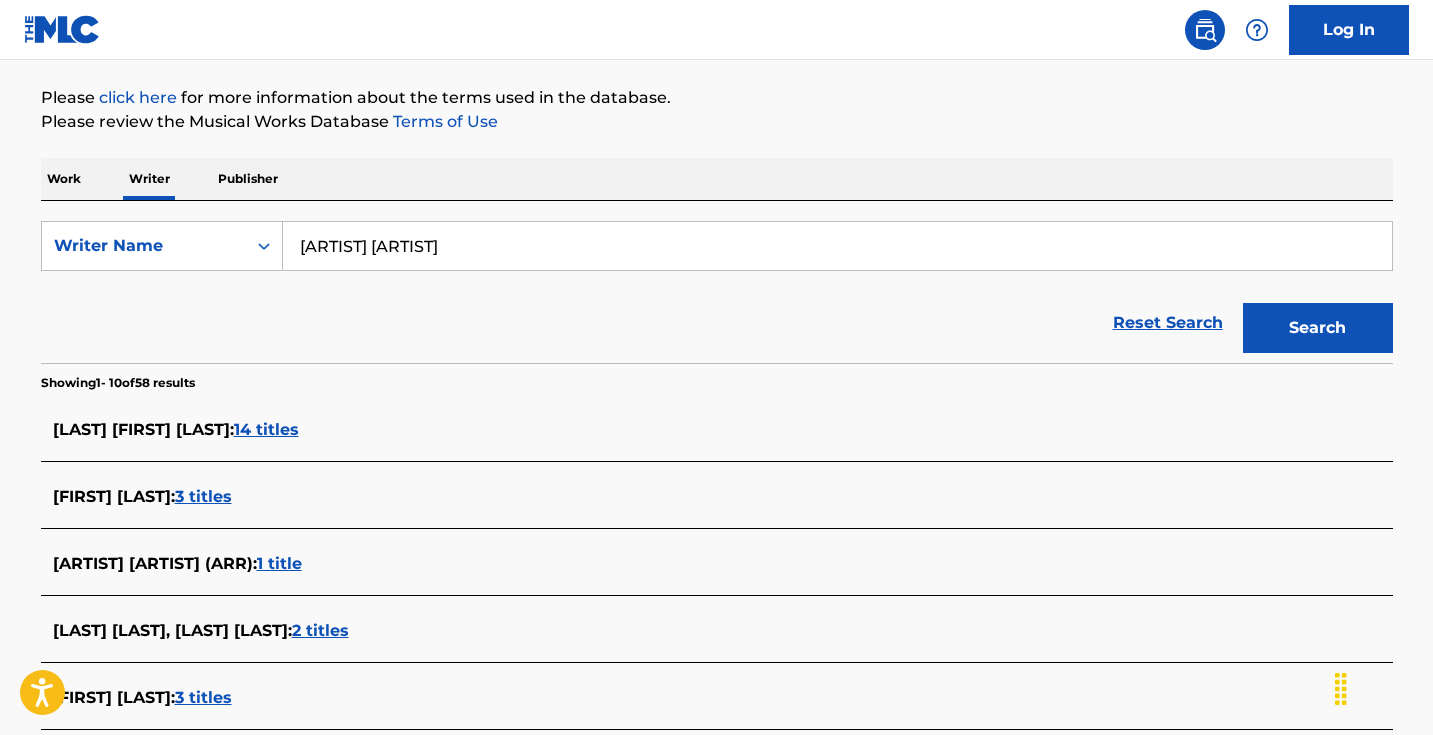 click on "14 titles" at bounding box center [266, 429] 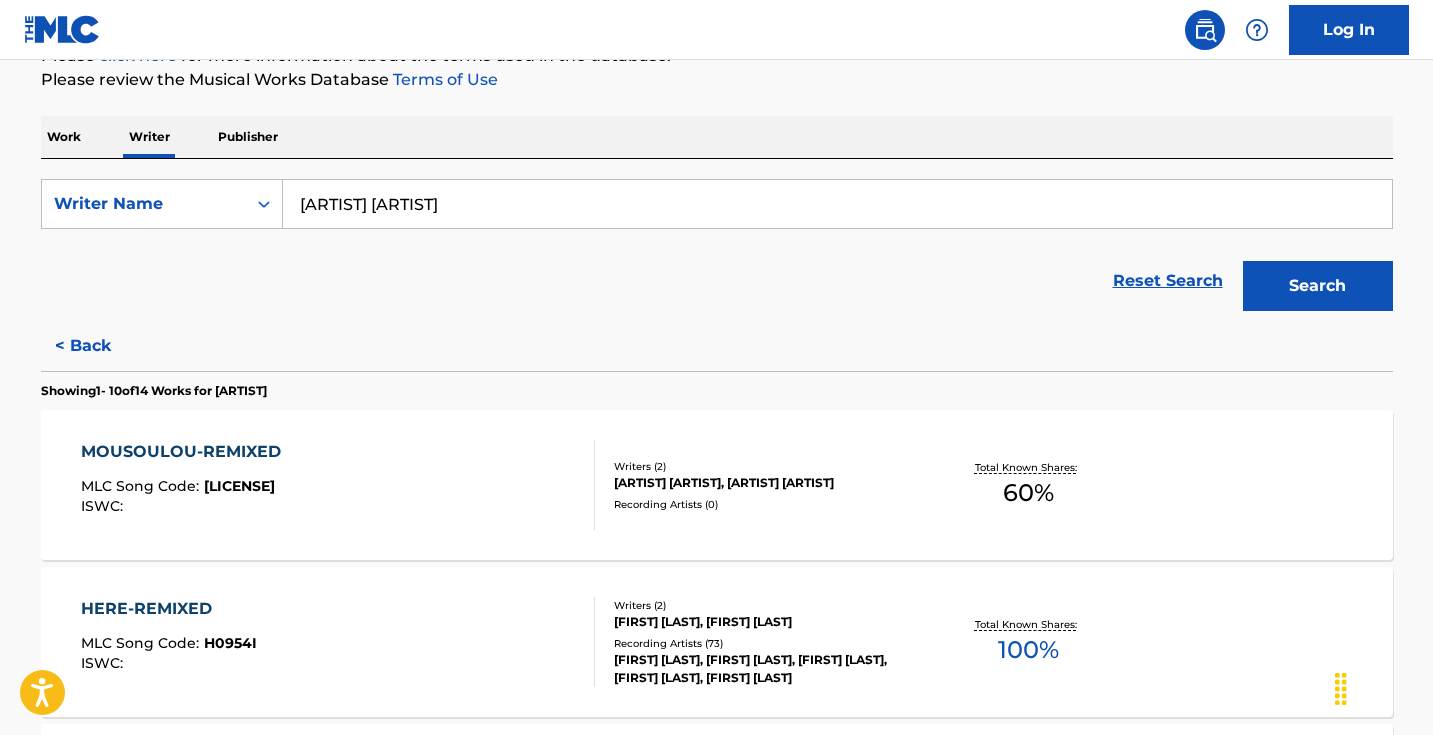 scroll, scrollTop: 271, scrollLeft: 0, axis: vertical 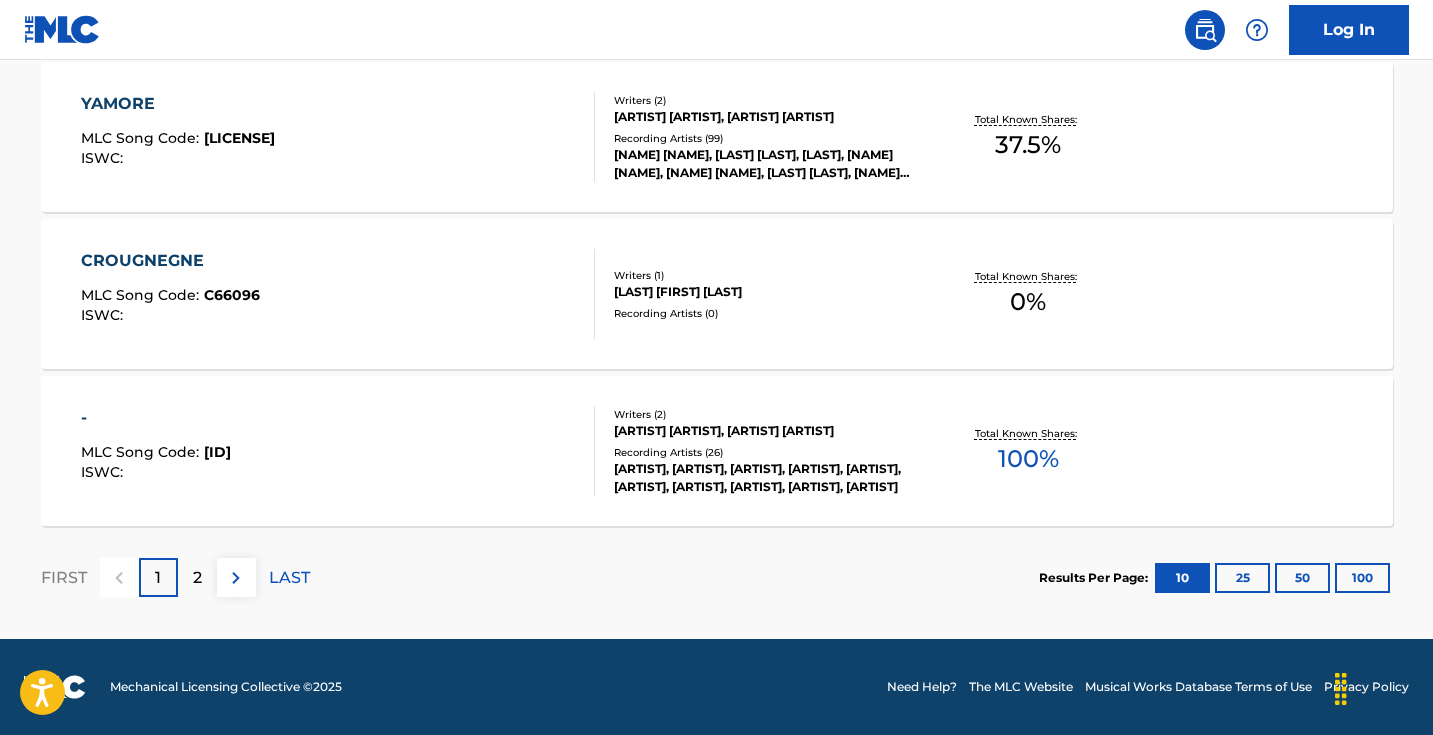 click at bounding box center [236, 578] 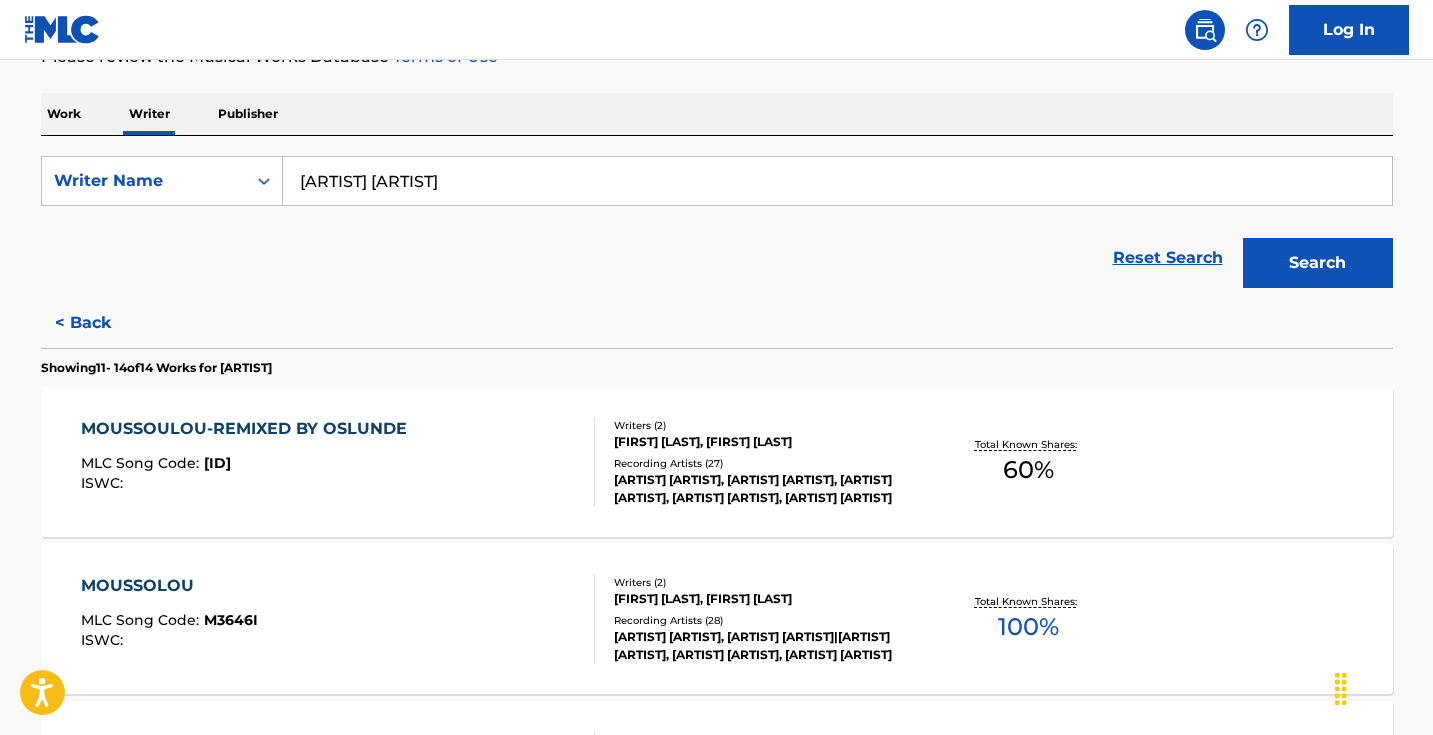 scroll, scrollTop: 49, scrollLeft: 0, axis: vertical 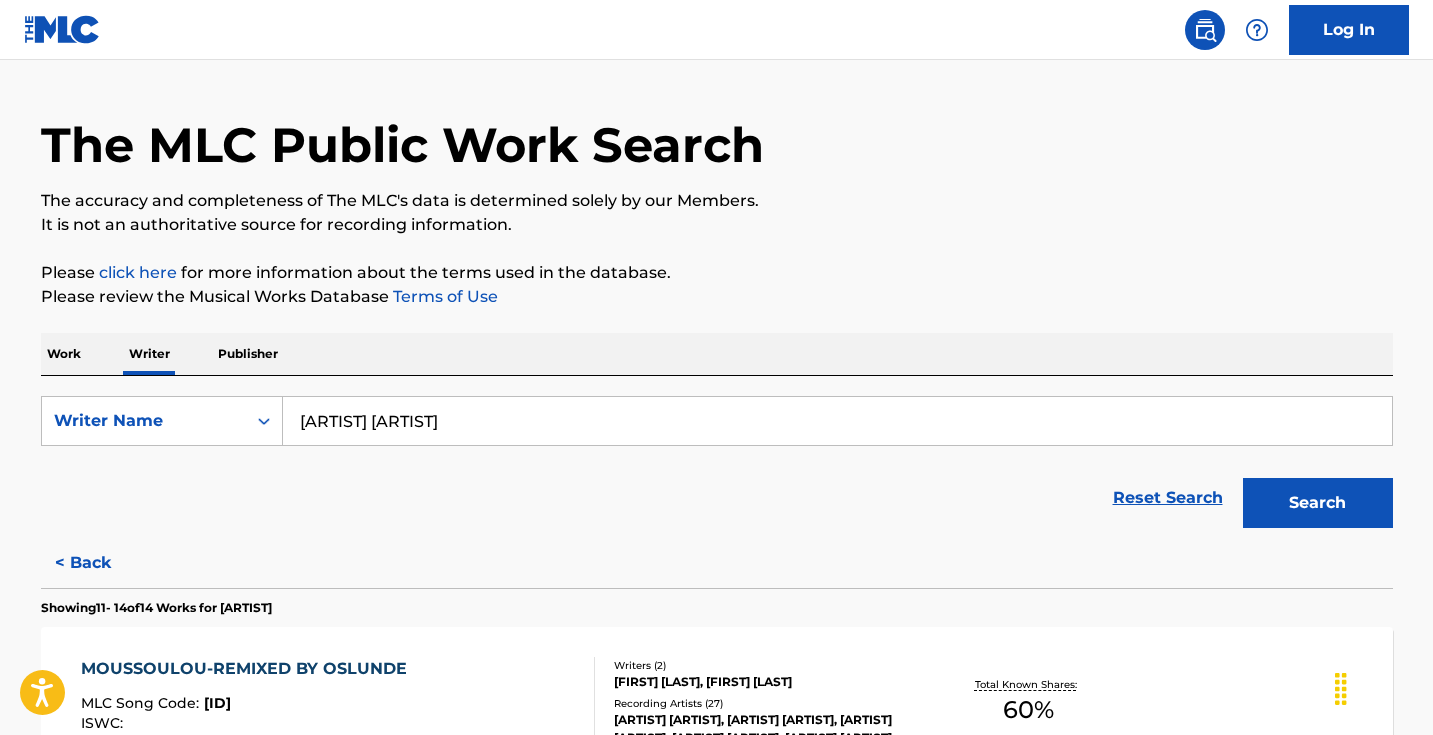 click on "< Back" at bounding box center (101, 563) 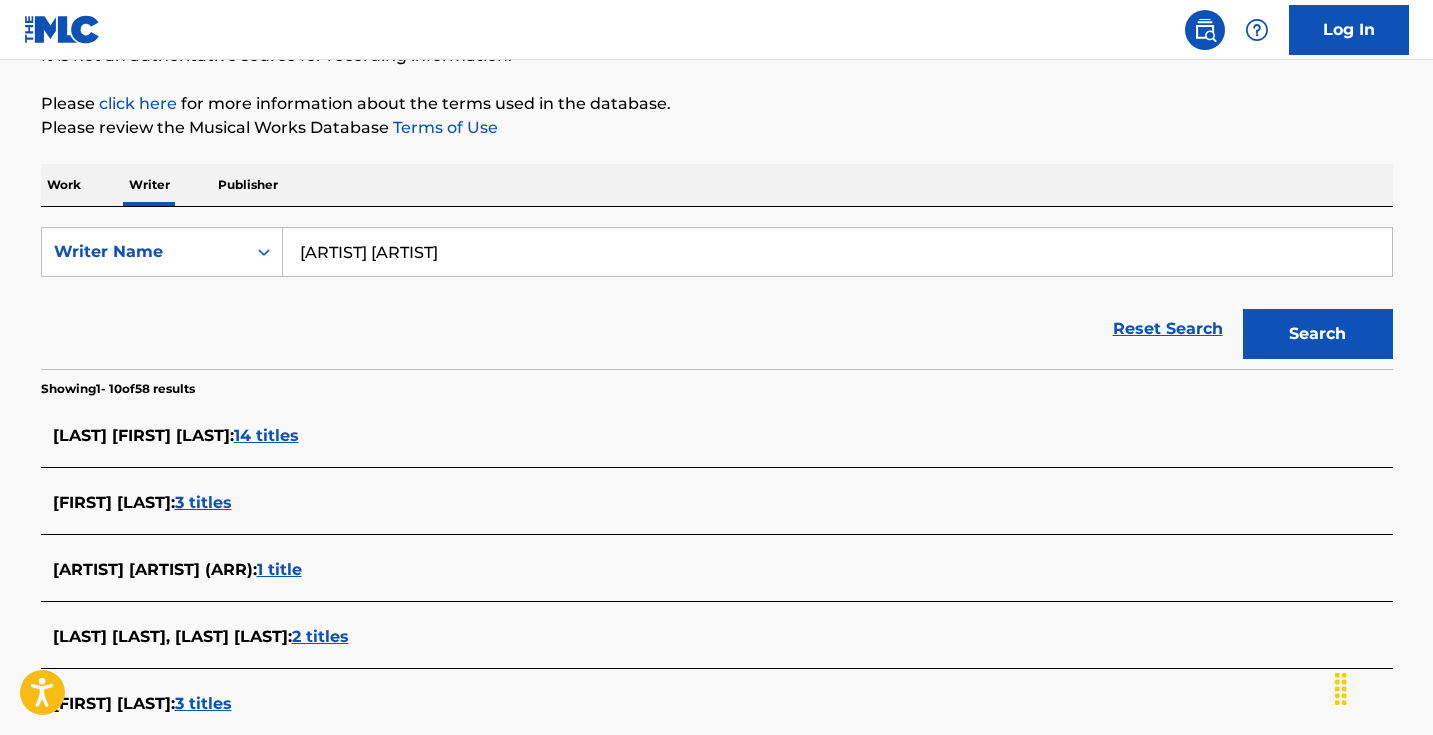 scroll, scrollTop: 322, scrollLeft: 0, axis: vertical 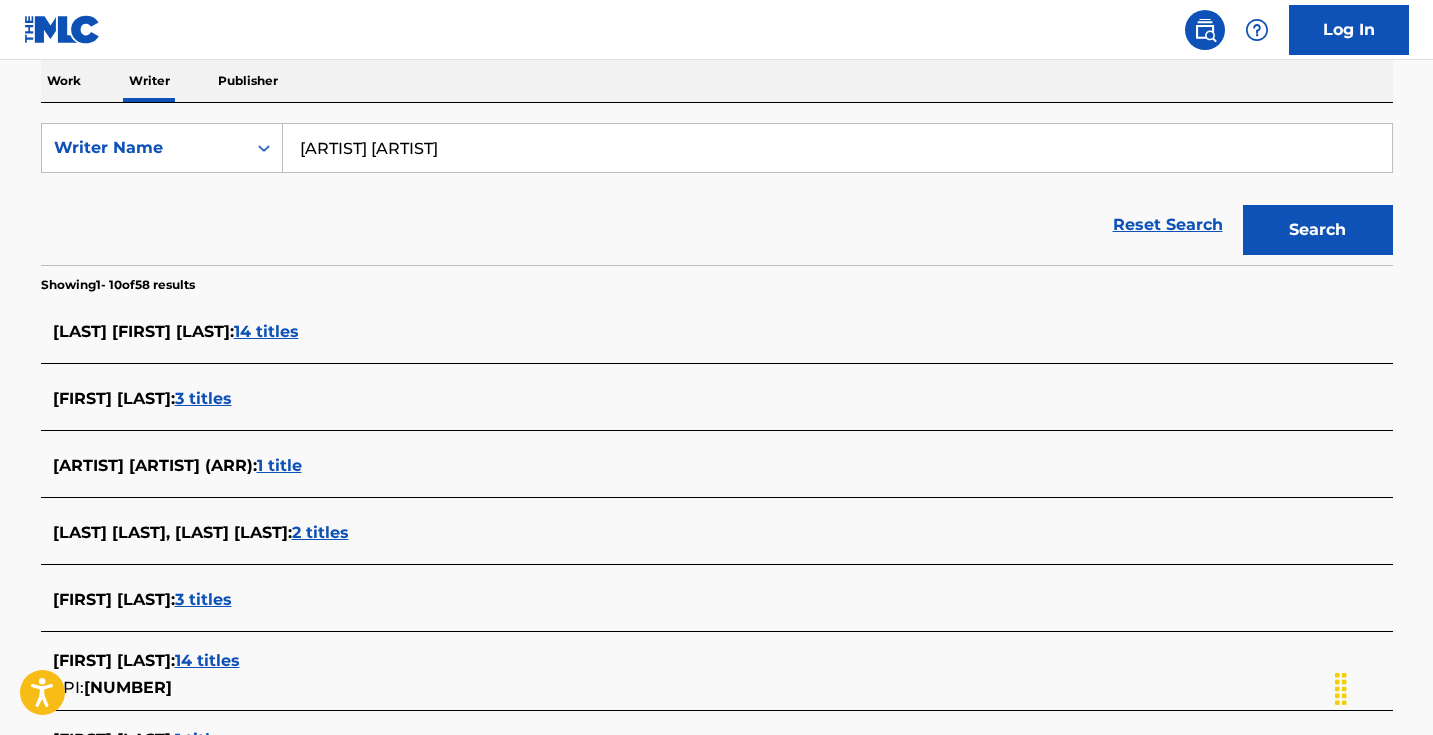 click on "3 titles" at bounding box center [203, 398] 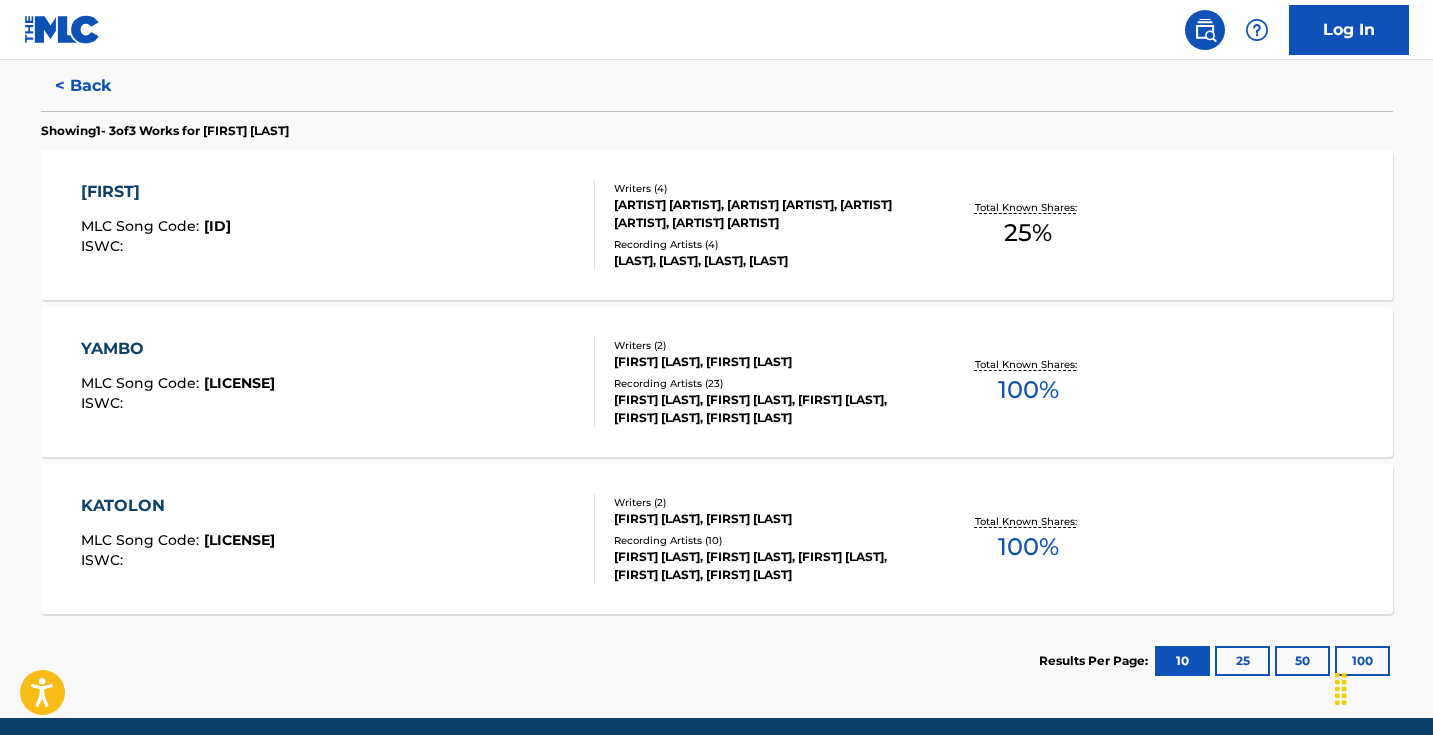 scroll, scrollTop: 490, scrollLeft: 0, axis: vertical 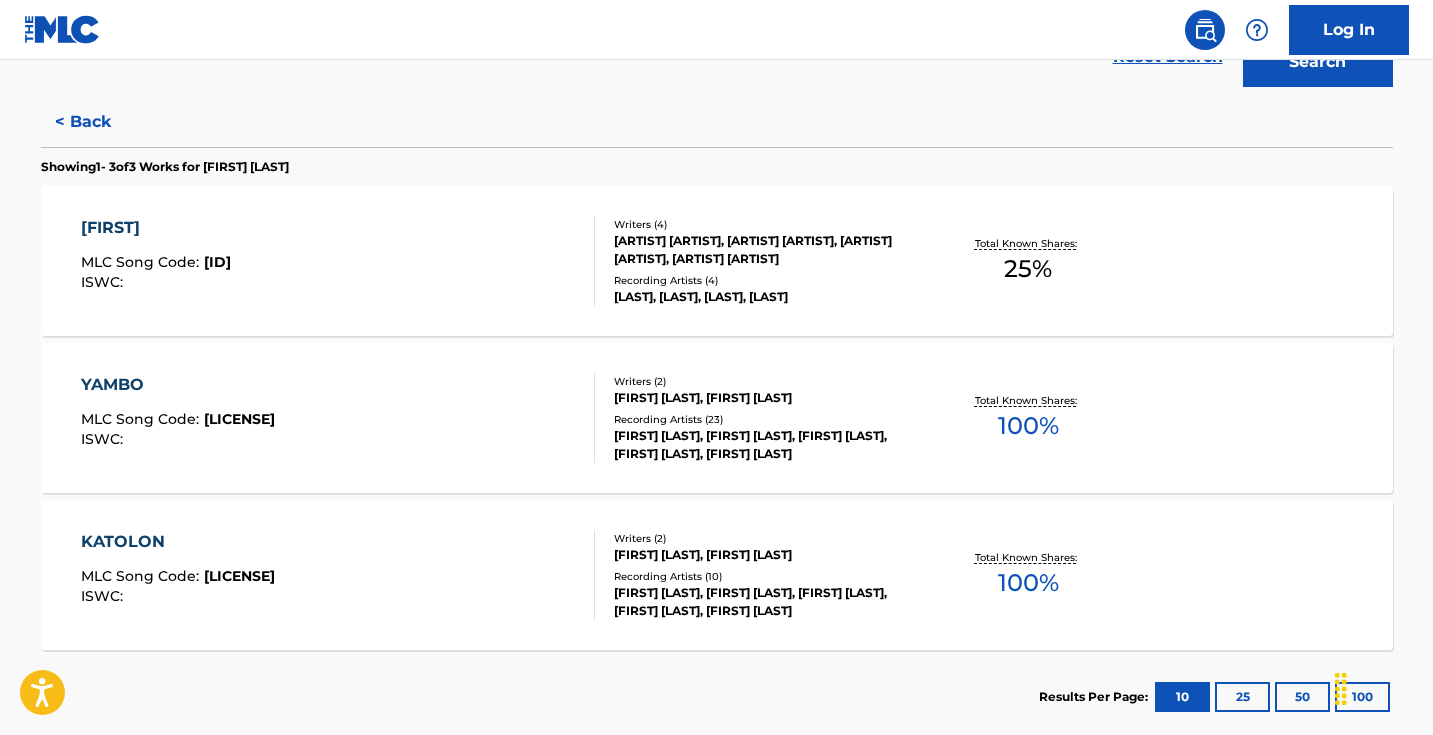 click on "< Back" at bounding box center (101, 122) 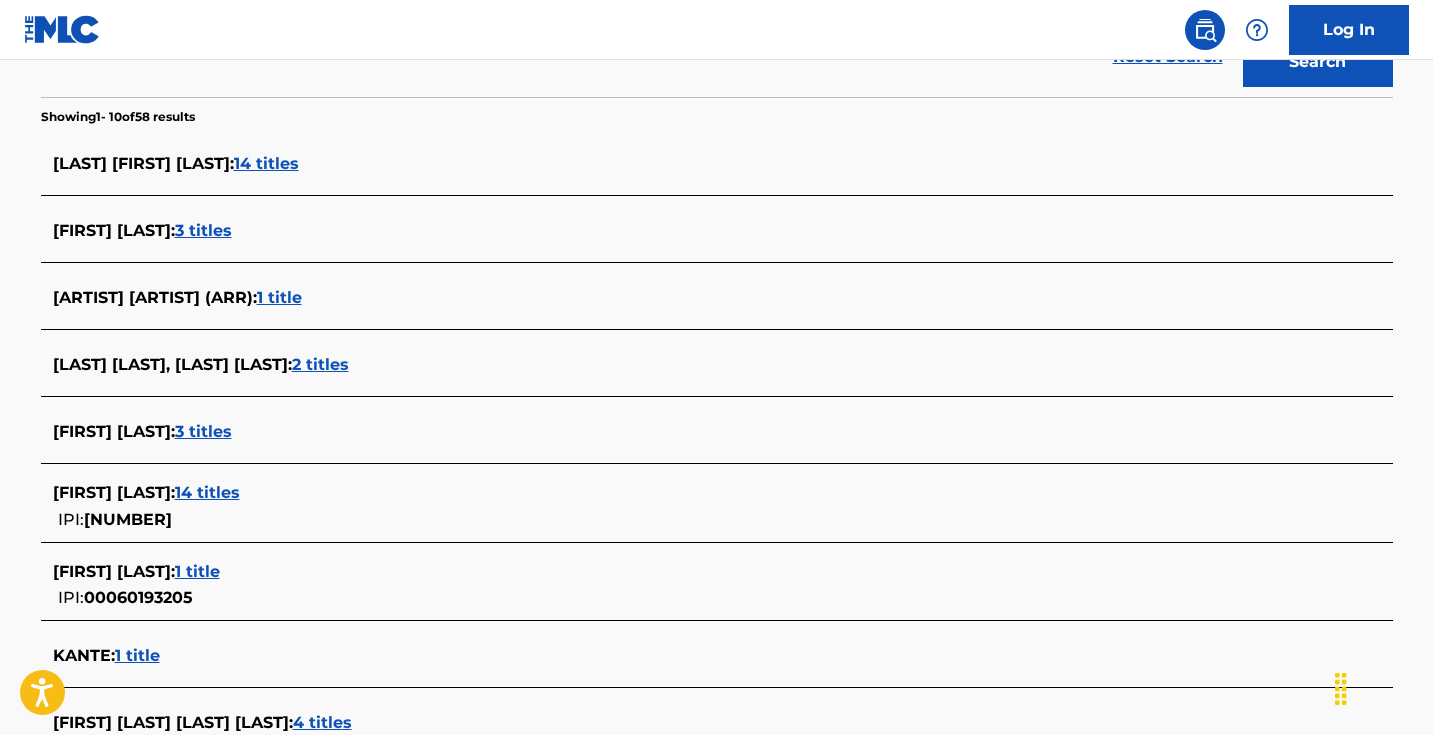 click on "14 titles" at bounding box center (207, 492) 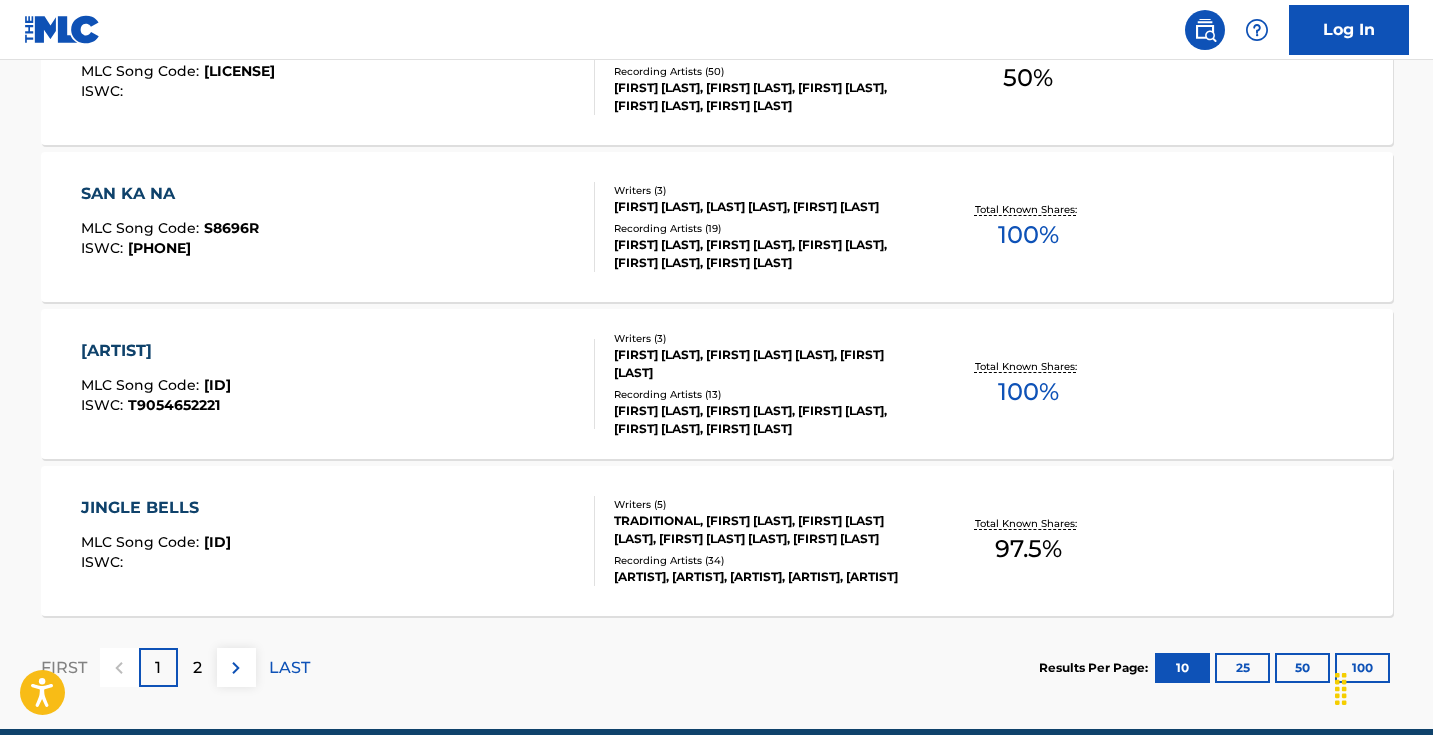 click at bounding box center [236, 668] 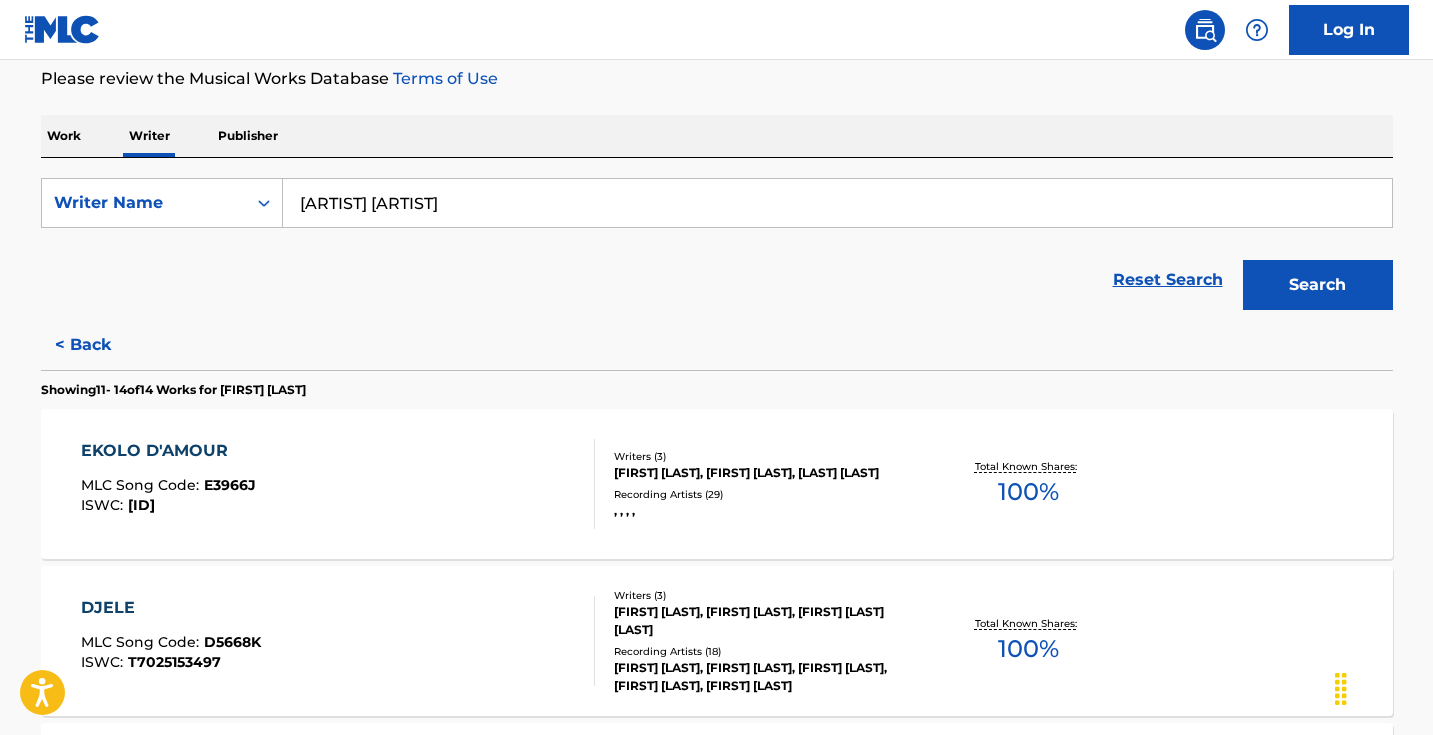 scroll, scrollTop: 216, scrollLeft: 0, axis: vertical 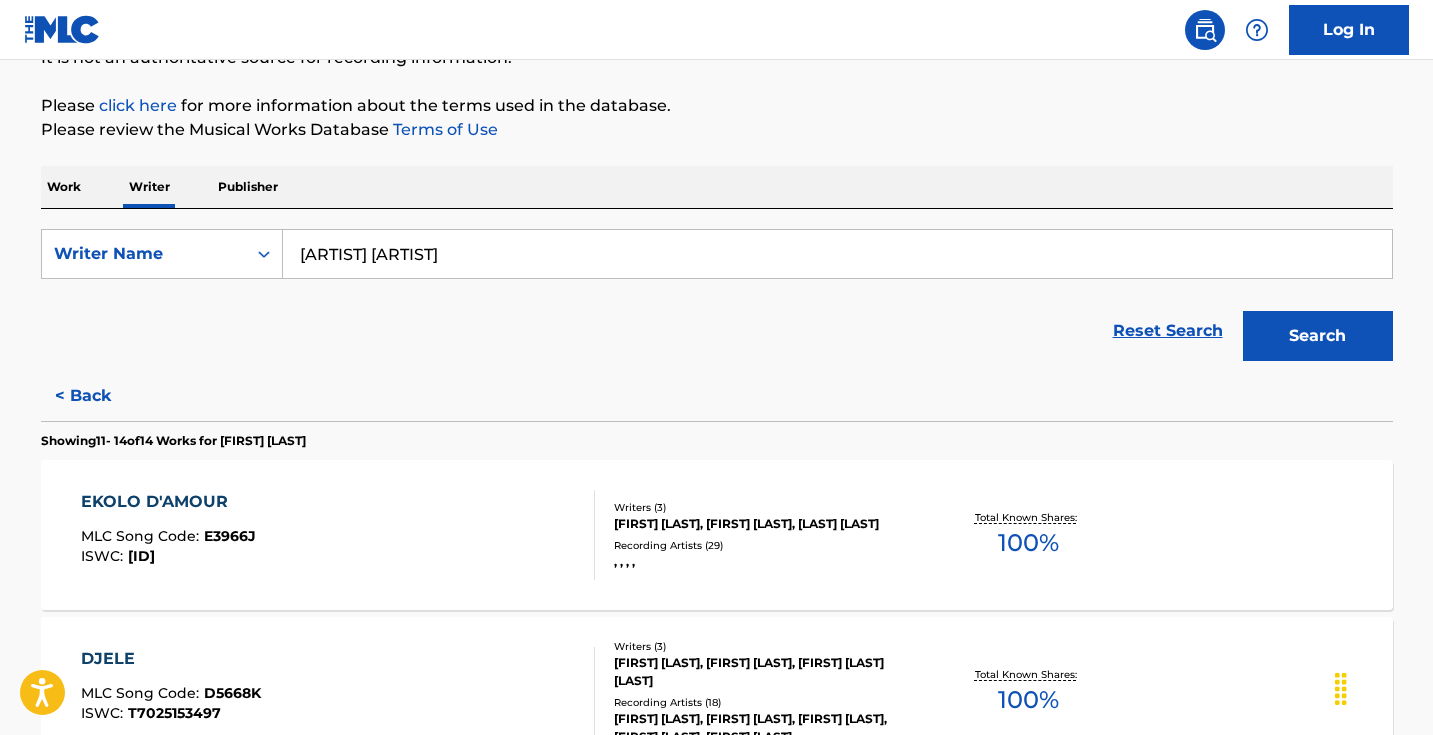 click on "< Back" at bounding box center [101, 396] 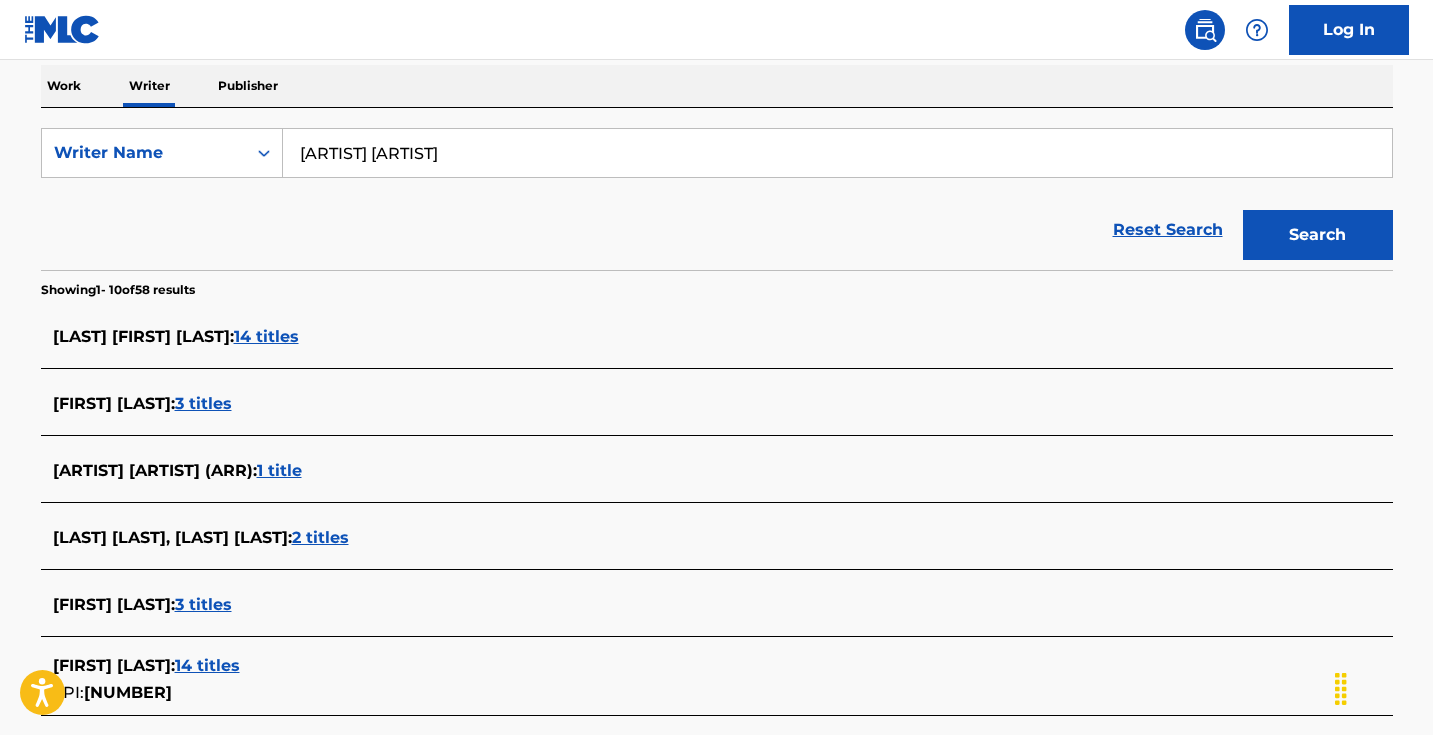 click on "1 title" at bounding box center (279, 470) 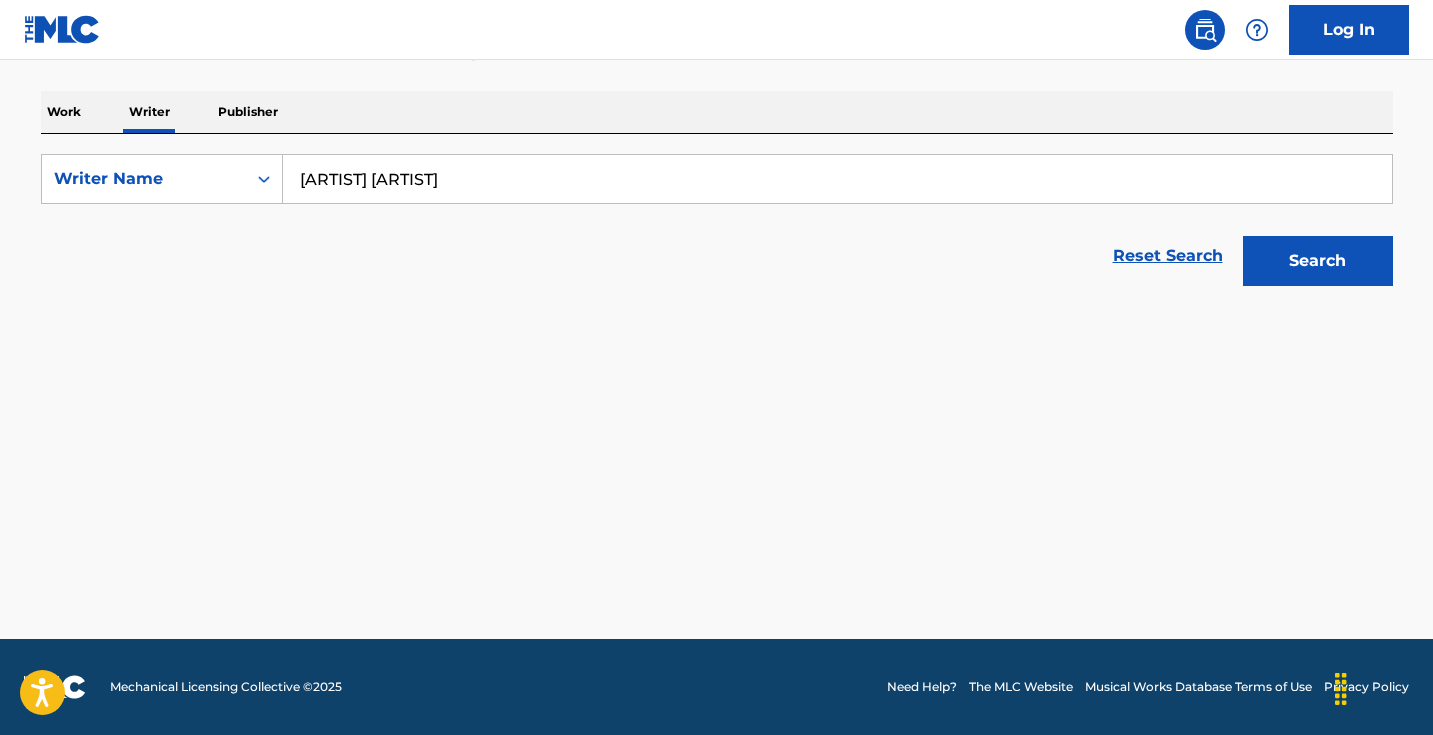 scroll, scrollTop: 291, scrollLeft: 0, axis: vertical 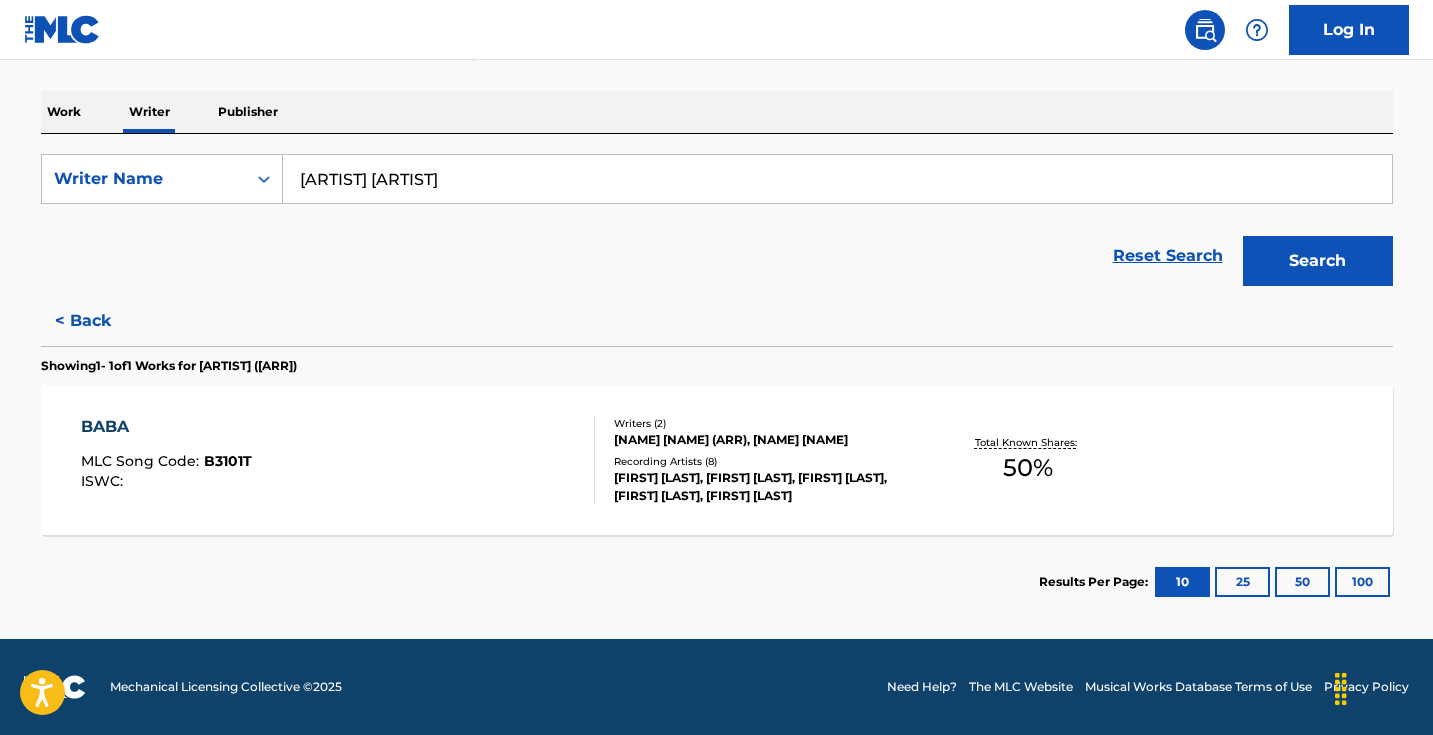 click on "< Back" at bounding box center (101, 321) 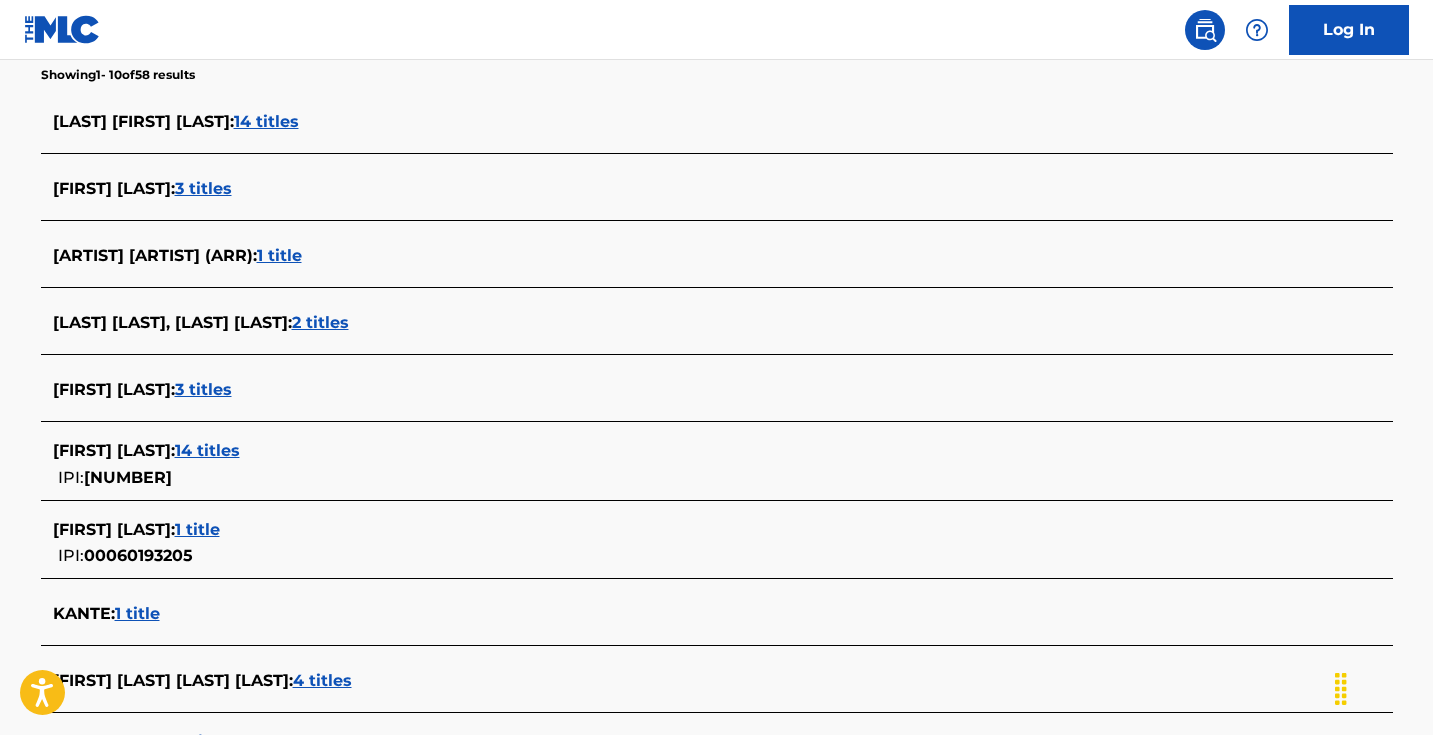 scroll, scrollTop: 592, scrollLeft: 0, axis: vertical 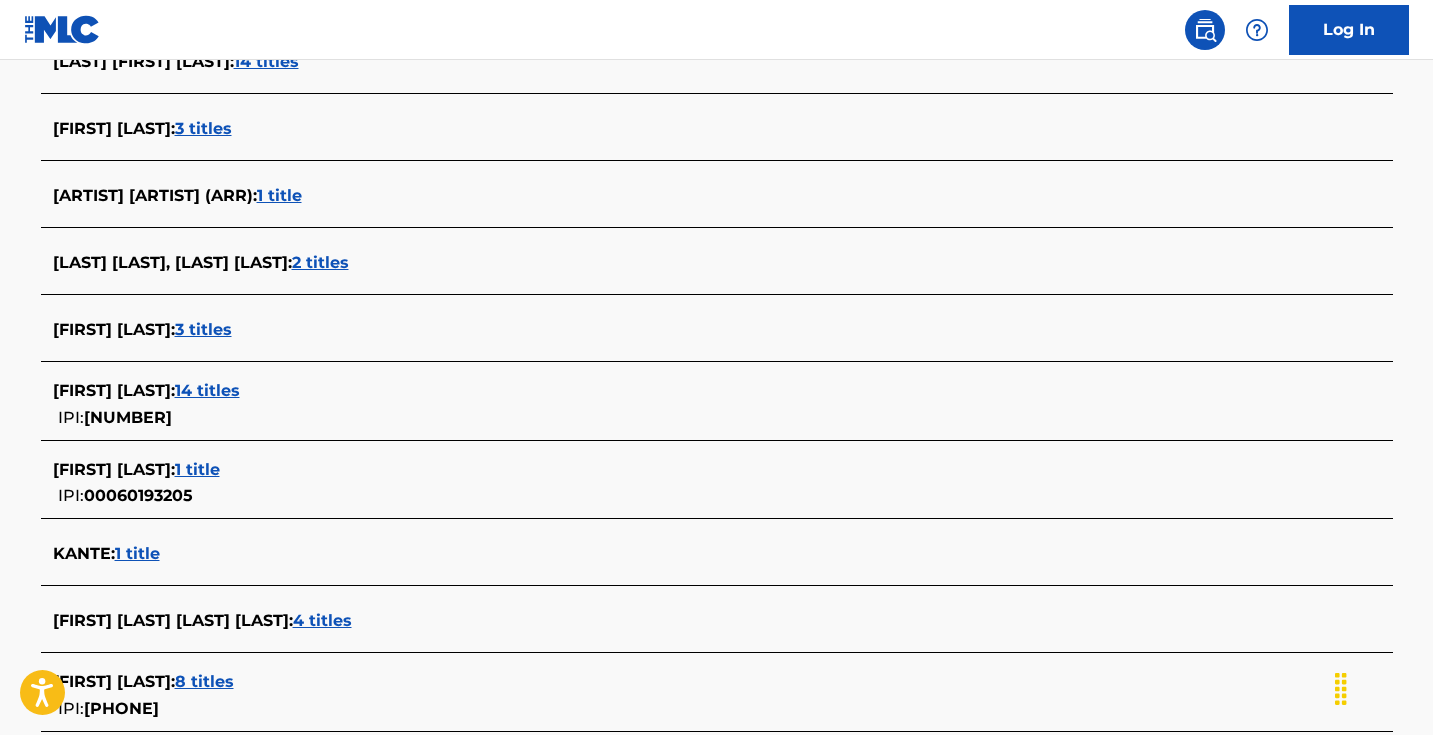 click on "1 title" at bounding box center [197, 469] 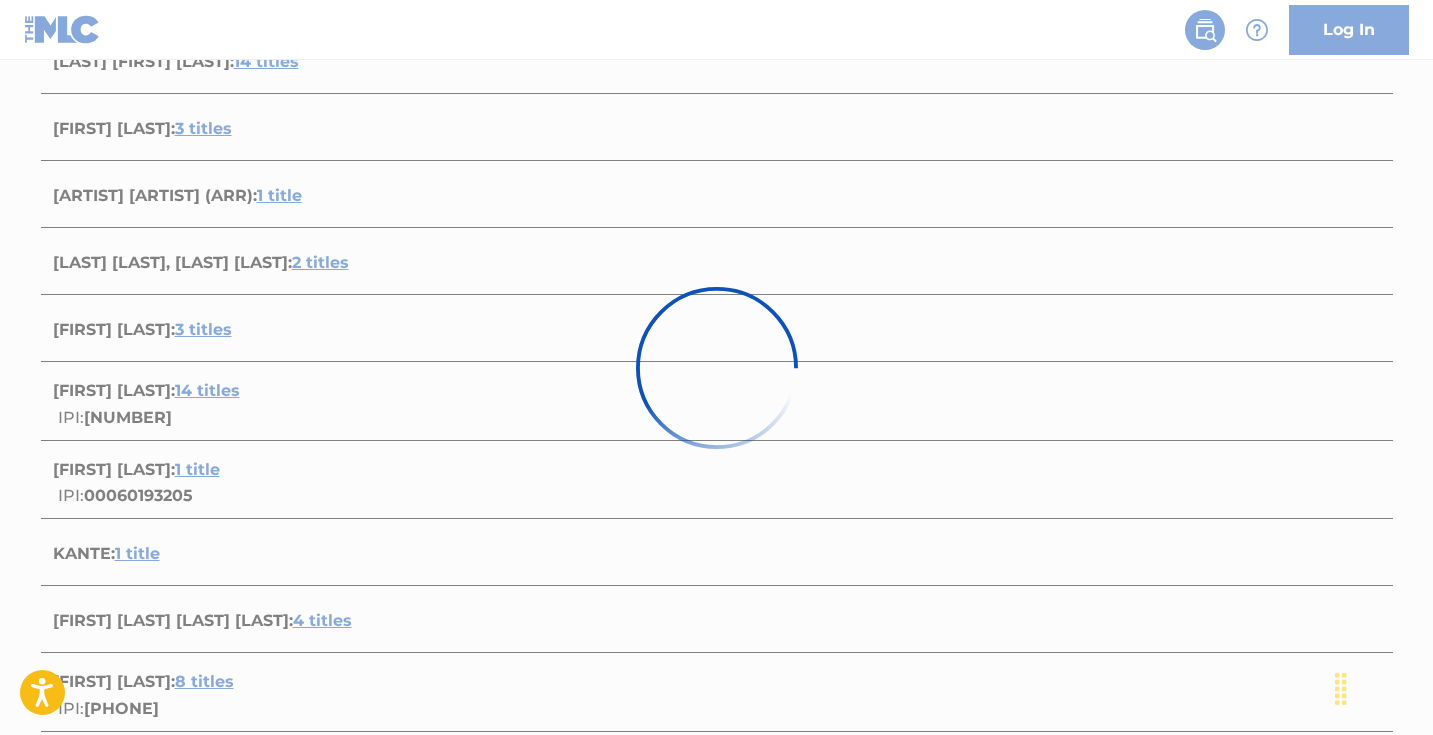 scroll, scrollTop: 291, scrollLeft: 0, axis: vertical 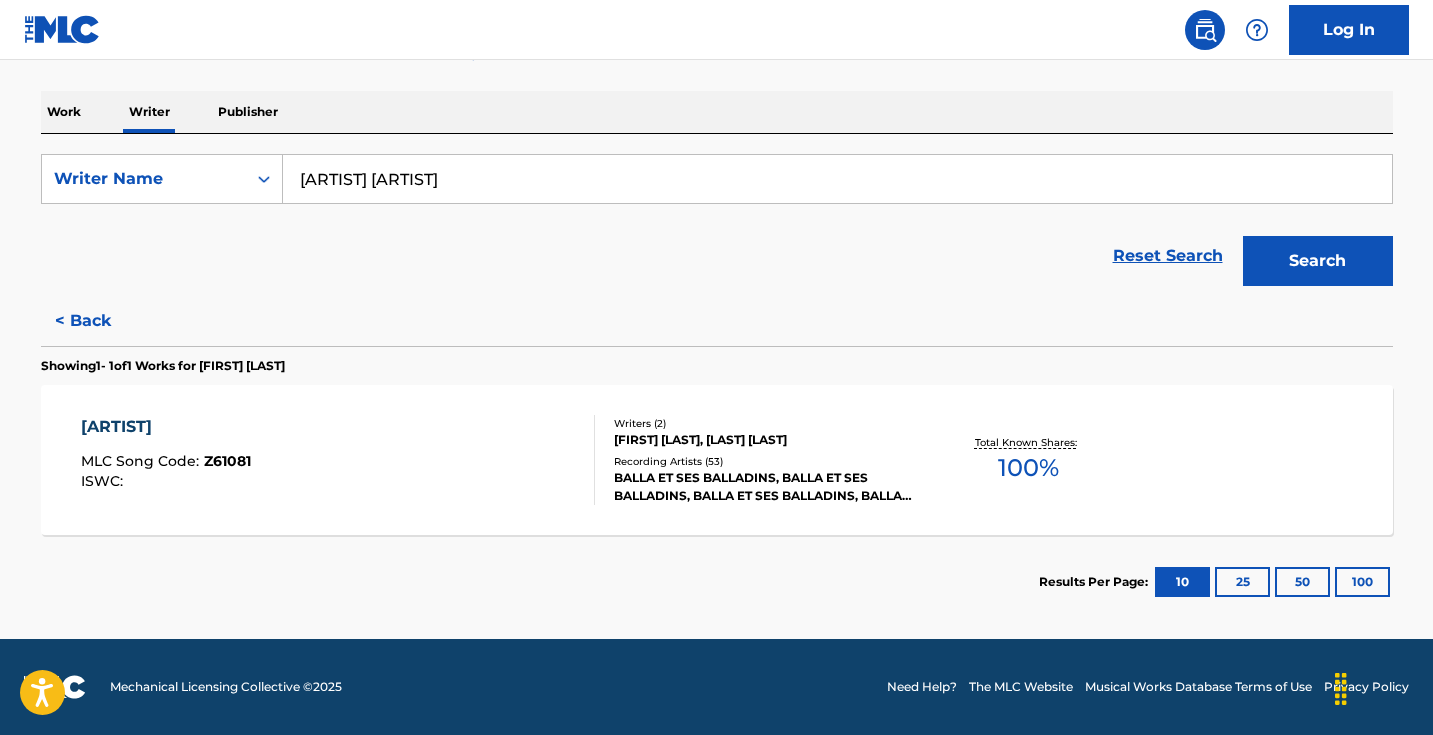 click on "< Back" at bounding box center [101, 321] 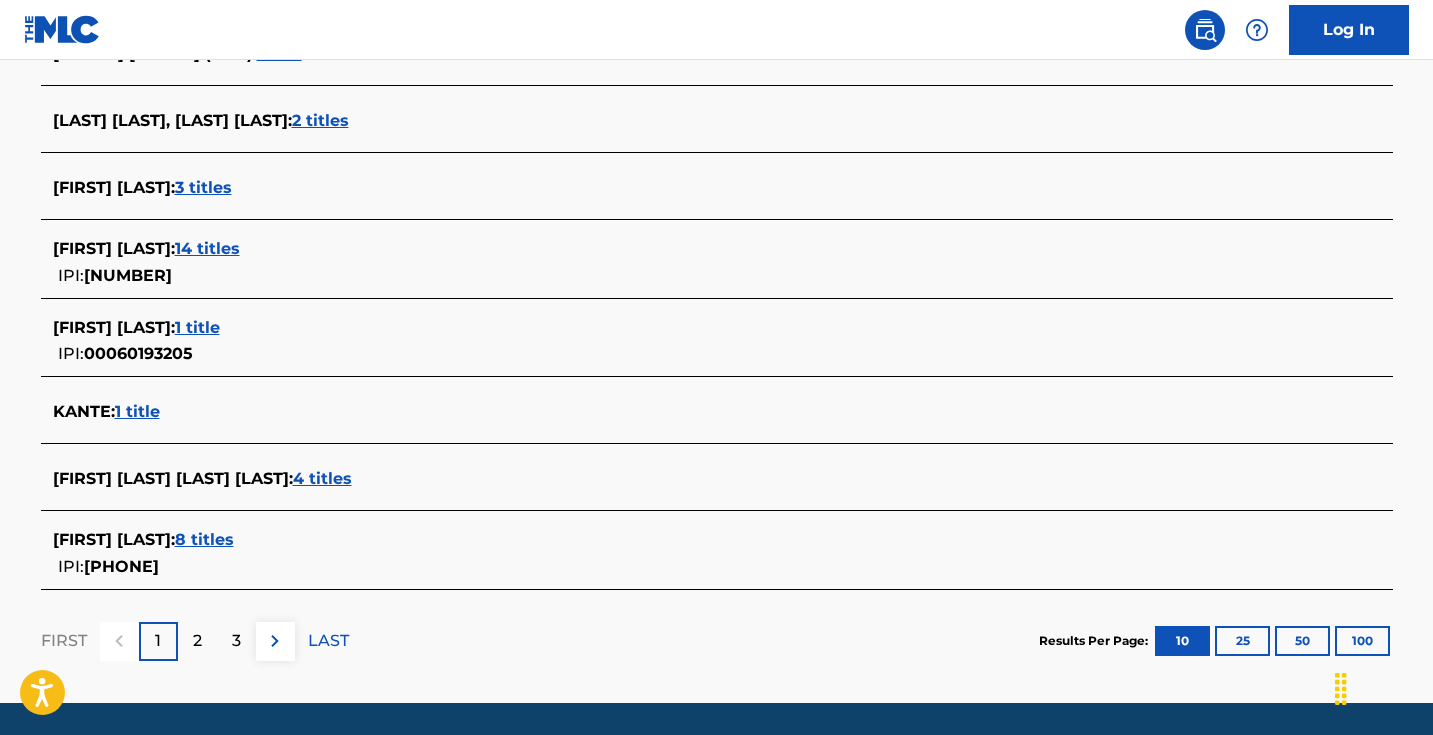 scroll, scrollTop: 735, scrollLeft: 0, axis: vertical 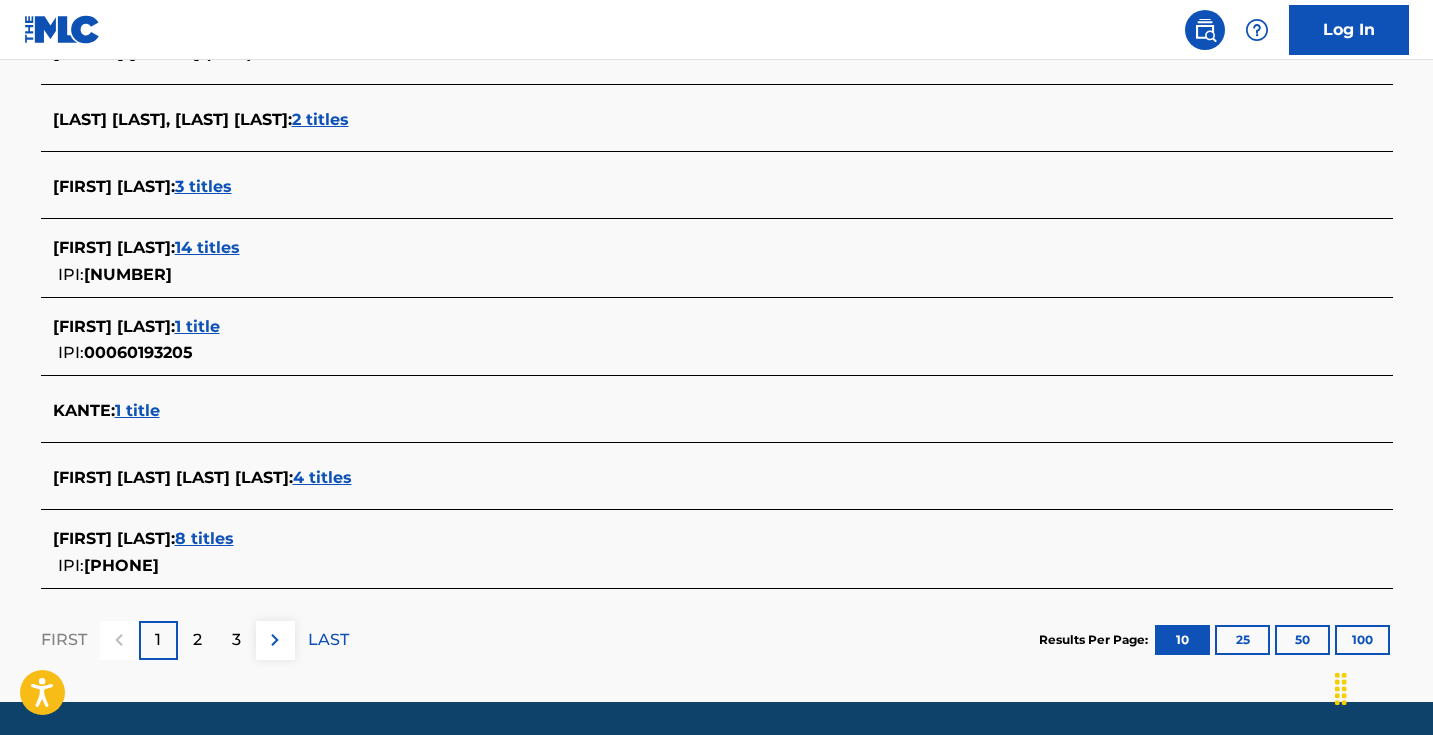 click on "4 titles" at bounding box center (322, 477) 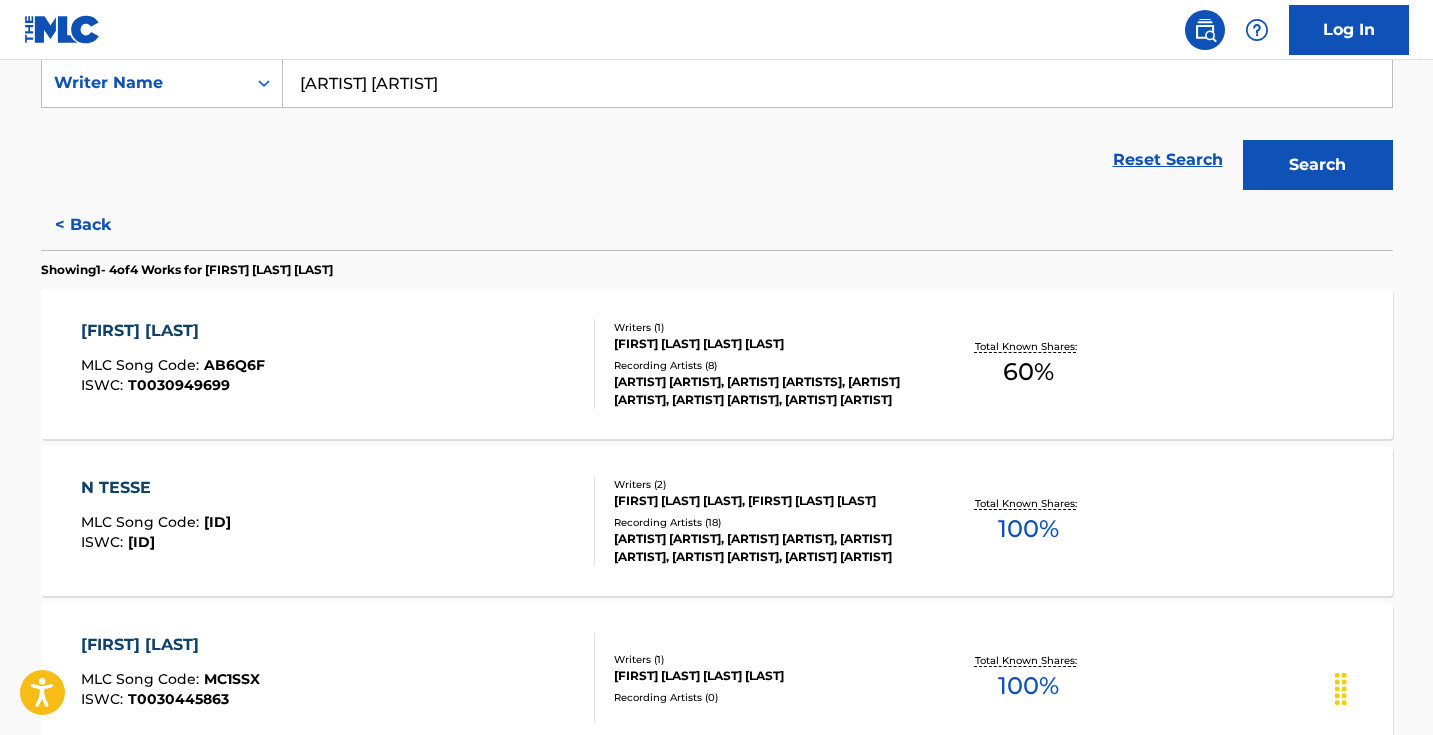 scroll, scrollTop: 290, scrollLeft: 0, axis: vertical 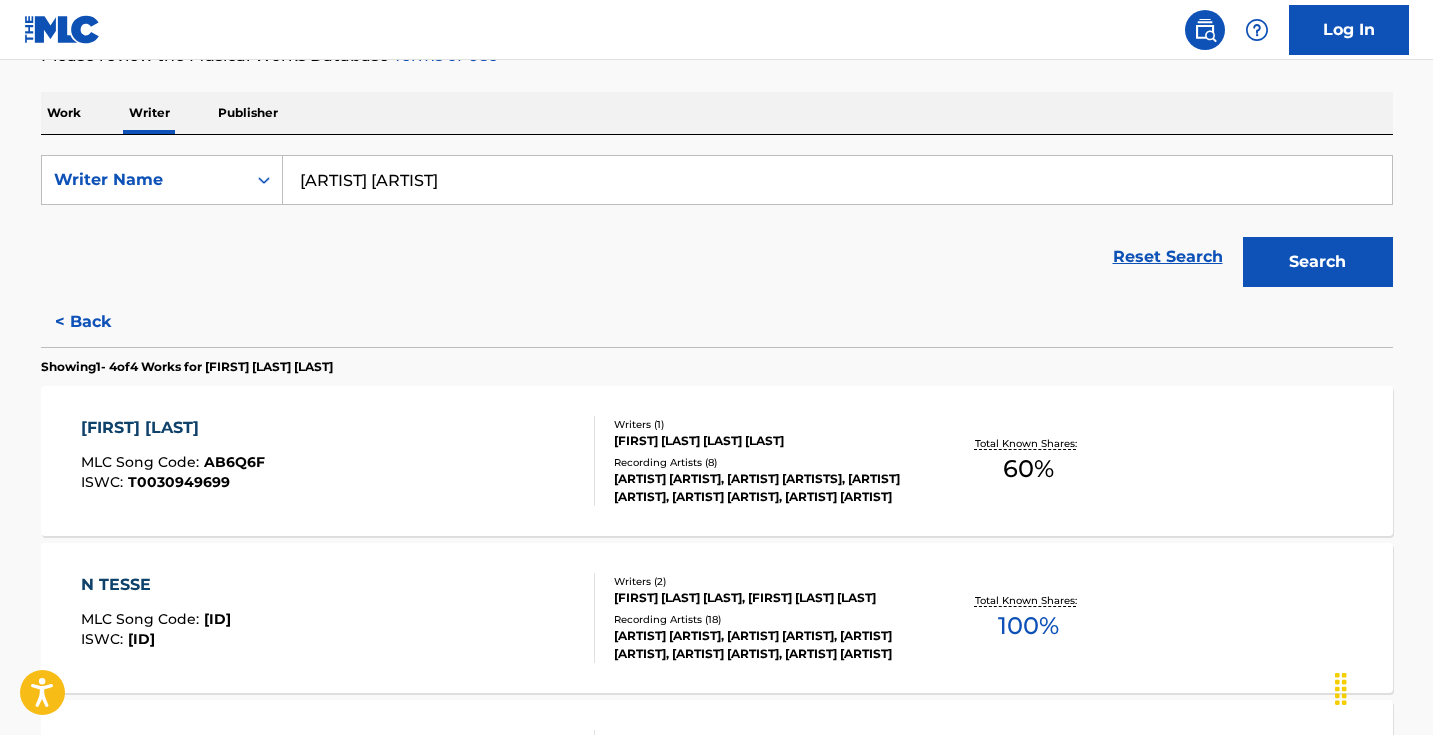 drag, startPoint x: 88, startPoint y: 317, endPoint x: 102, endPoint y: 336, distance: 23.600847 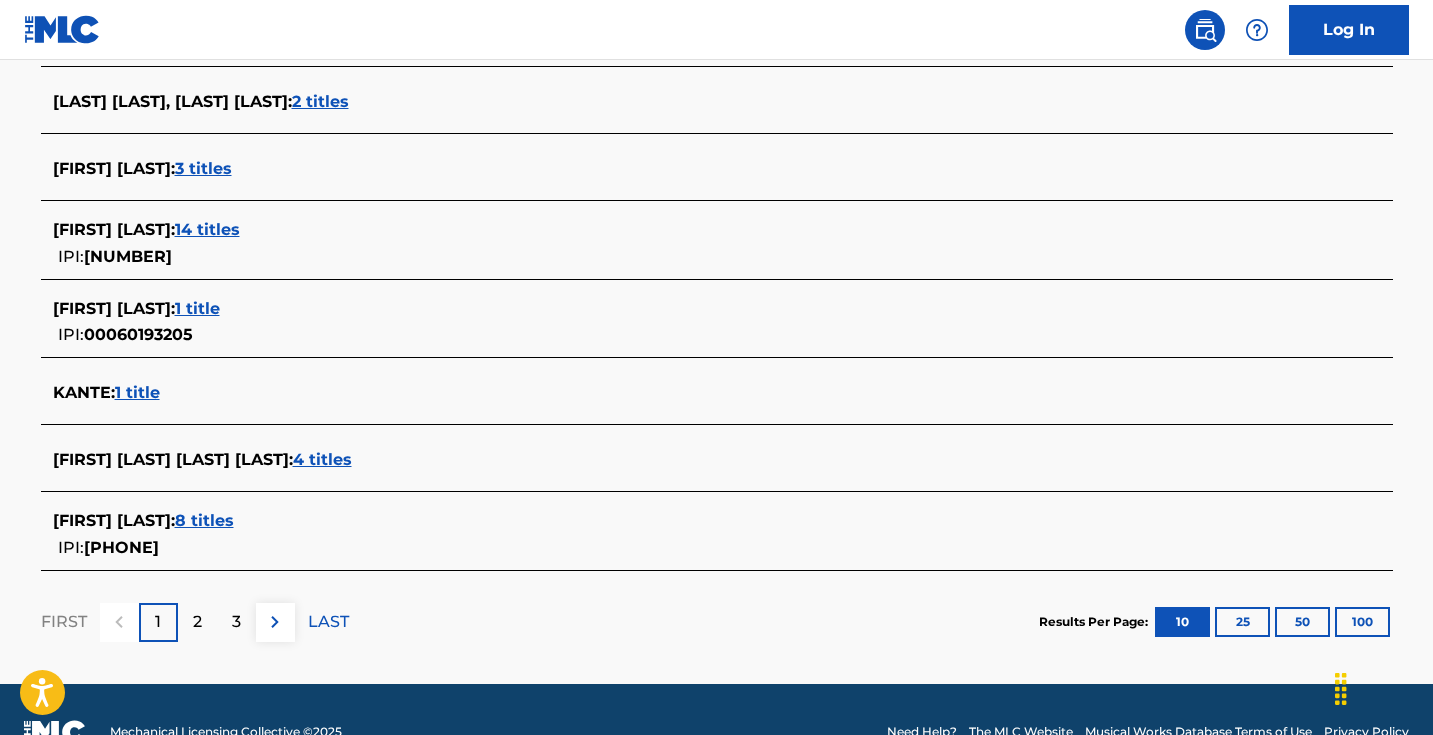 scroll, scrollTop: 766, scrollLeft: 0, axis: vertical 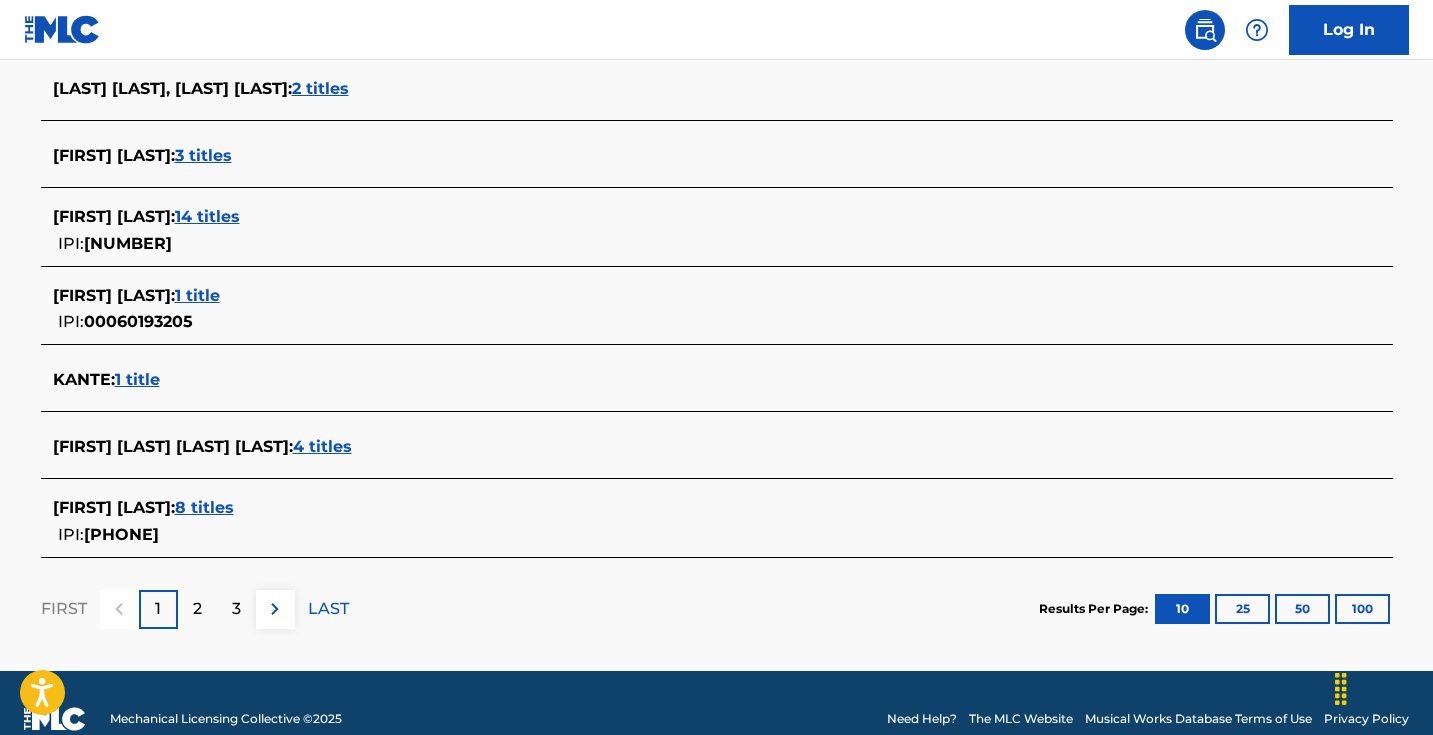 click at bounding box center (275, 609) 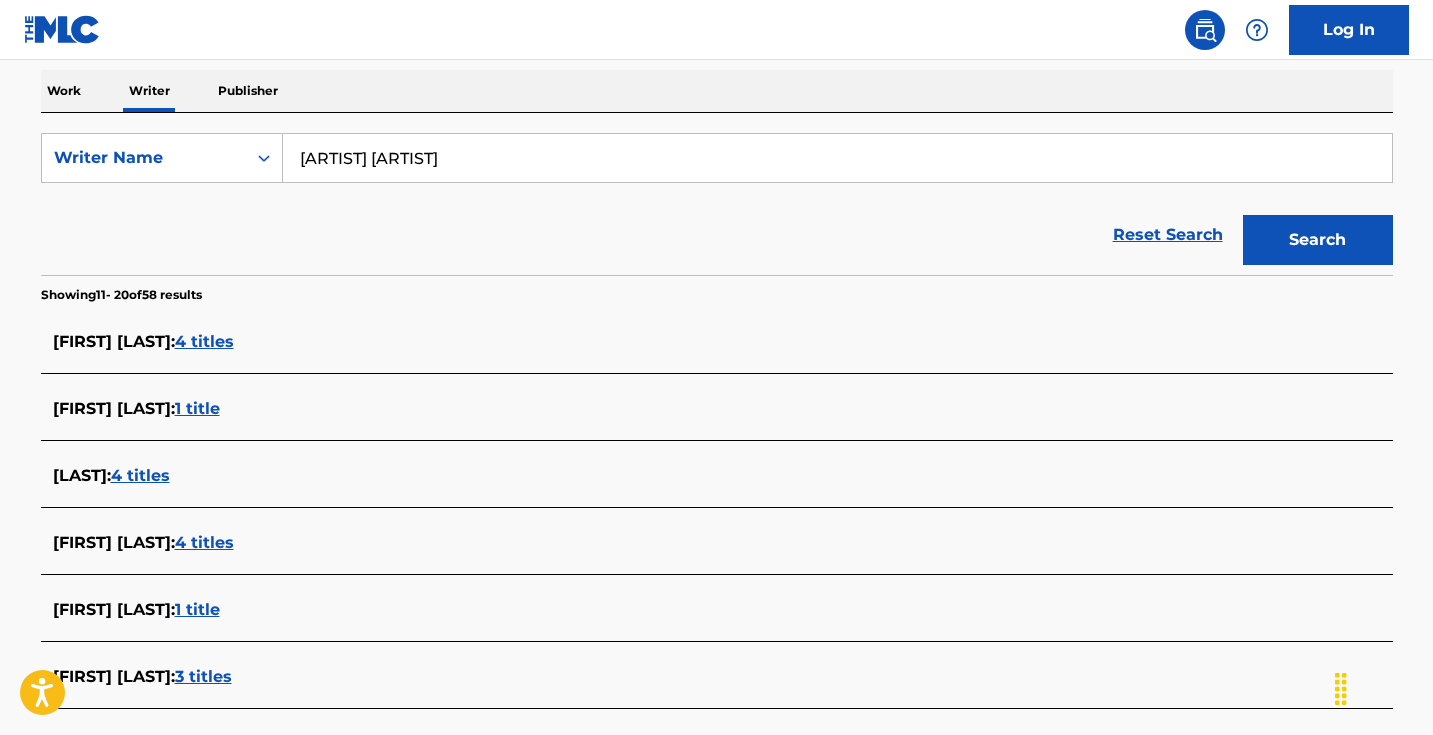 scroll, scrollTop: 120, scrollLeft: 0, axis: vertical 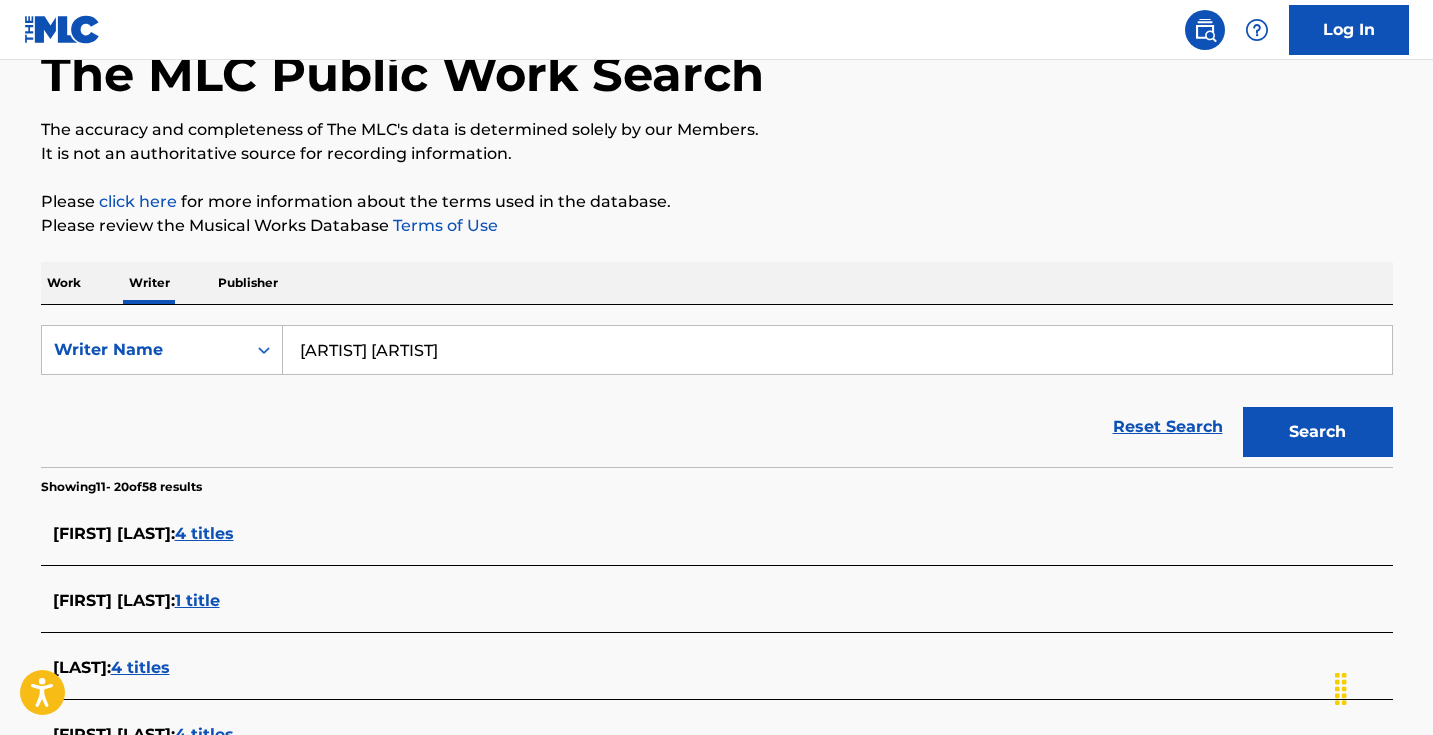 click on "Work Writer Publisher" at bounding box center [717, 283] 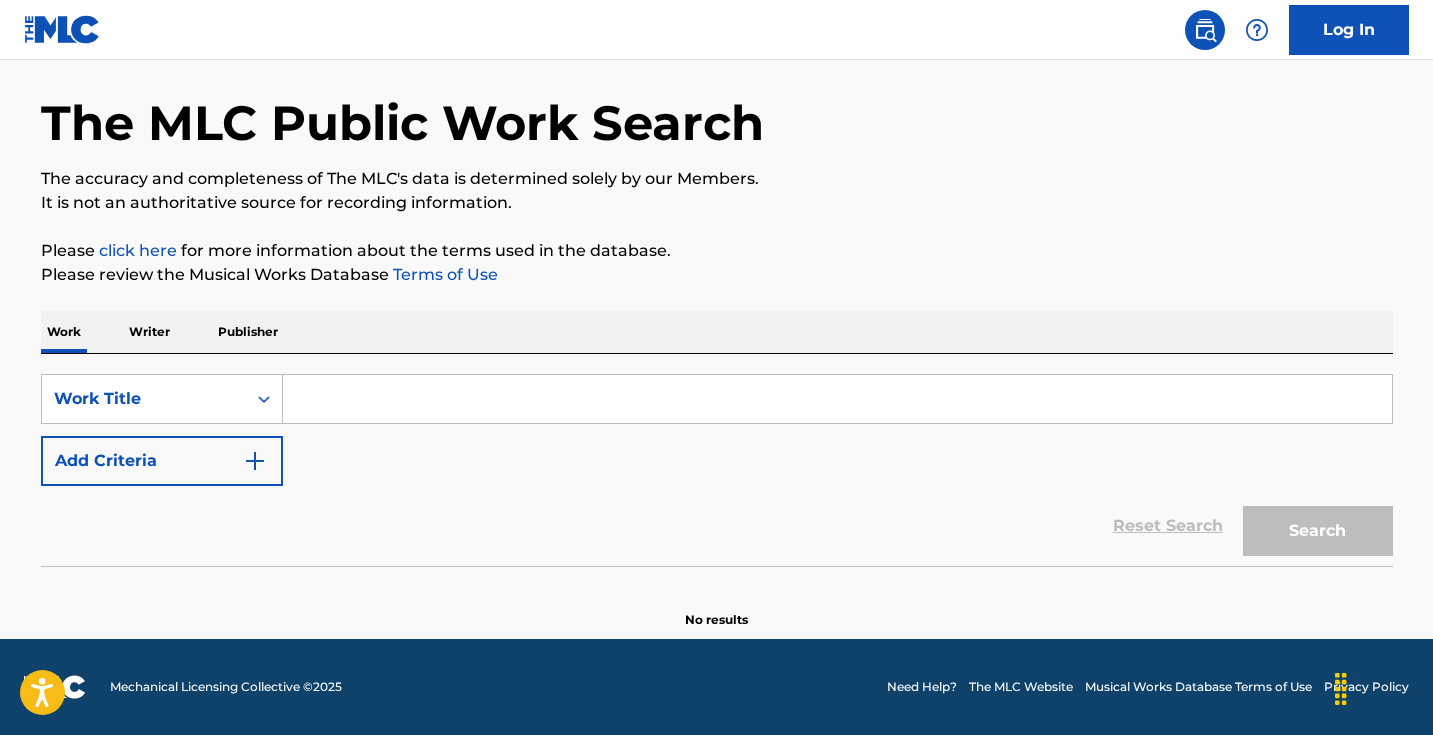 scroll, scrollTop: 0, scrollLeft: 0, axis: both 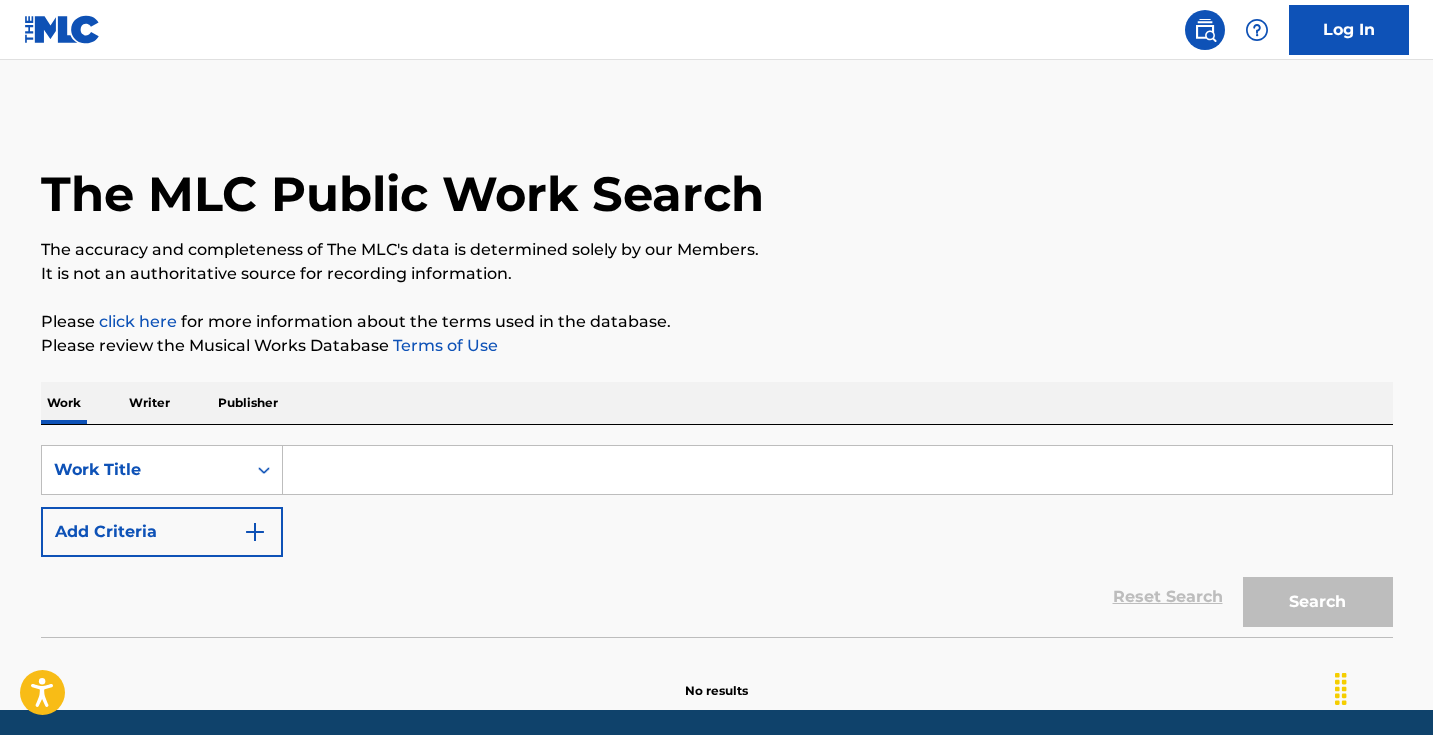 click at bounding box center (837, 470) 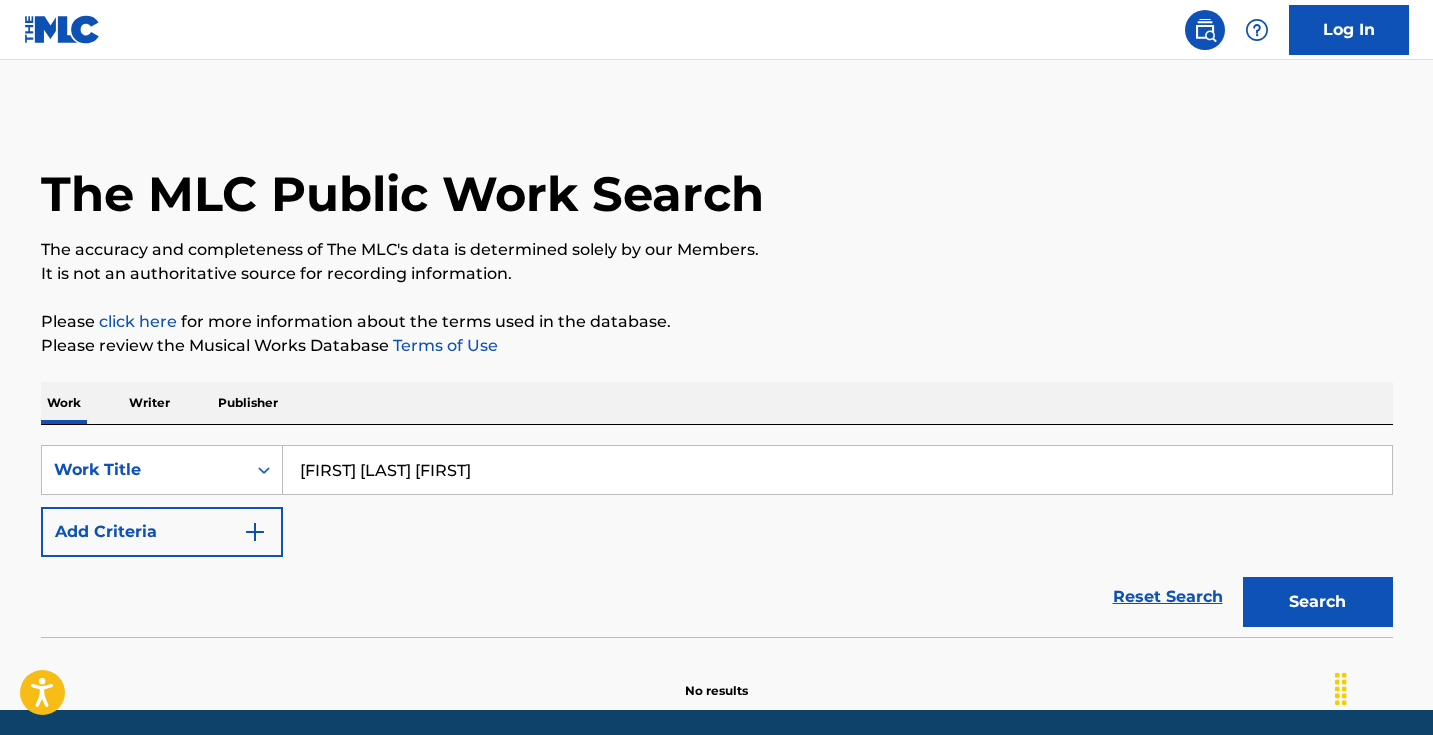 drag, startPoint x: 589, startPoint y: 472, endPoint x: 428, endPoint y: 472, distance: 161 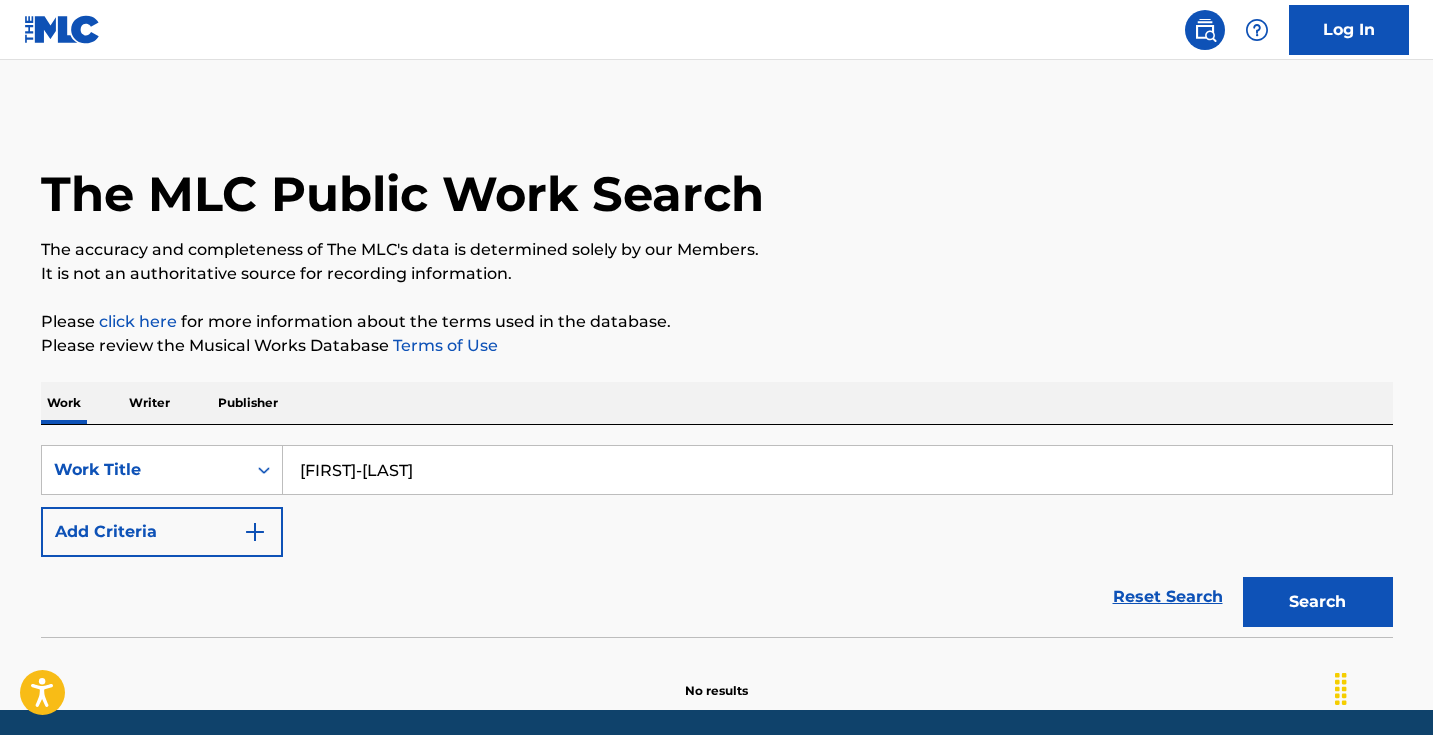 click on "Work Title tiecolom Add Criteria Reset Search Search No results" at bounding box center (717, 405) 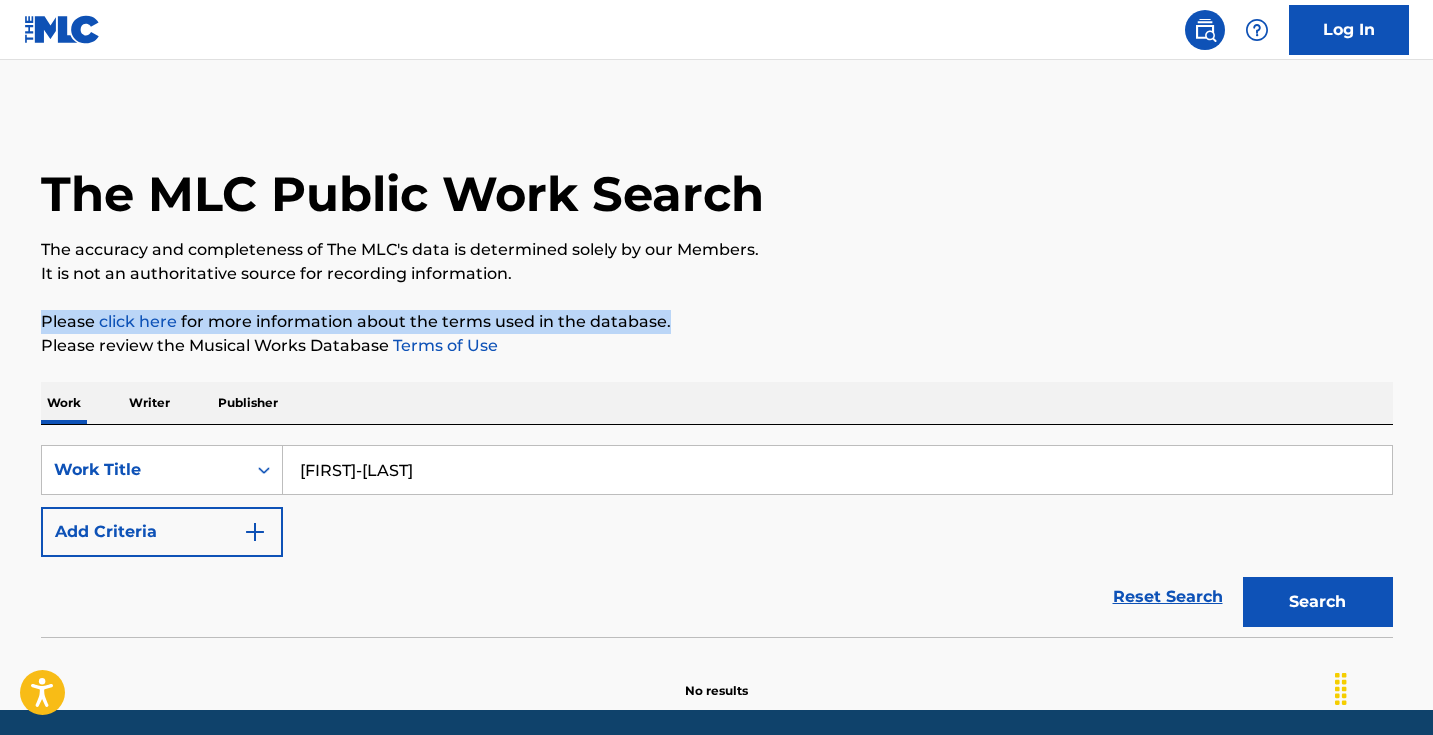 click on "Search" at bounding box center (1318, 602) 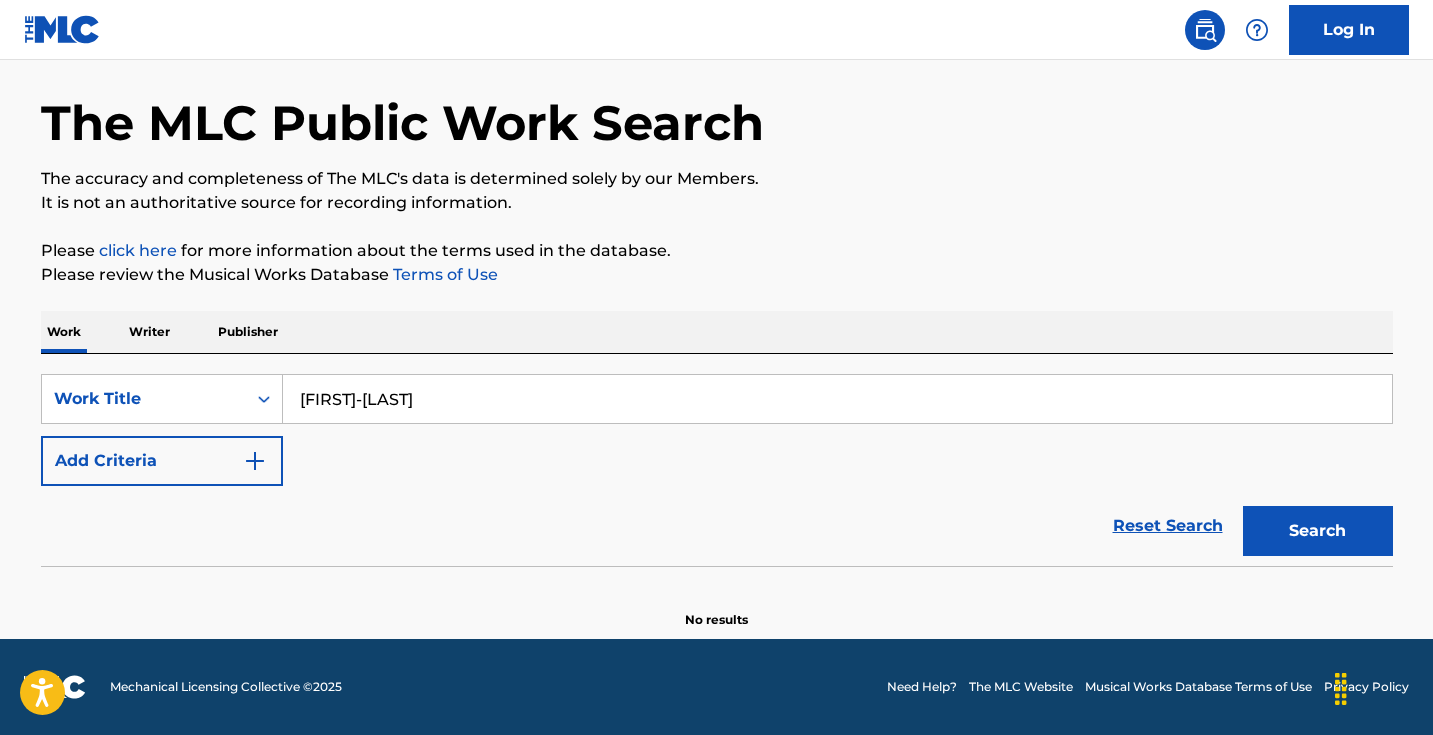 click on "Reset Search Search" at bounding box center [717, 526] 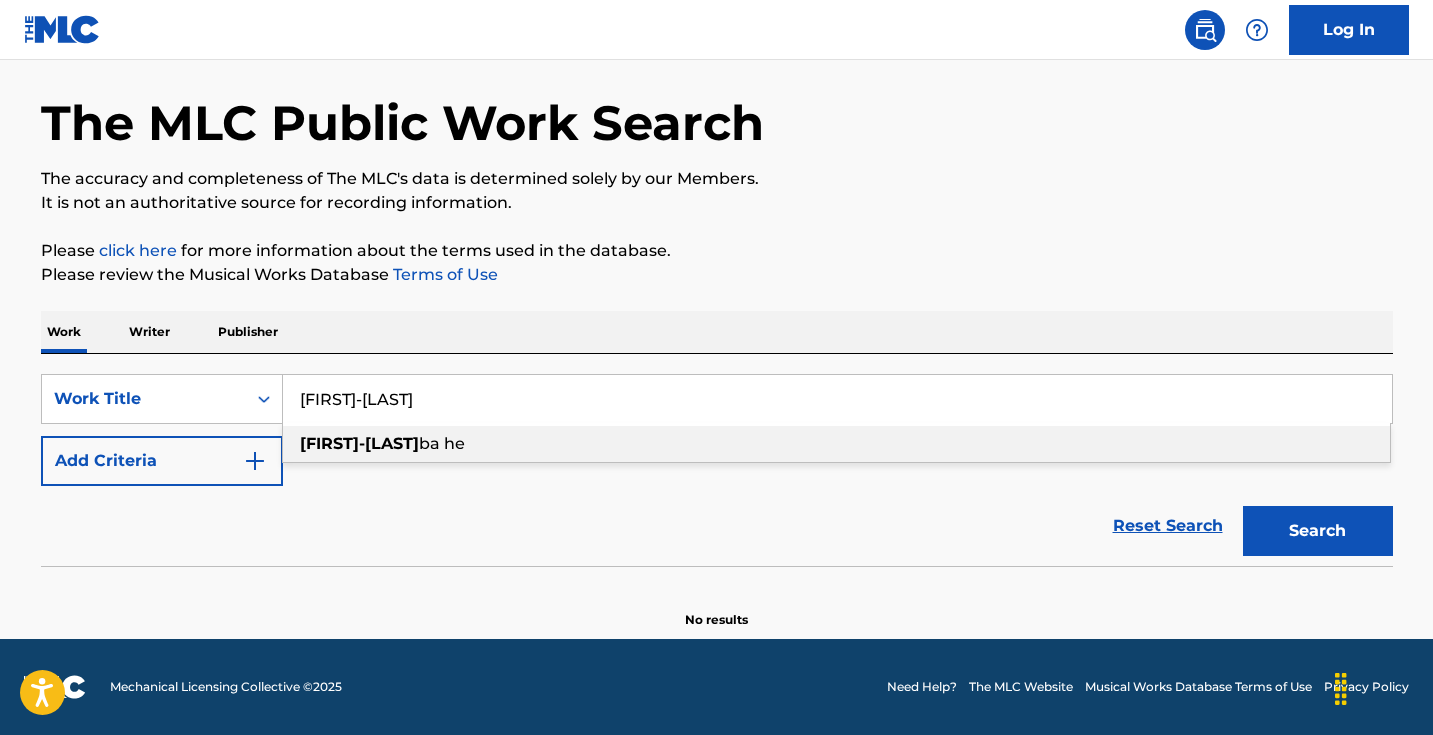 click on "[FIRST]-[LAST]" at bounding box center [837, 399] 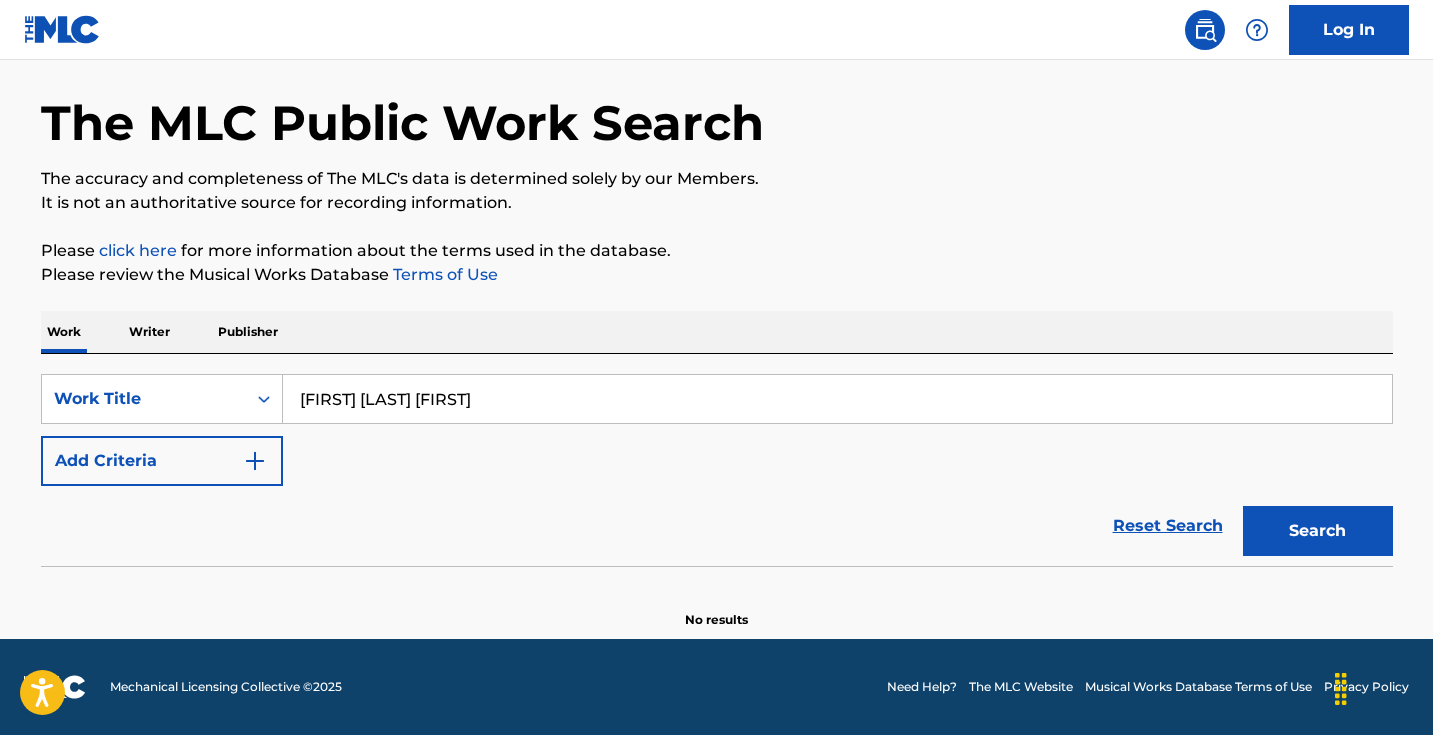 click on "Search" at bounding box center [1318, 531] 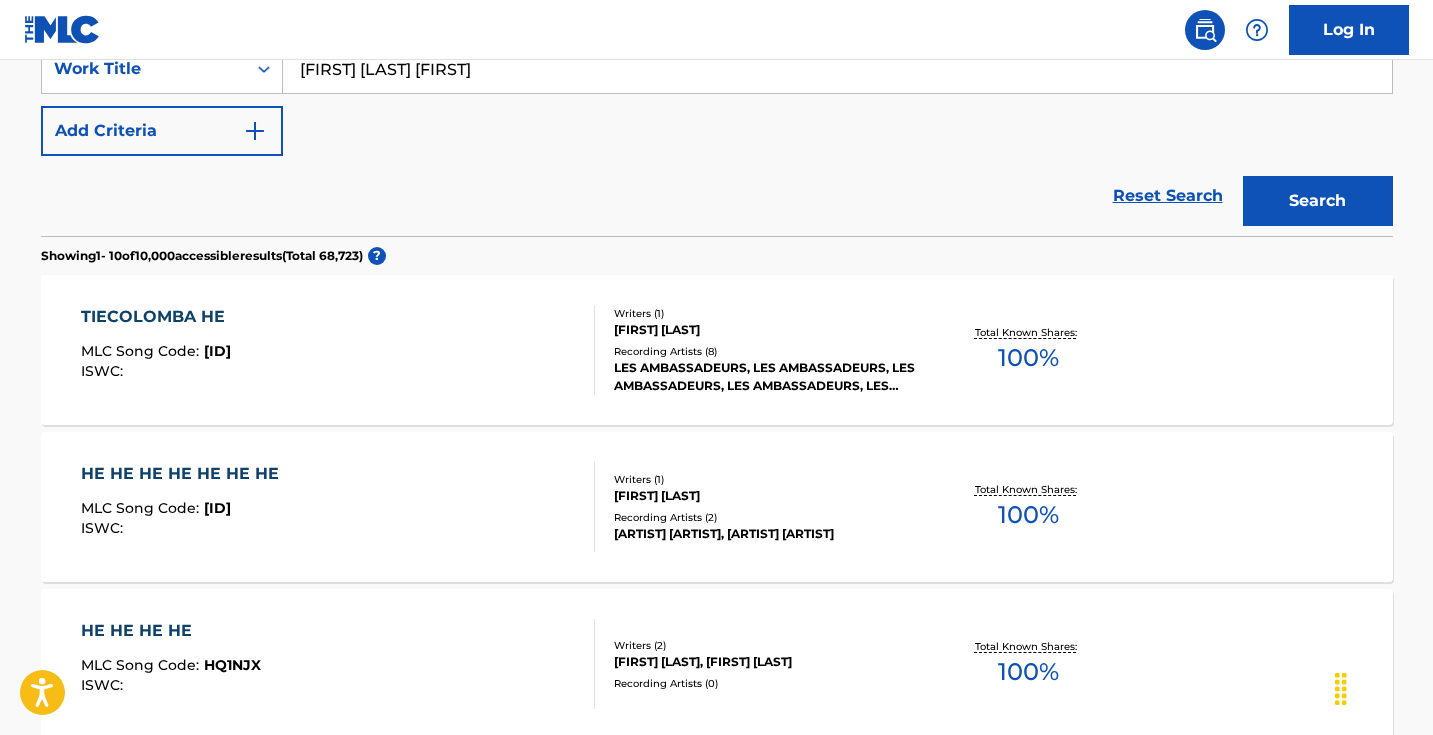 scroll, scrollTop: 402, scrollLeft: 0, axis: vertical 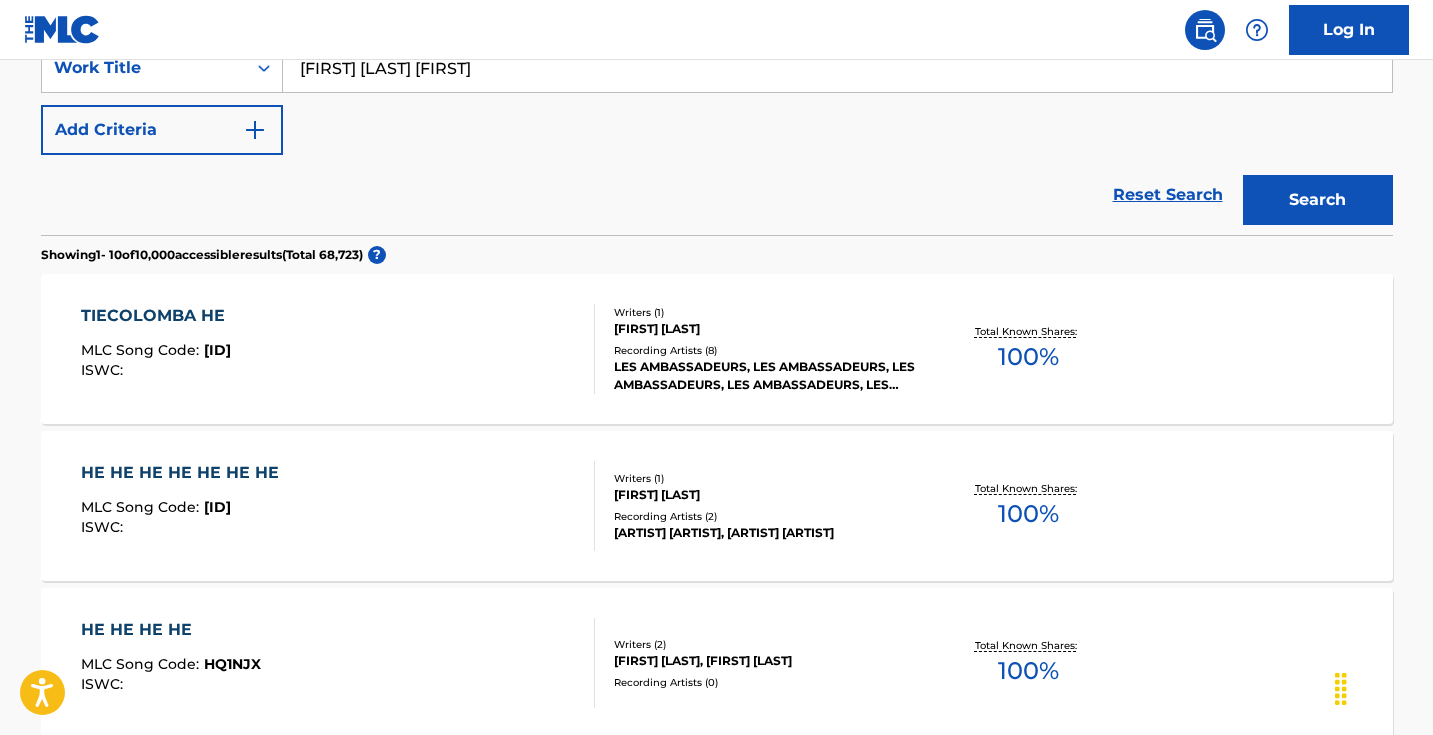 click on "[FIRST]-[LAST] [LAST] : [ID] ISWC :" at bounding box center [338, 349] 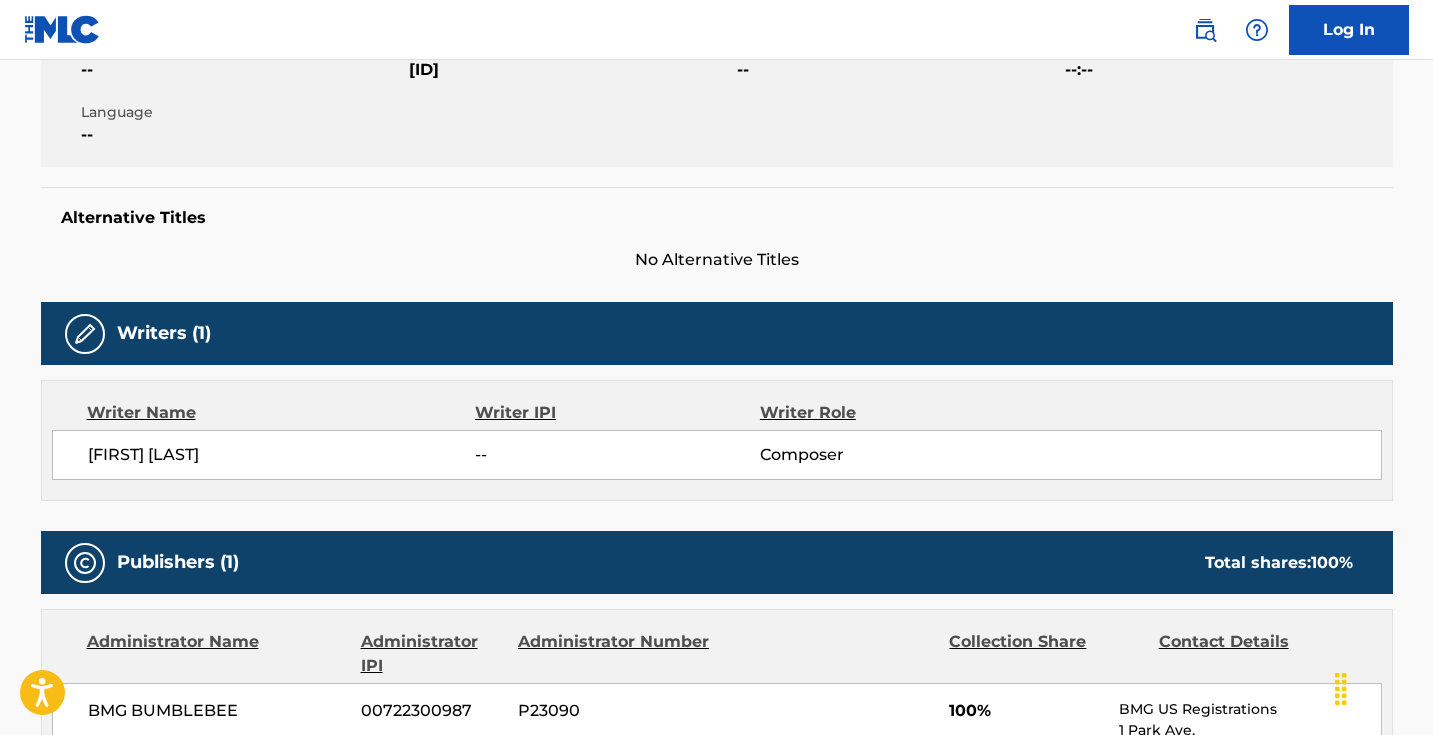 scroll, scrollTop: 0, scrollLeft: 0, axis: both 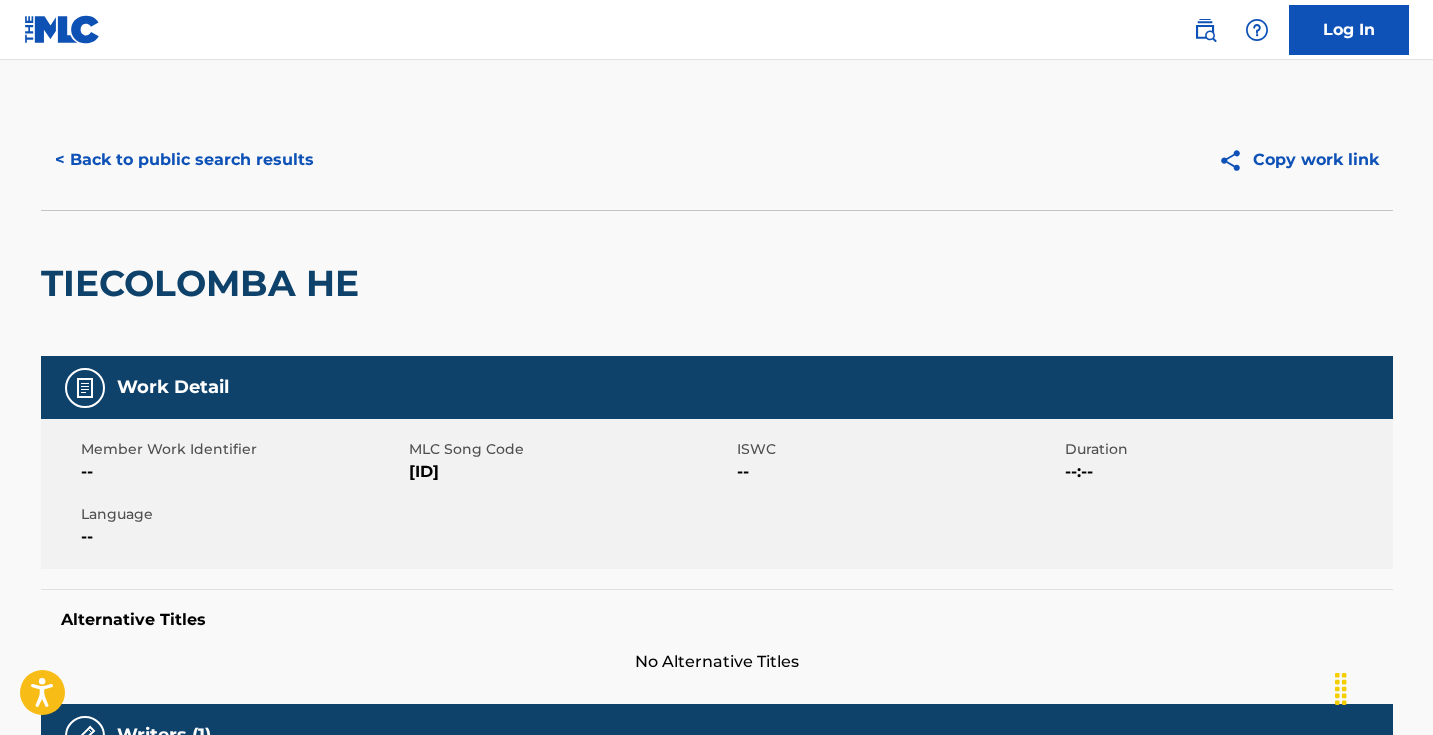 click on "[ID]" at bounding box center [570, 472] 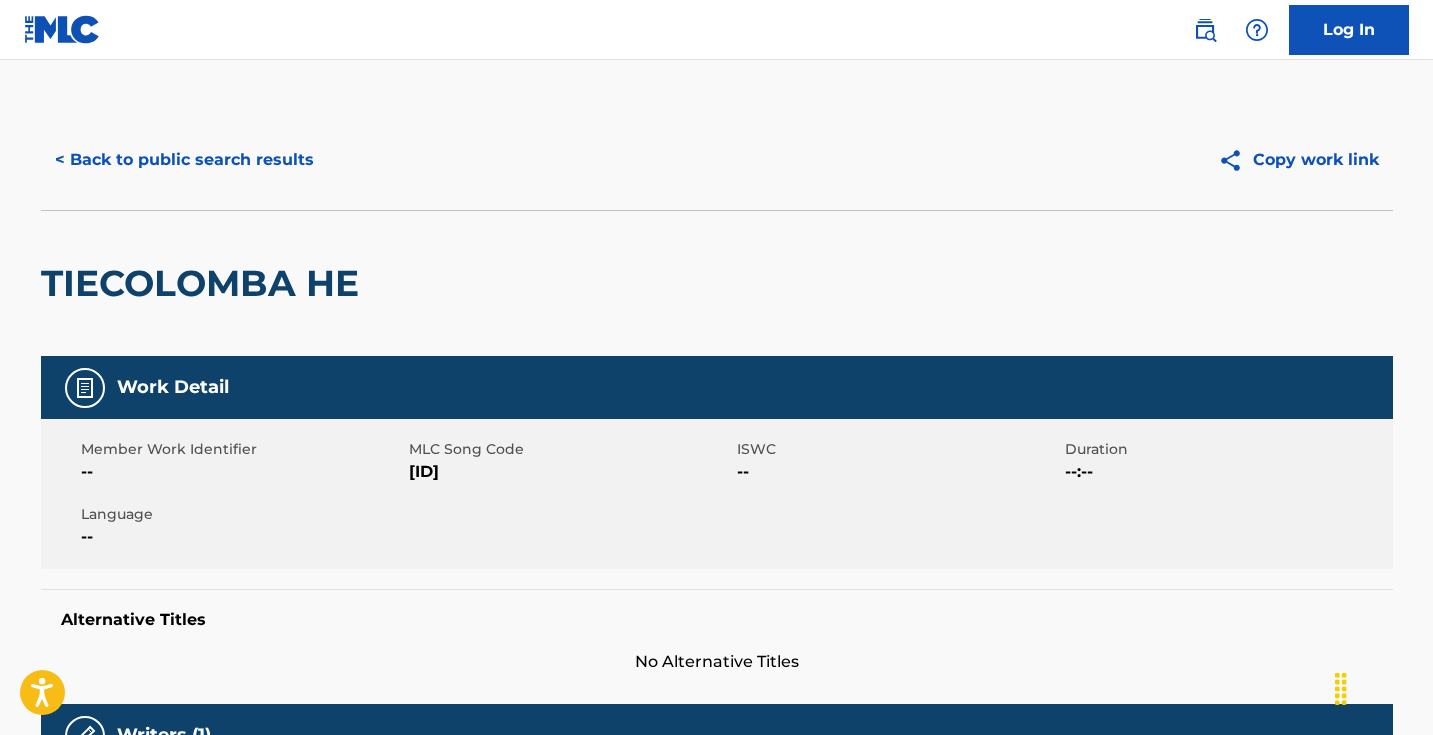copy on "[ID]" 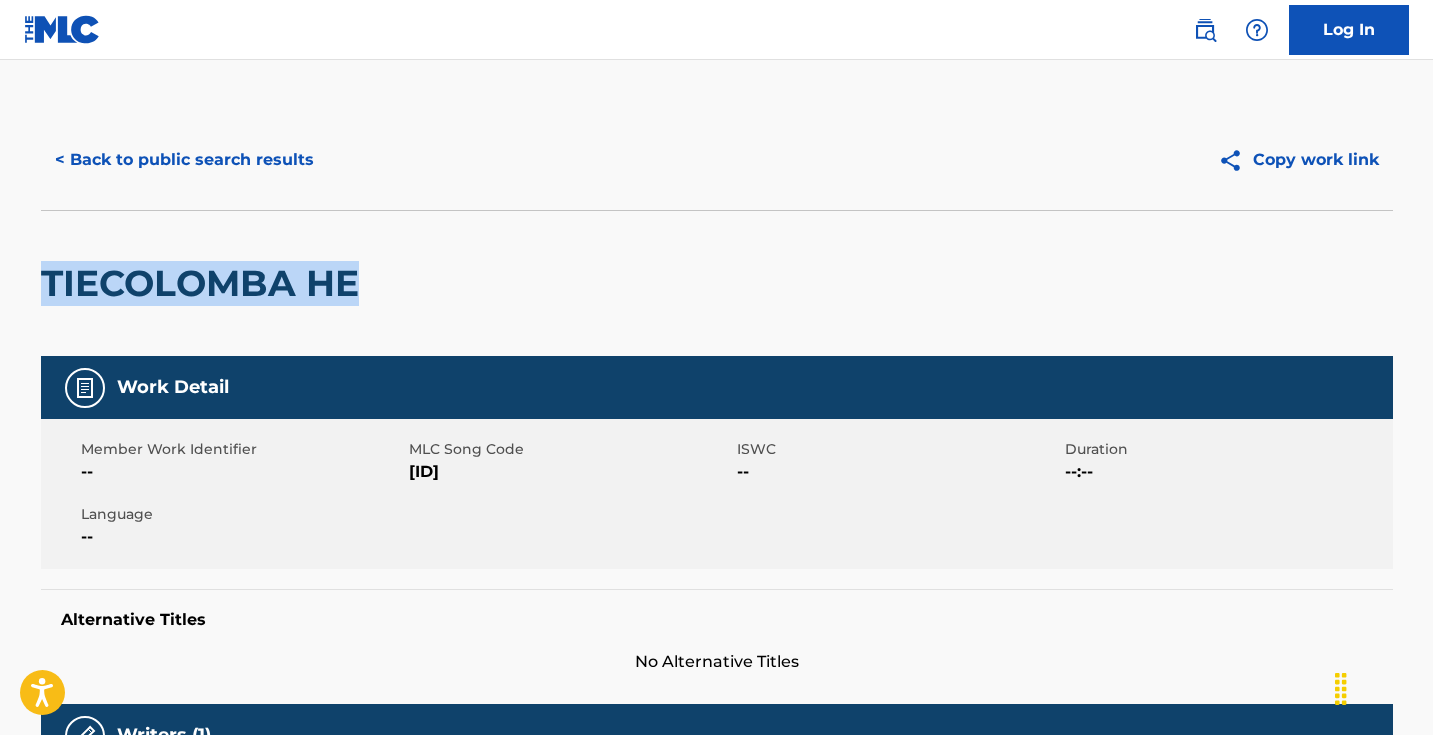 drag, startPoint x: 376, startPoint y: 286, endPoint x: 1, endPoint y: 285, distance: 375.00134 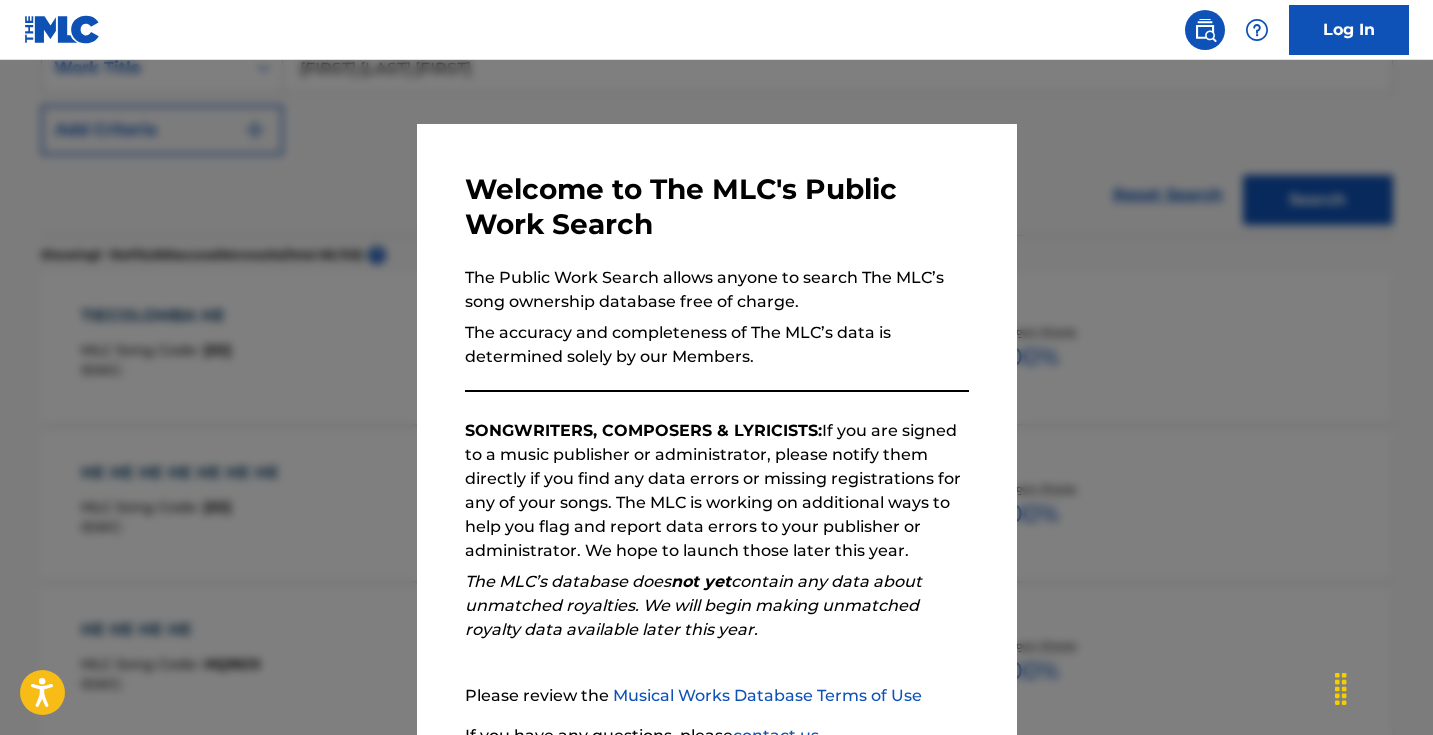 click at bounding box center [716, 427] 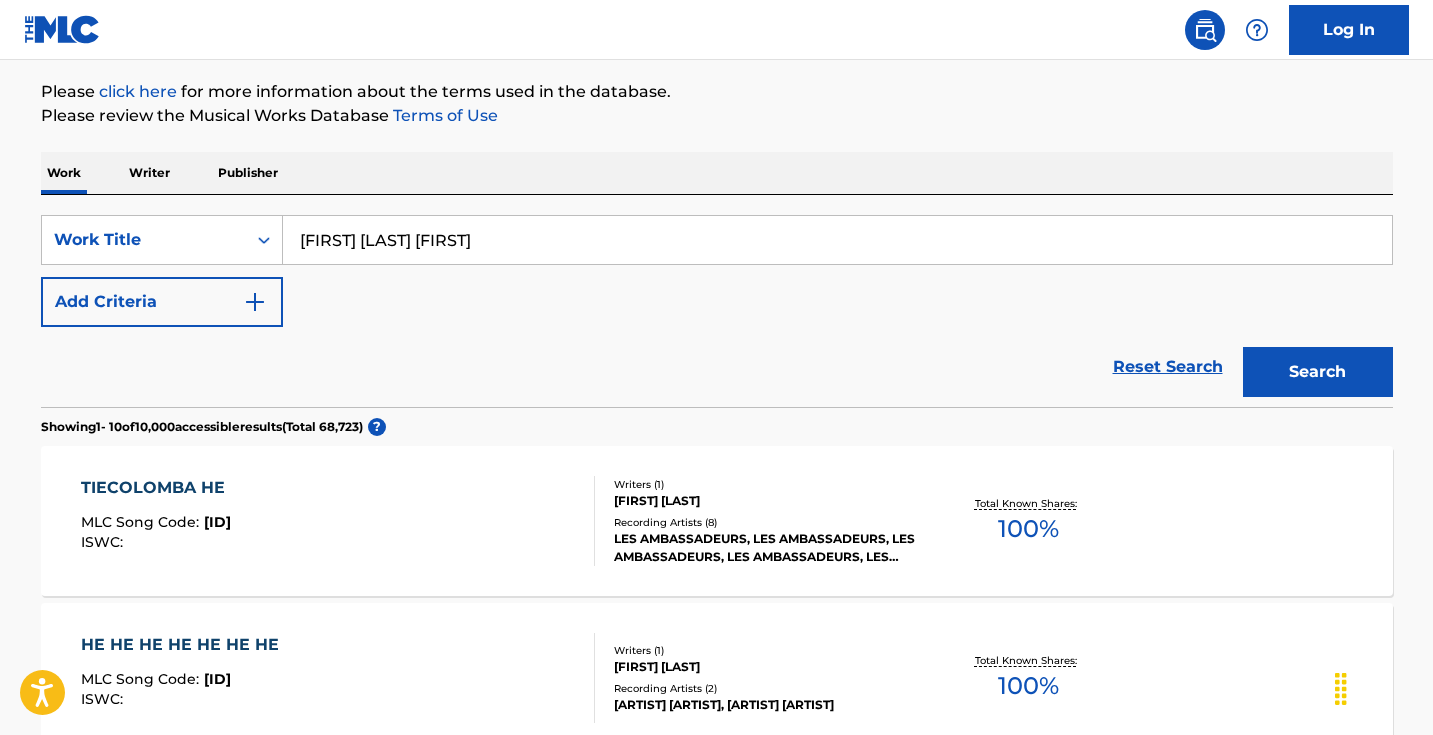 scroll, scrollTop: 19, scrollLeft: 0, axis: vertical 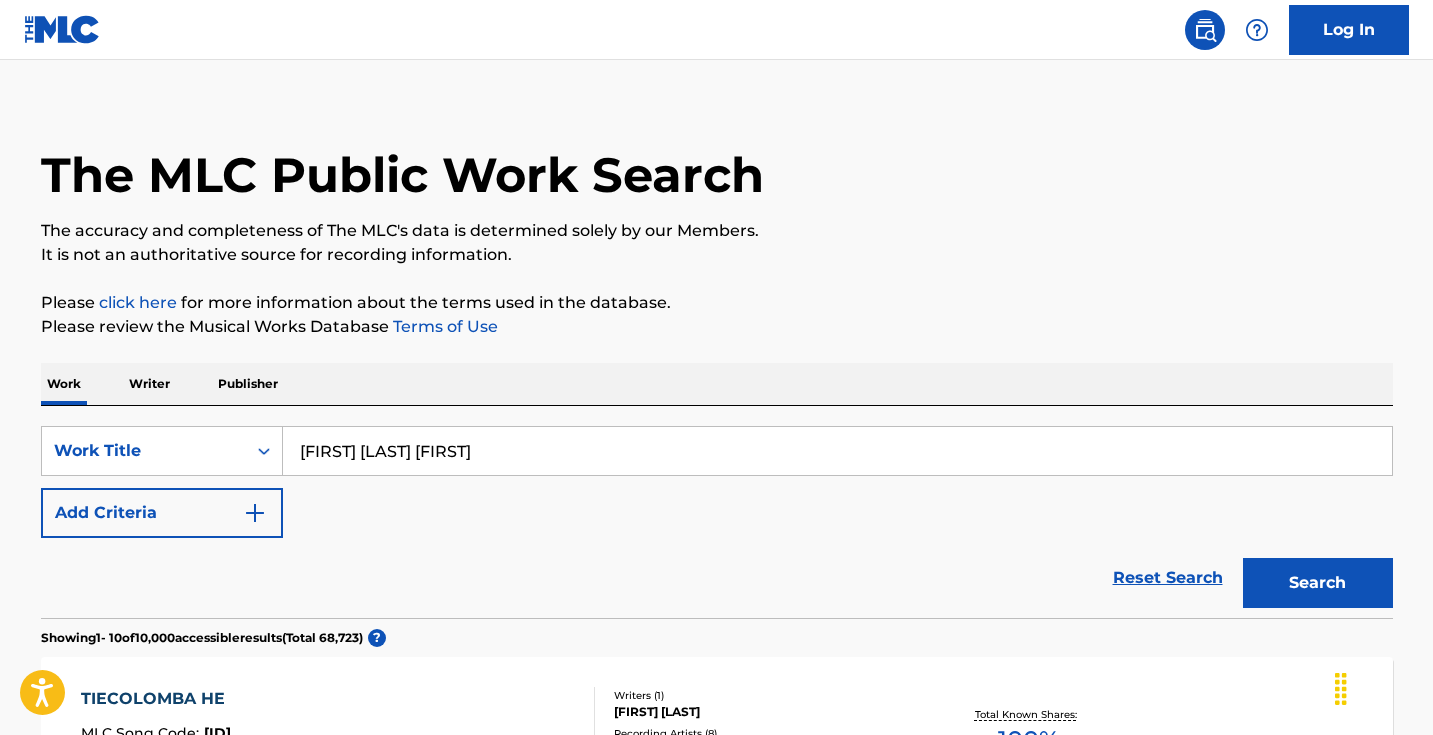 click on "[FIRST] [LAST] [FIRST]" at bounding box center (837, 451) 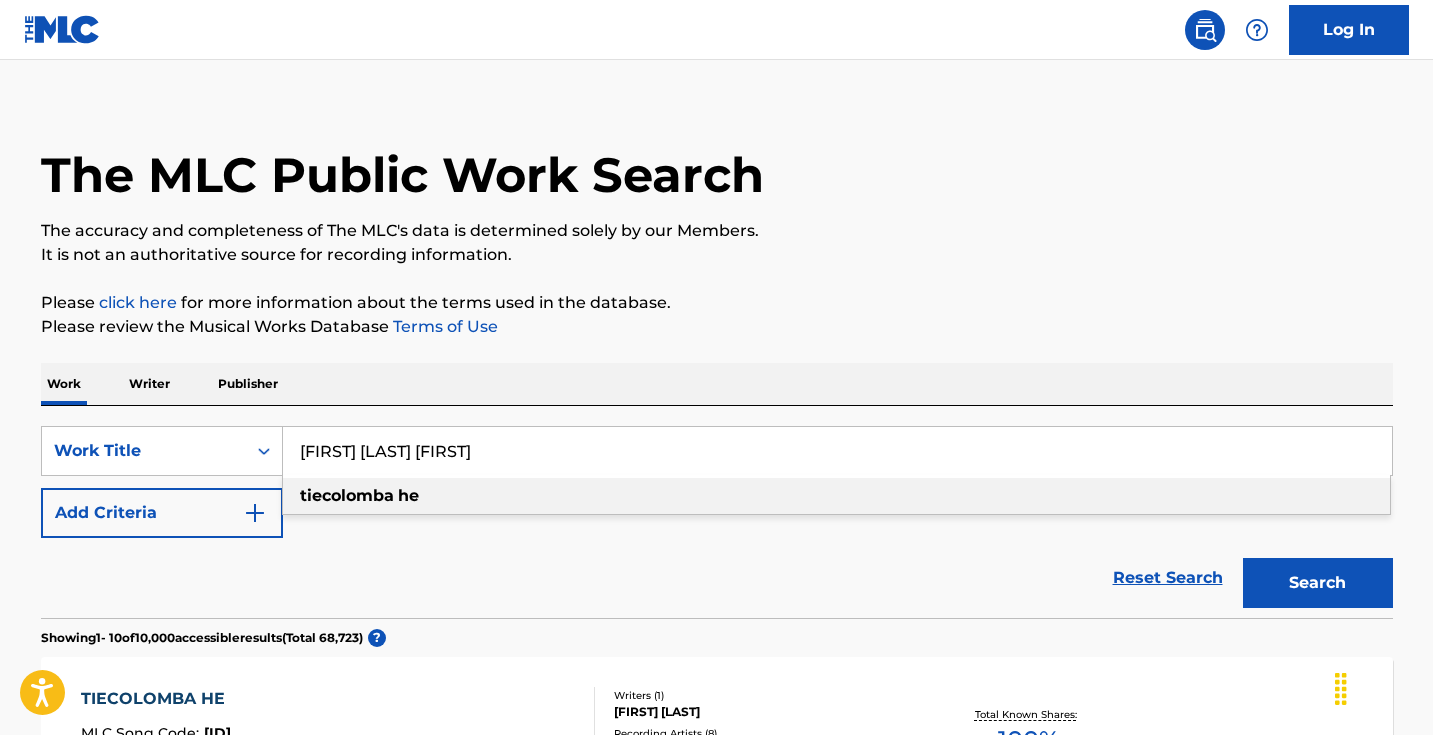 click on "[FIRST] [LAST] [FIRST]" at bounding box center (837, 451) 